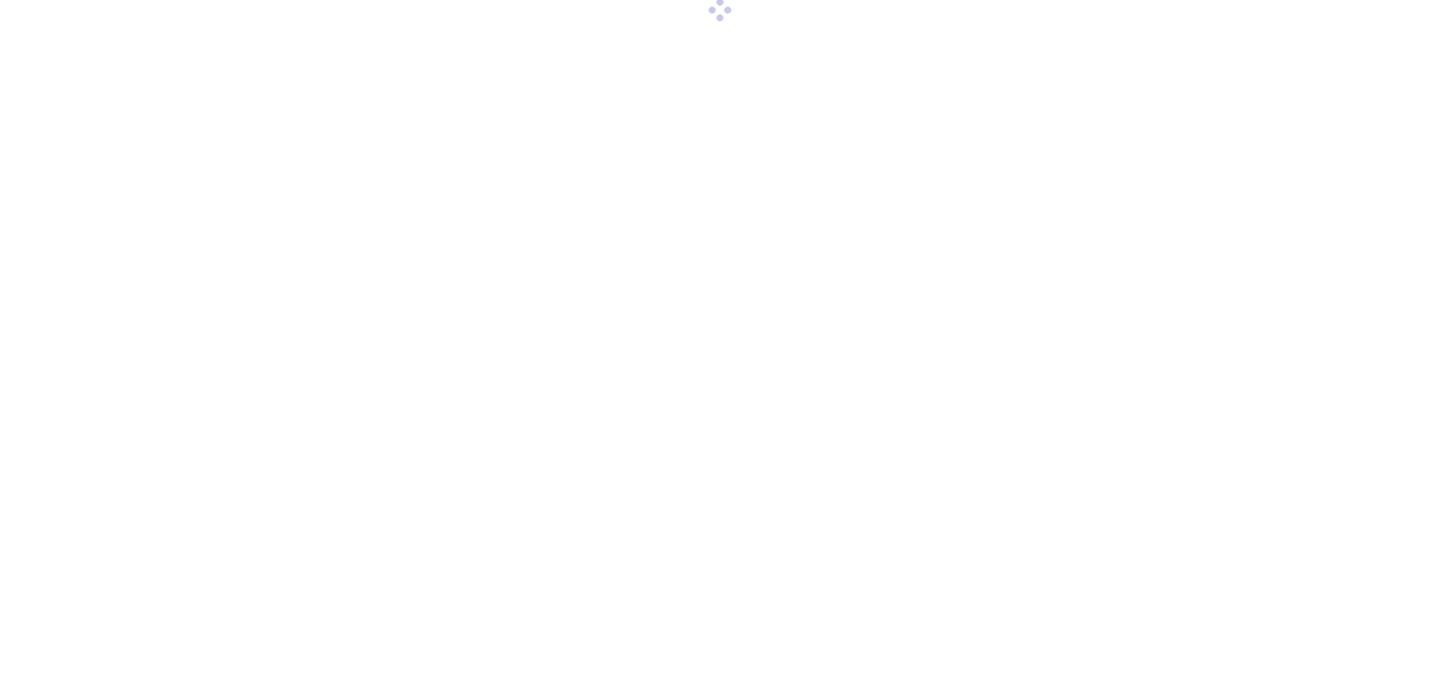 scroll, scrollTop: 0, scrollLeft: 0, axis: both 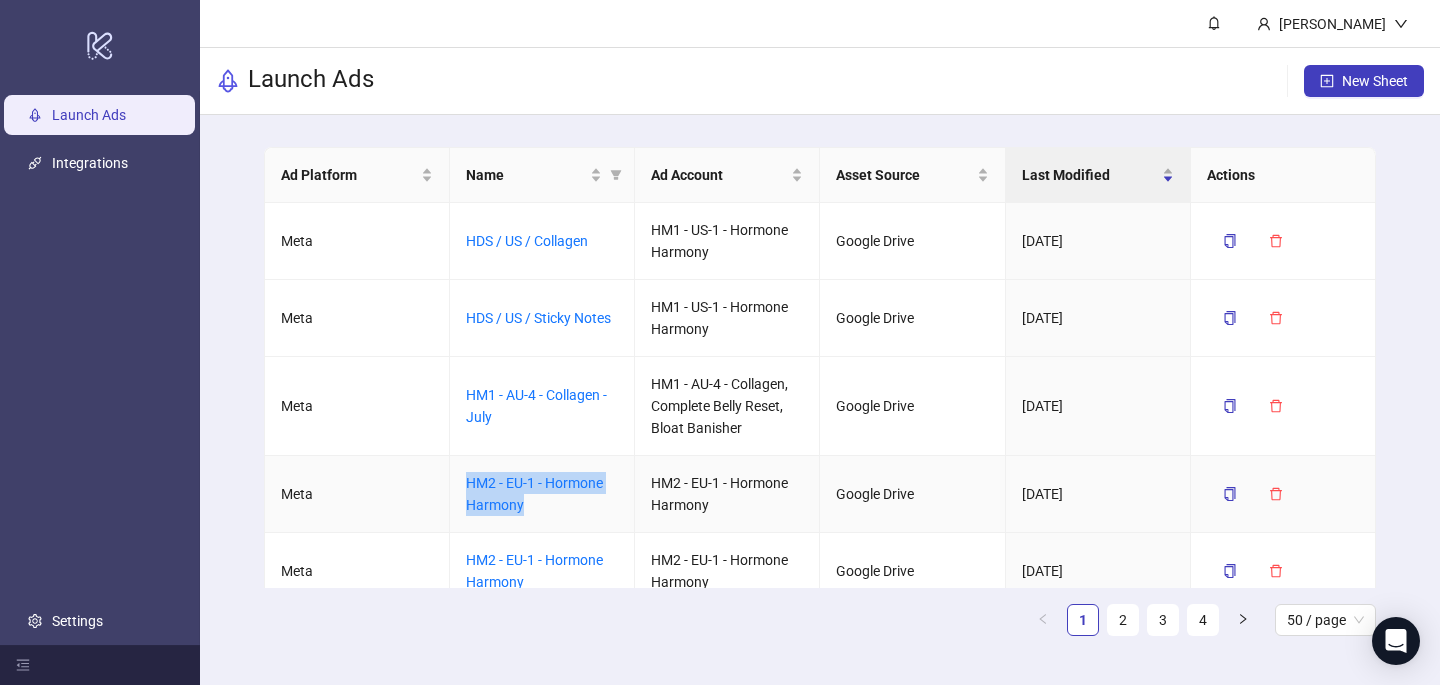 drag, startPoint x: 531, startPoint y: 510, endPoint x: 461, endPoint y: 484, distance: 74.672615 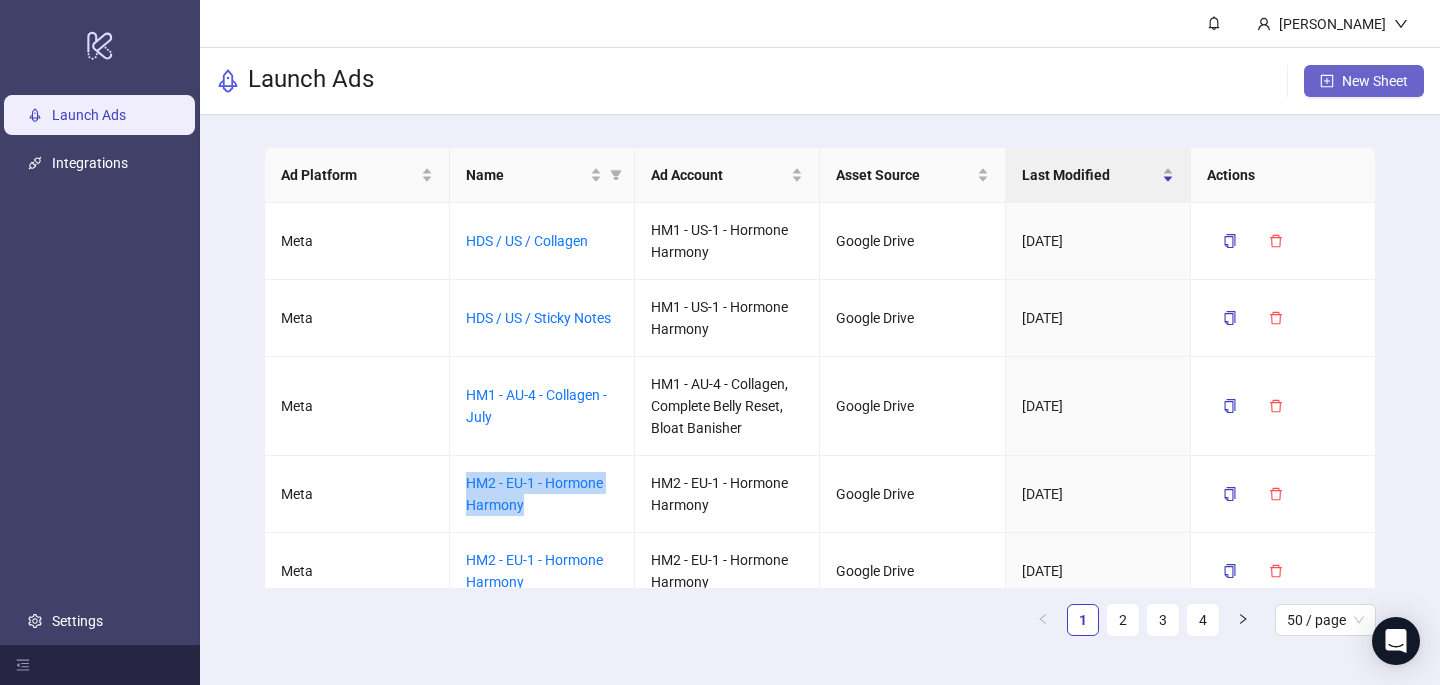 click on "New Sheet" at bounding box center (1364, 81) 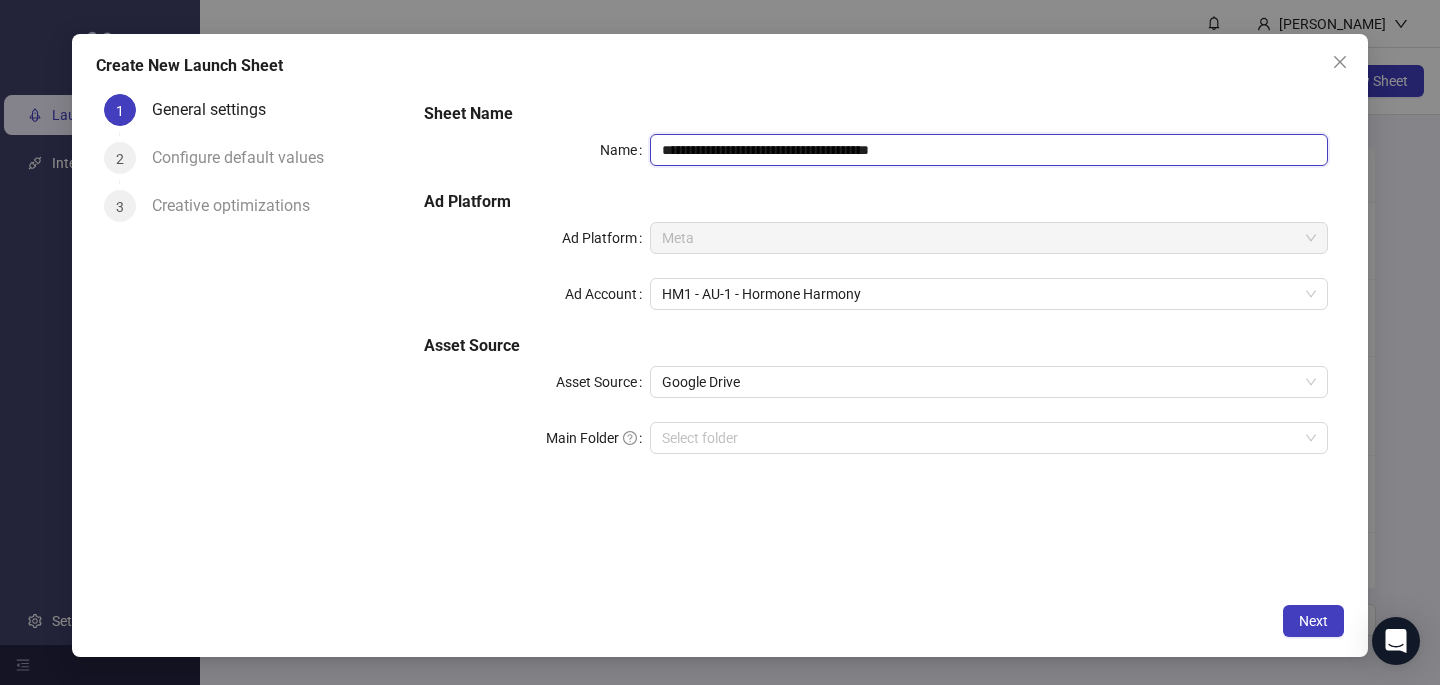 click on "**********" at bounding box center [989, 150] 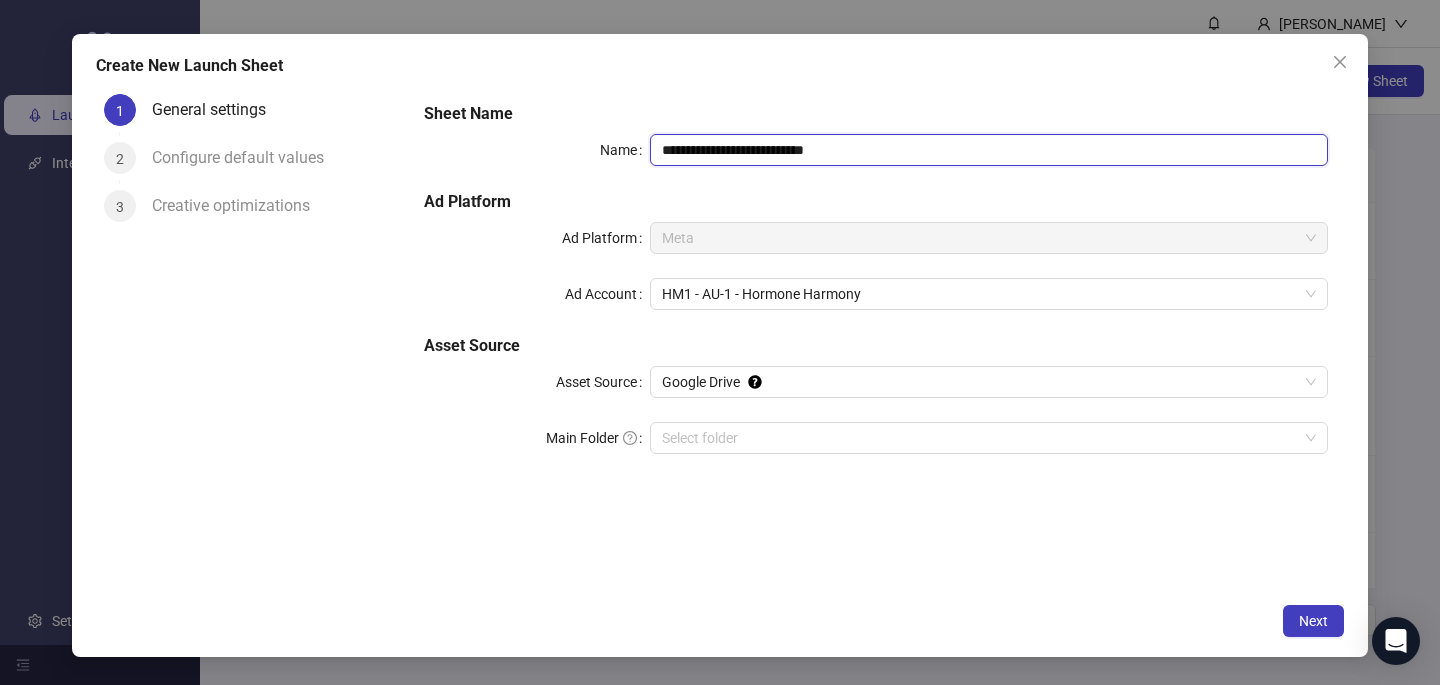type on "**********" 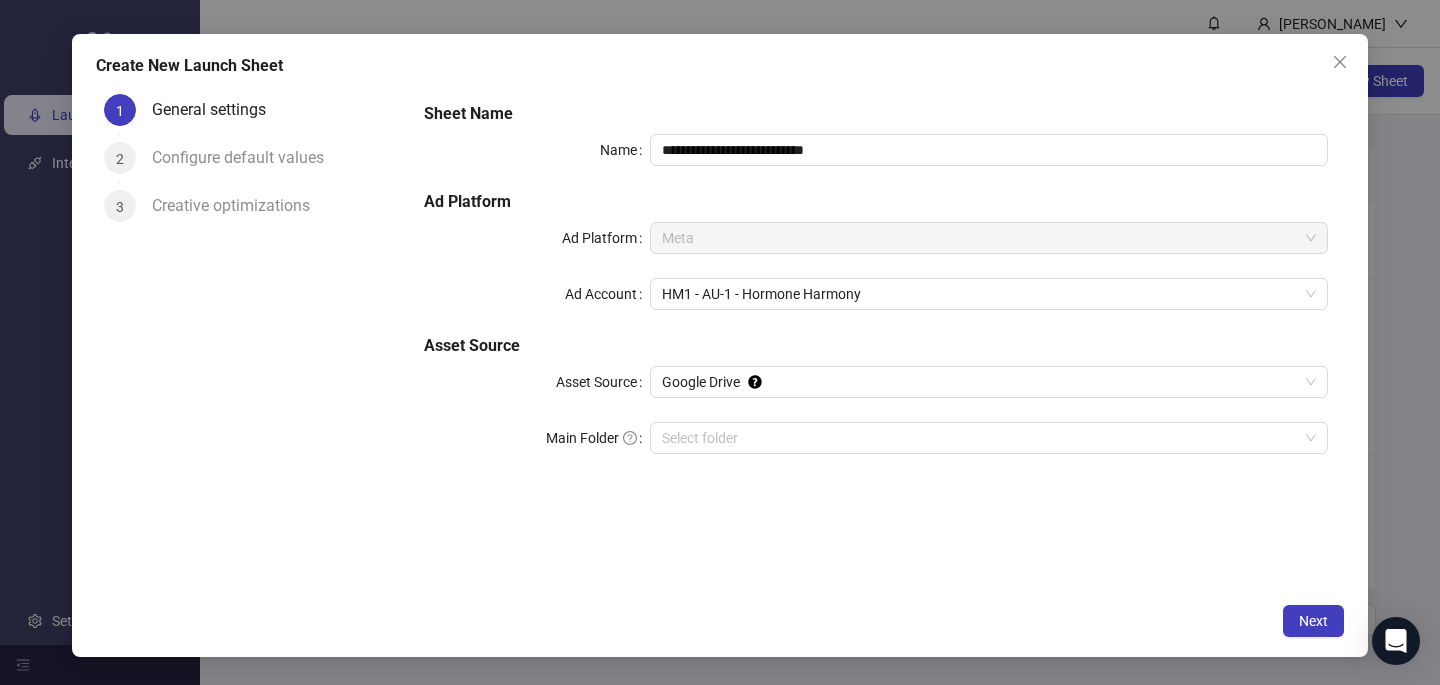 click on "**********" at bounding box center [876, 290] 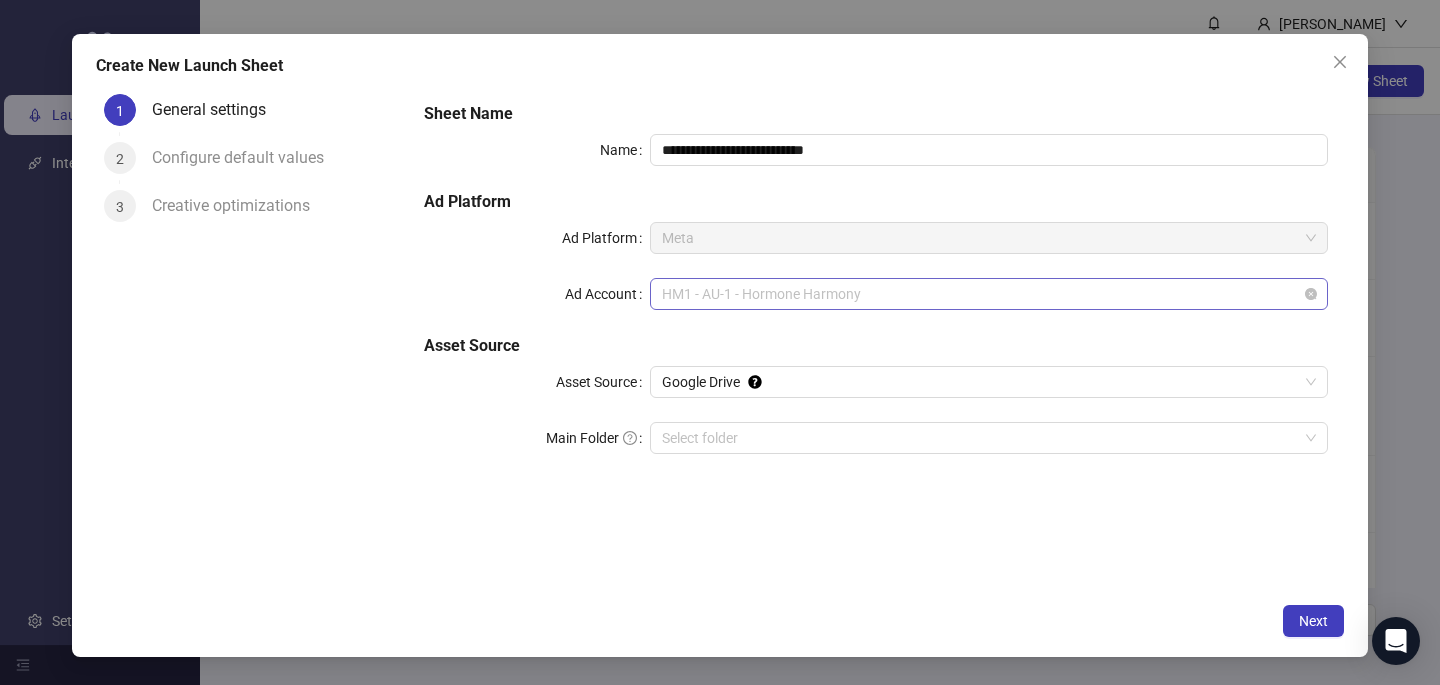 click on "HM1 - AU-1 - Hormone Harmony" at bounding box center [989, 294] 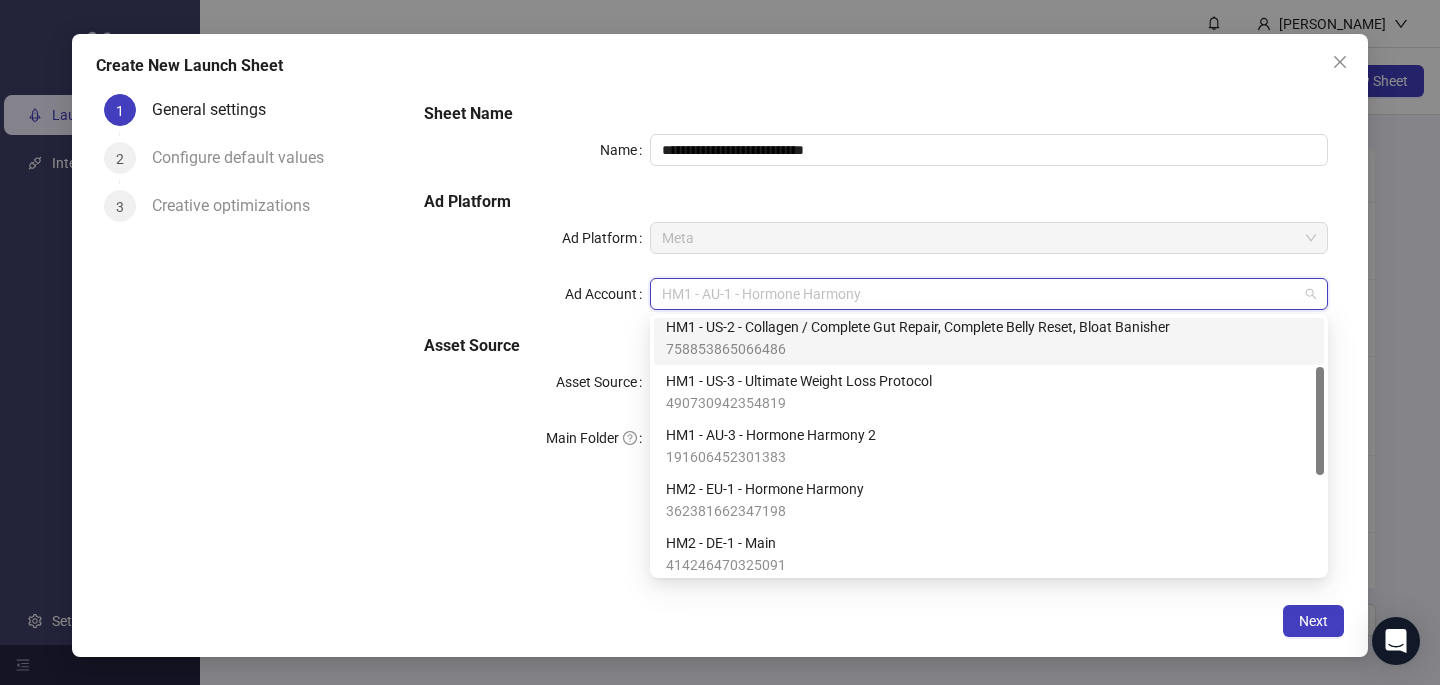 scroll, scrollTop: 116, scrollLeft: 0, axis: vertical 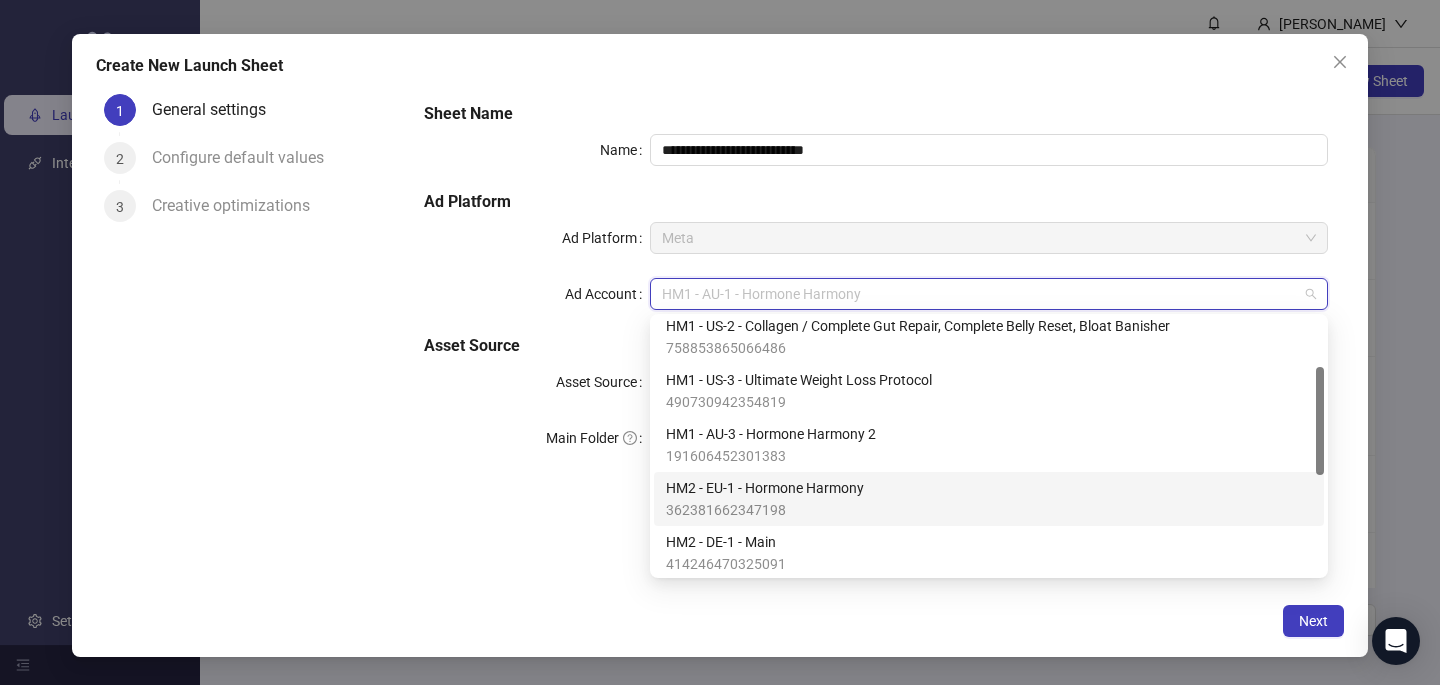 click on "362381662347198" at bounding box center (765, 510) 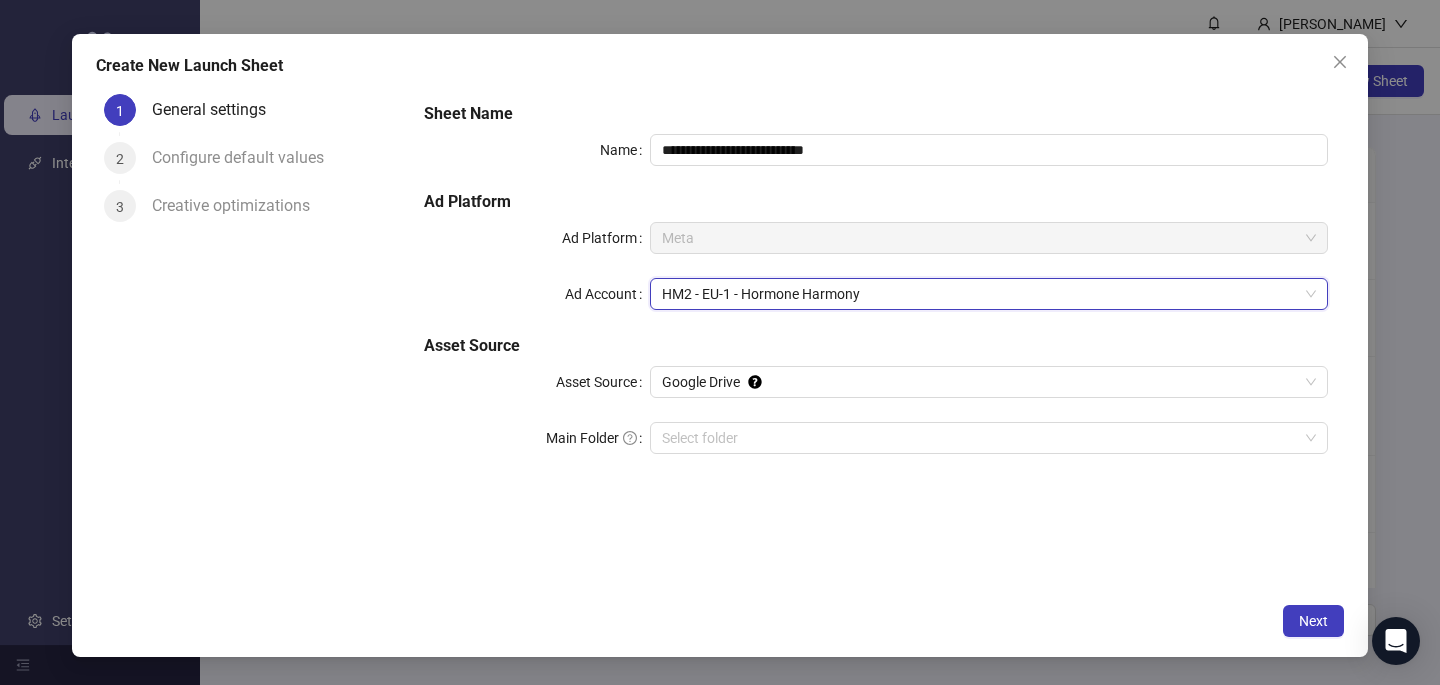 click on "Next" at bounding box center (720, 621) 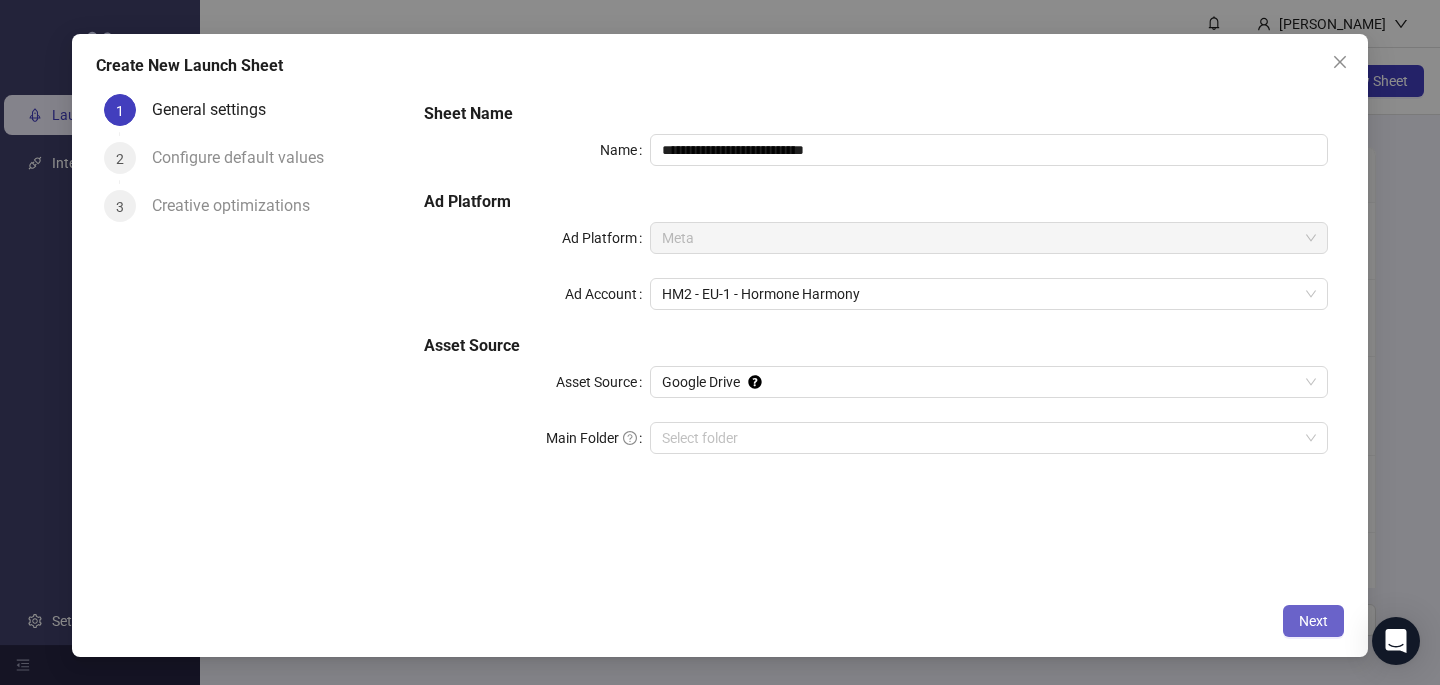 click on "Next" at bounding box center [1313, 621] 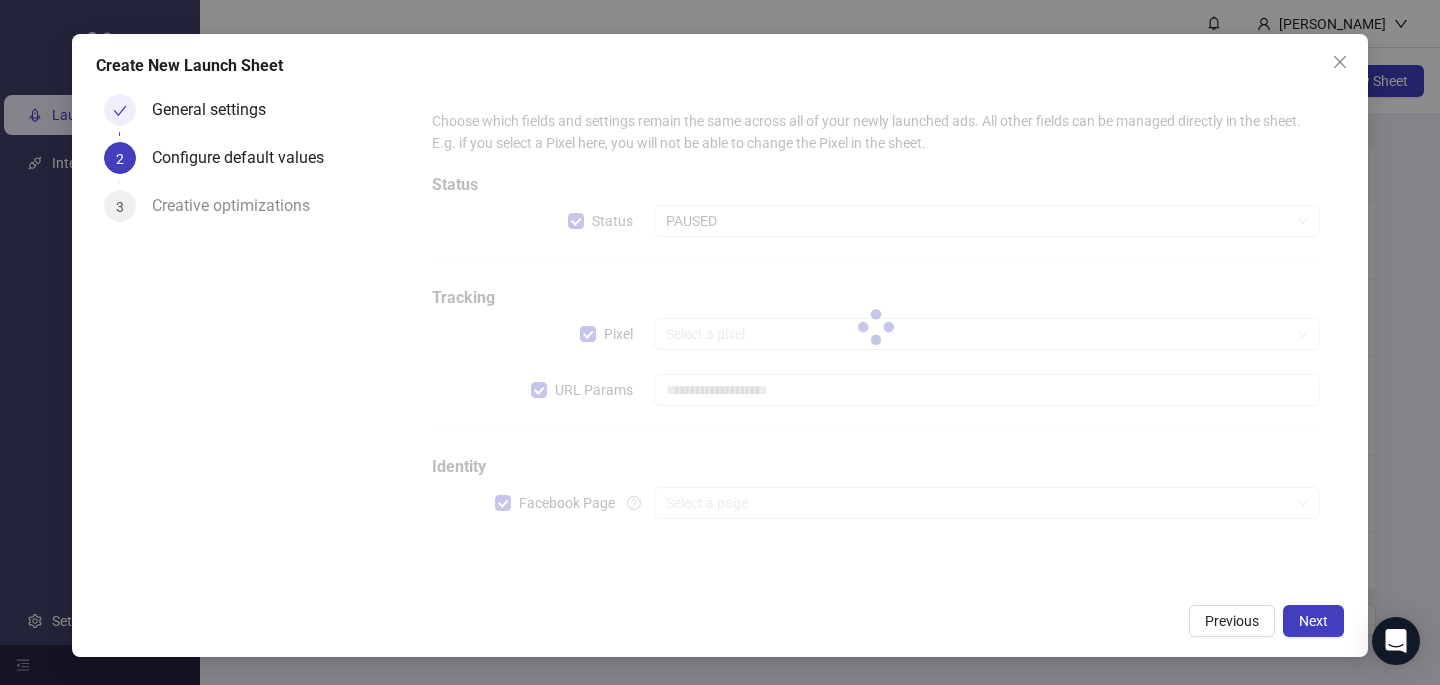 type on "**********" 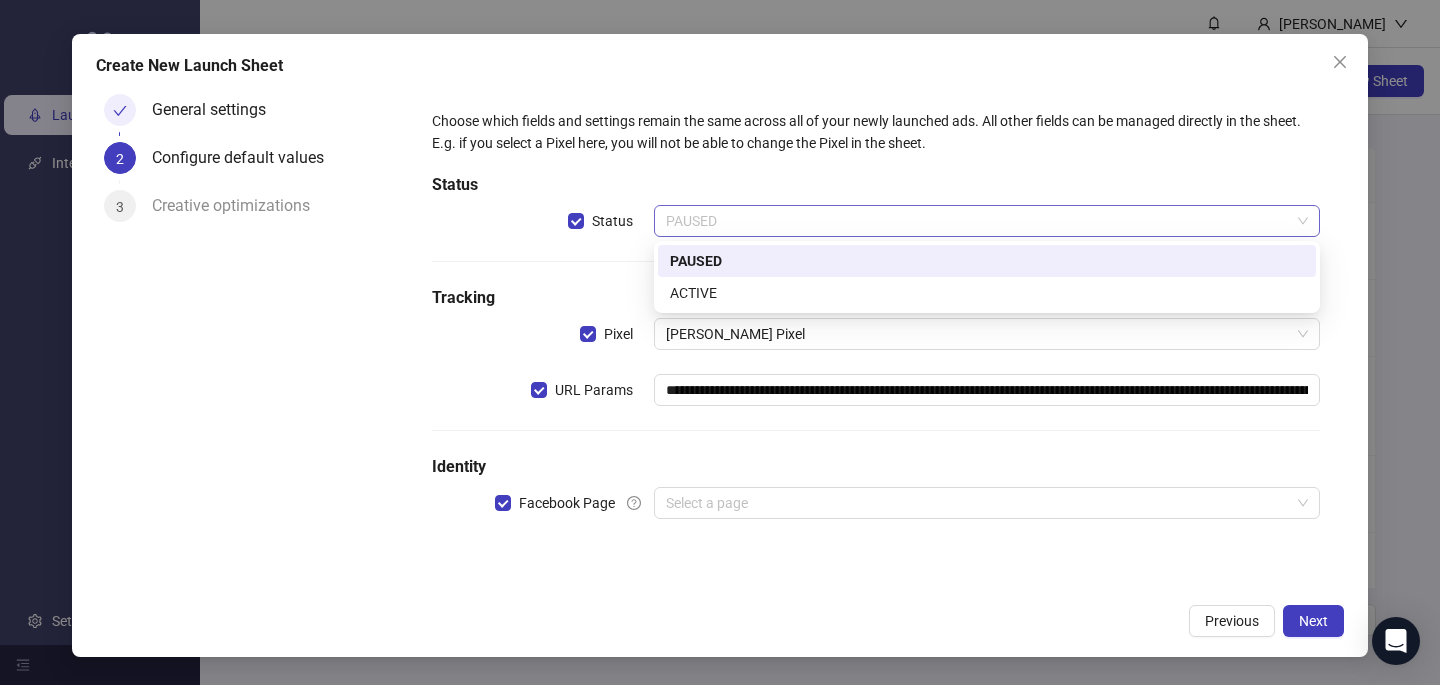click on "PAUSED" at bounding box center [987, 221] 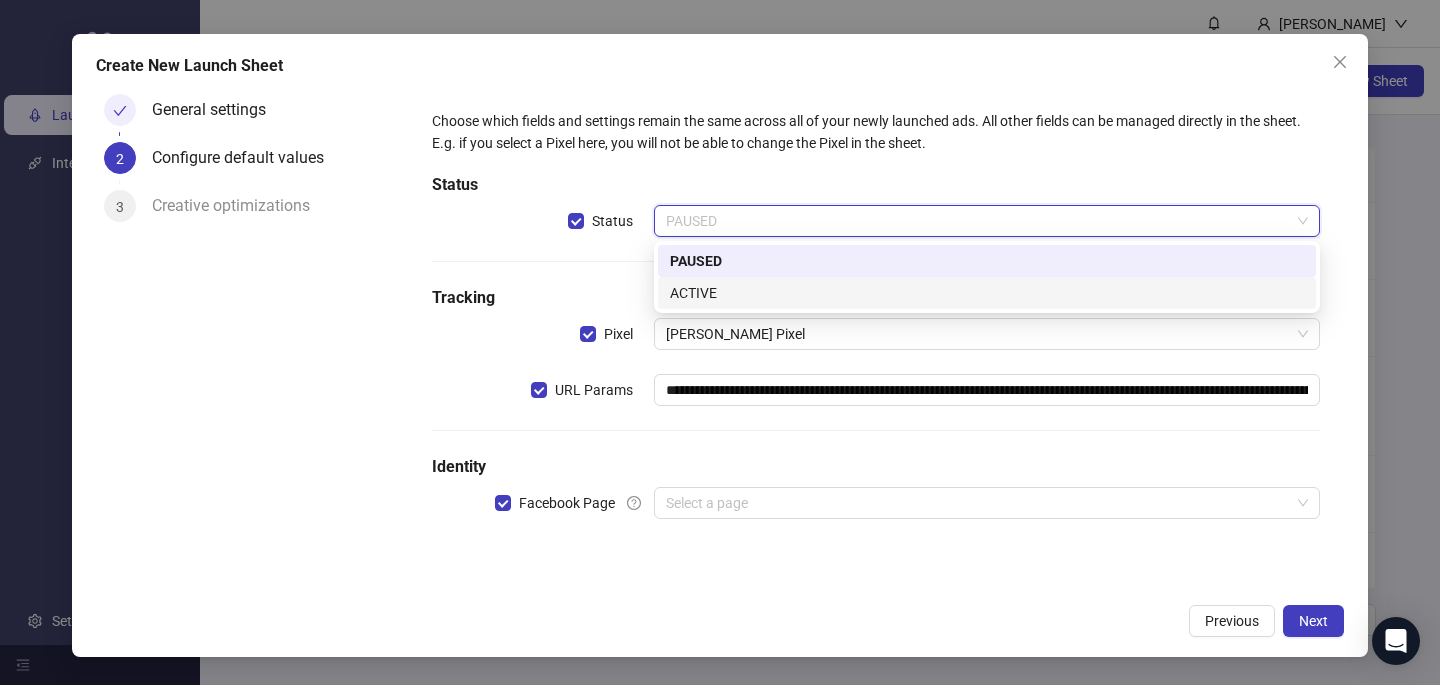 click on "ACTIVE" at bounding box center (987, 293) 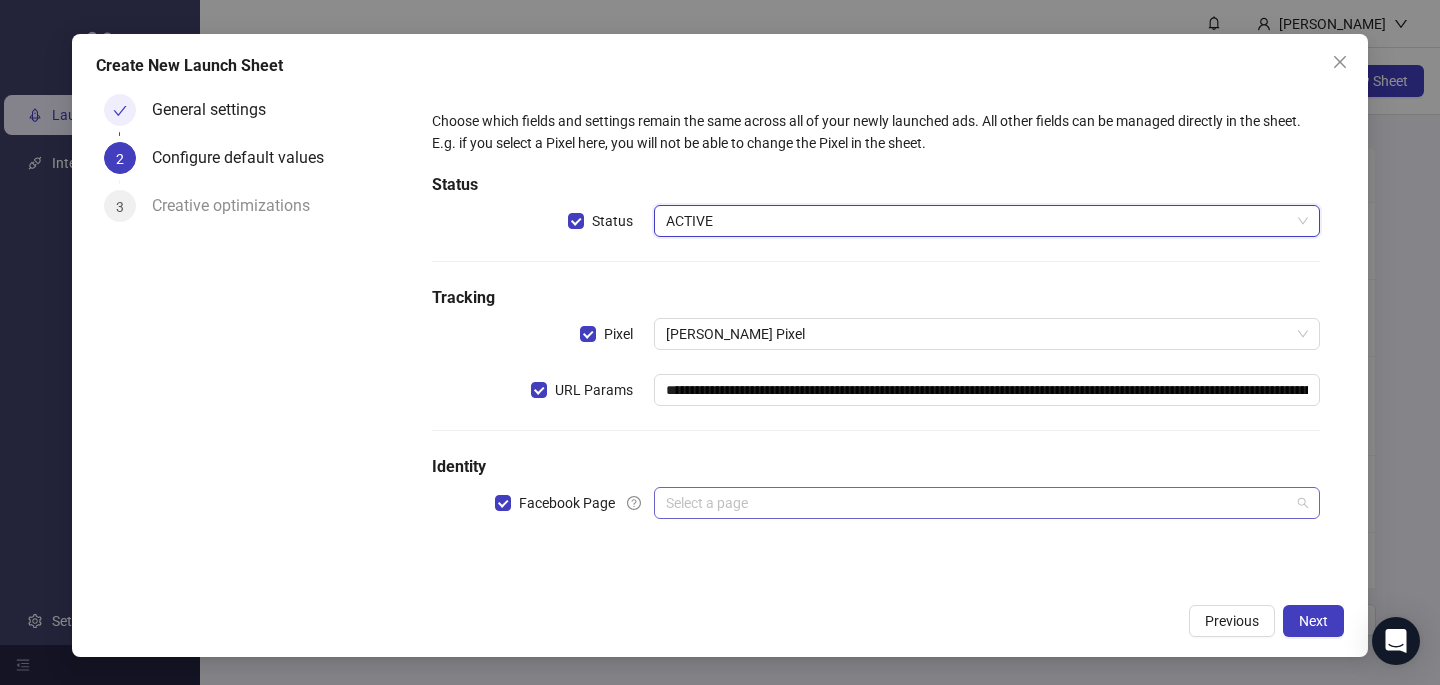 click at bounding box center [978, 503] 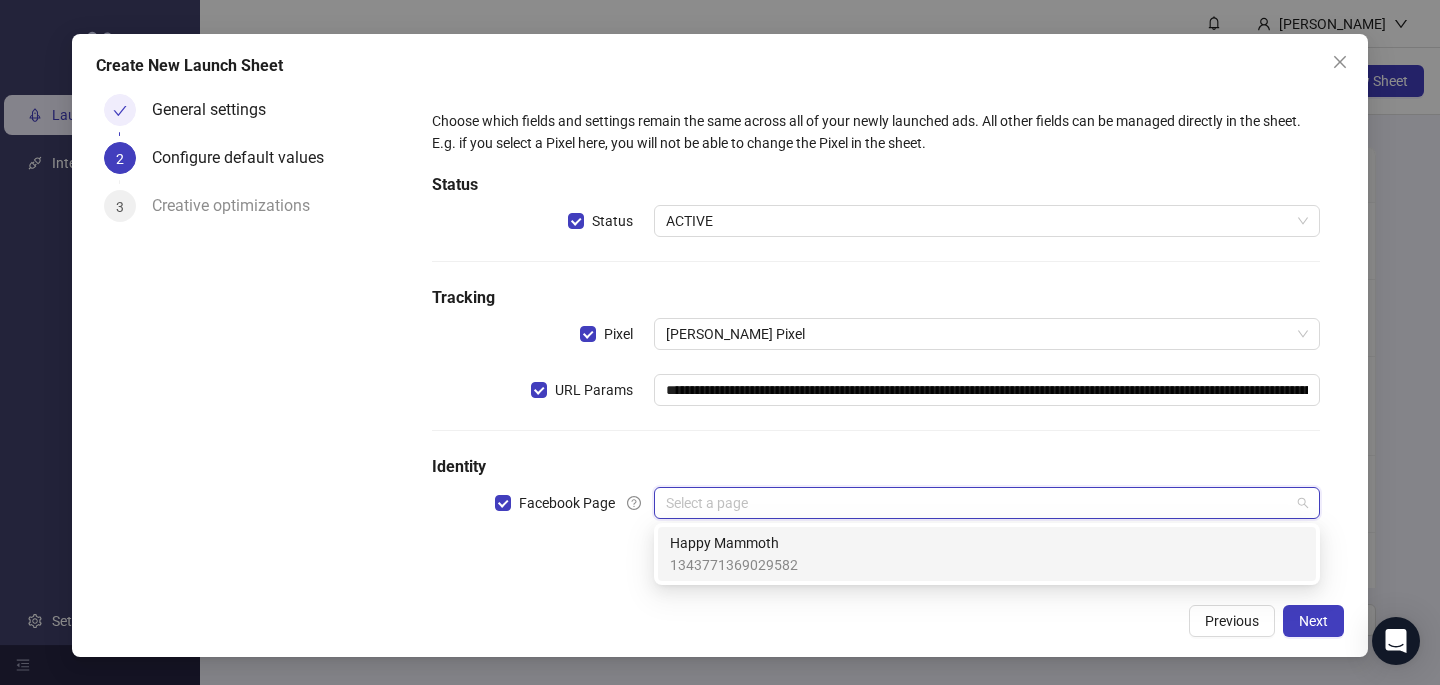 click on "Happy Mammoth 1343771369029582" at bounding box center [987, 554] 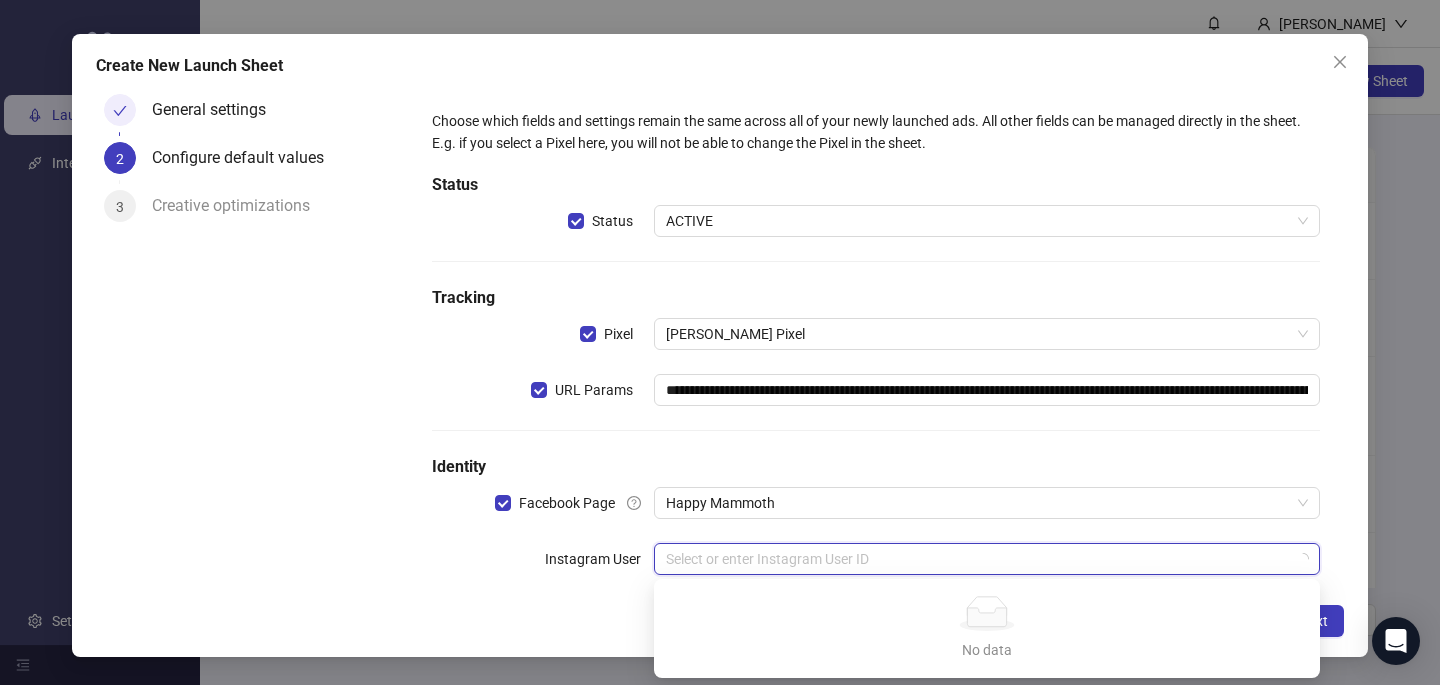 click at bounding box center [978, 559] 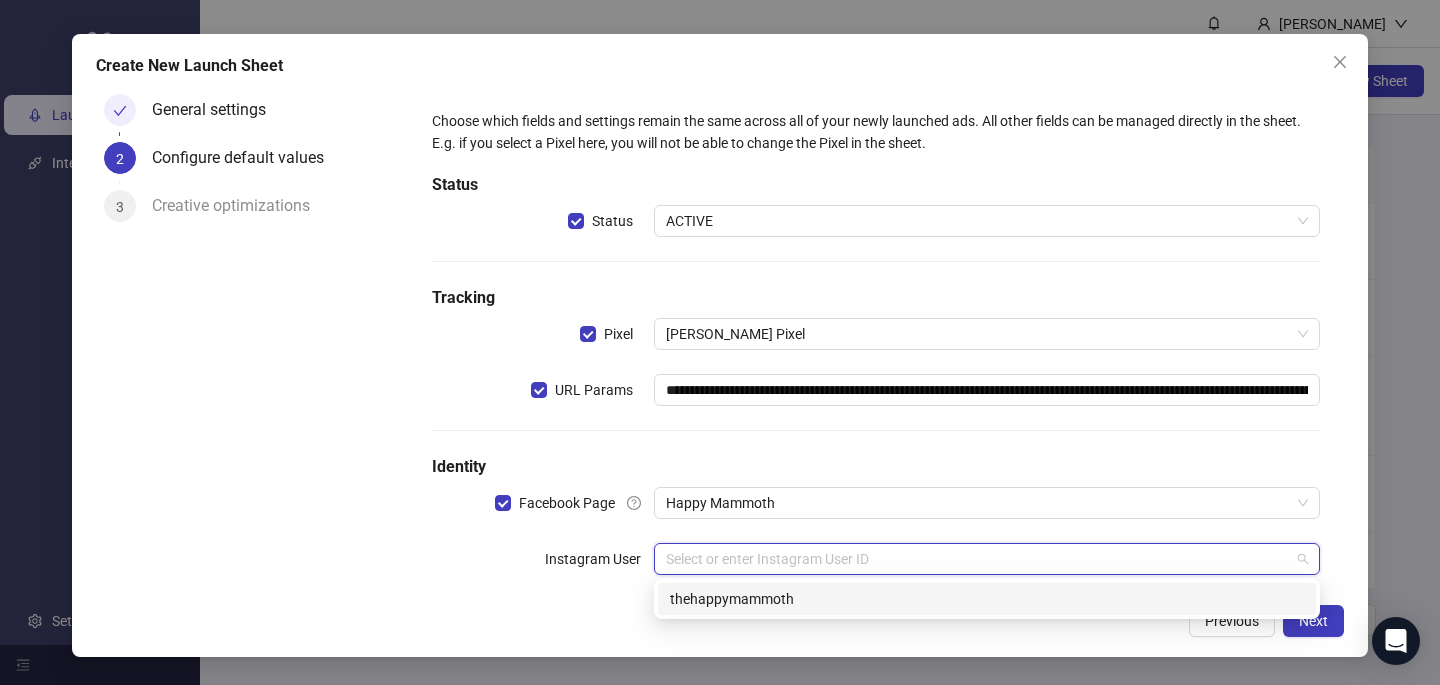 click on "thehappymammoth" at bounding box center [987, 599] 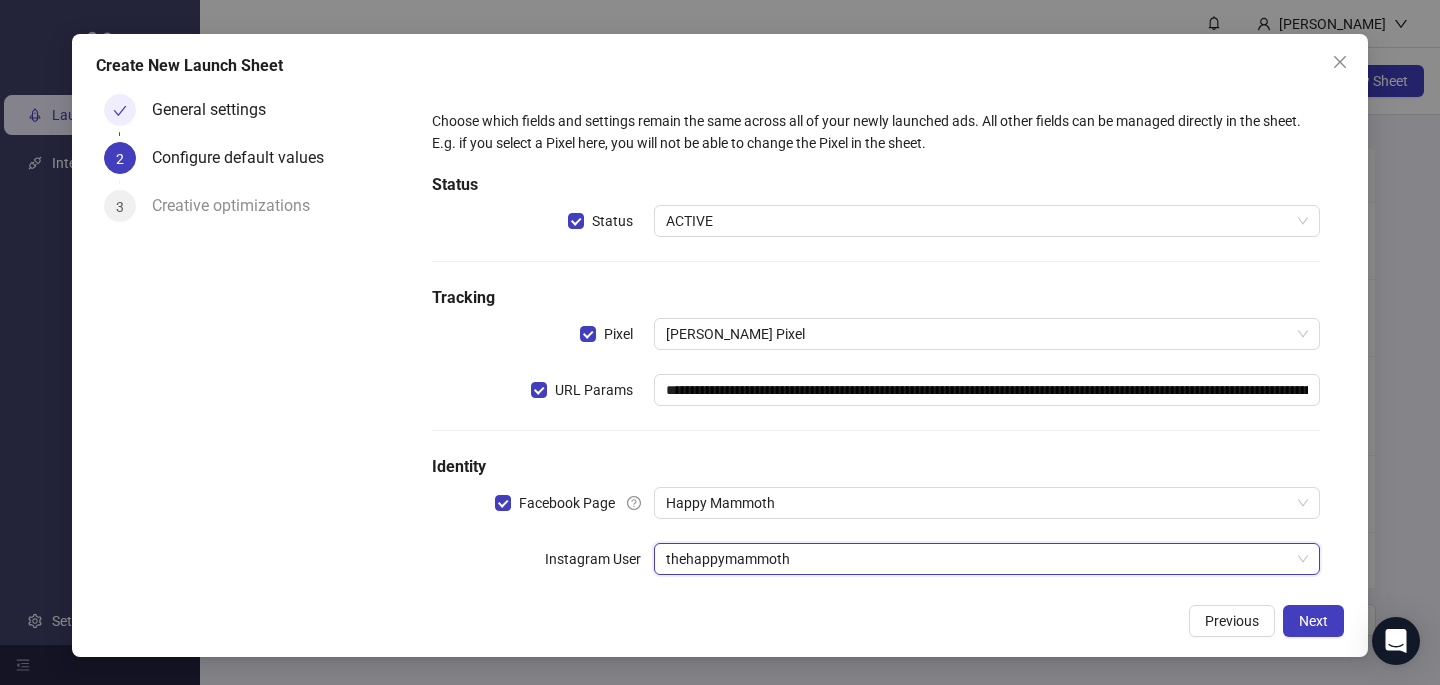 click on "Previous Next" at bounding box center (720, 621) 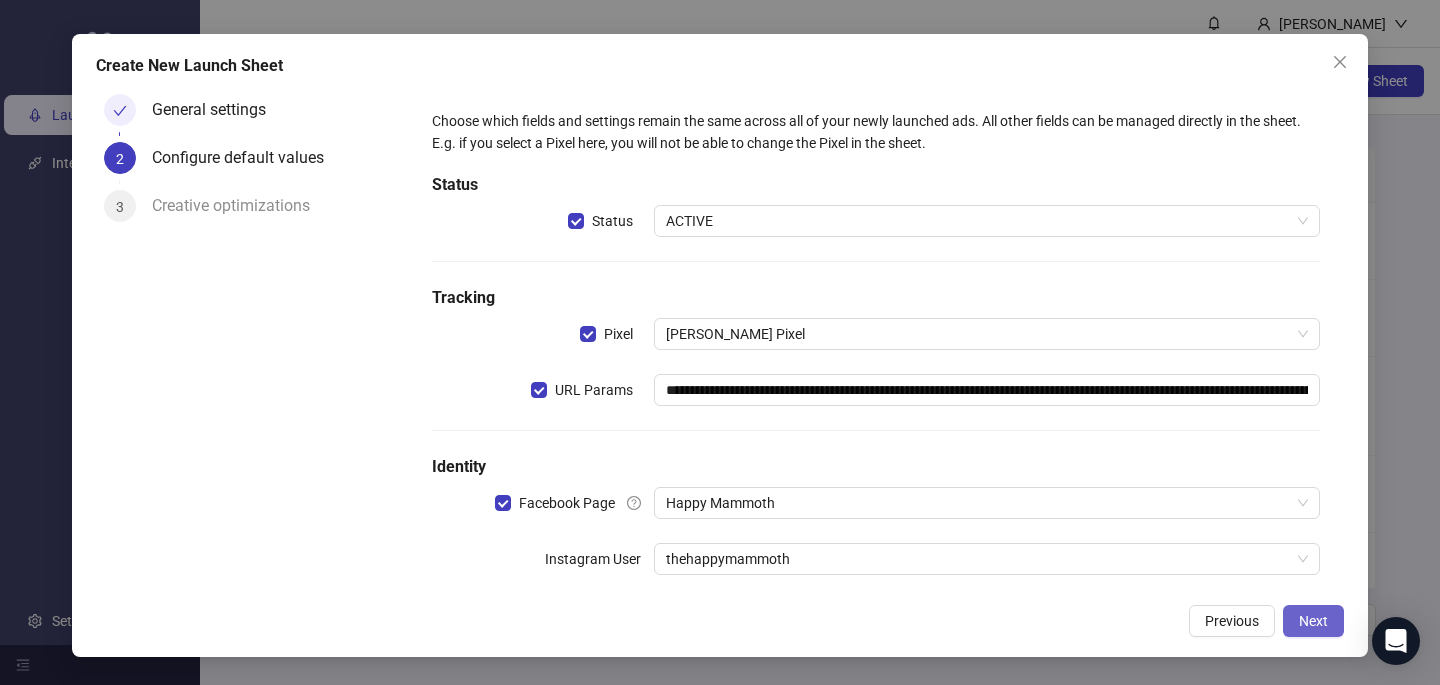 click on "Next" at bounding box center (1313, 621) 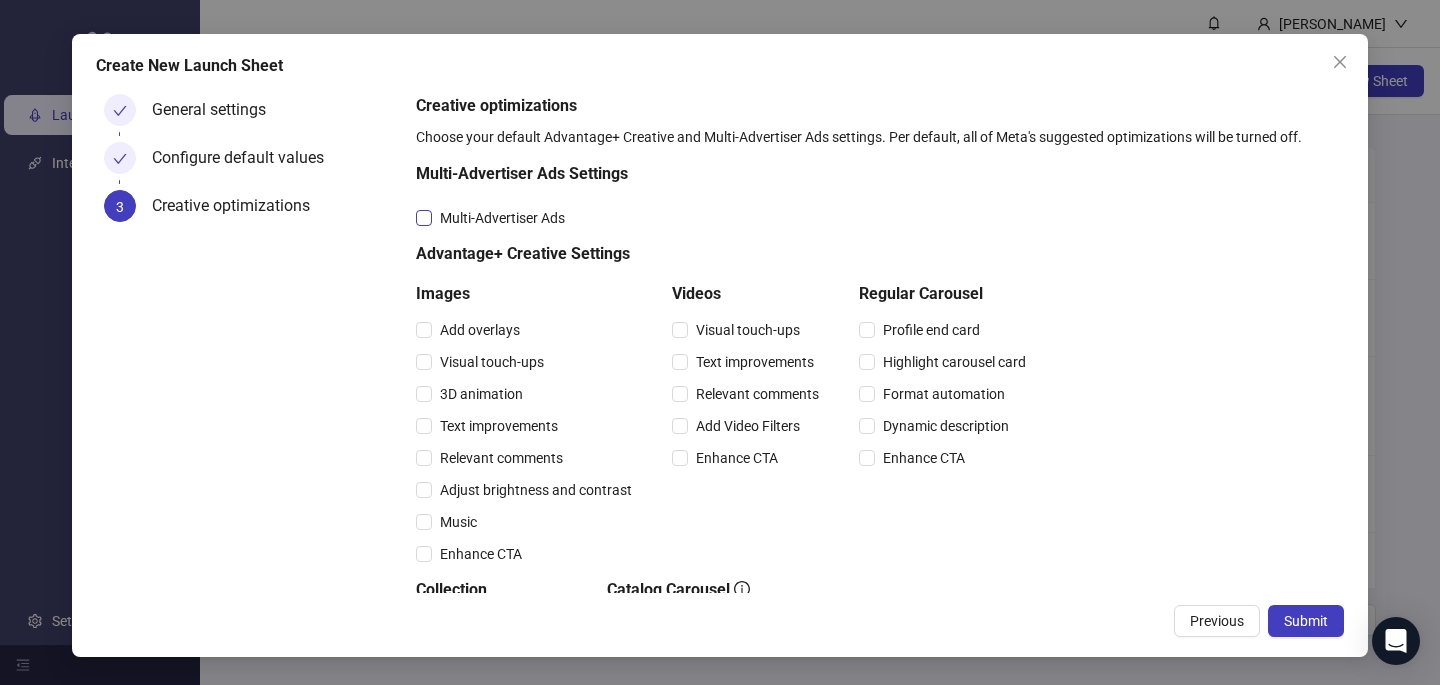 click on "Multi-Advertiser Ads" at bounding box center [502, 218] 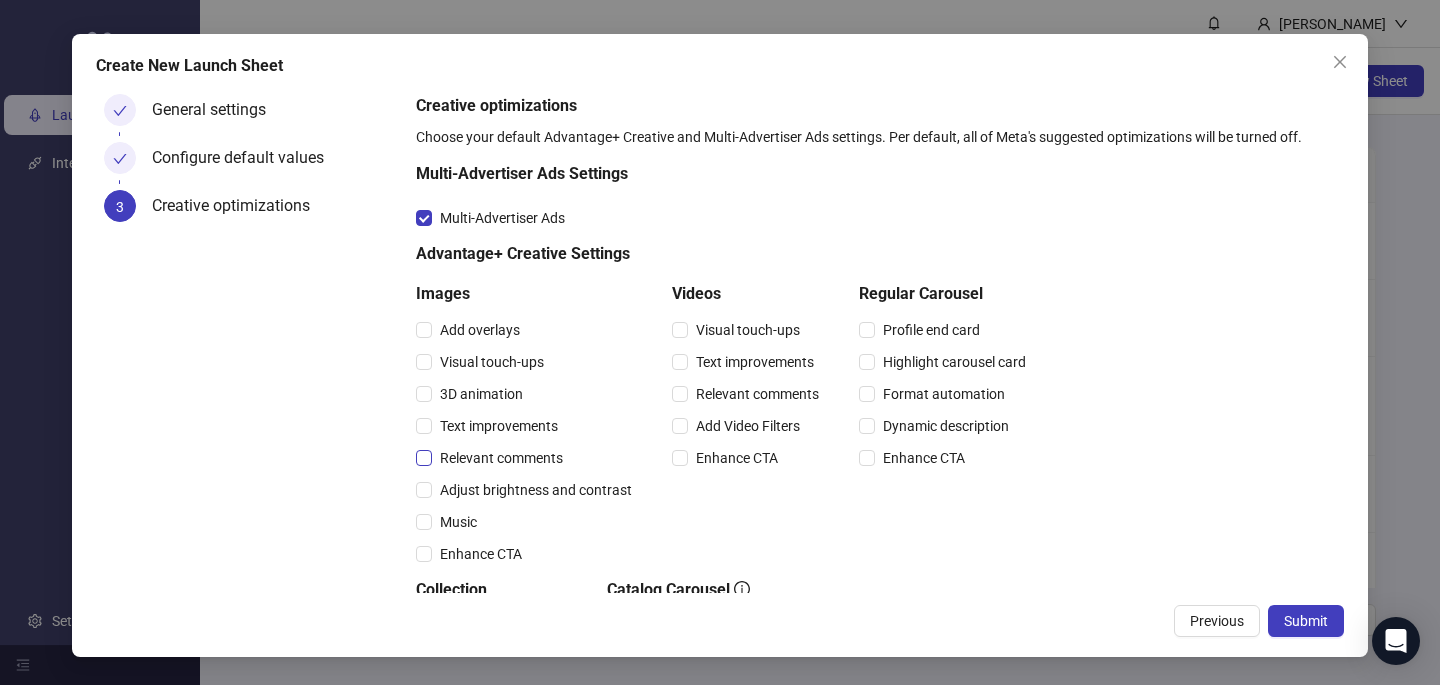click on "Relevant comments" at bounding box center (501, 458) 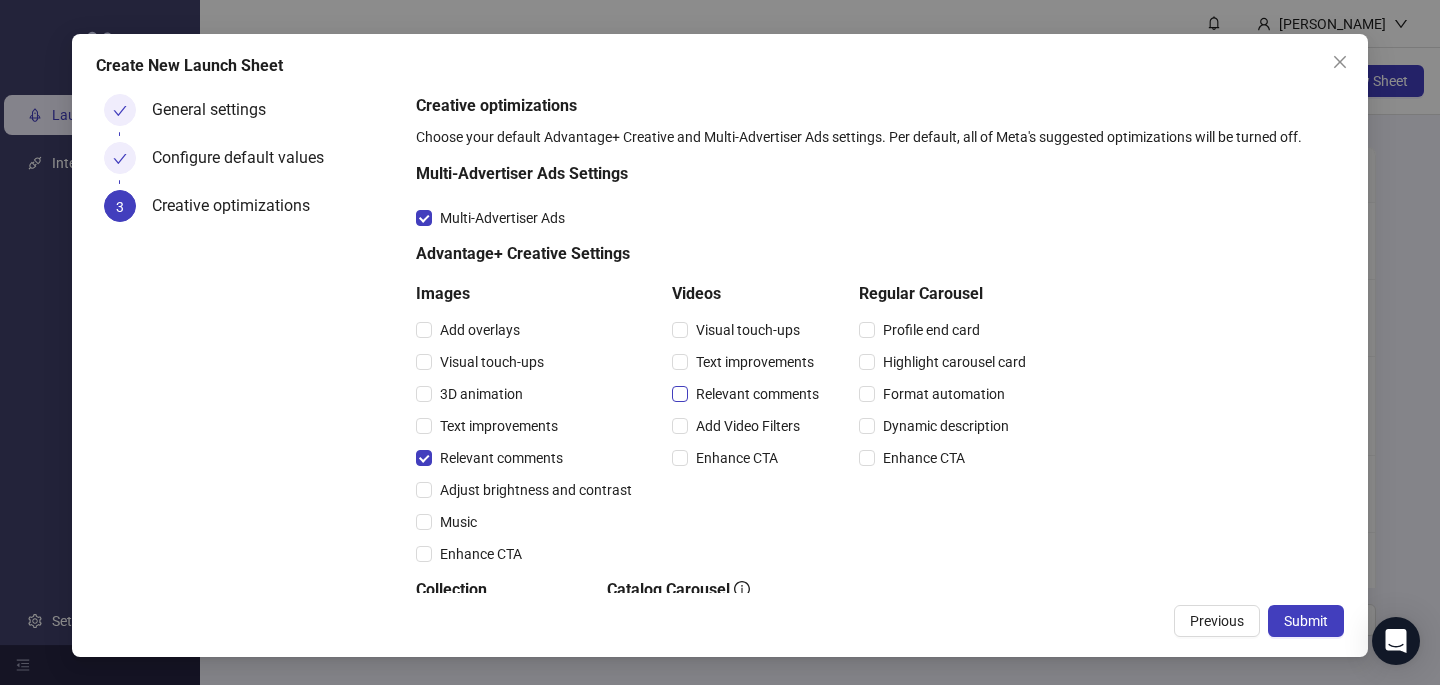 click on "Relevant comments" at bounding box center [757, 394] 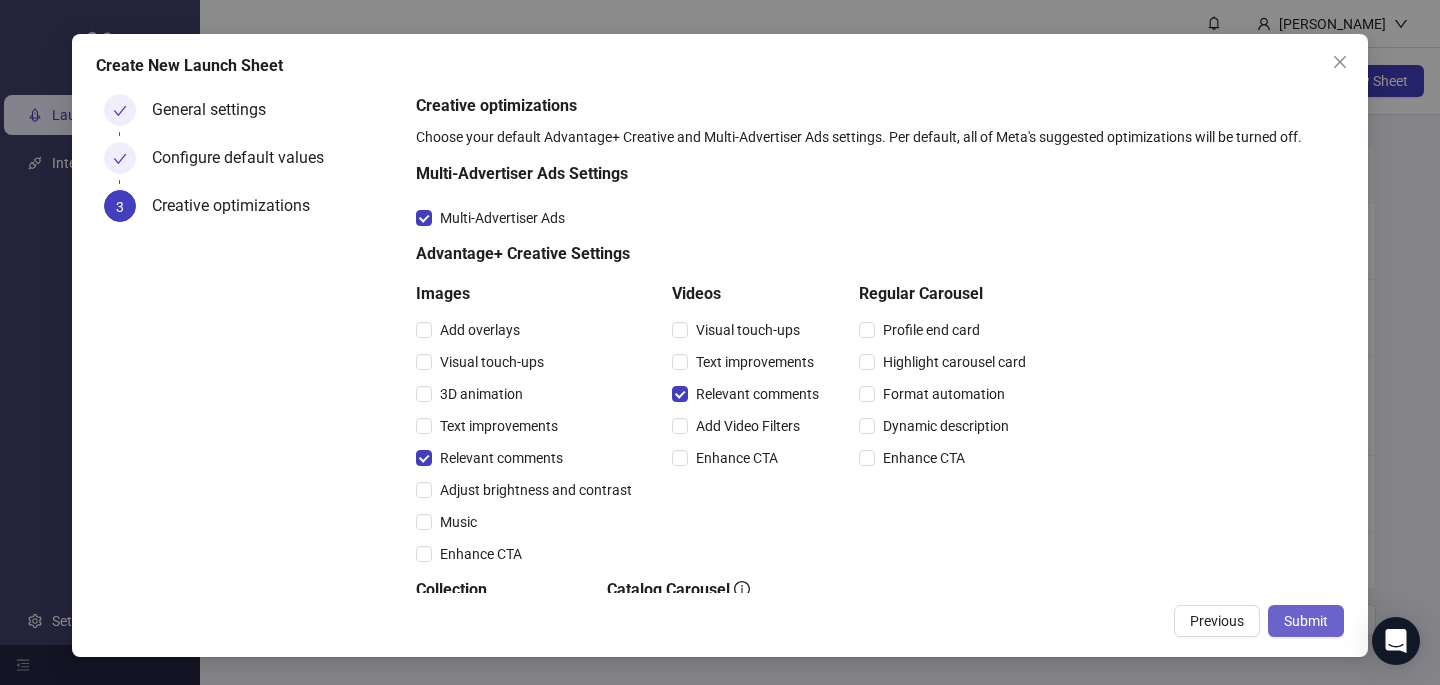click on "Submit" at bounding box center [1306, 621] 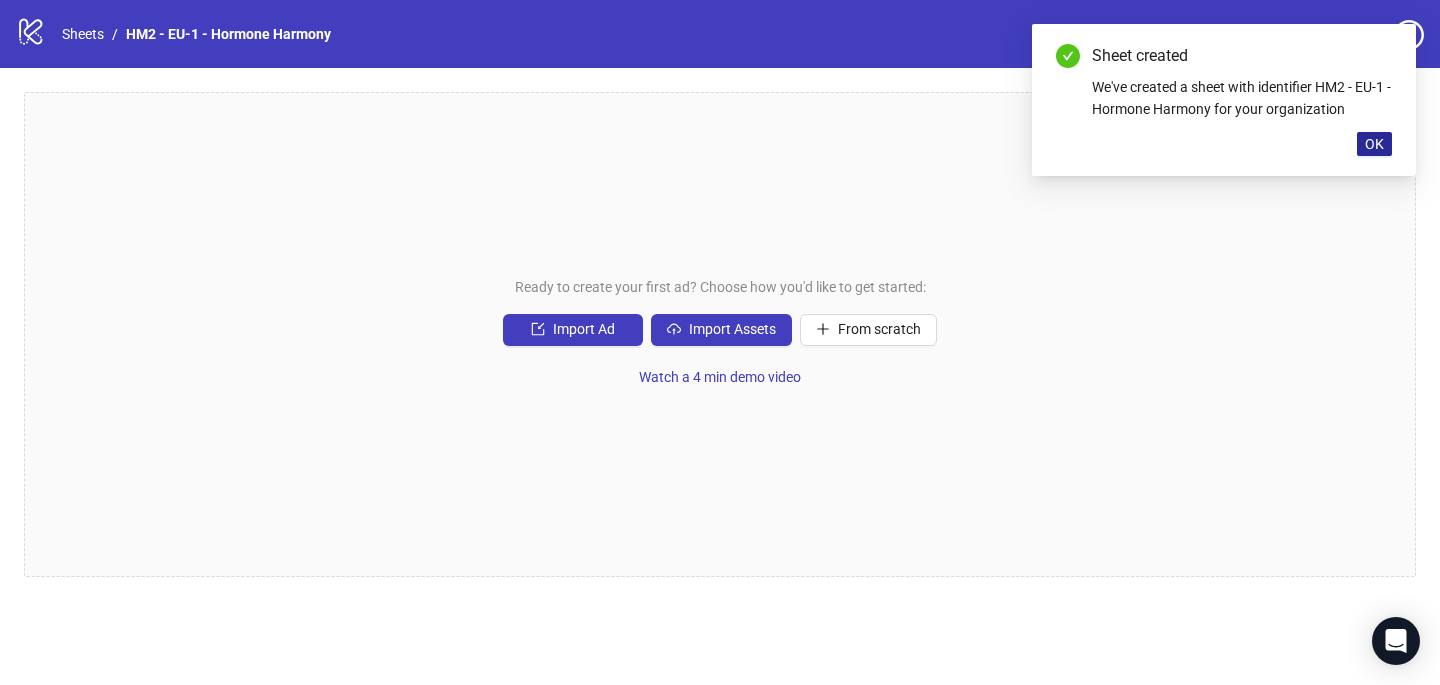 click on "OK" at bounding box center (1374, 144) 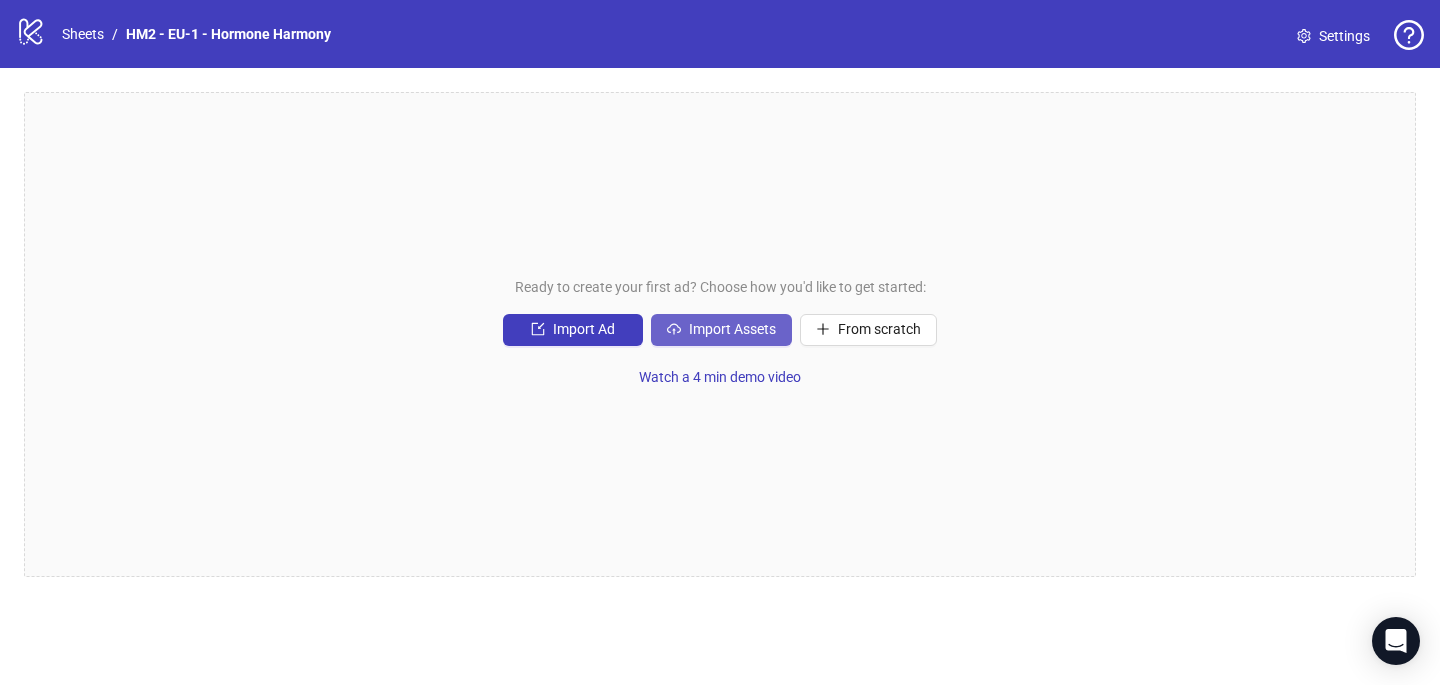 click on "Import Assets" at bounding box center [732, 329] 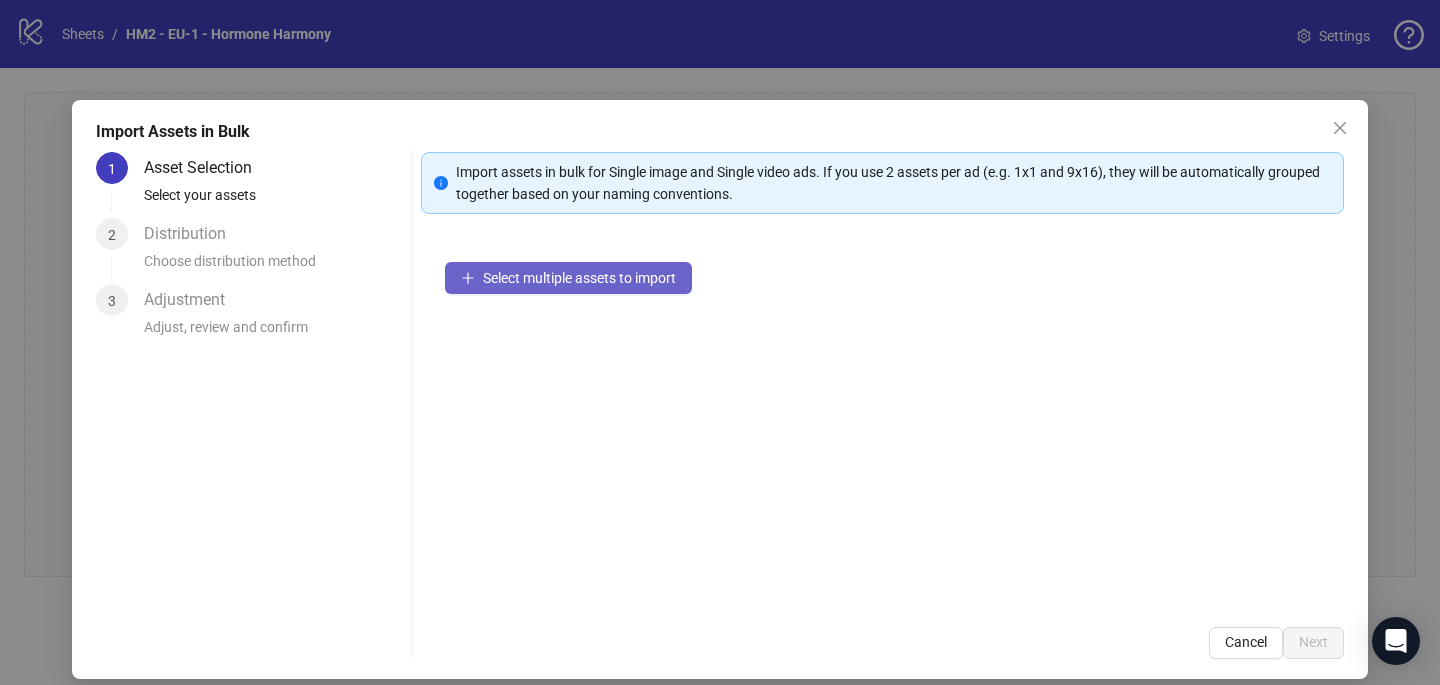 click on "Select multiple assets to import" at bounding box center [579, 278] 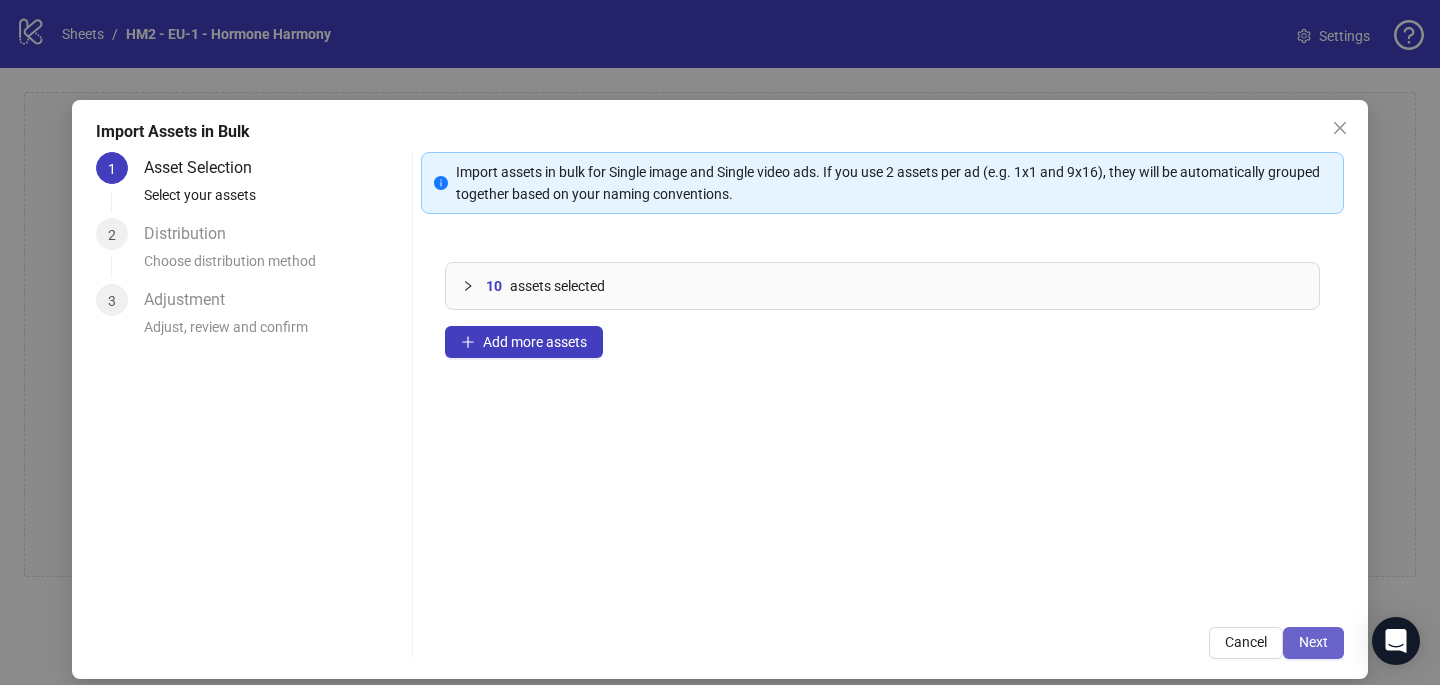 click on "Next" at bounding box center (1313, 643) 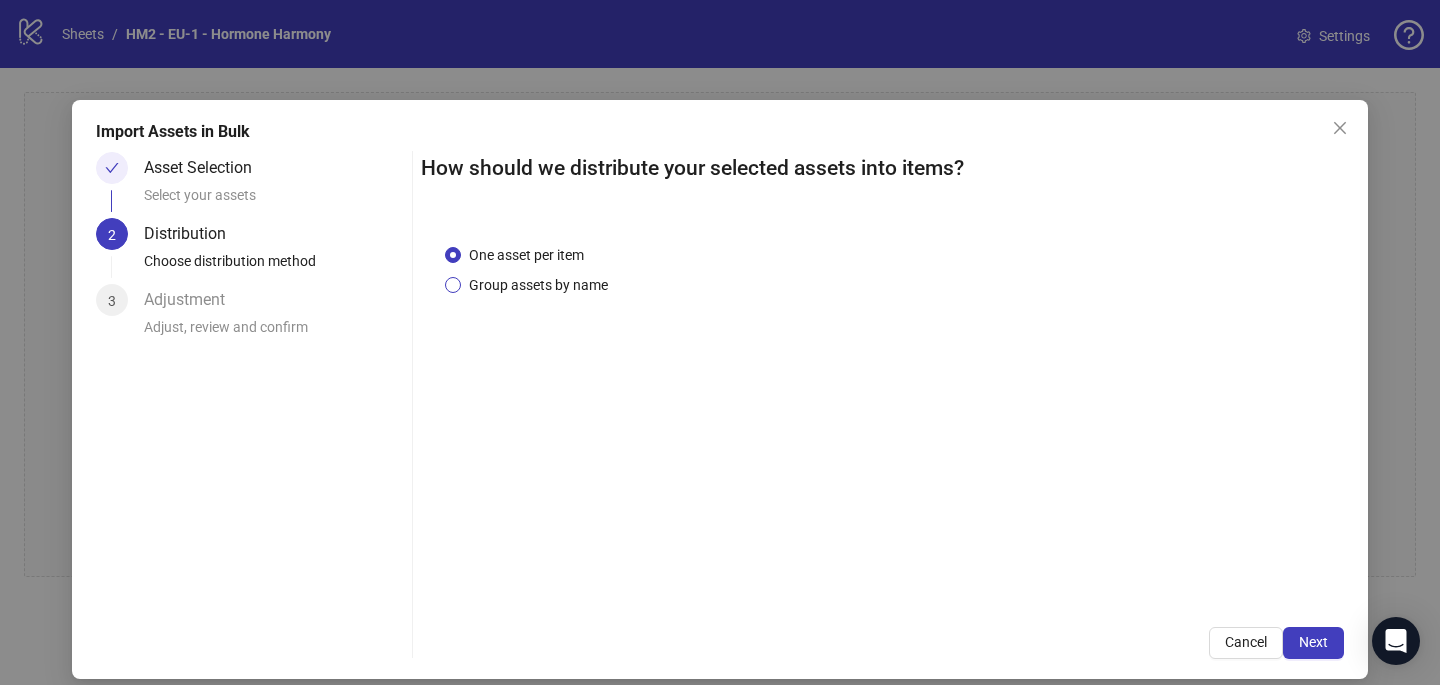click on "Group assets by name" at bounding box center (538, 285) 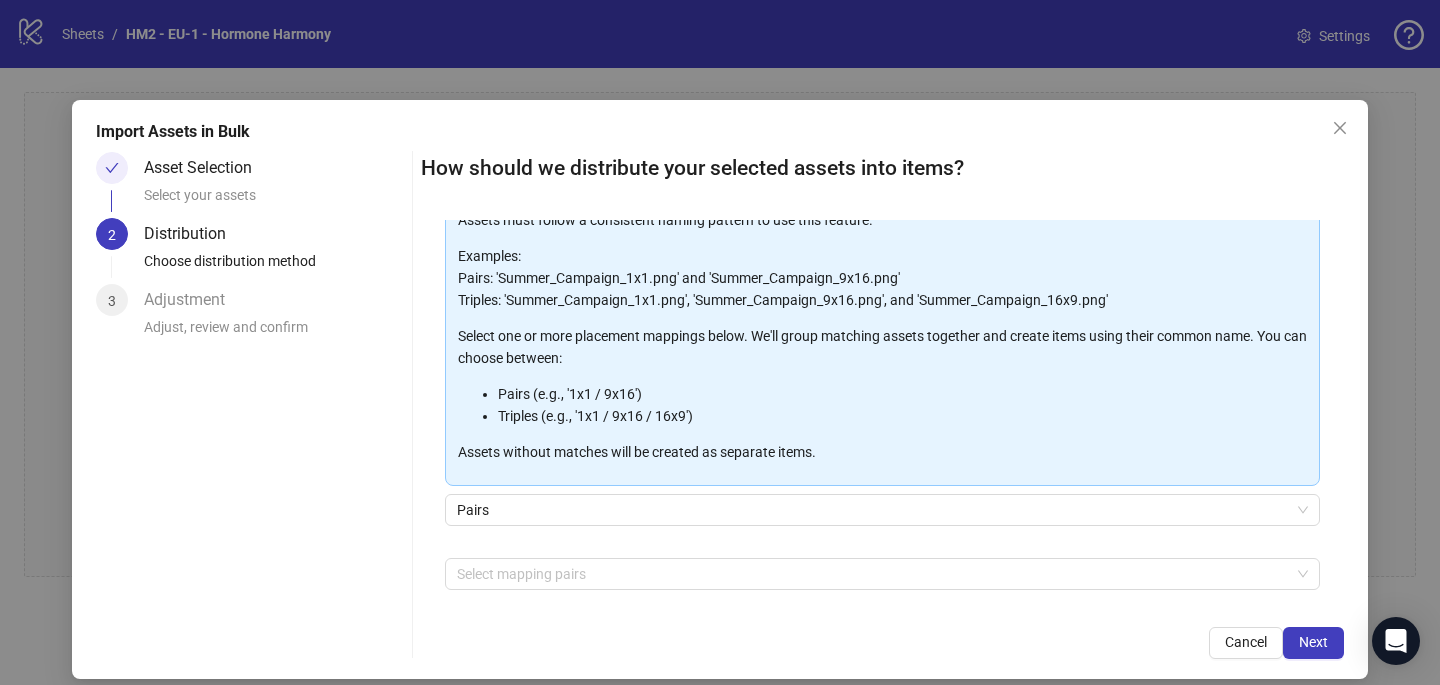 scroll, scrollTop: 132, scrollLeft: 0, axis: vertical 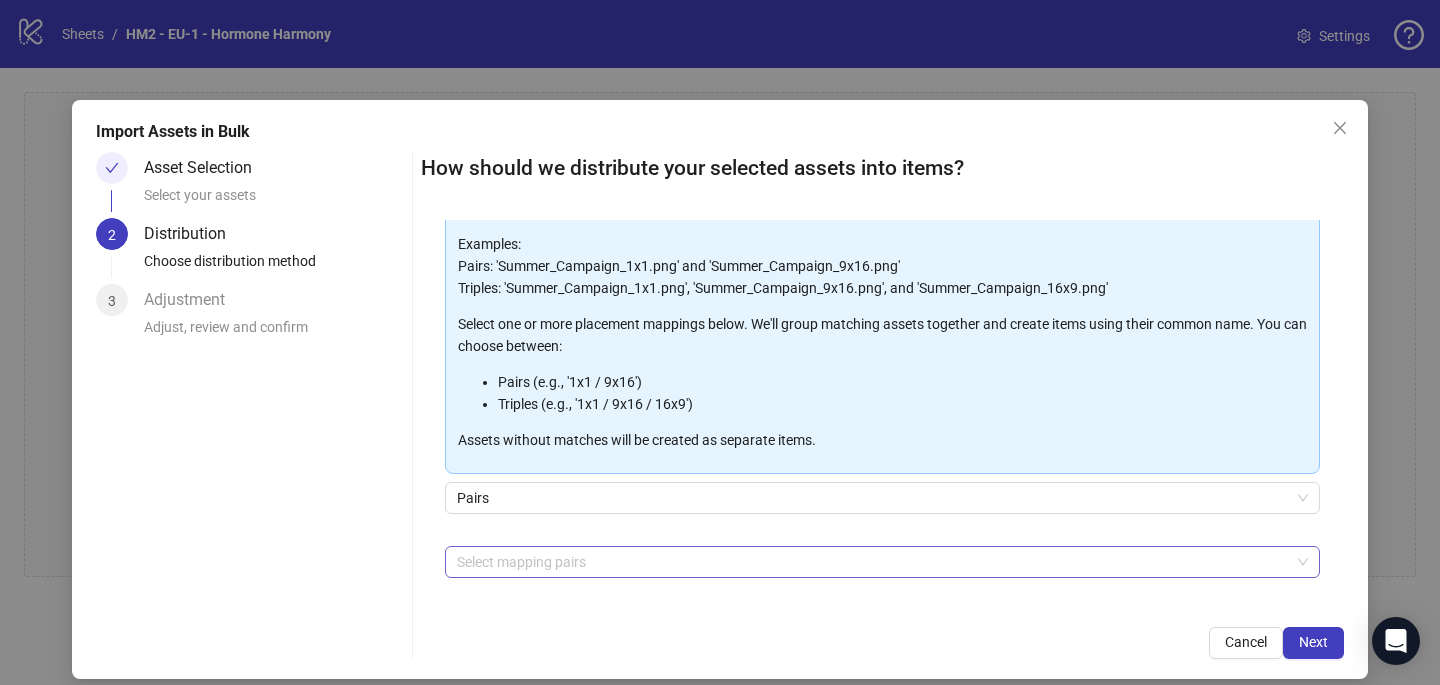click at bounding box center (872, 562) 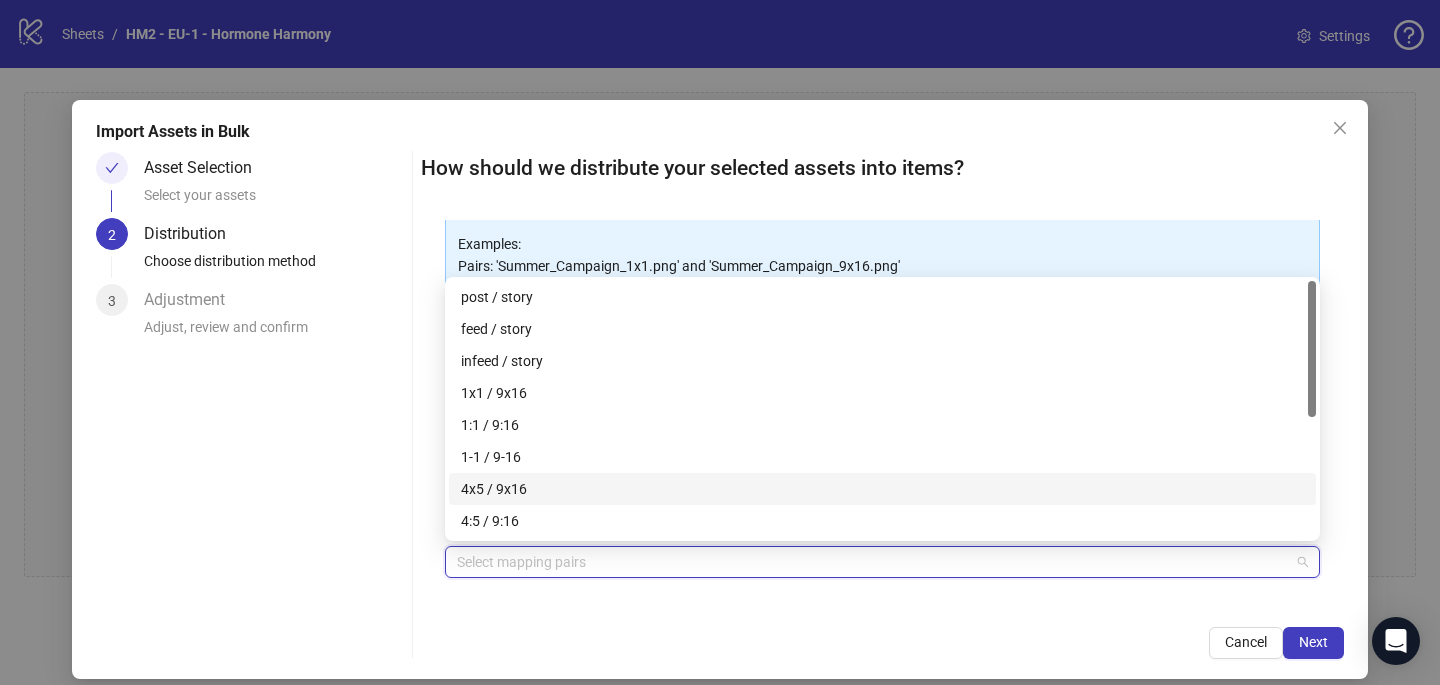 click on "4x5 / 9x16" at bounding box center (882, 489) 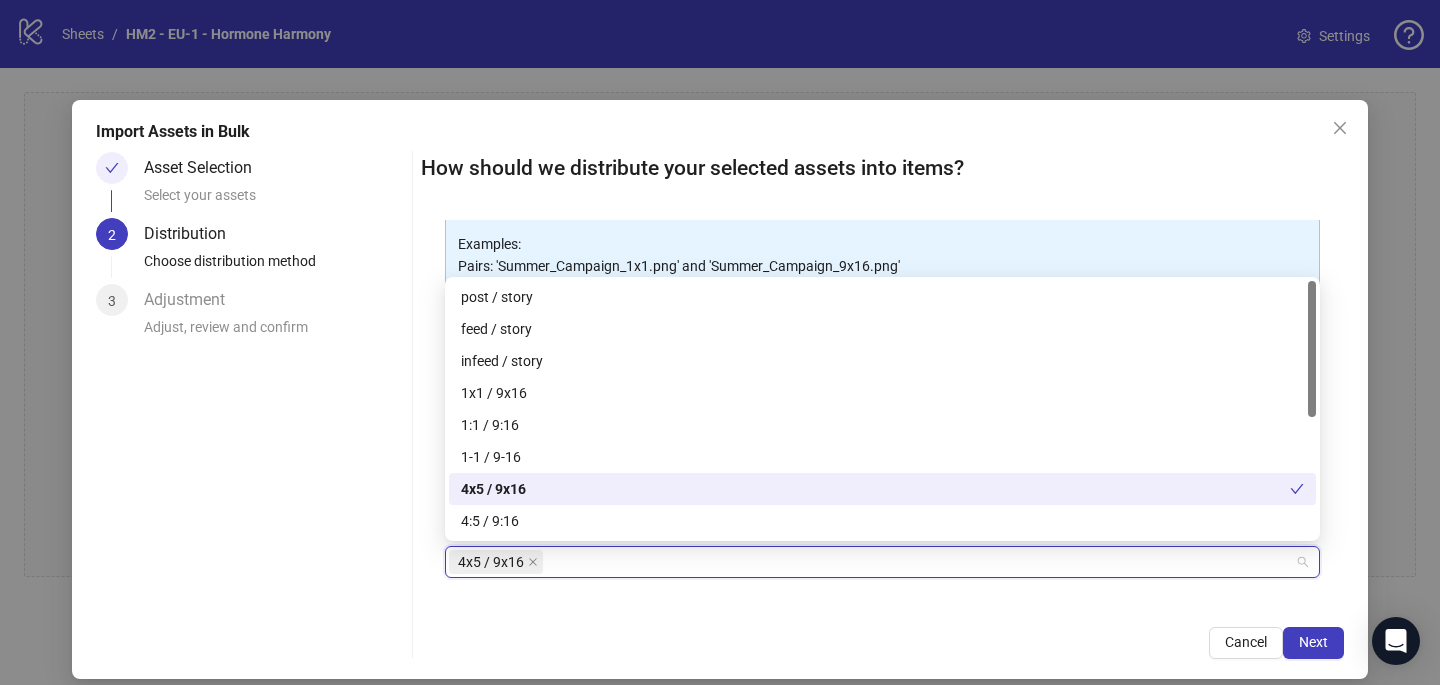 click on "Cancel Next" at bounding box center (882, 643) 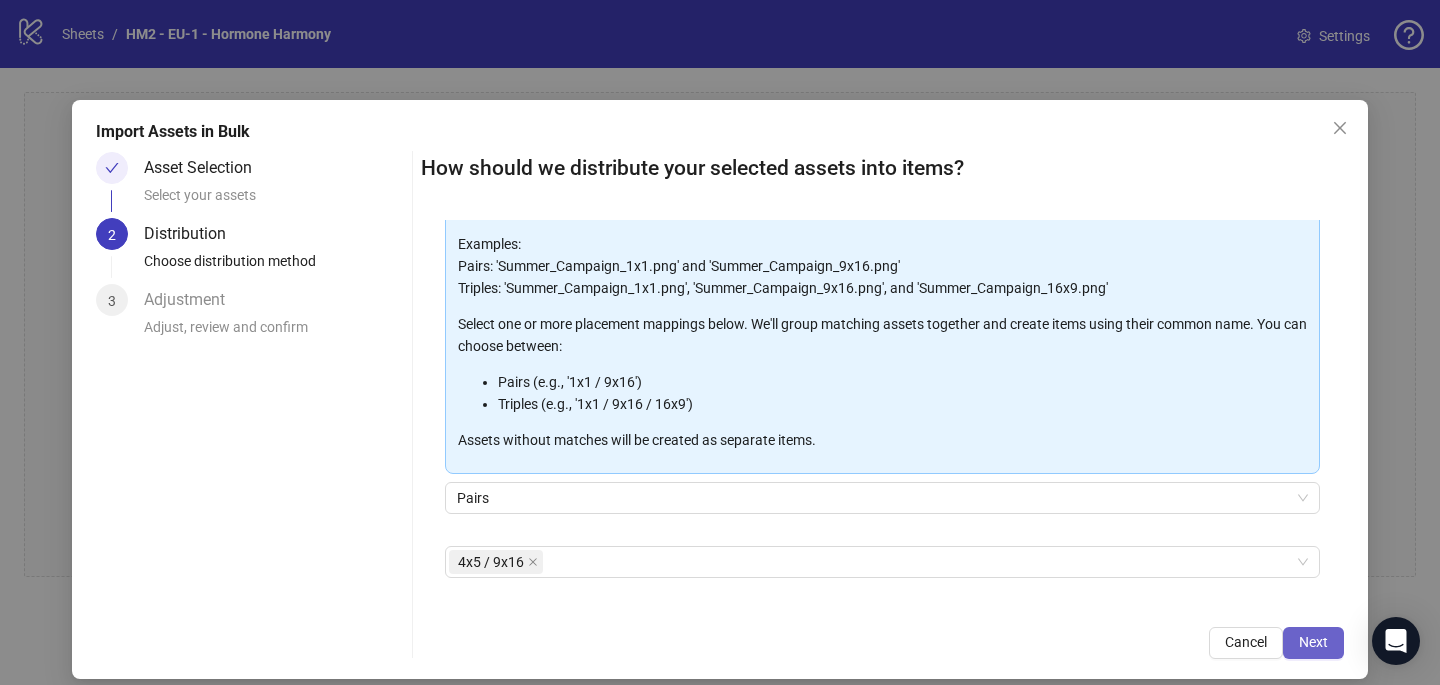 click on "Next" at bounding box center [1313, 643] 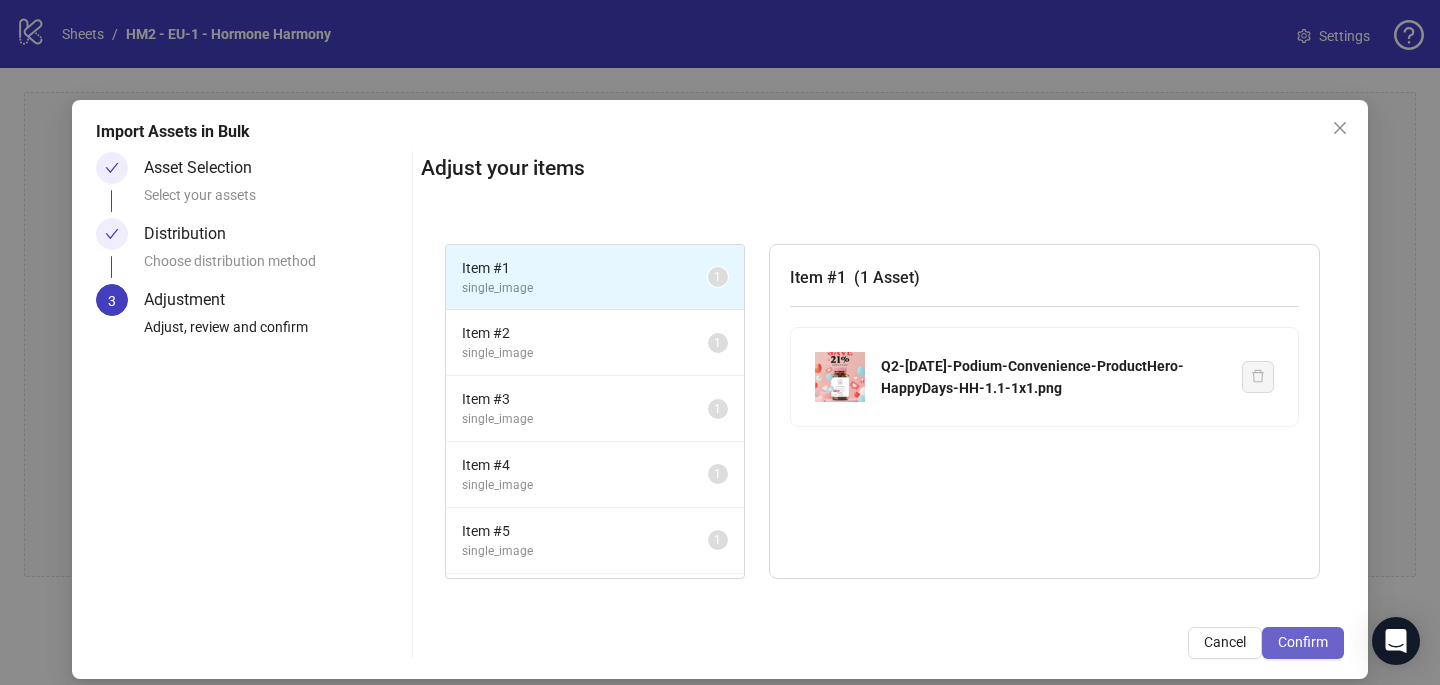click on "Confirm" at bounding box center (1303, 642) 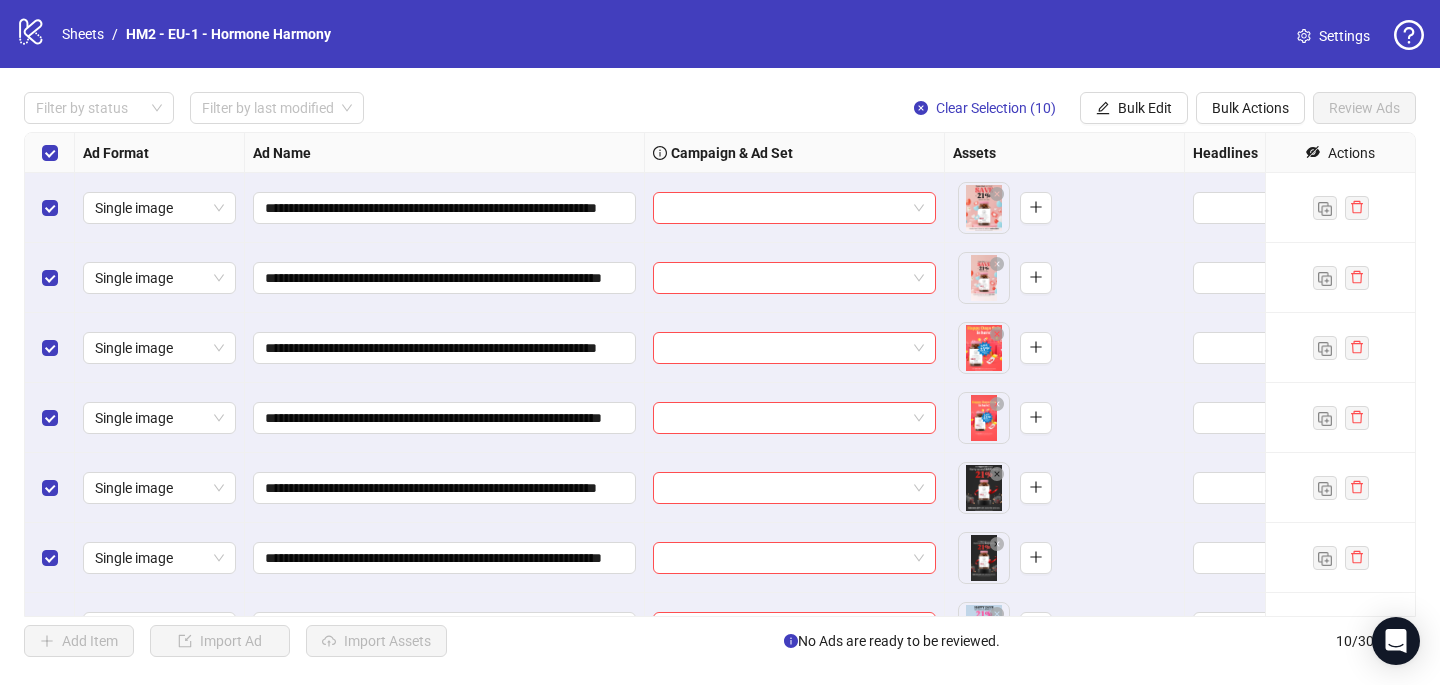 scroll, scrollTop: 257, scrollLeft: 0, axis: vertical 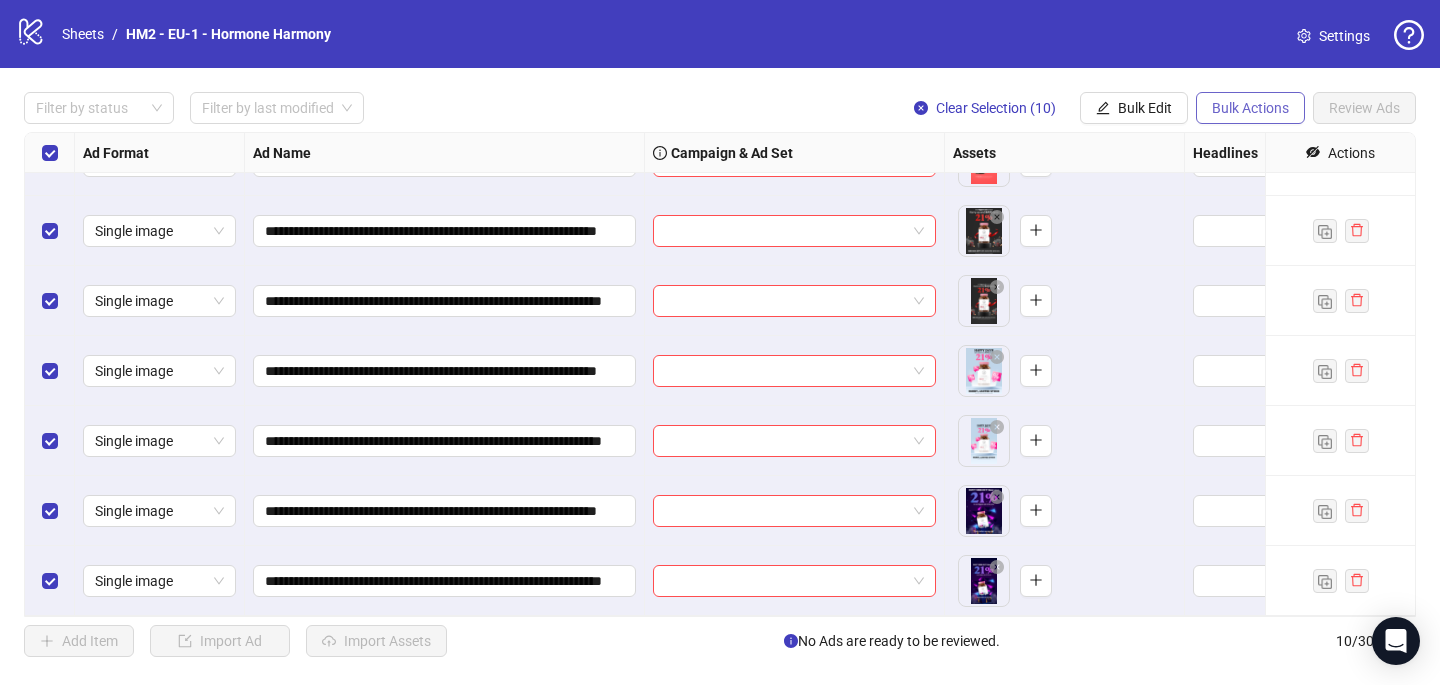 click on "Bulk Actions" at bounding box center (1250, 108) 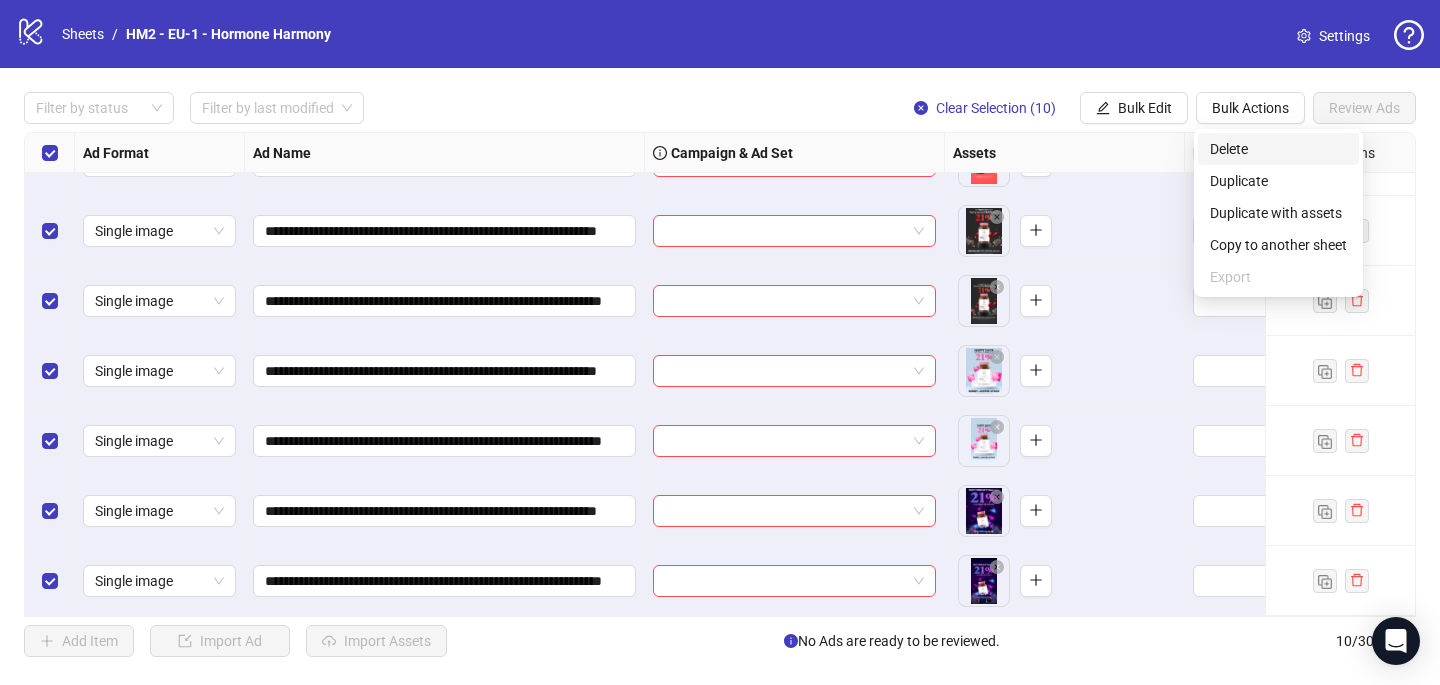 click on "Delete" at bounding box center [1278, 149] 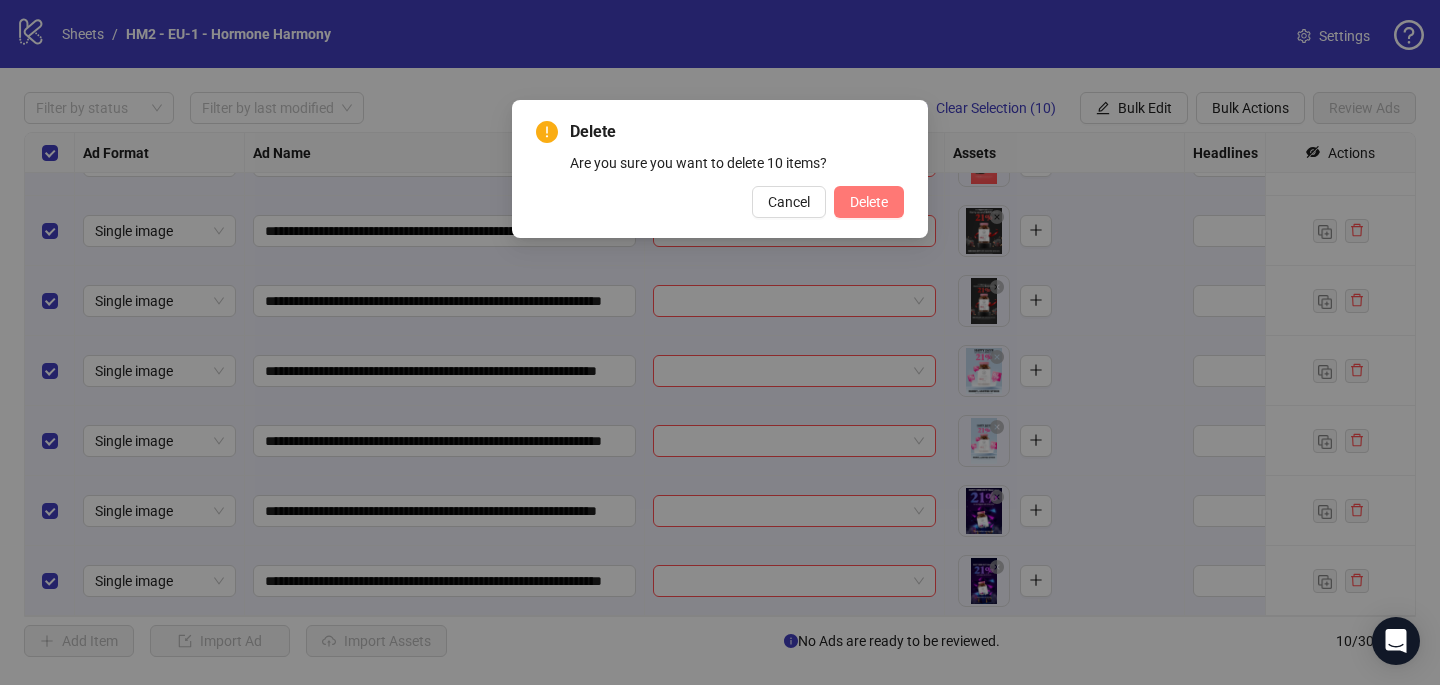 click on "Delete" at bounding box center [869, 202] 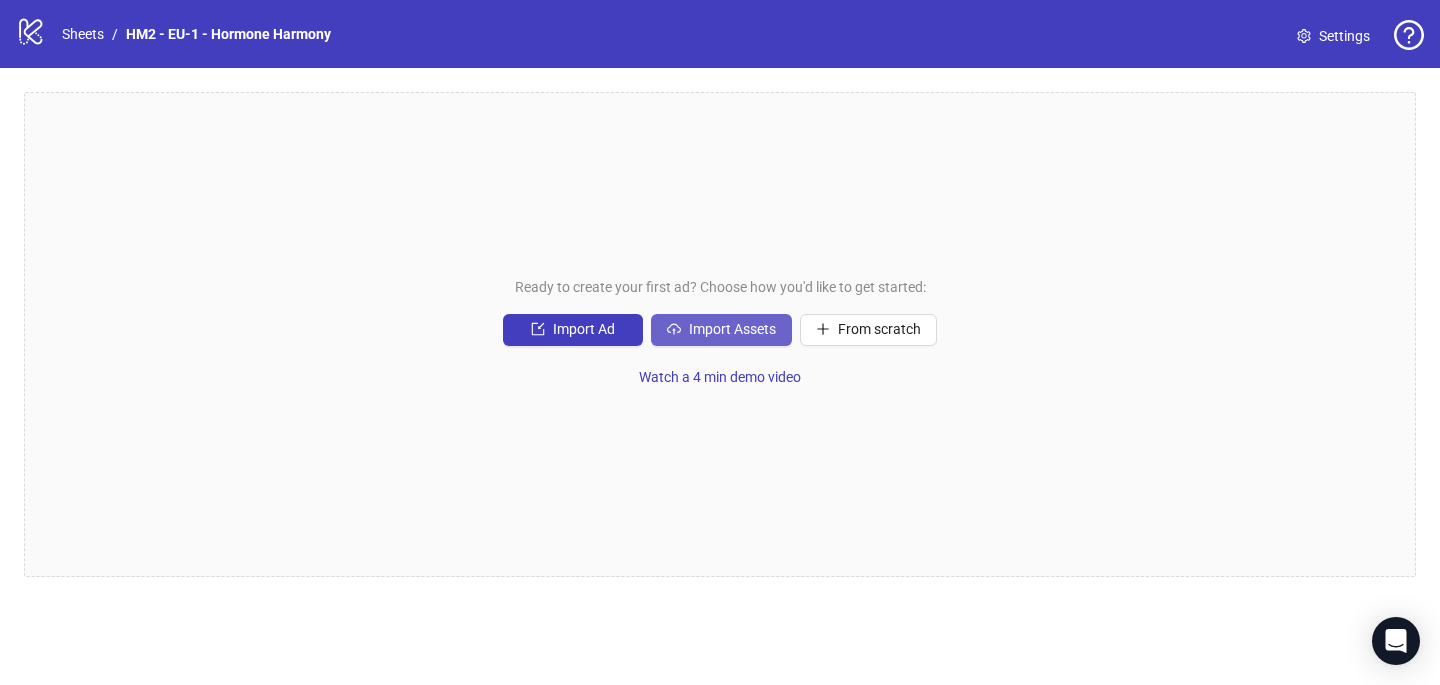 click on "Import Assets" at bounding box center [732, 329] 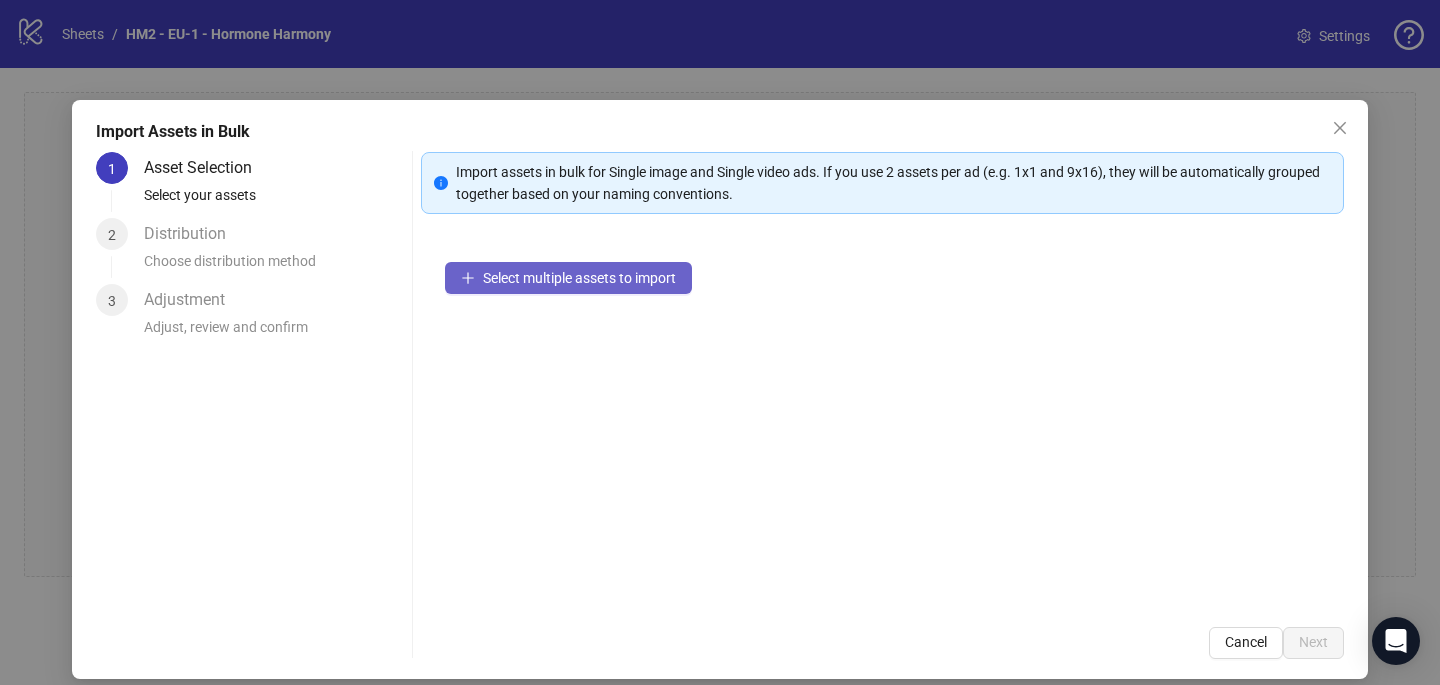 click on "Select multiple assets to import" at bounding box center [568, 278] 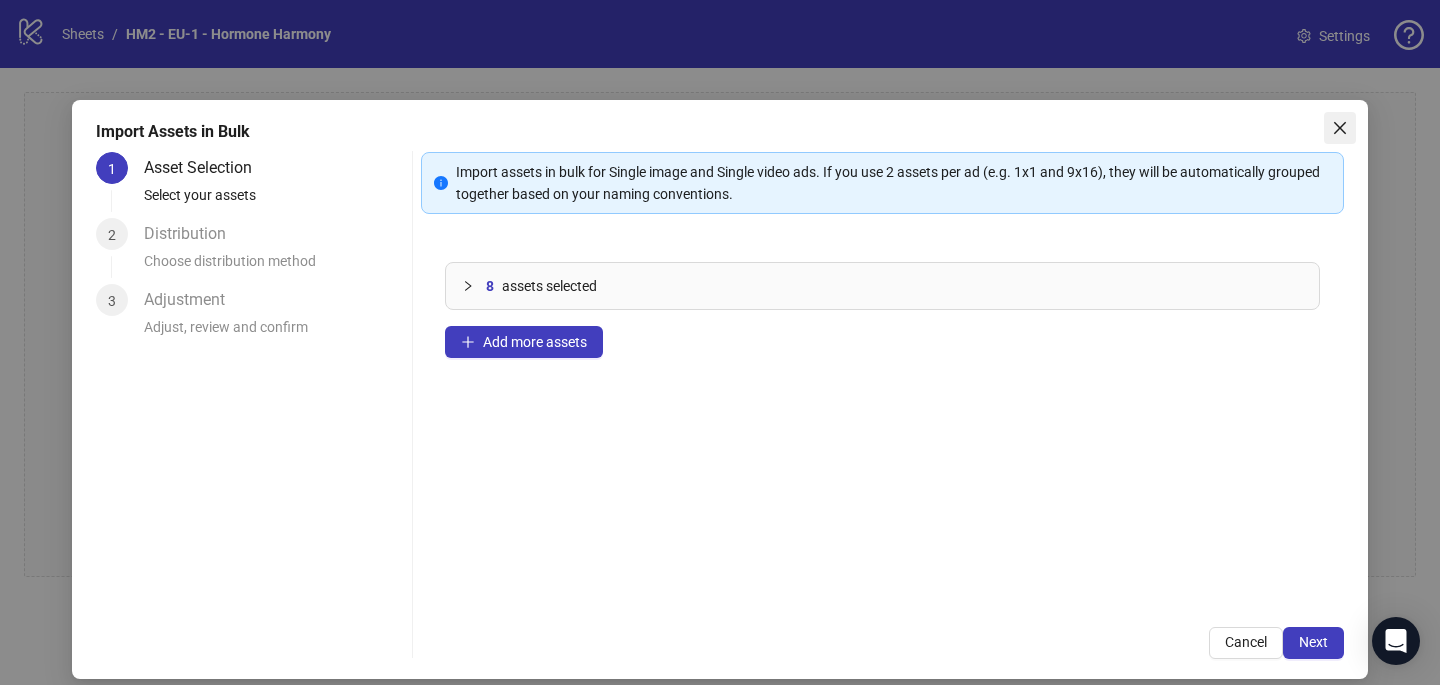 click 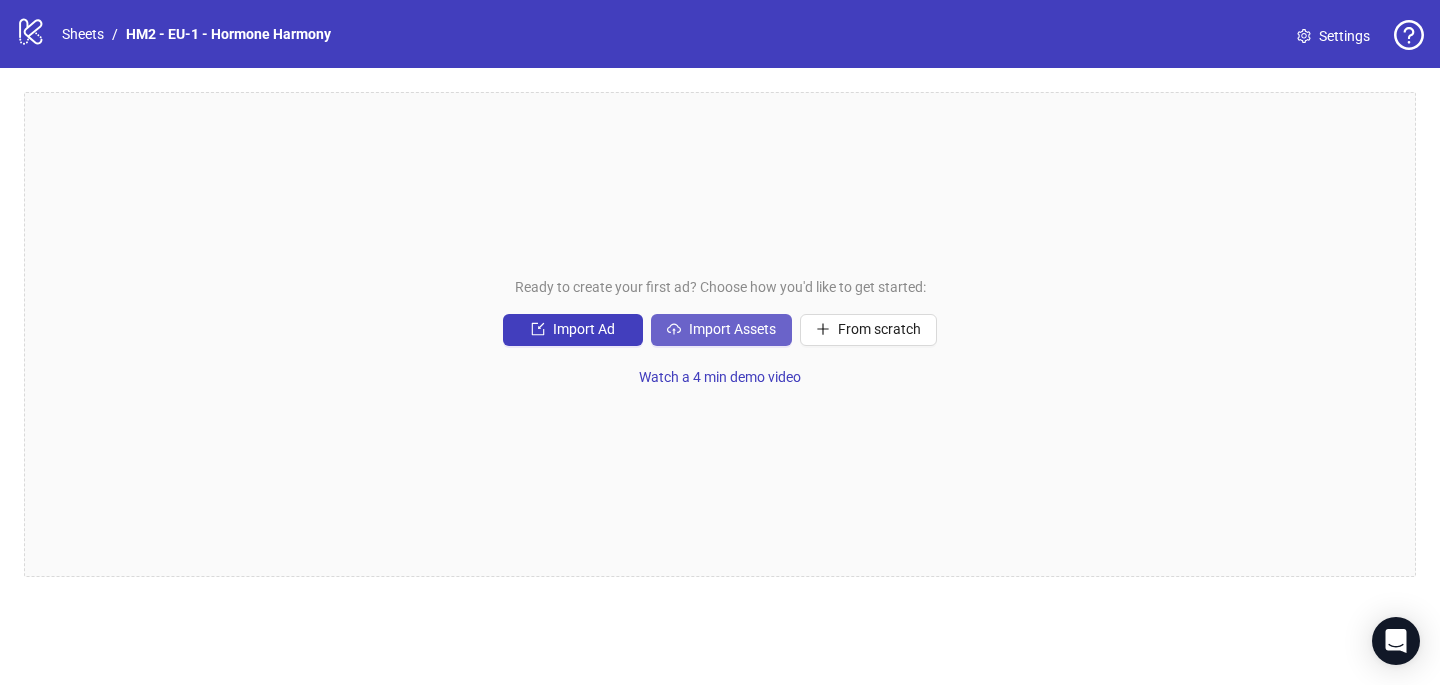 click on "Import Assets" at bounding box center [732, 329] 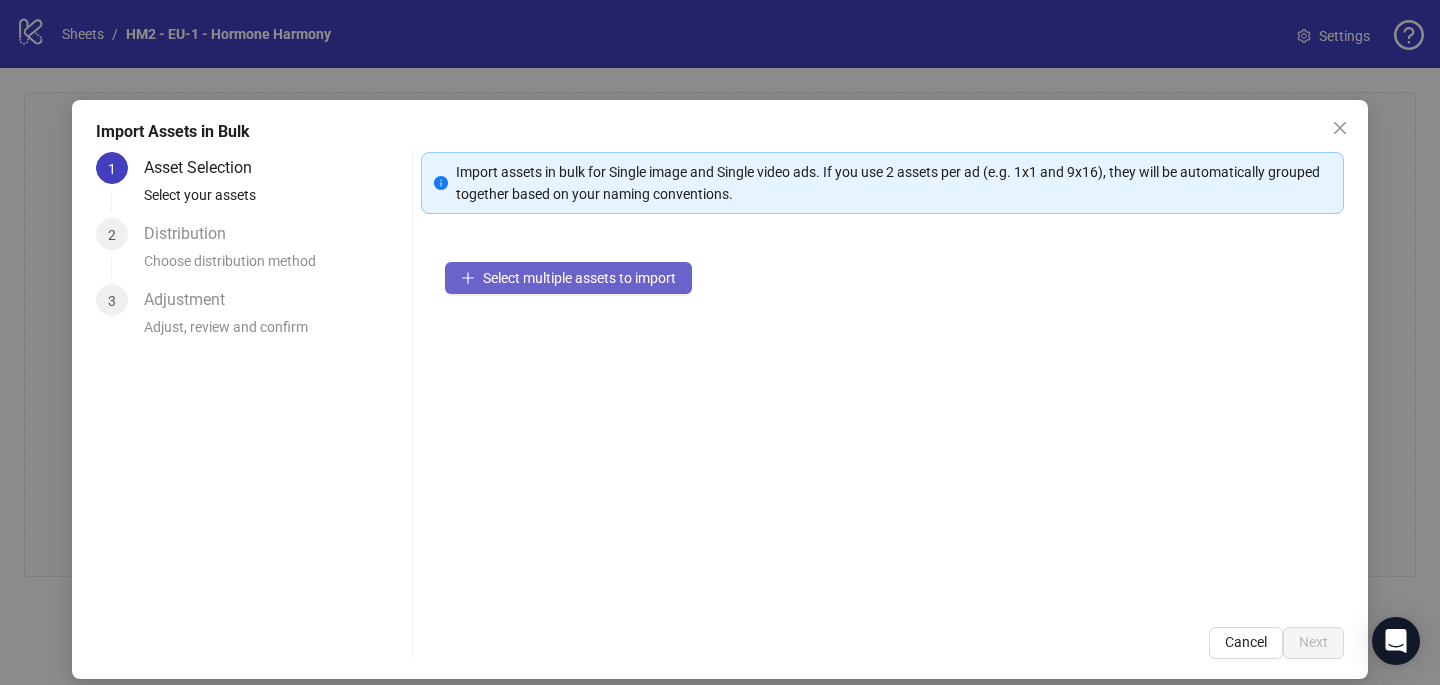 click on "Select multiple assets to import" at bounding box center [579, 278] 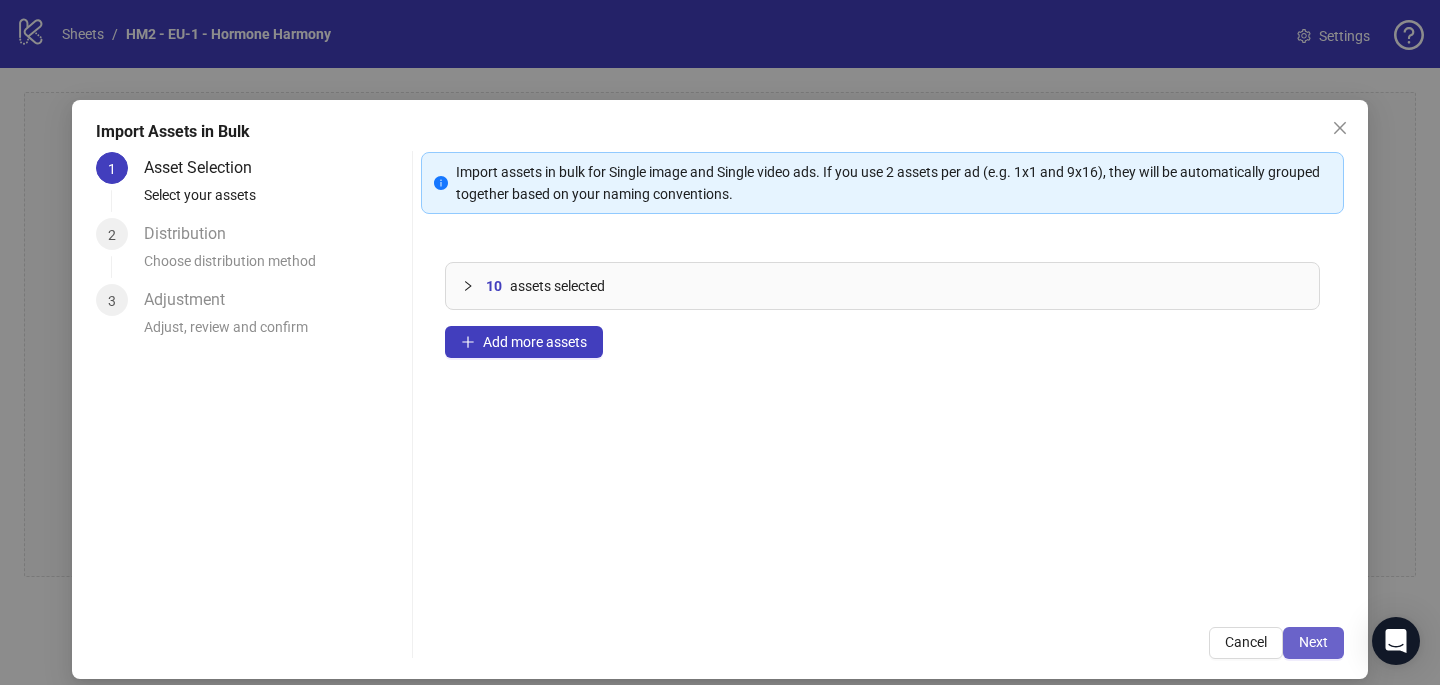 click on "Next" at bounding box center [1313, 643] 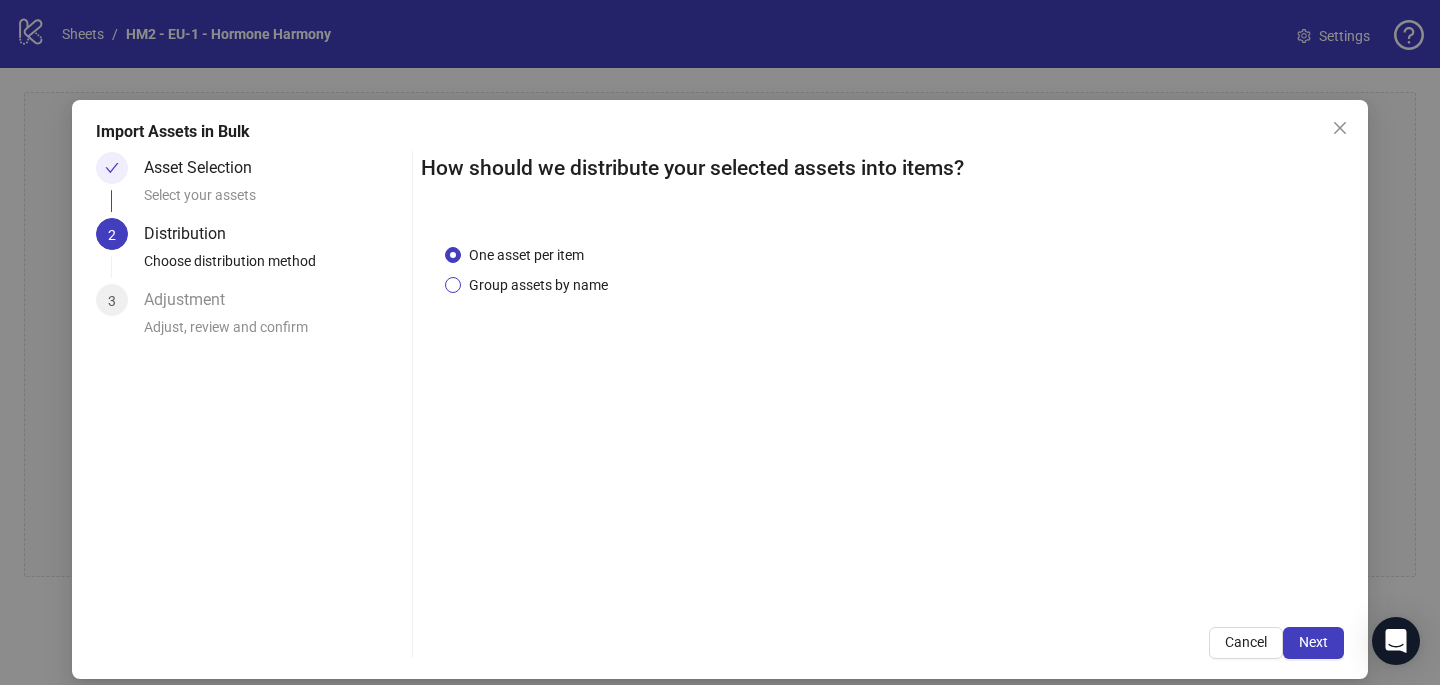 click on "Group assets by name" at bounding box center [538, 285] 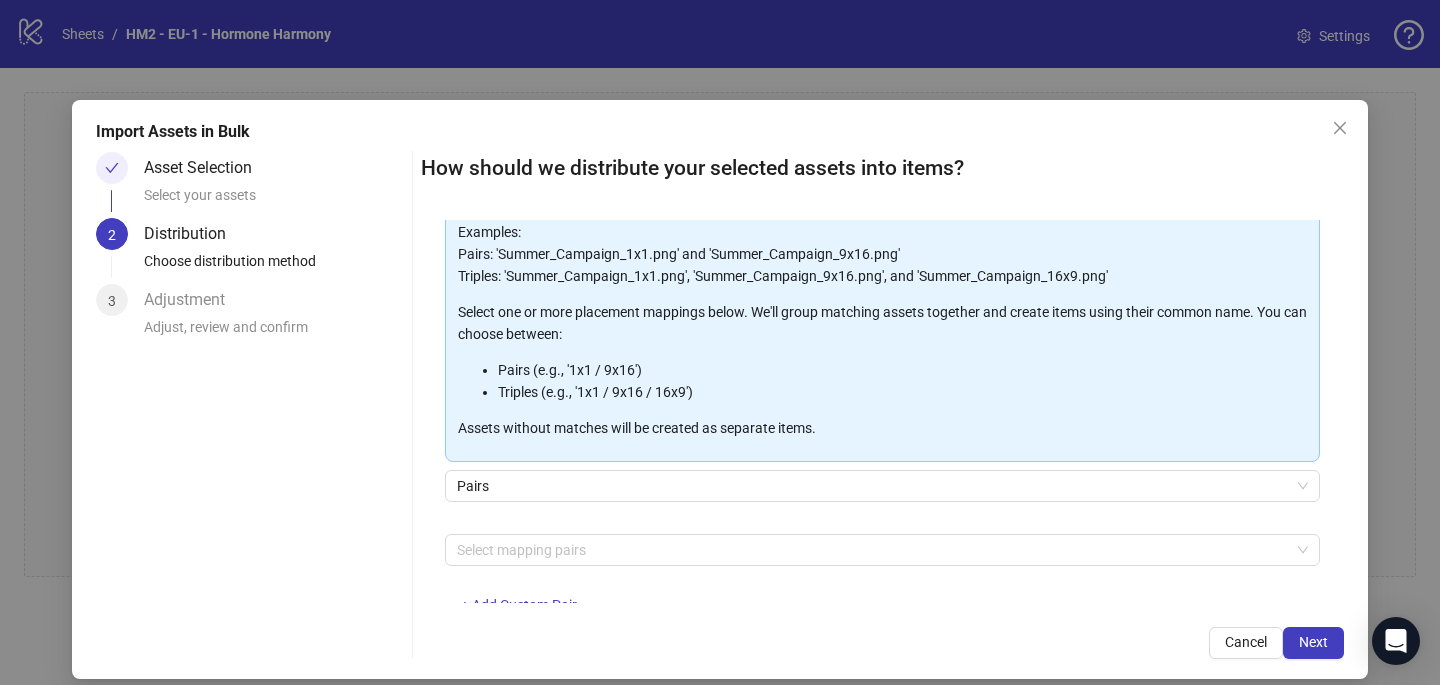 scroll, scrollTop: 203, scrollLeft: 0, axis: vertical 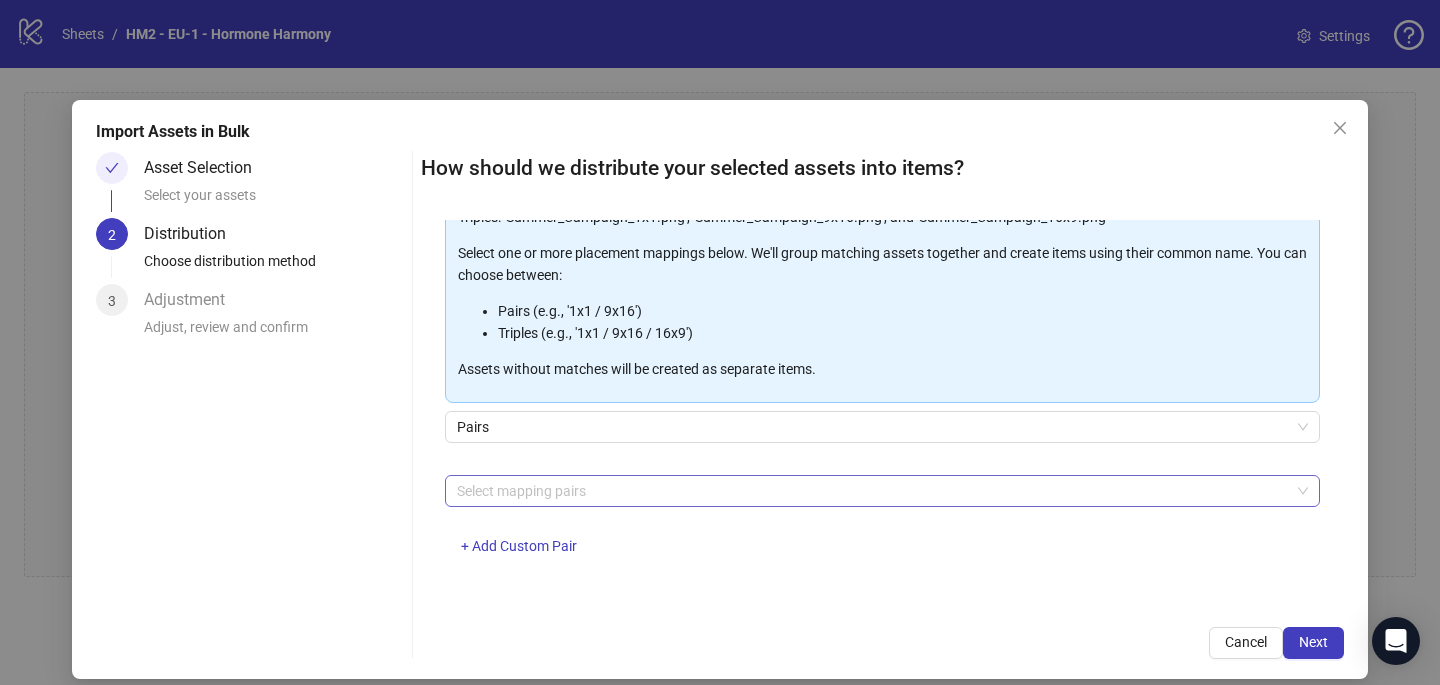 click at bounding box center (872, 491) 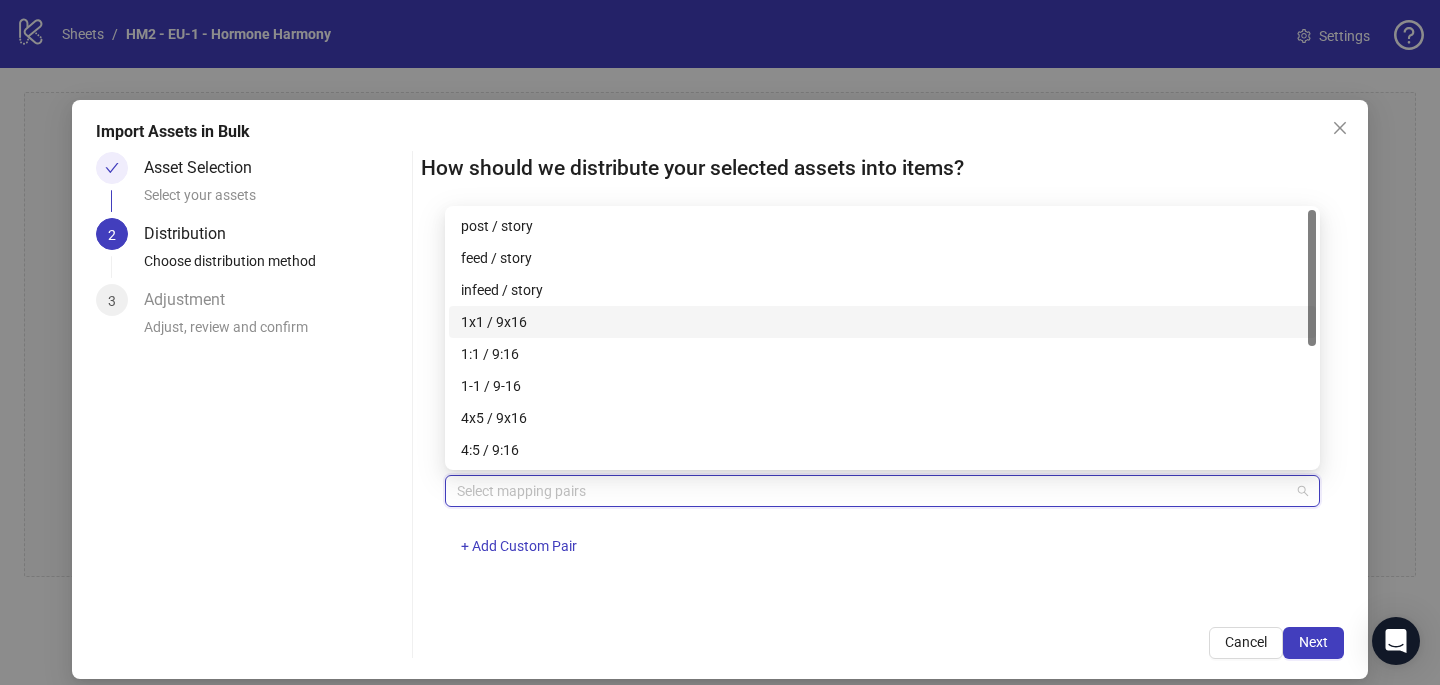 click on "1x1 / 9x16" at bounding box center [882, 322] 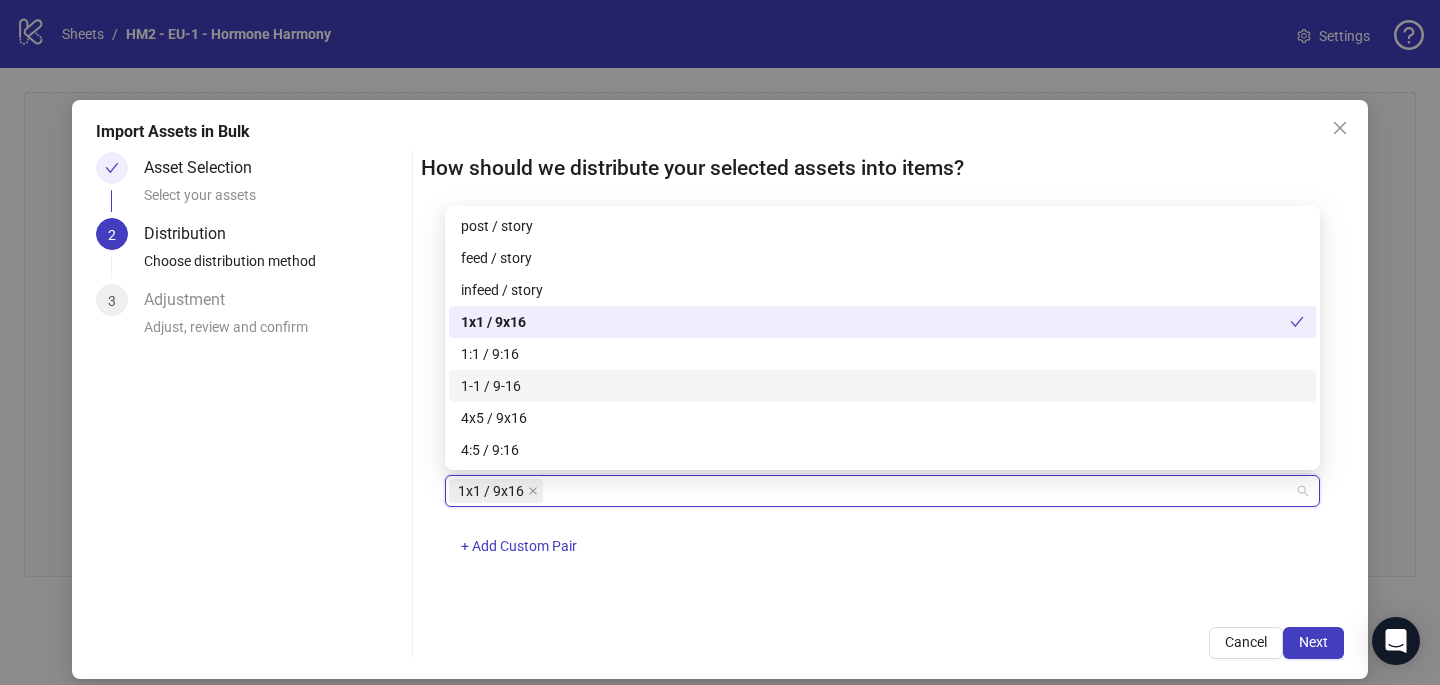 click on "1x1 / 9x16   + Add Custom Pair" at bounding box center (882, 527) 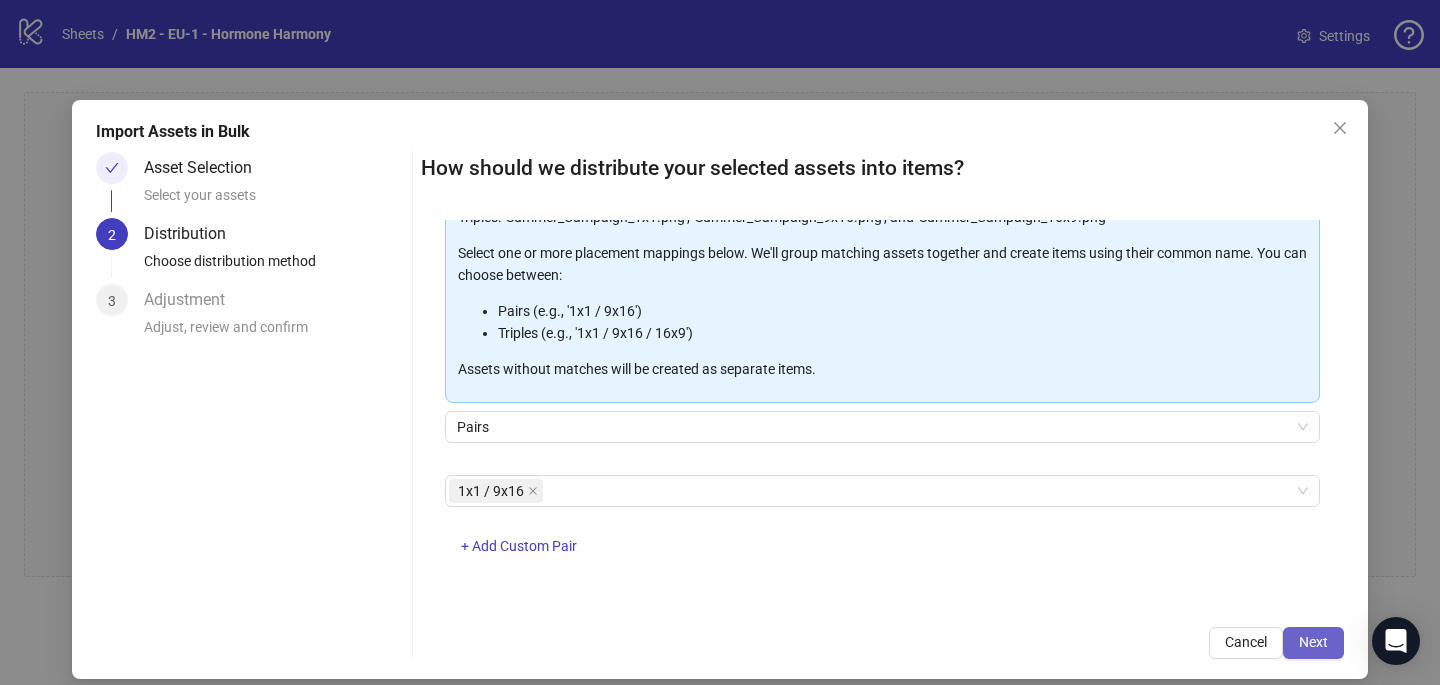 click on "Next" at bounding box center [1313, 642] 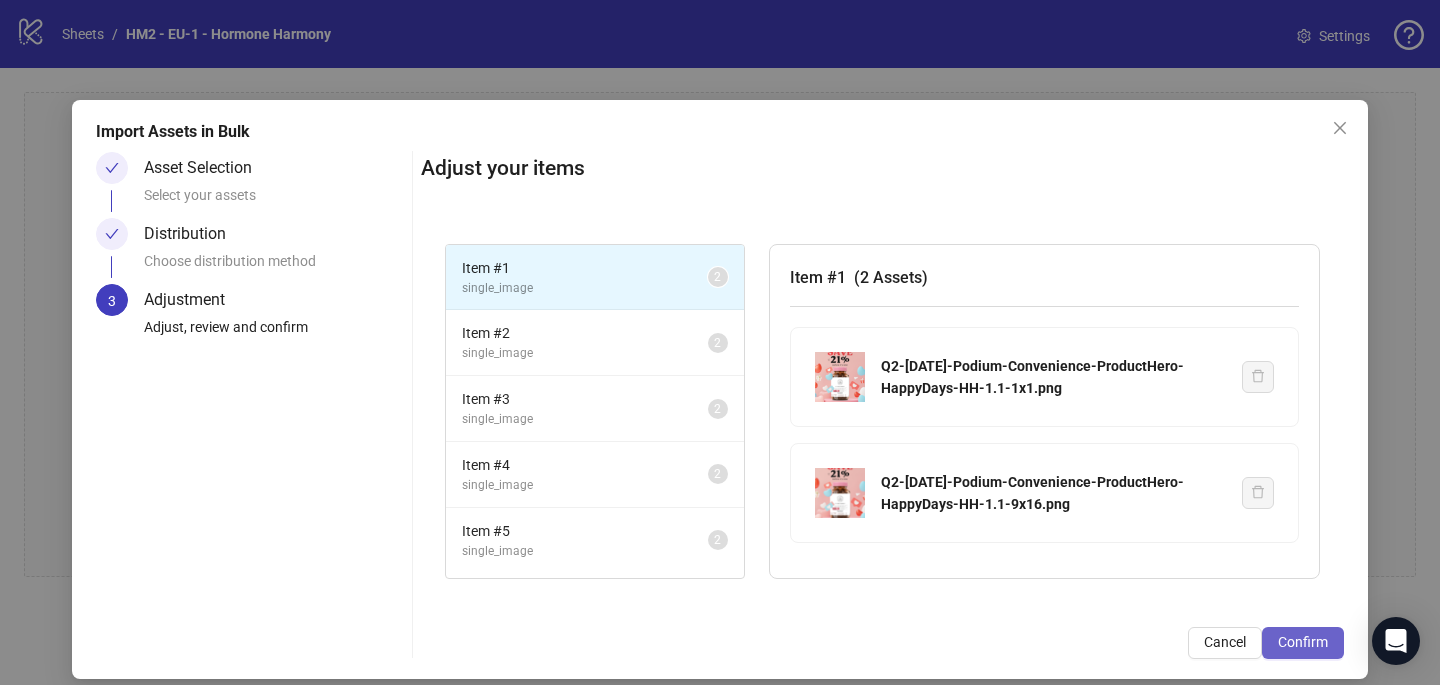 click on "Confirm" at bounding box center [1303, 643] 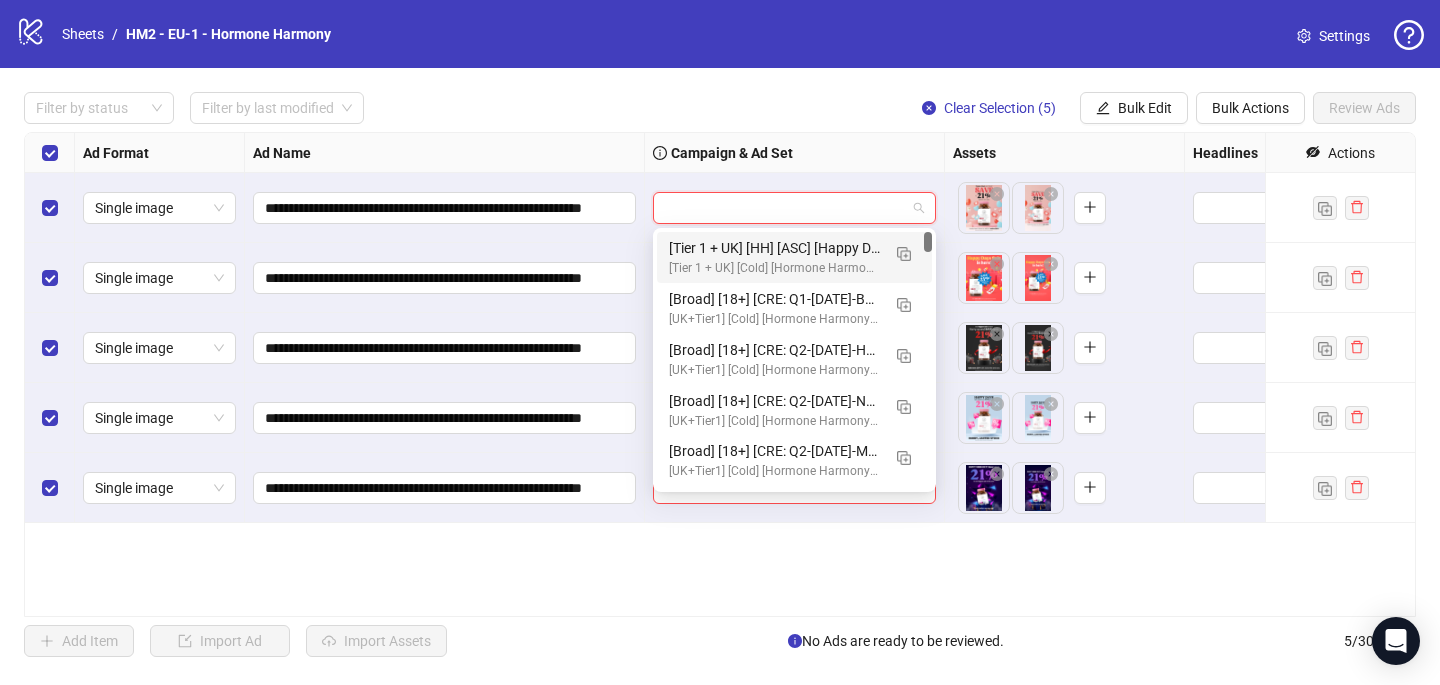 click at bounding box center (785, 208) 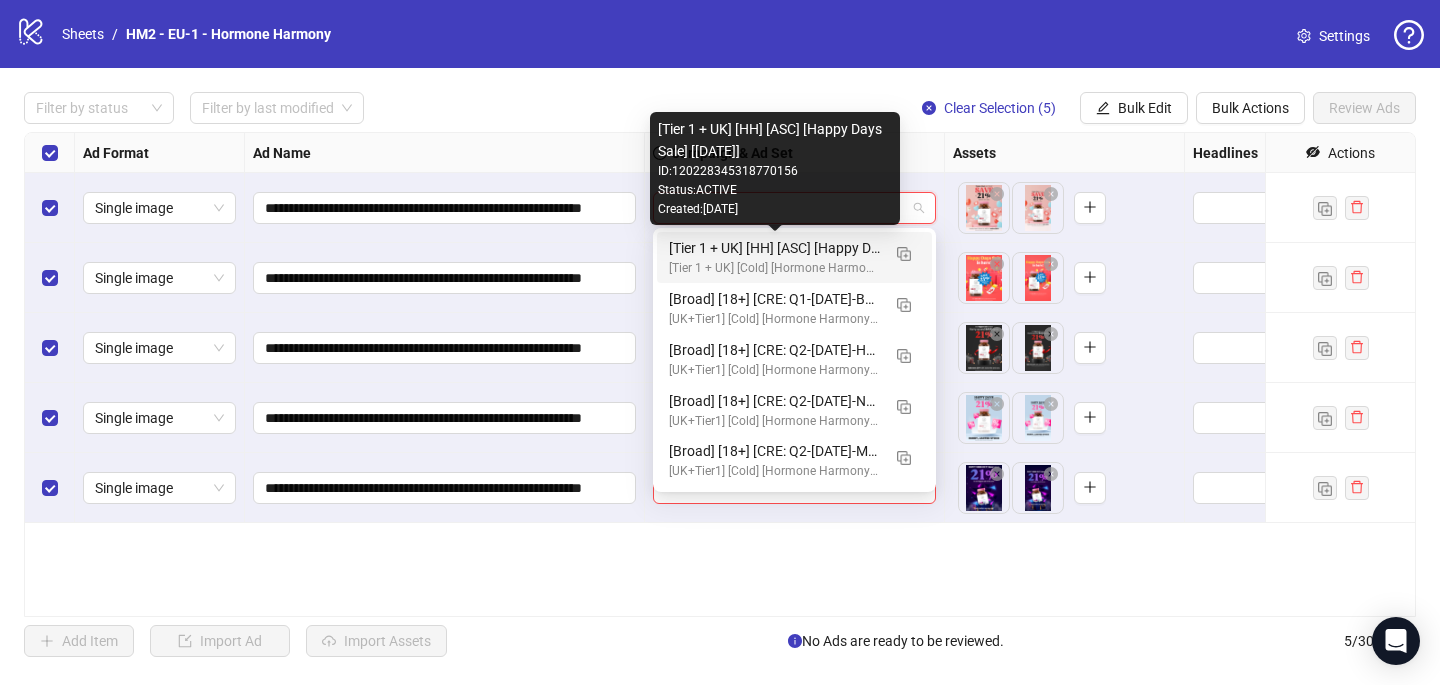 click on "[Tier 1 + UK] [HH] [ASC] [Happy Days Sale] [[DATE]]" at bounding box center (774, 248) 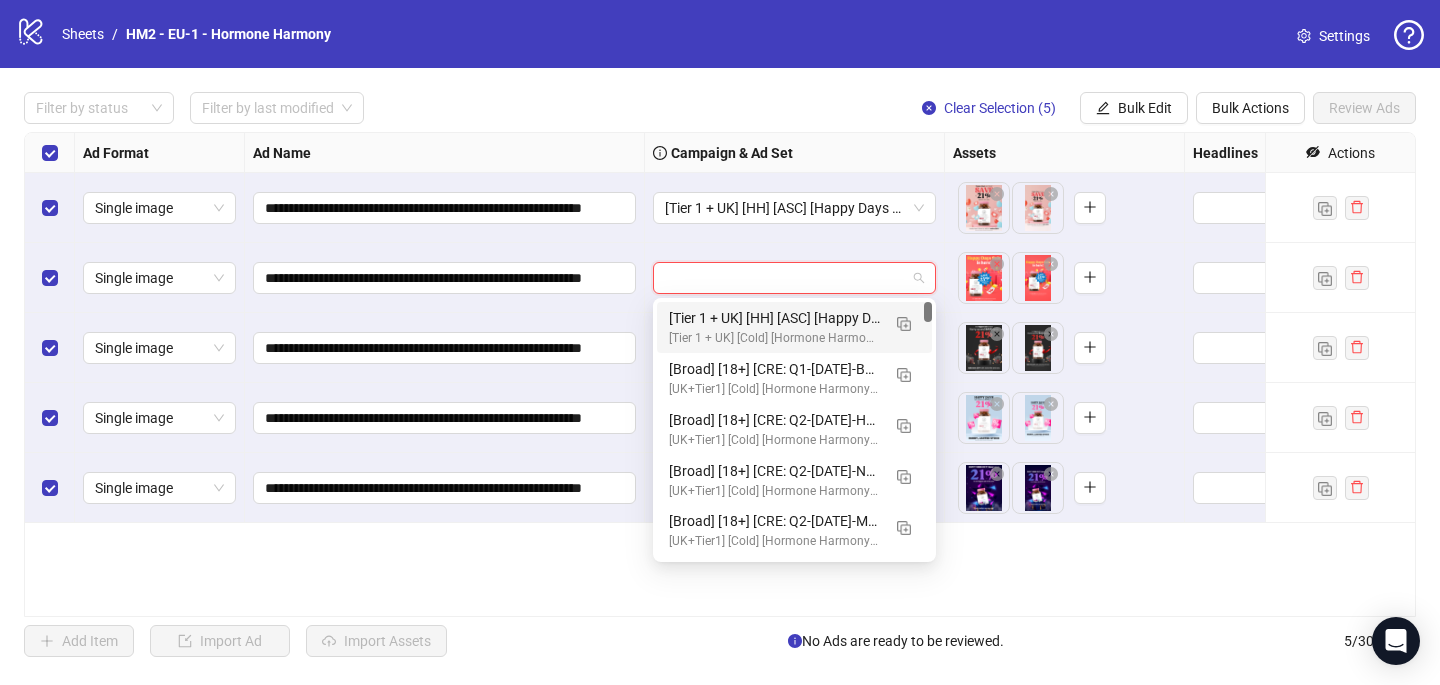 click at bounding box center (785, 278) 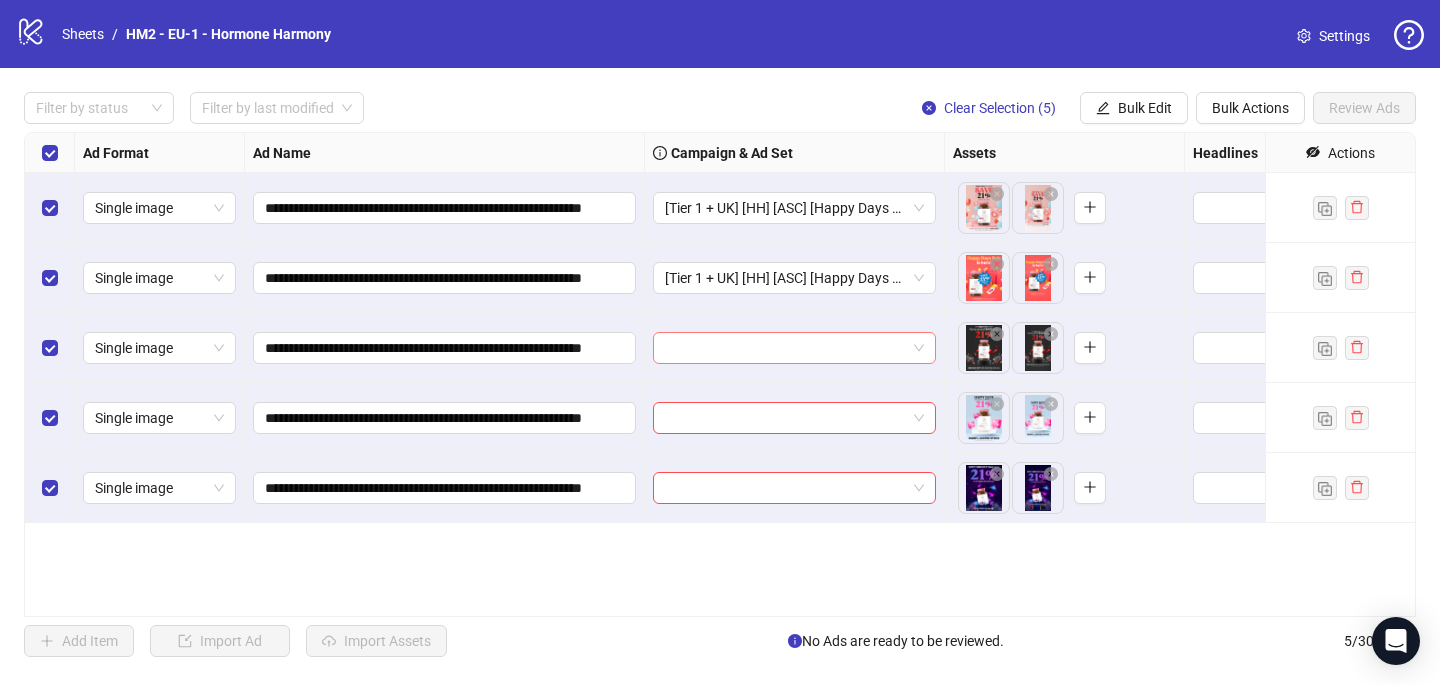 click at bounding box center [785, 348] 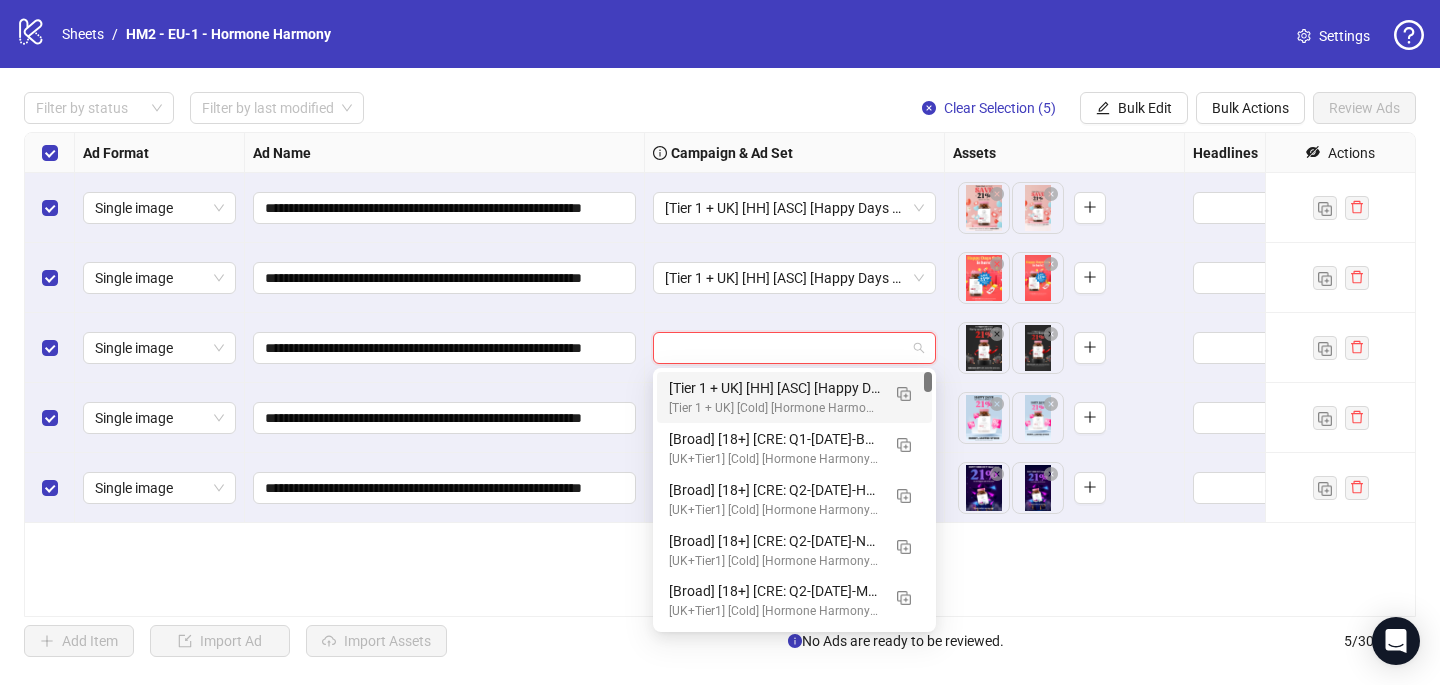 click on "[Tier 1 + UK] [HH] [ASC] [Happy Days Sale] [[DATE]]" at bounding box center [774, 388] 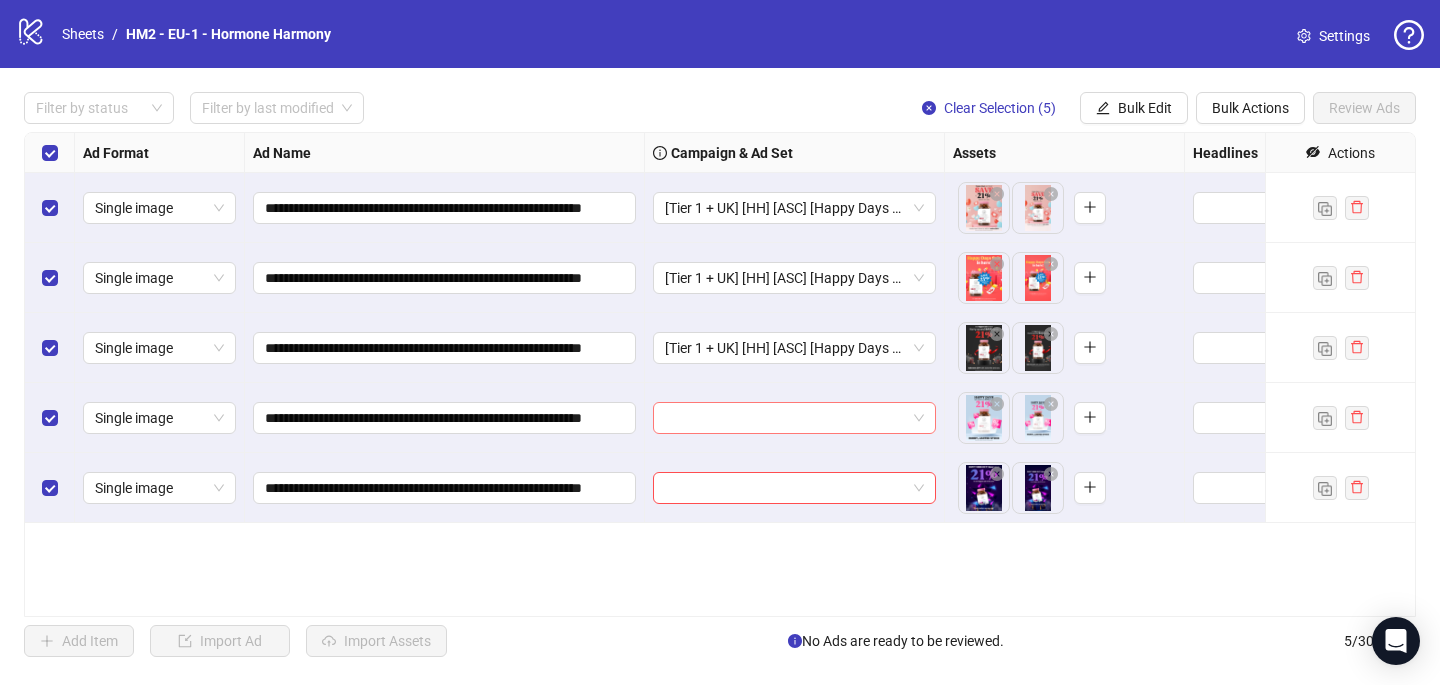click at bounding box center (785, 418) 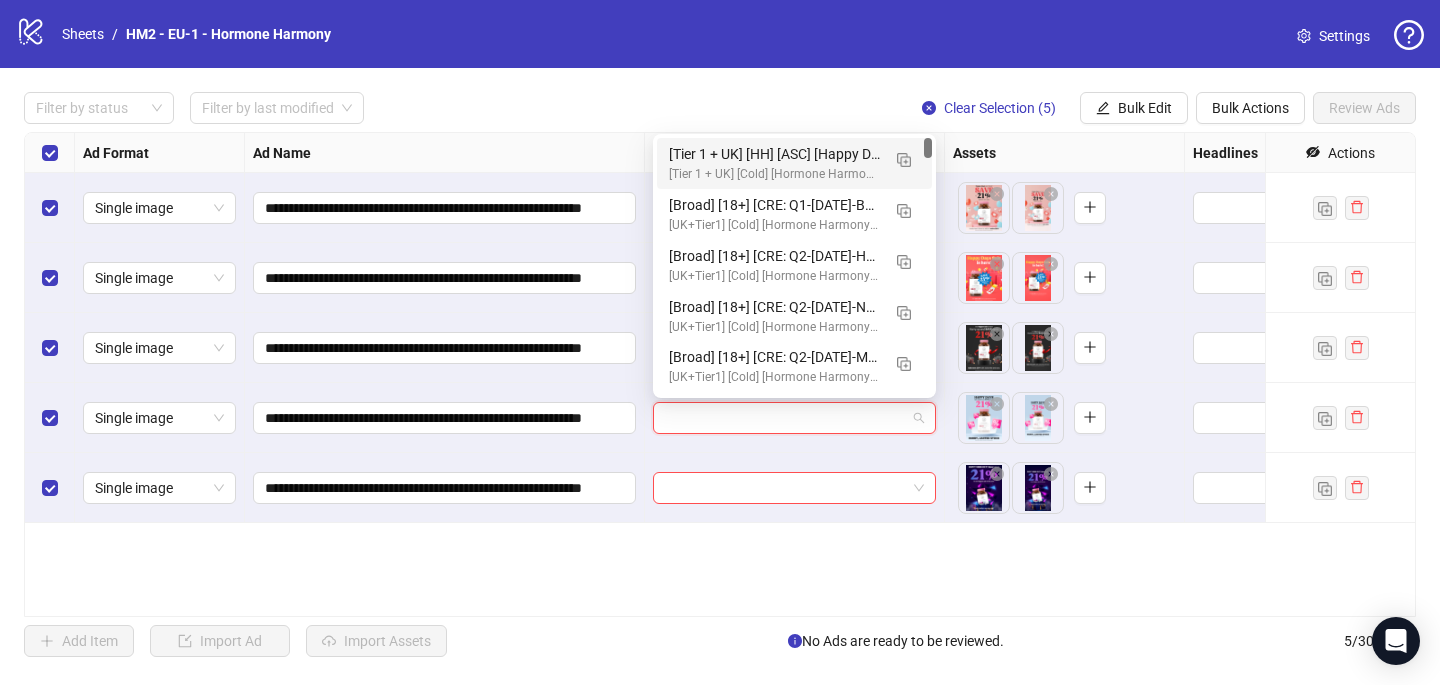 click on "[Tier 1 + UK] [HH] [ASC] [Happy Days Sale] [[DATE]]" at bounding box center (774, 154) 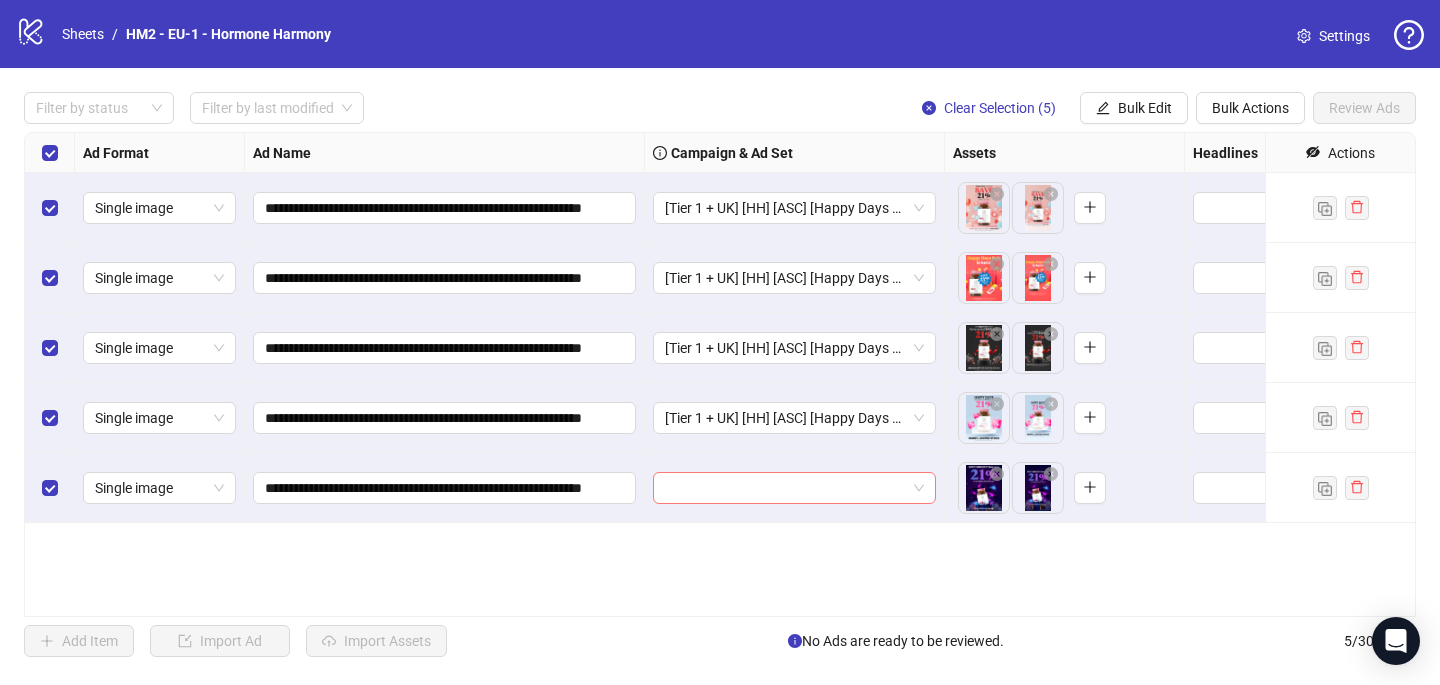 click at bounding box center [785, 488] 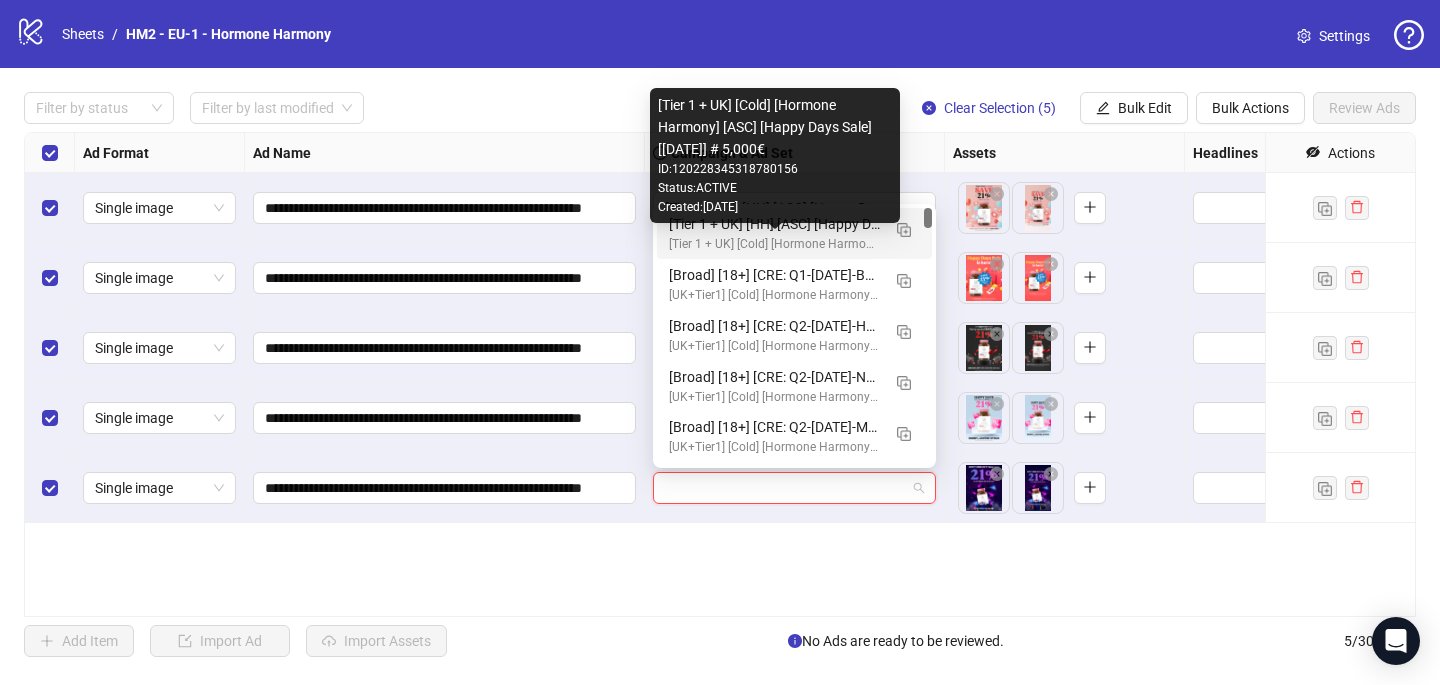 click on "[Tier 1 + UK] [Cold] [Hormone Harmony] [ASC] [Happy Days Sale] [[DATE]] # 5,000€" at bounding box center (774, 244) 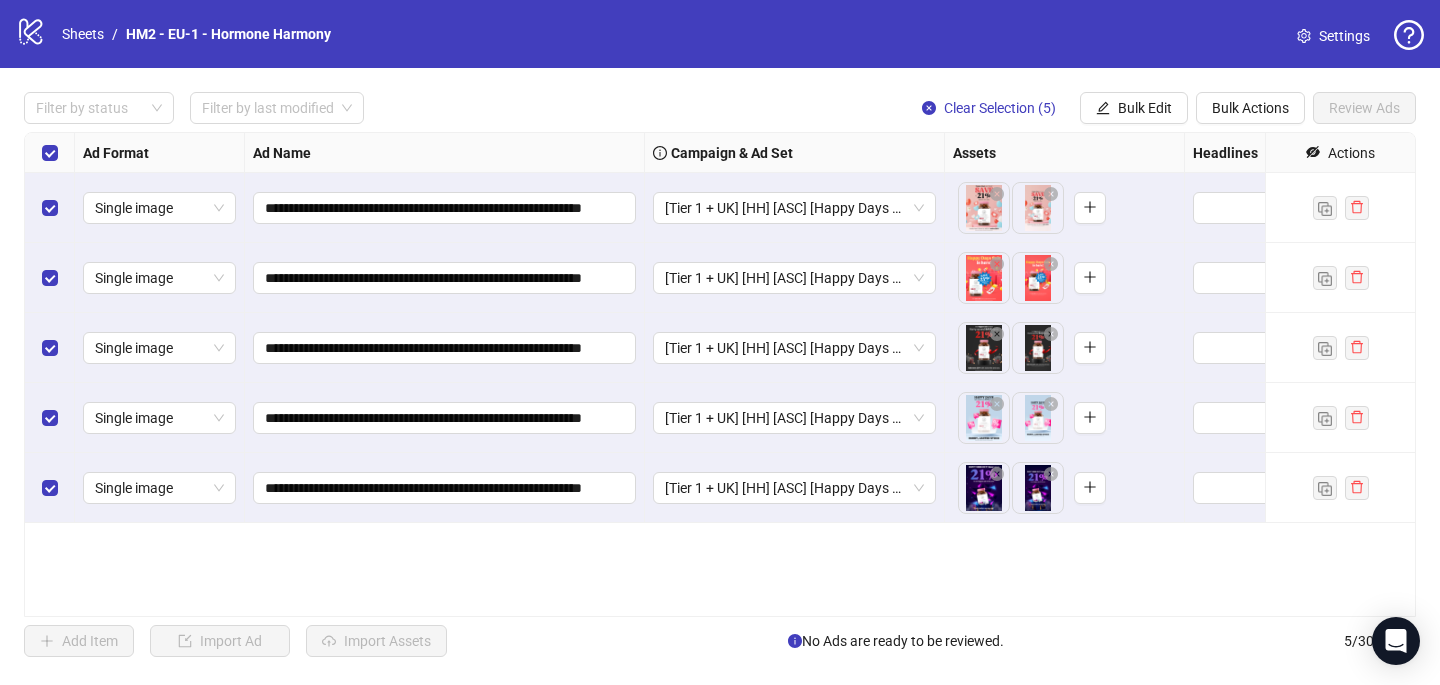 click on "**********" at bounding box center (720, 374) 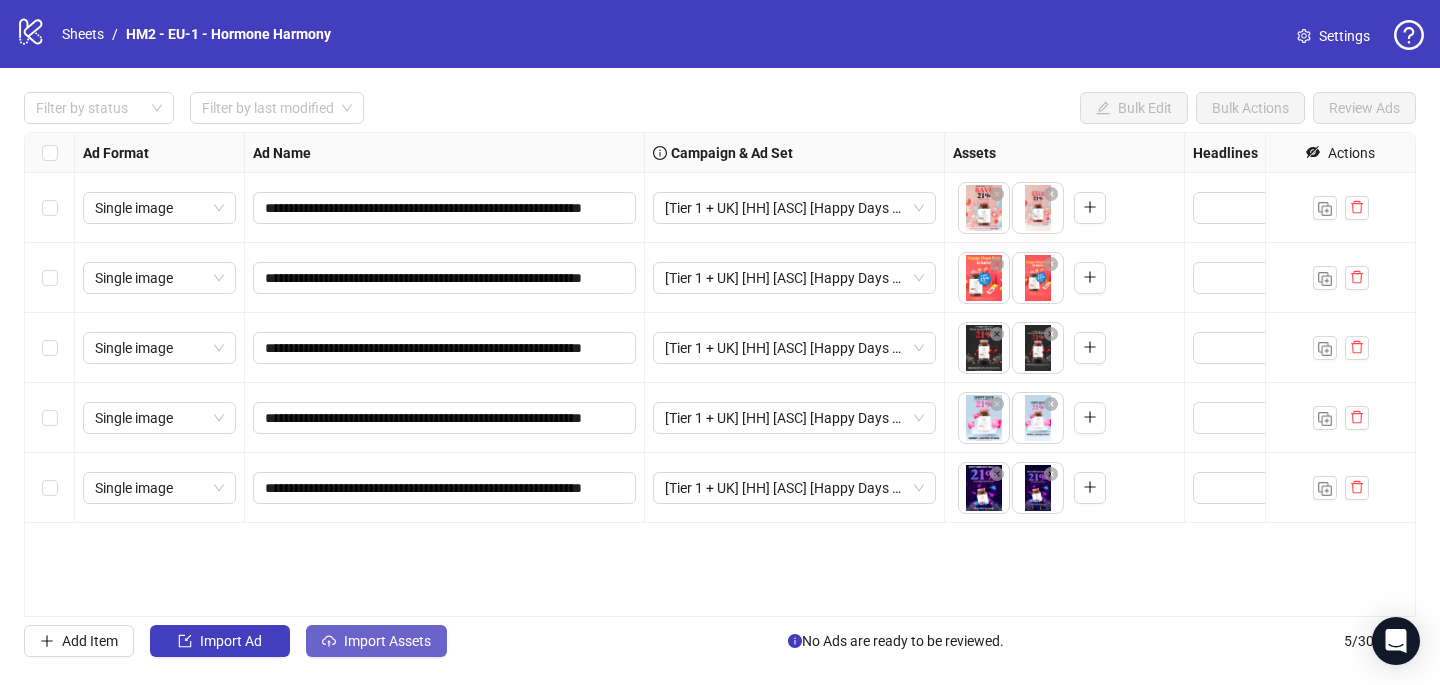 click on "Import Assets" at bounding box center (387, 641) 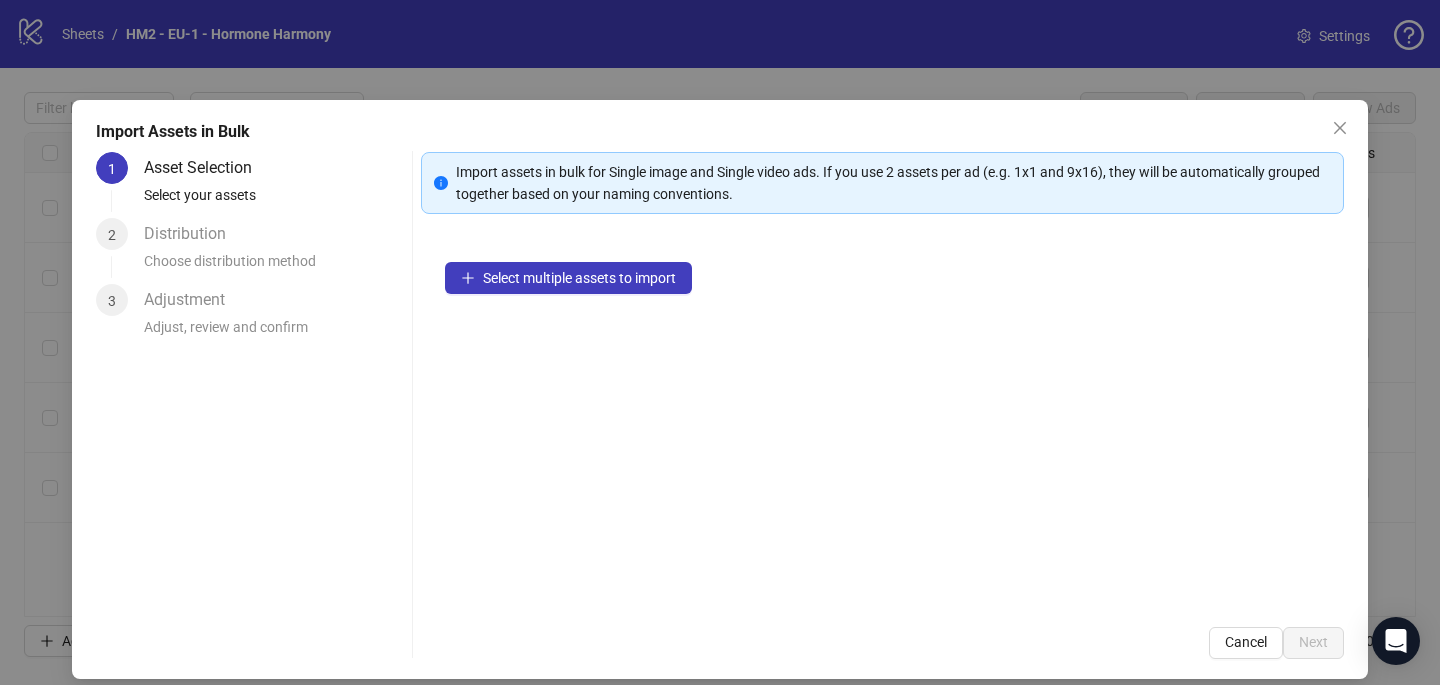 click on "Select multiple assets to import" at bounding box center [882, 420] 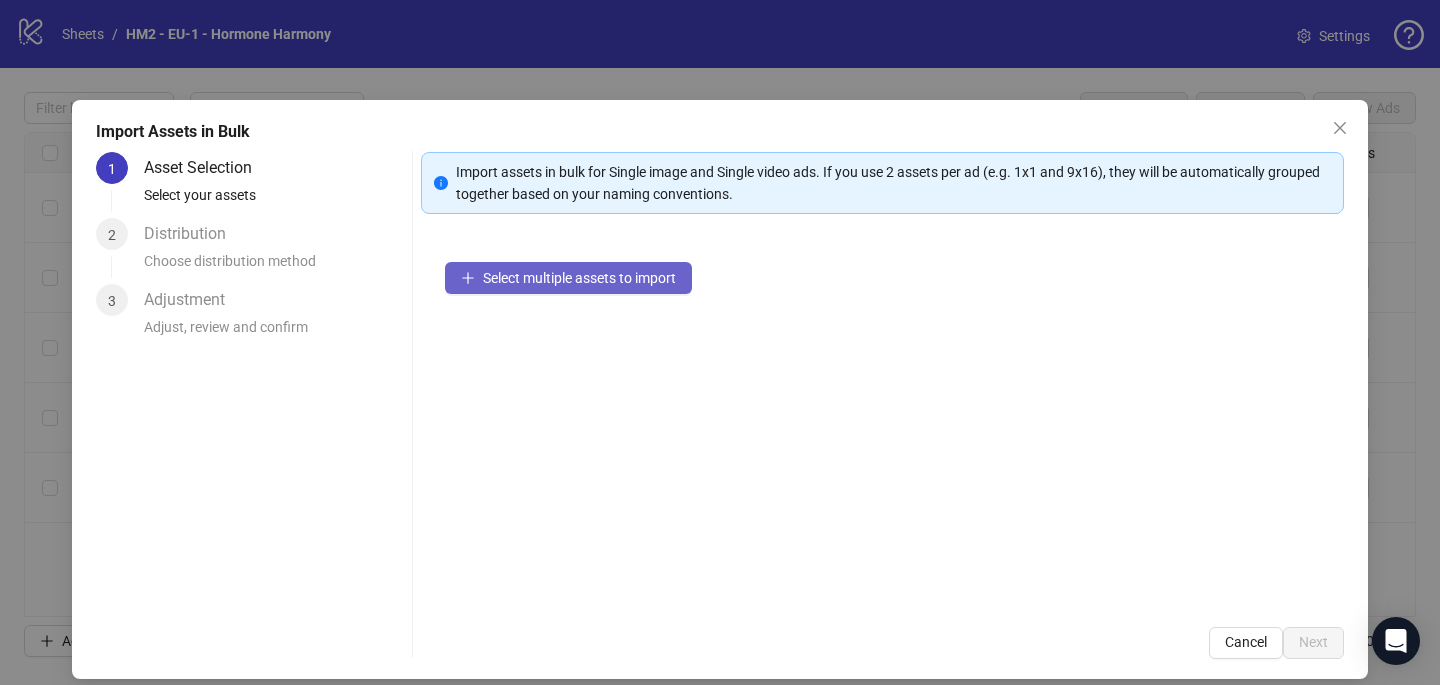 click on "Select multiple assets to import" at bounding box center (579, 278) 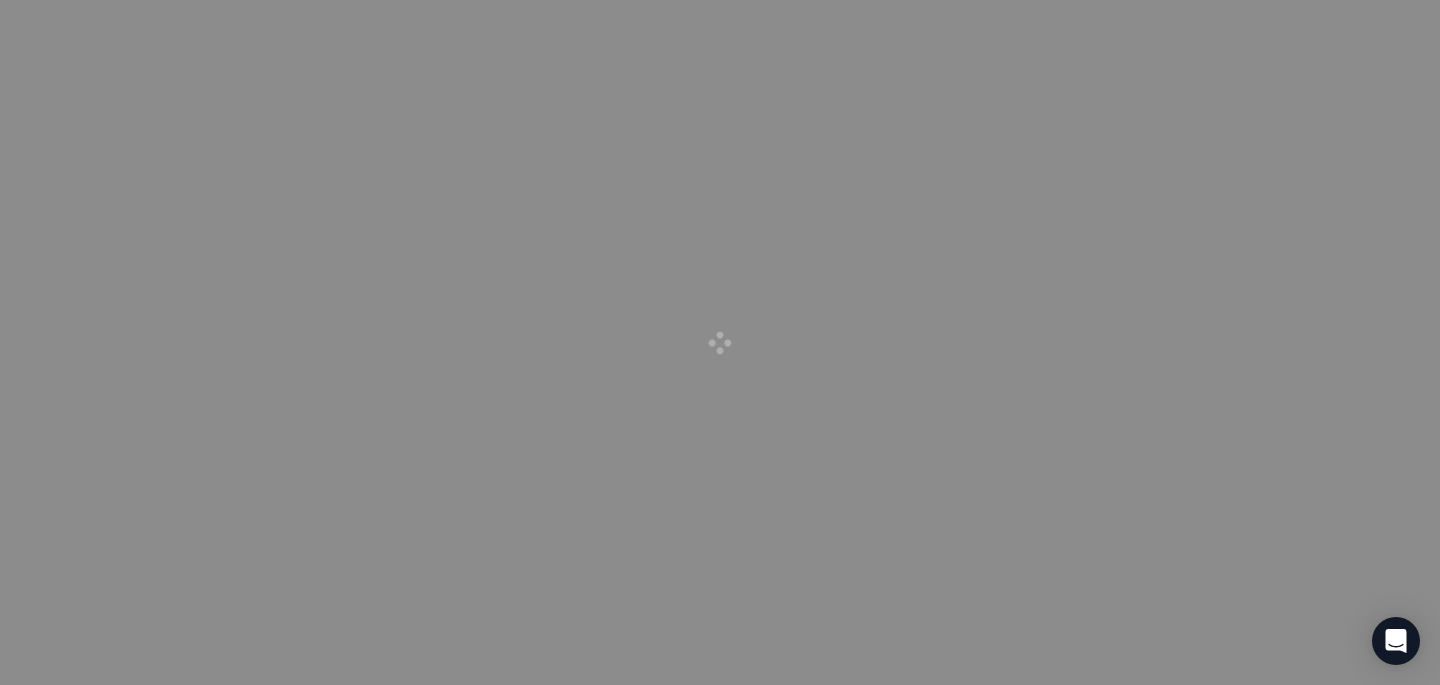 scroll, scrollTop: 0, scrollLeft: 0, axis: both 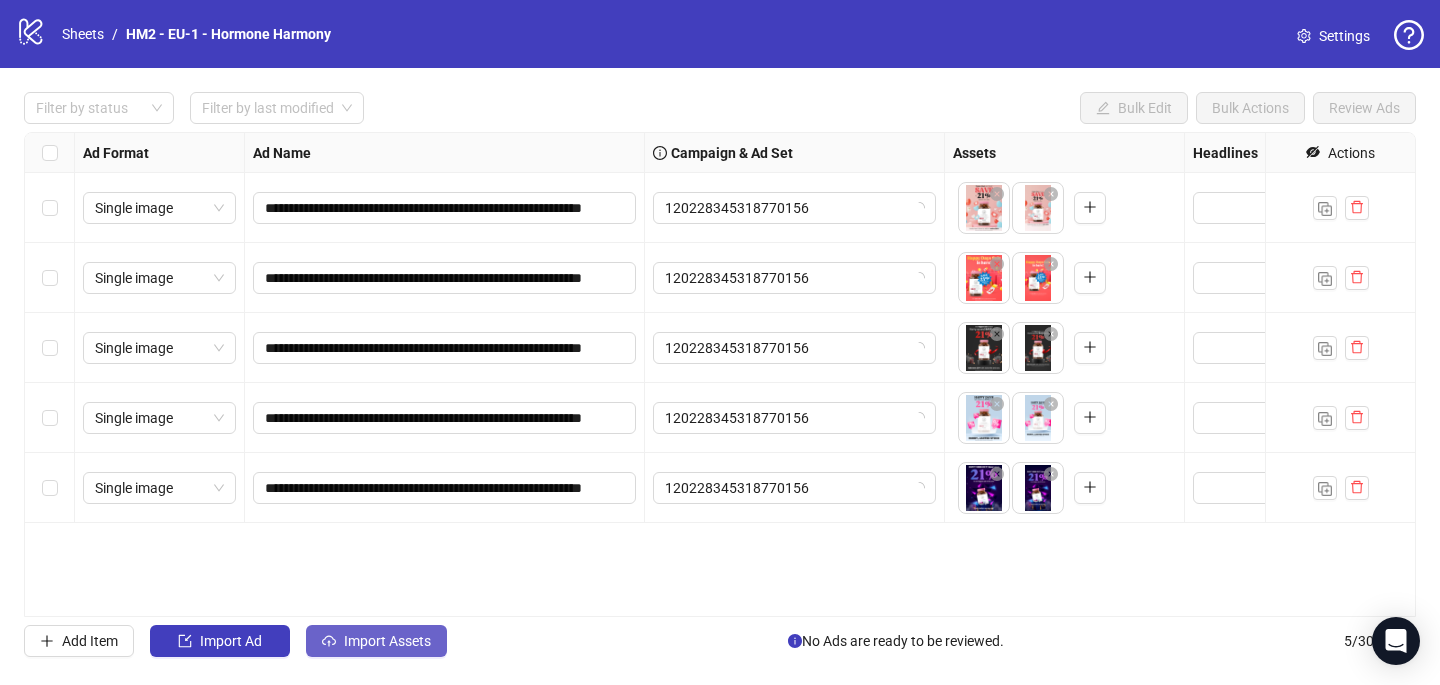 click on "Import Assets" at bounding box center (387, 641) 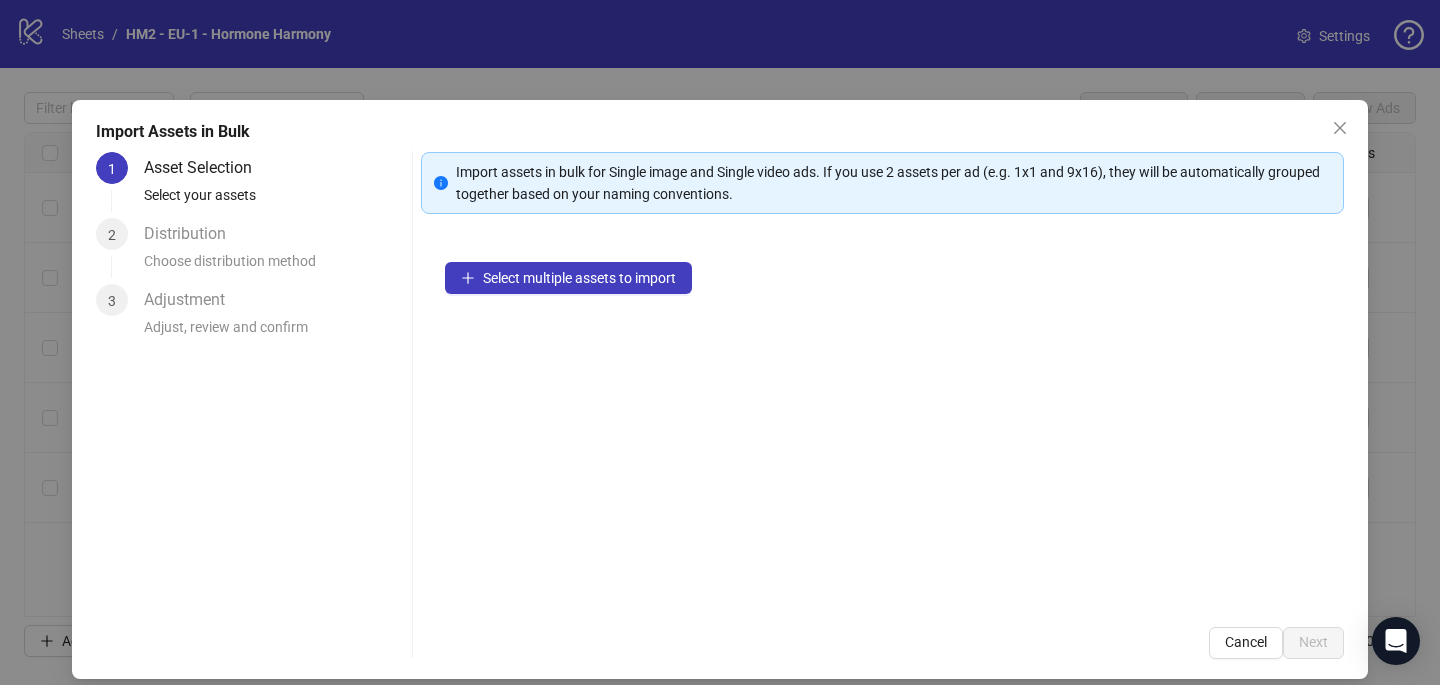 click on "Select multiple assets to import" at bounding box center (882, 420) 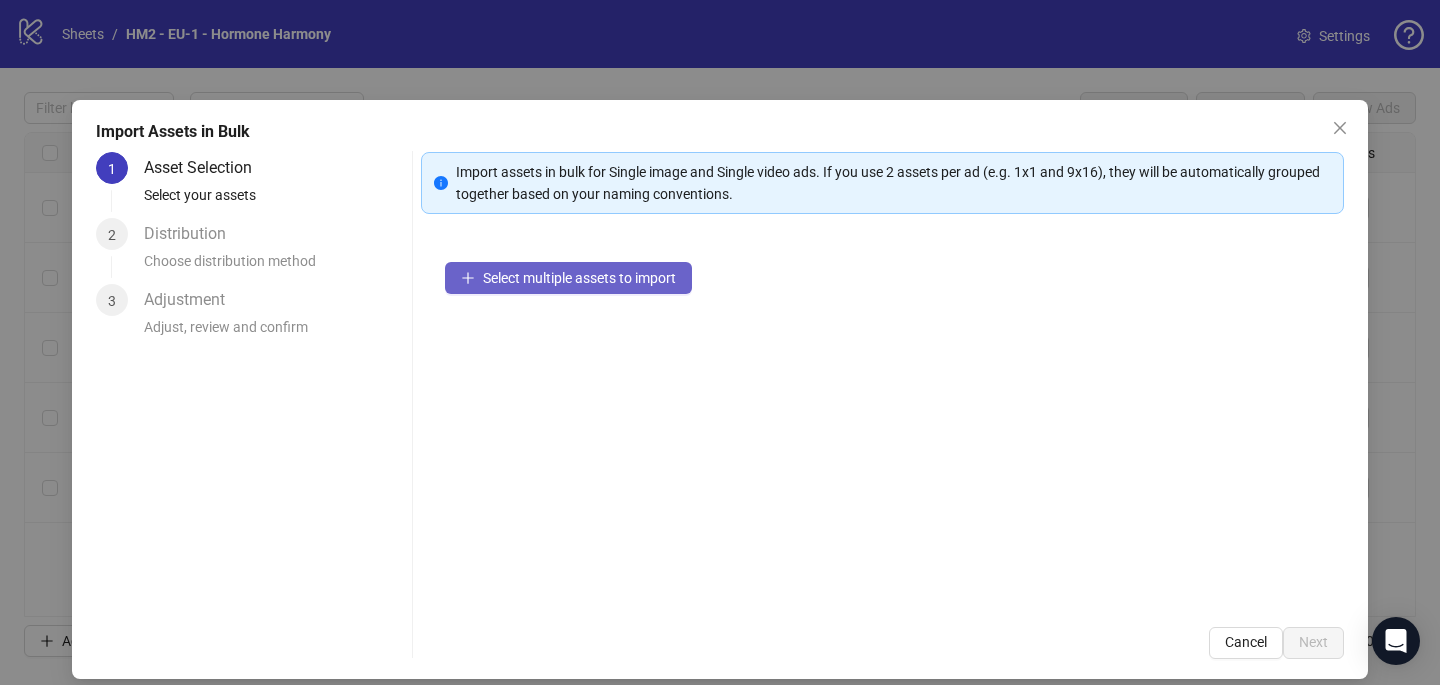 click on "Select multiple assets to import" at bounding box center (579, 278) 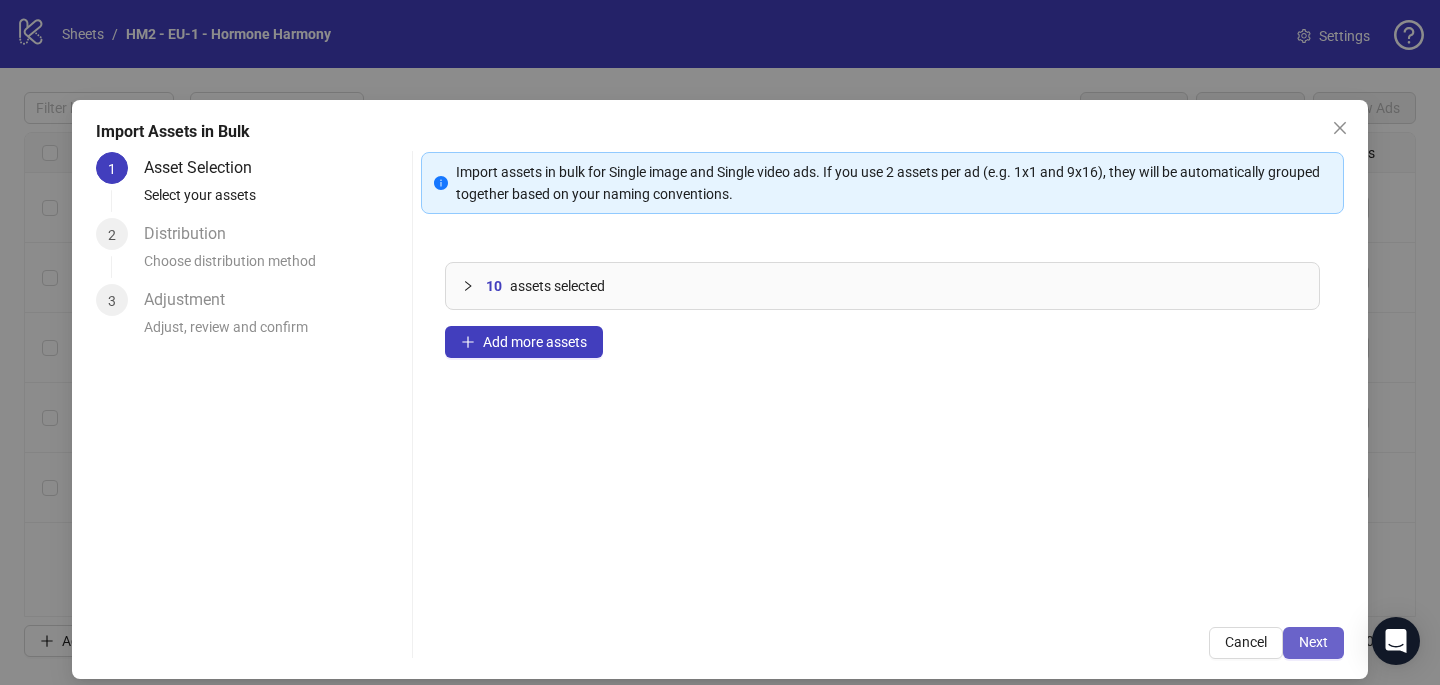 click on "Next" at bounding box center [1313, 642] 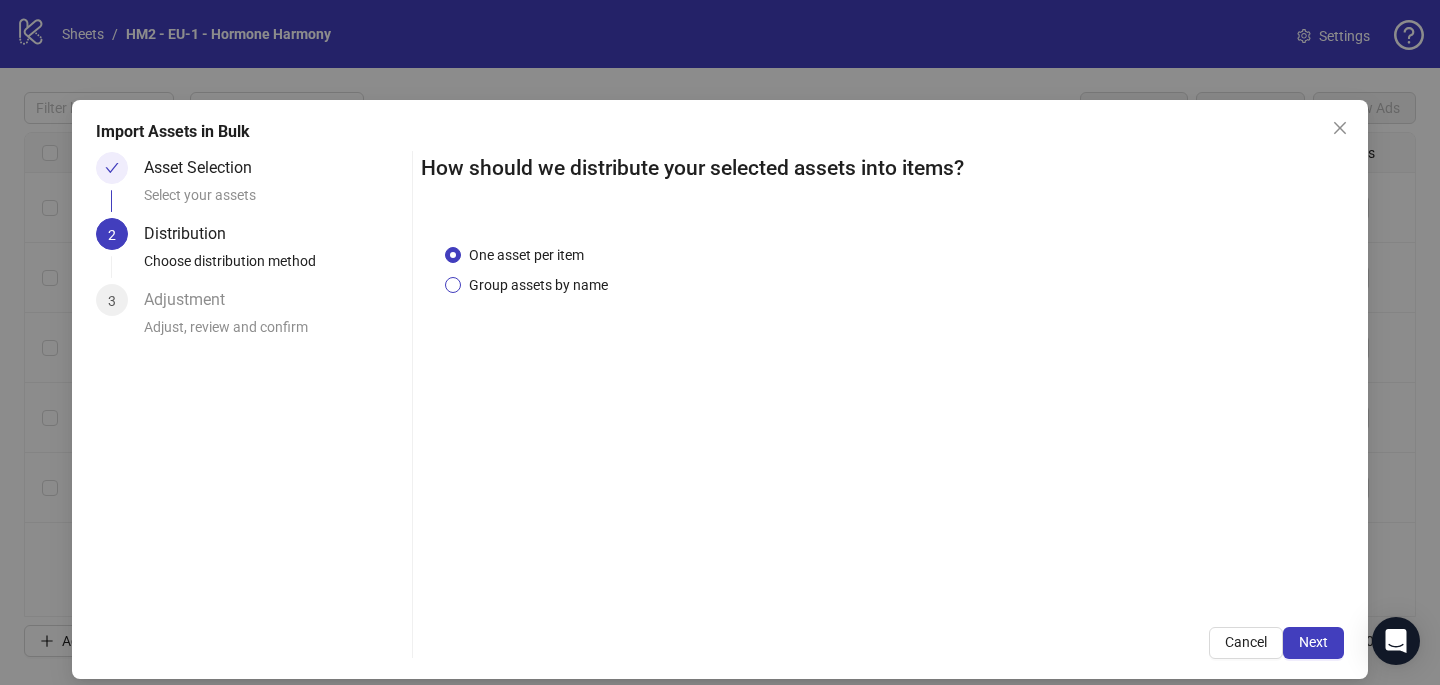 click on "Group assets by name" at bounding box center [538, 285] 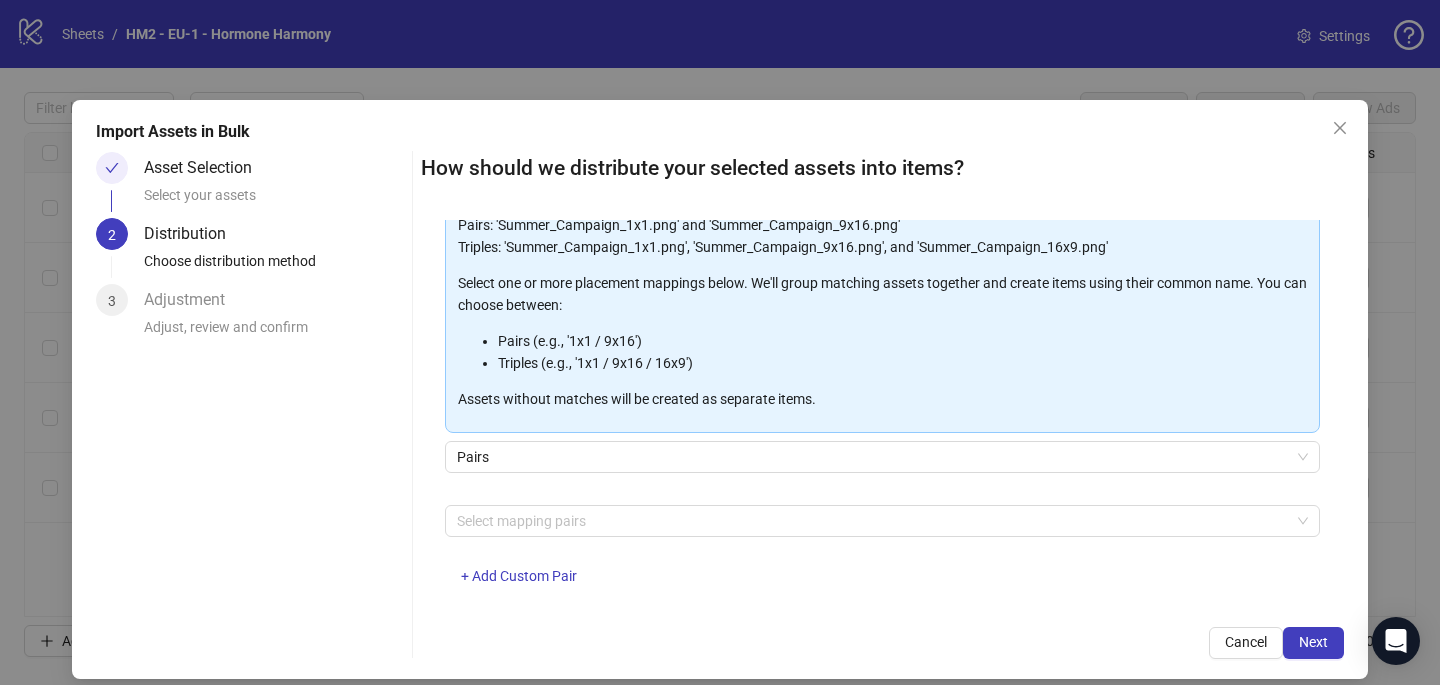 scroll, scrollTop: 203, scrollLeft: 0, axis: vertical 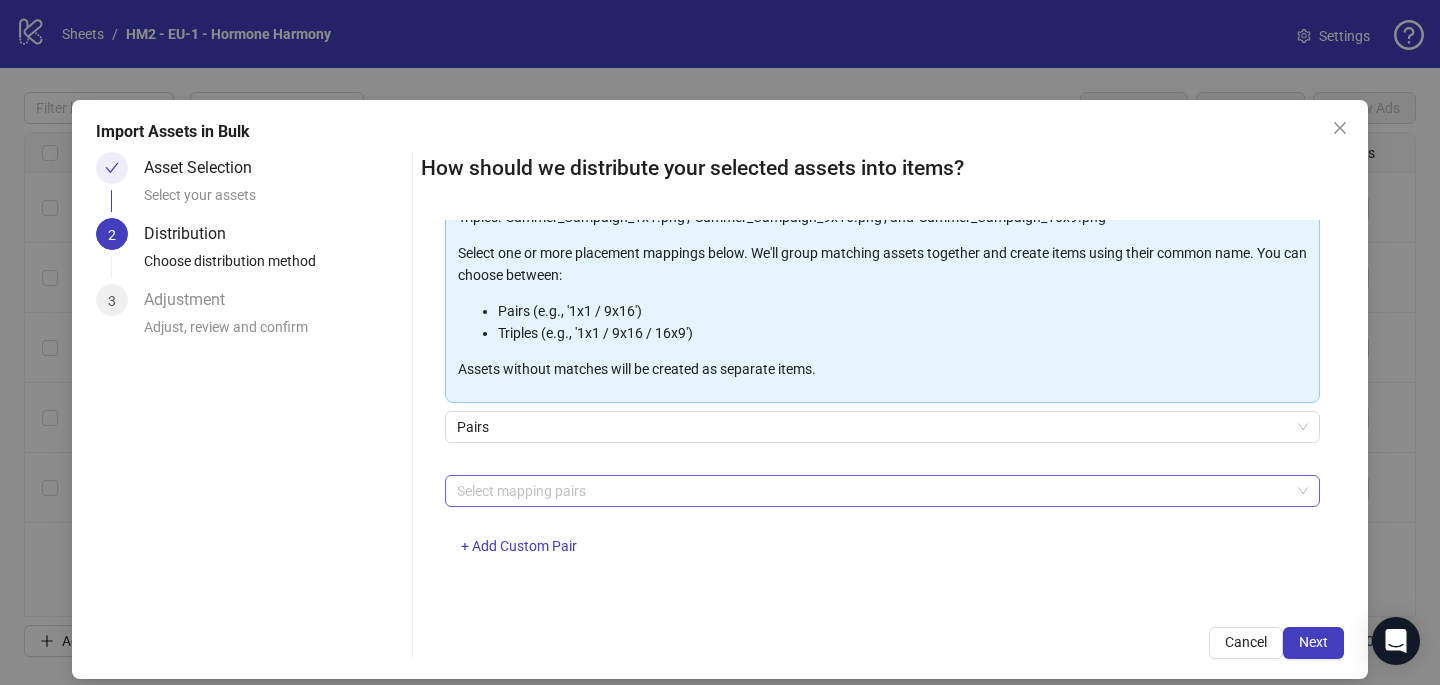 click at bounding box center [872, 491] 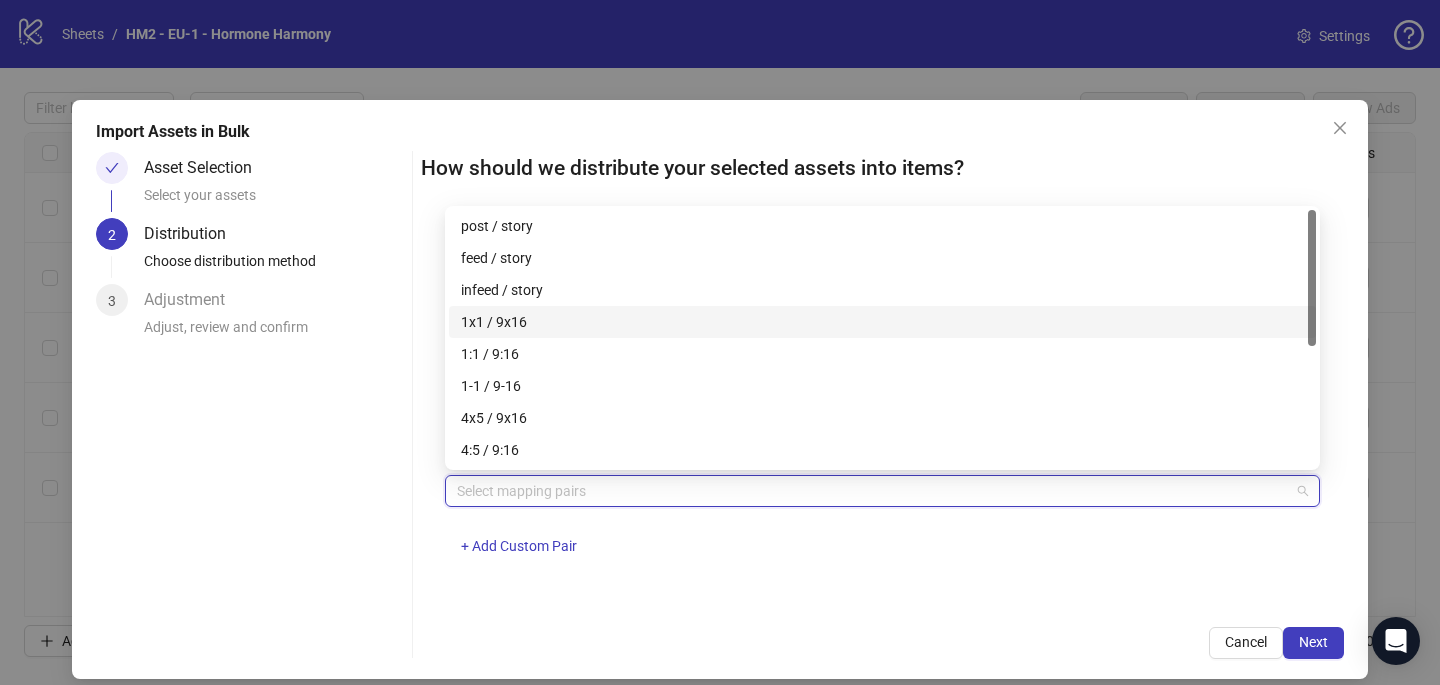 click on "1x1 / 9x16" at bounding box center [882, 322] 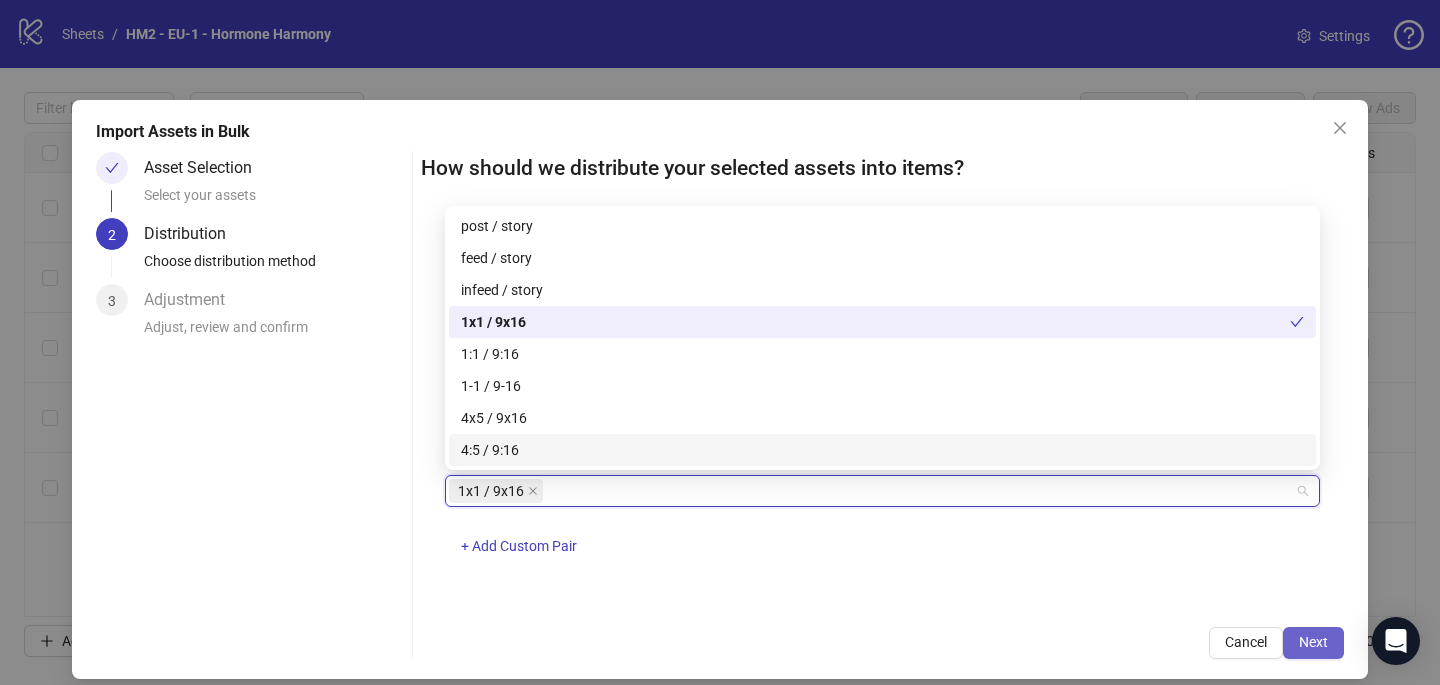 click on "Next" at bounding box center [1313, 643] 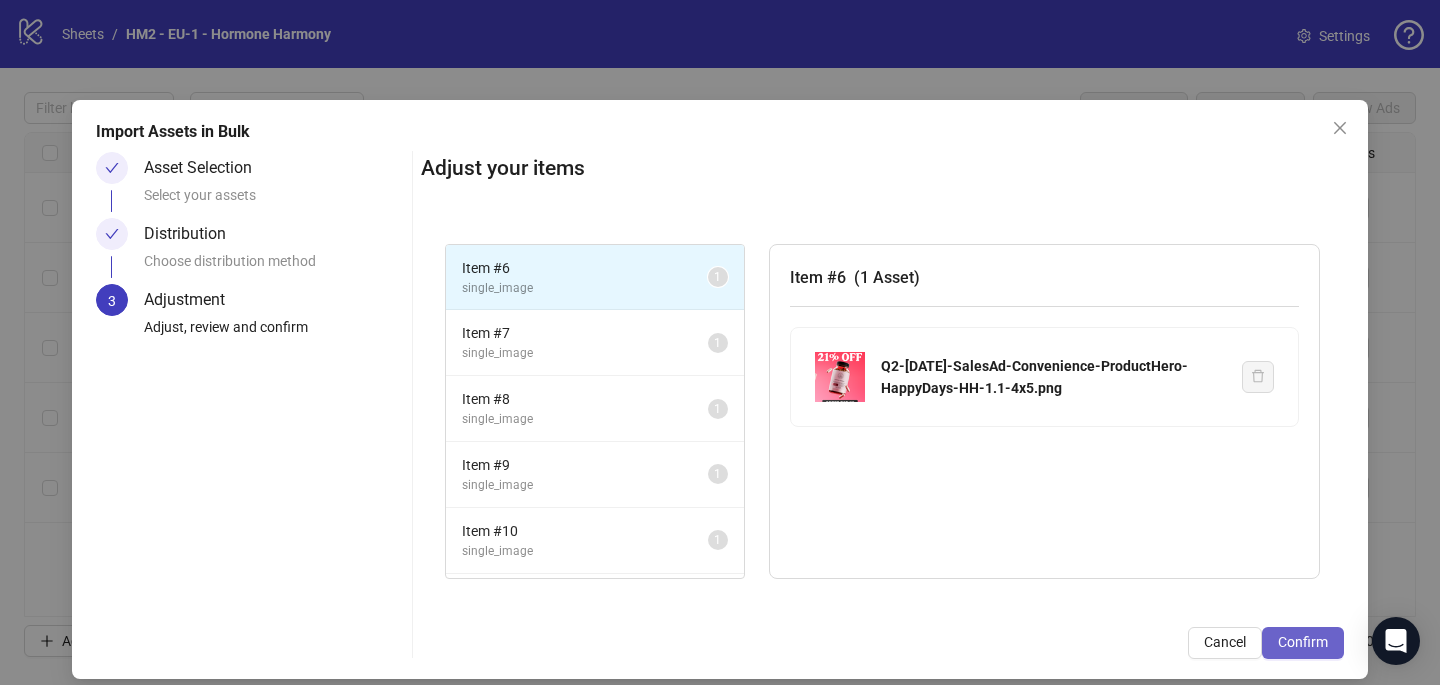 click on "Confirm" at bounding box center [1303, 642] 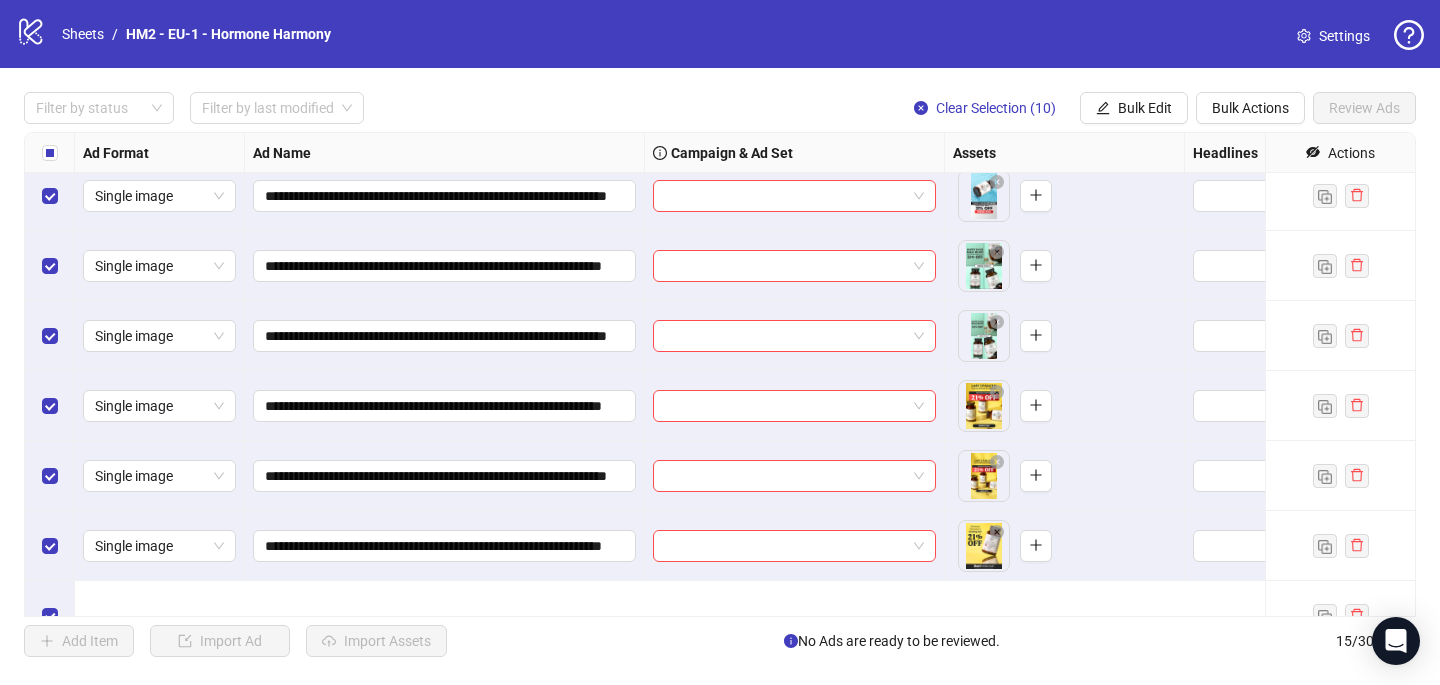 scroll, scrollTop: 607, scrollLeft: 0, axis: vertical 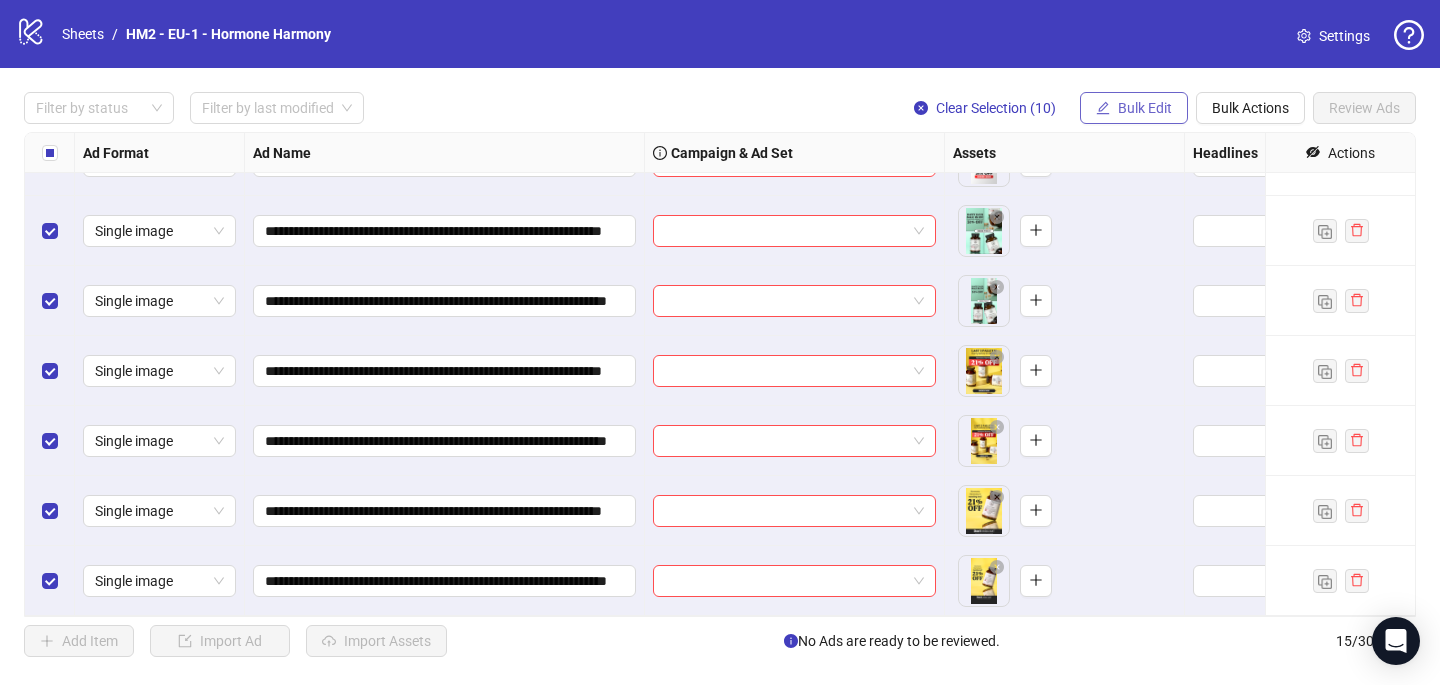 click on "Bulk Edit" at bounding box center (1134, 108) 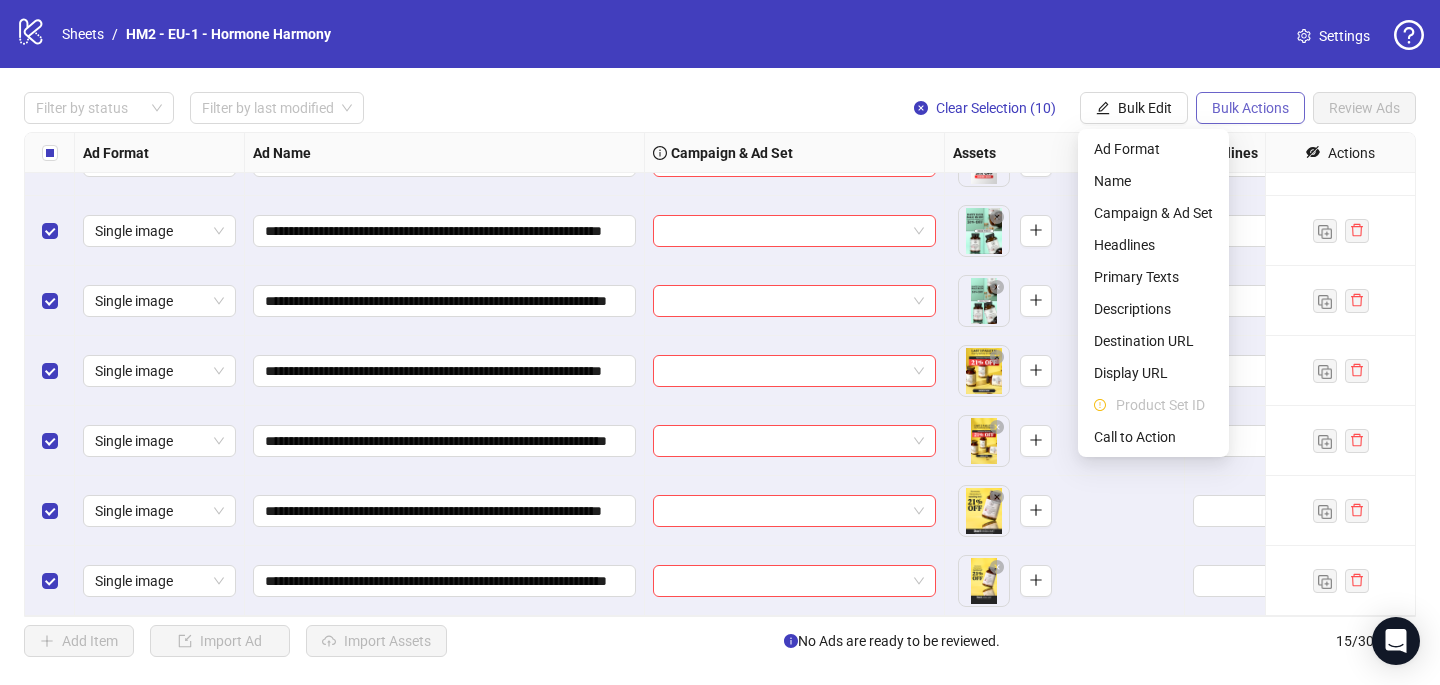 click on "Bulk Actions" at bounding box center (1250, 108) 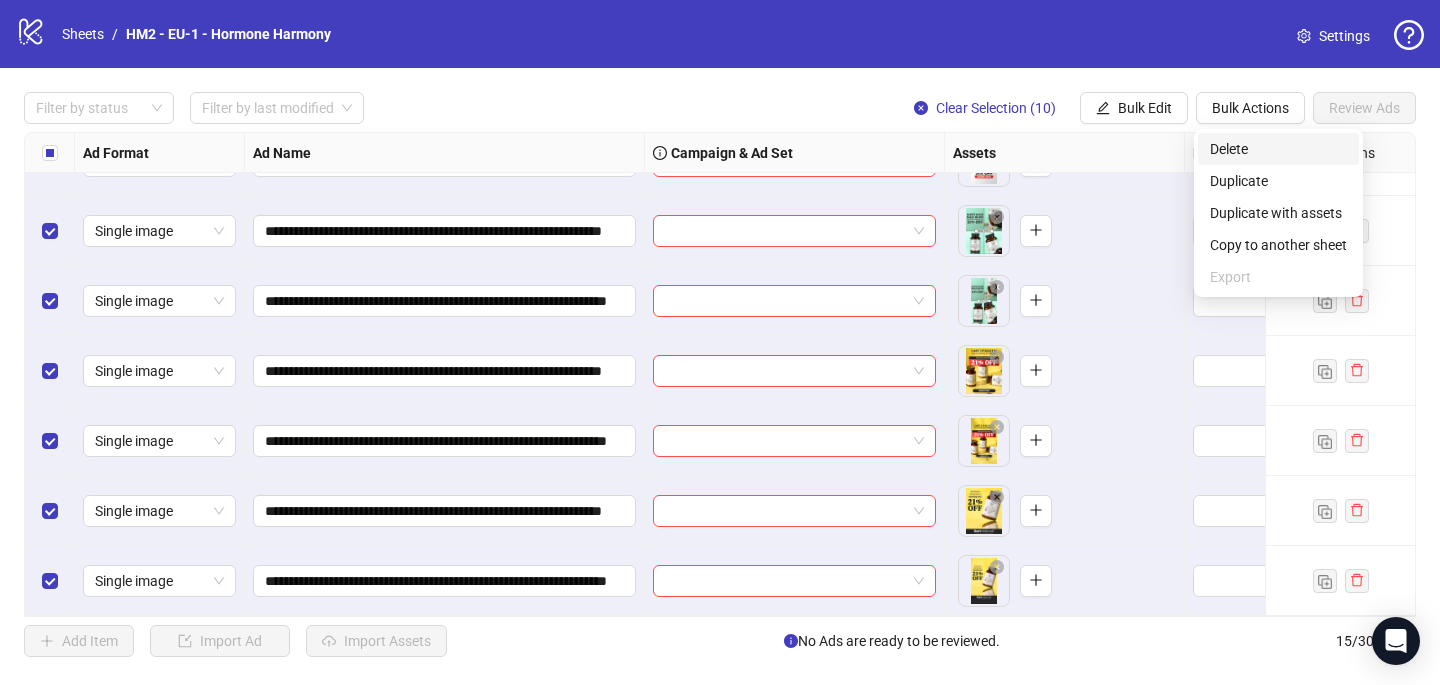 click on "Delete" at bounding box center [1278, 149] 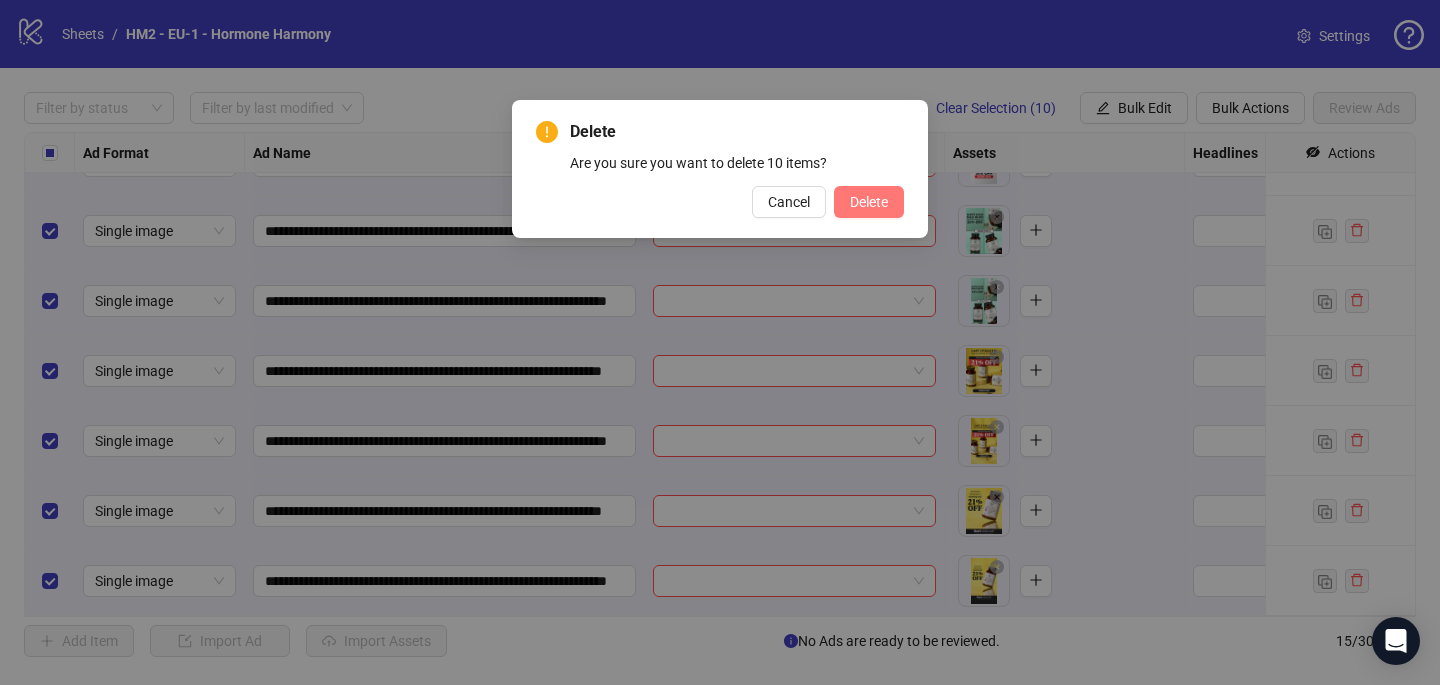 click on "Delete" at bounding box center (869, 202) 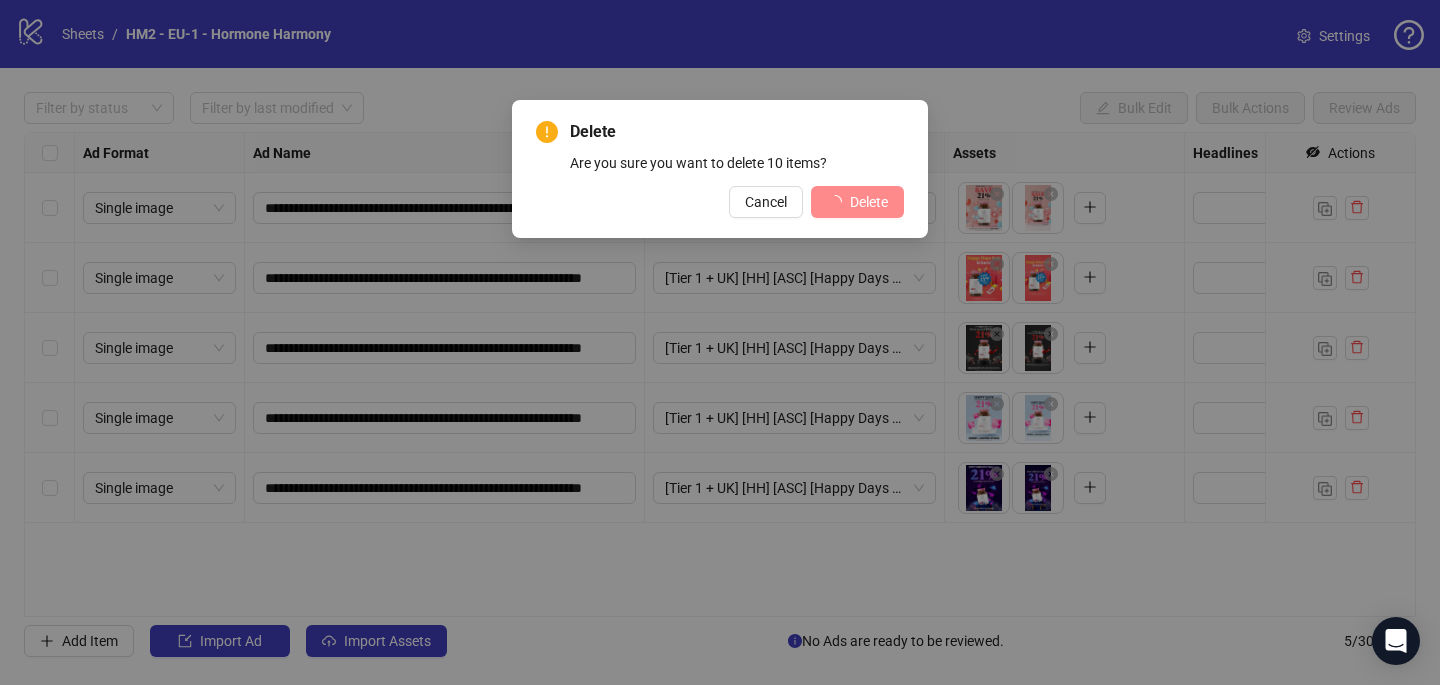 scroll, scrollTop: 0, scrollLeft: 0, axis: both 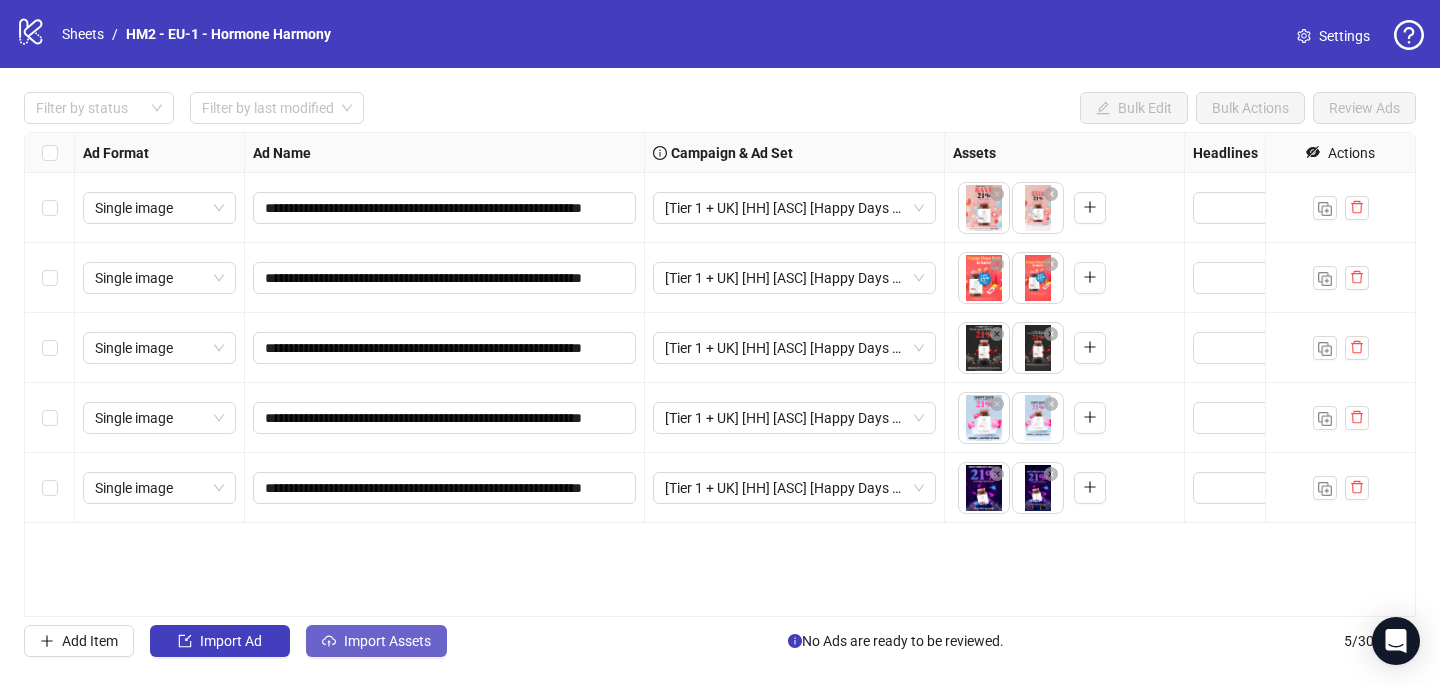 click on "Import Assets" at bounding box center (387, 641) 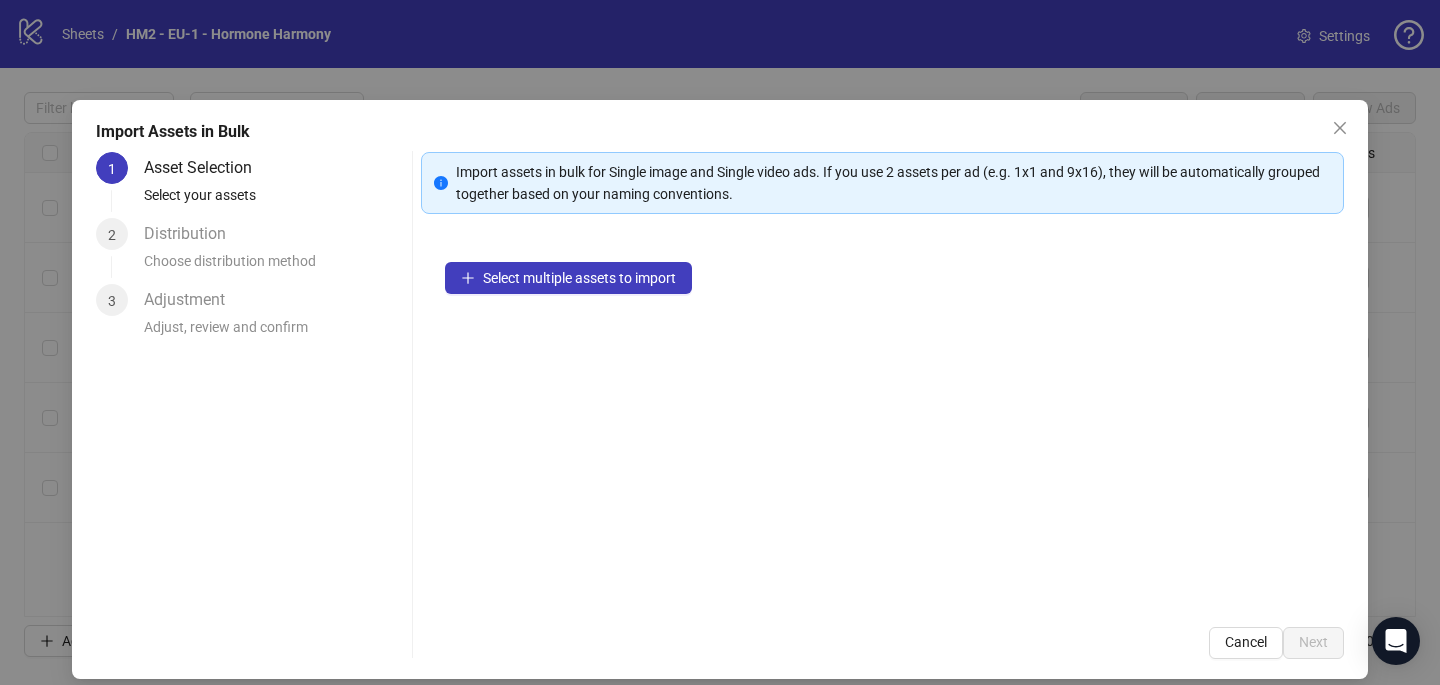 click on "Select multiple assets to import" at bounding box center [882, 420] 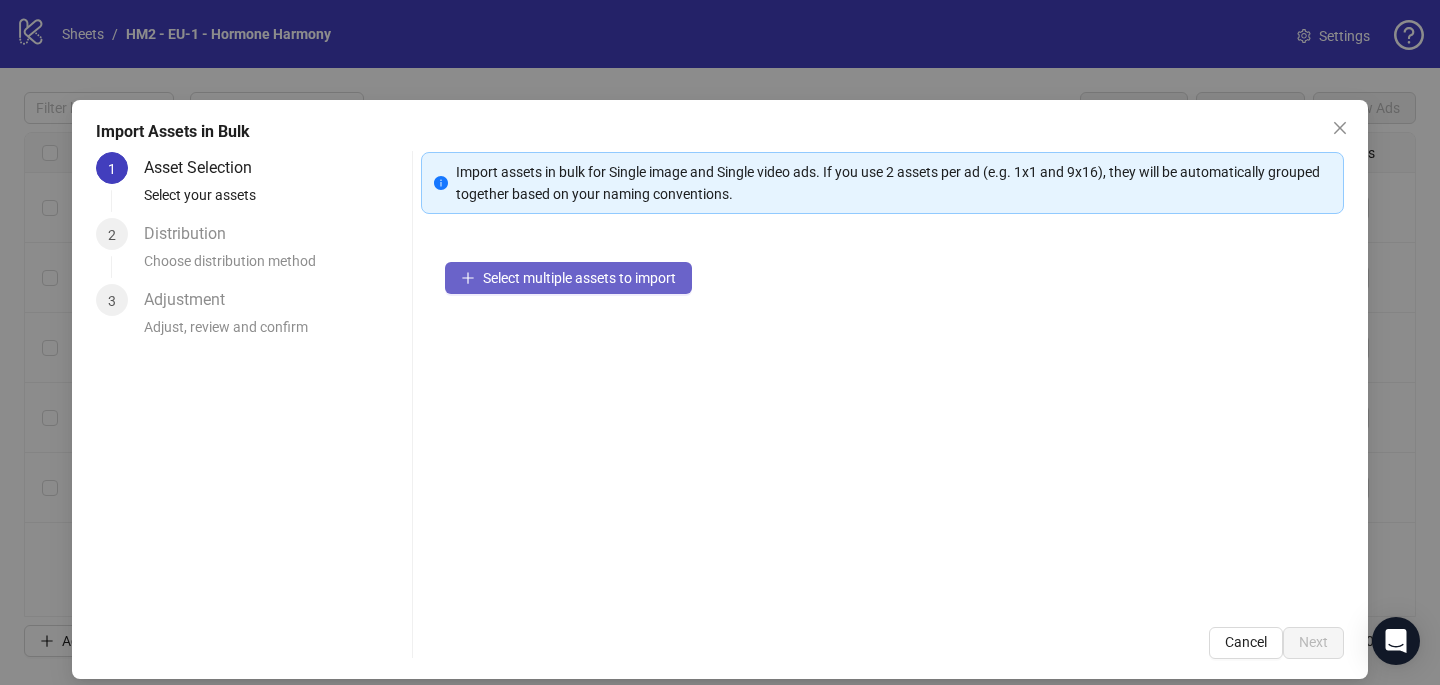click on "Select multiple assets to import" at bounding box center (568, 278) 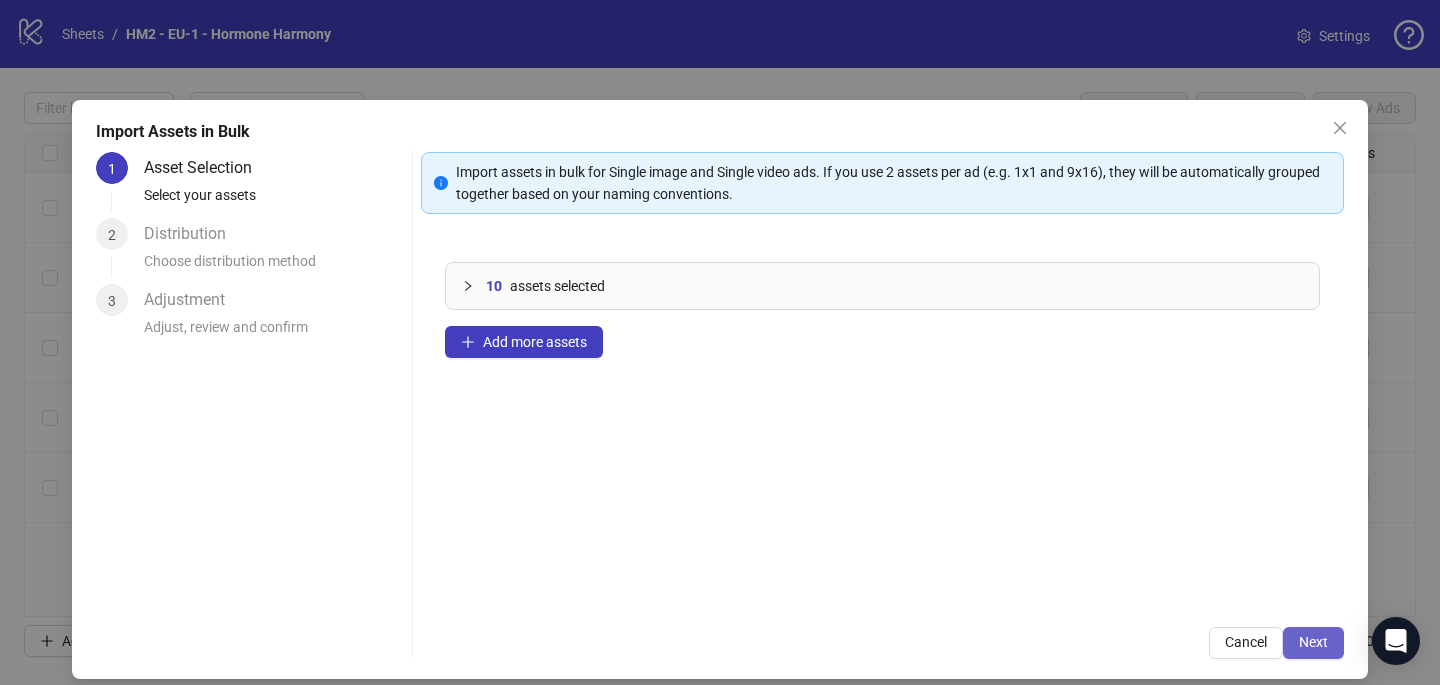 click on "Next" at bounding box center [1313, 642] 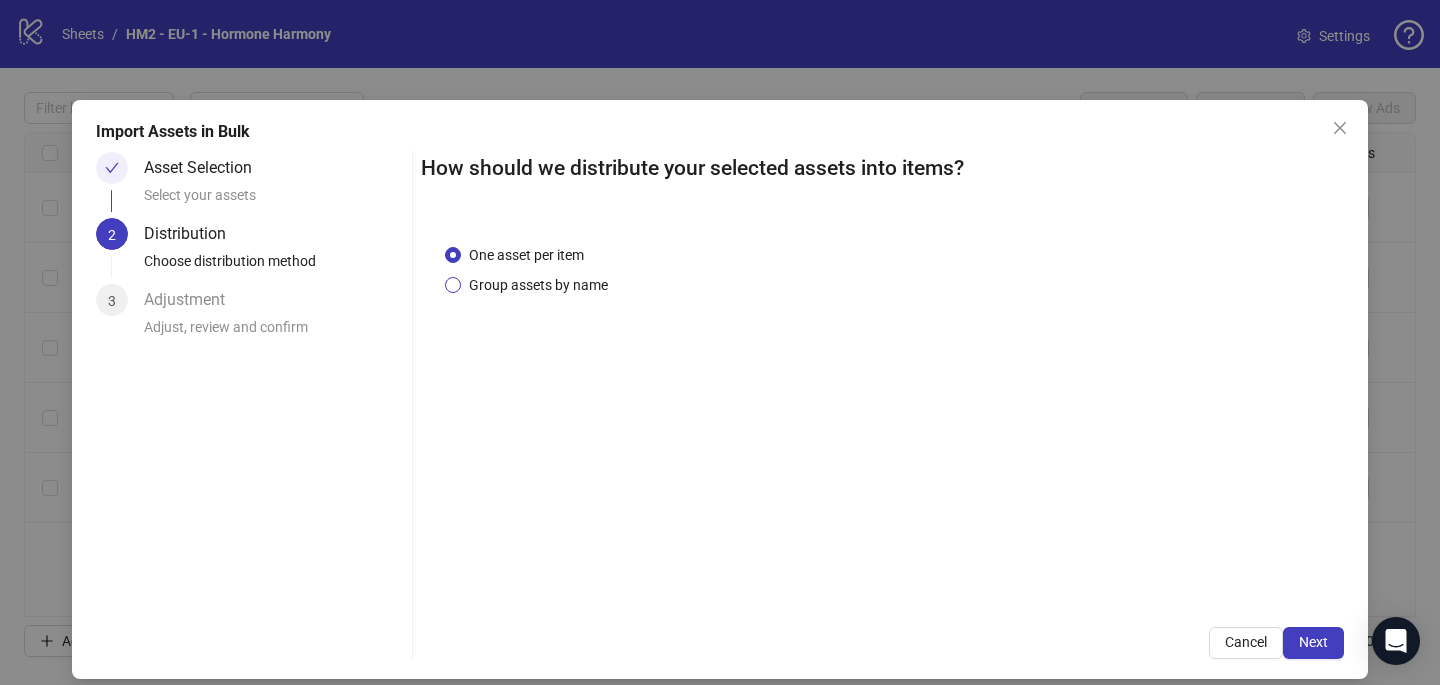 click on "Group assets by name" at bounding box center [538, 285] 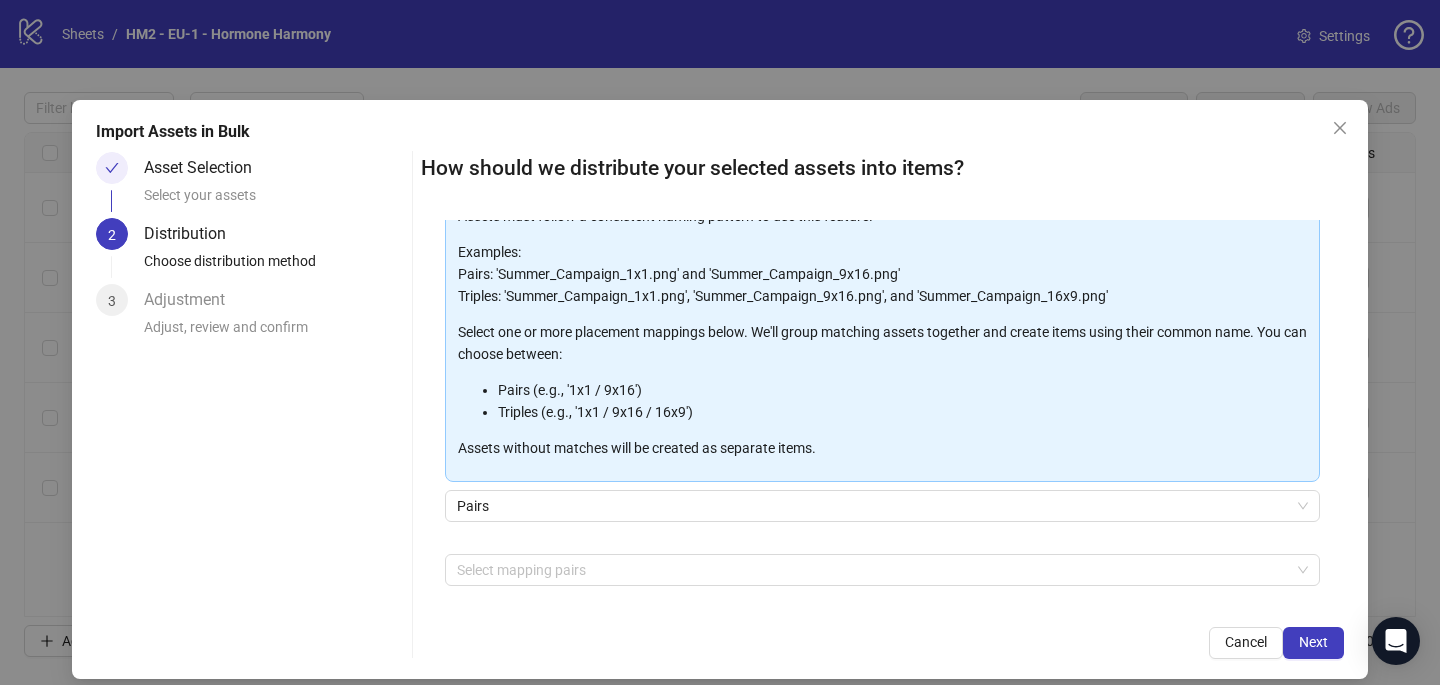 scroll, scrollTop: 158, scrollLeft: 0, axis: vertical 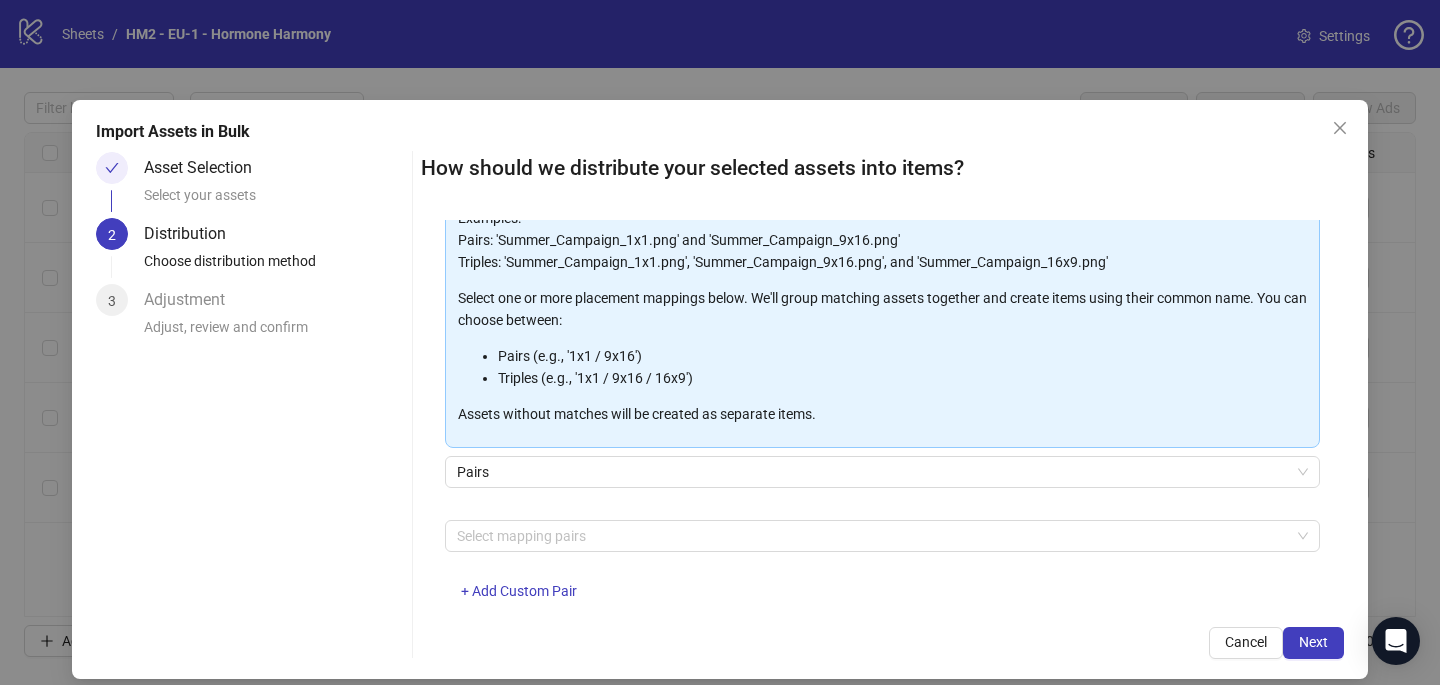click on "Pairs" at bounding box center [882, 484] 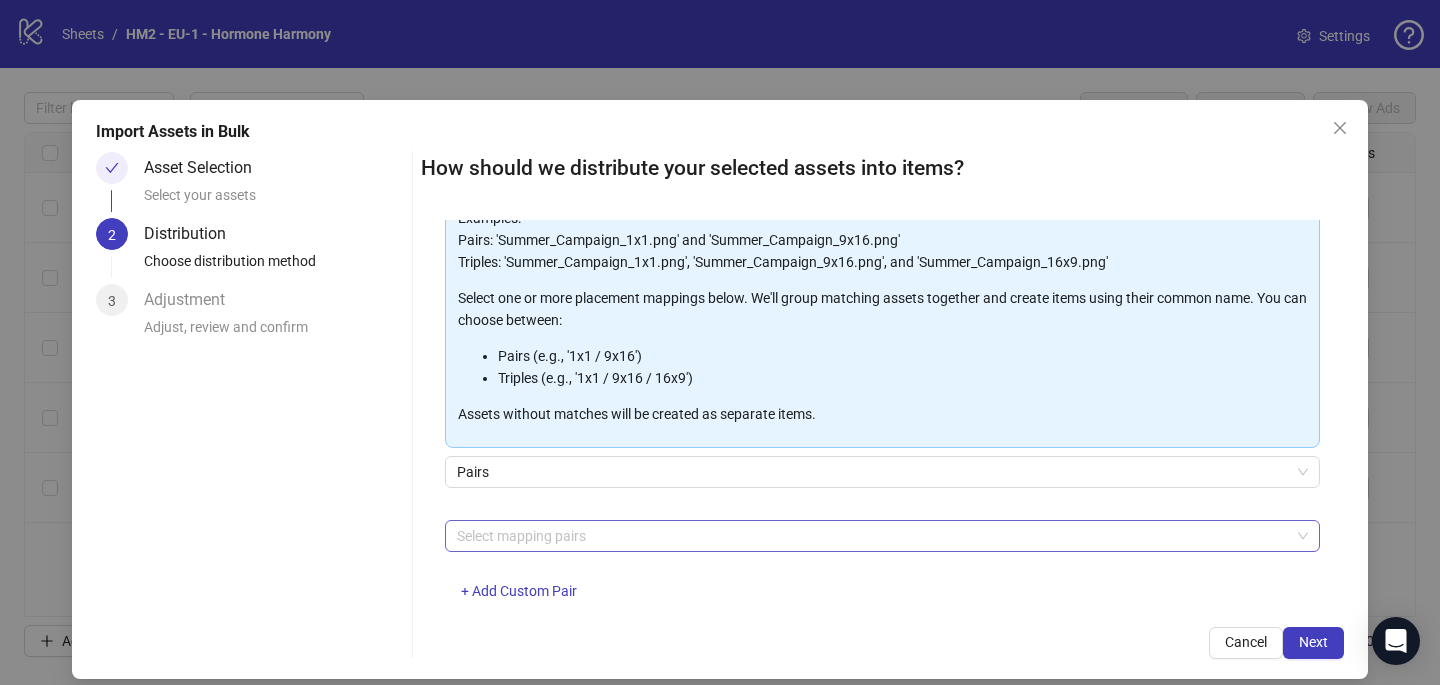 click at bounding box center (872, 536) 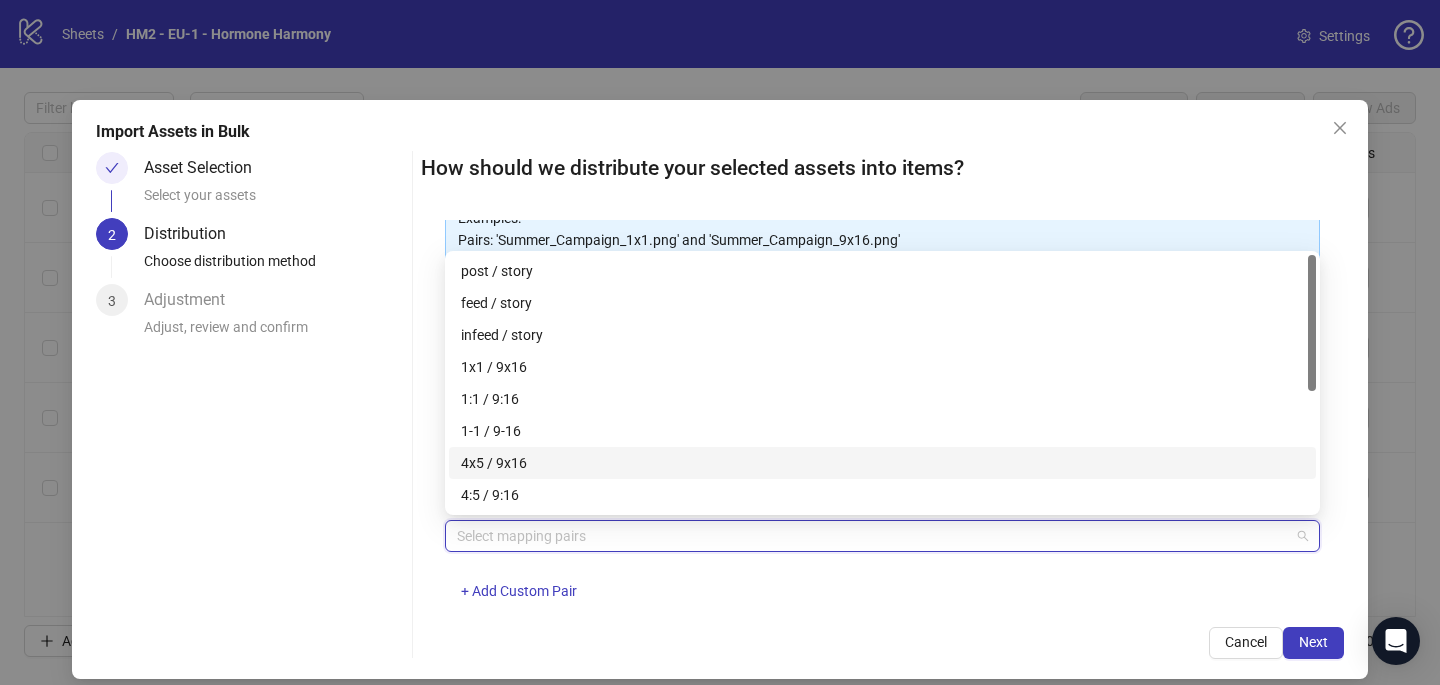 click on "4x5 / 9x16" at bounding box center [882, 463] 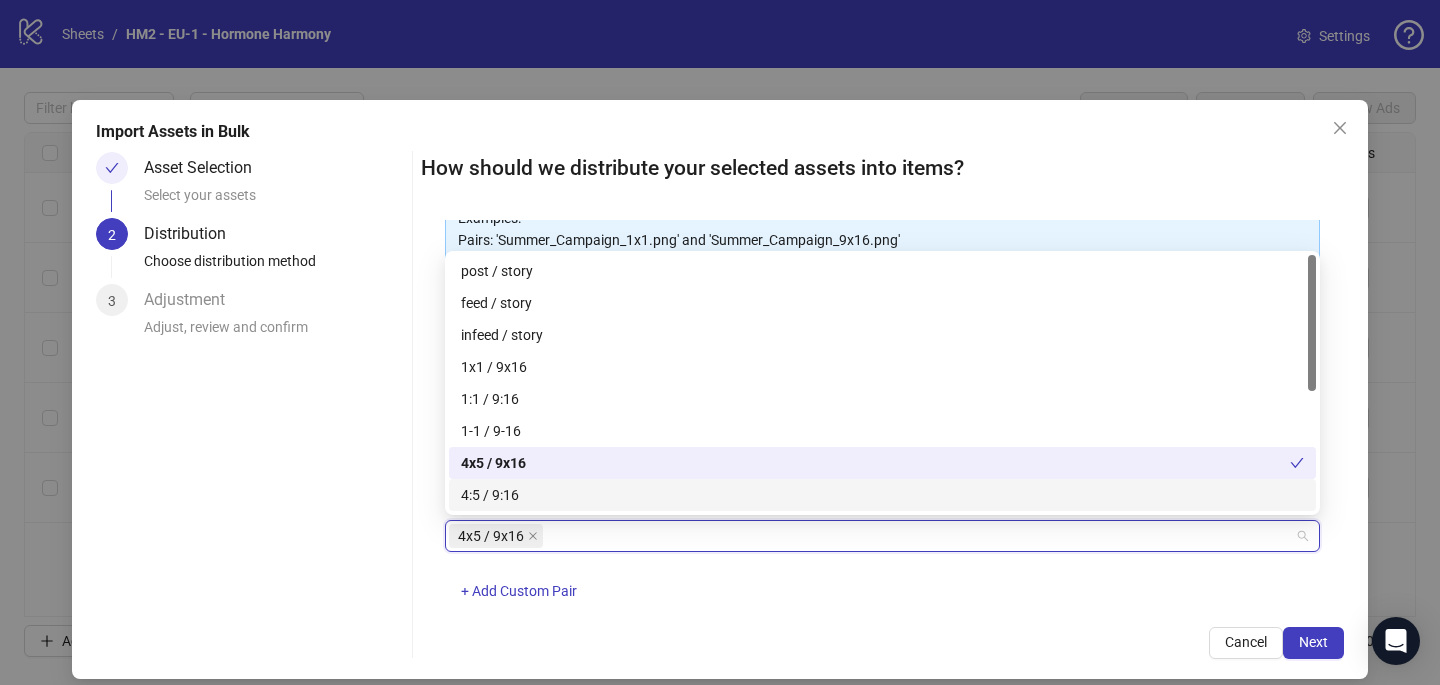 click on "4x5 / 9x16   + Add Custom Pair" at bounding box center (882, 572) 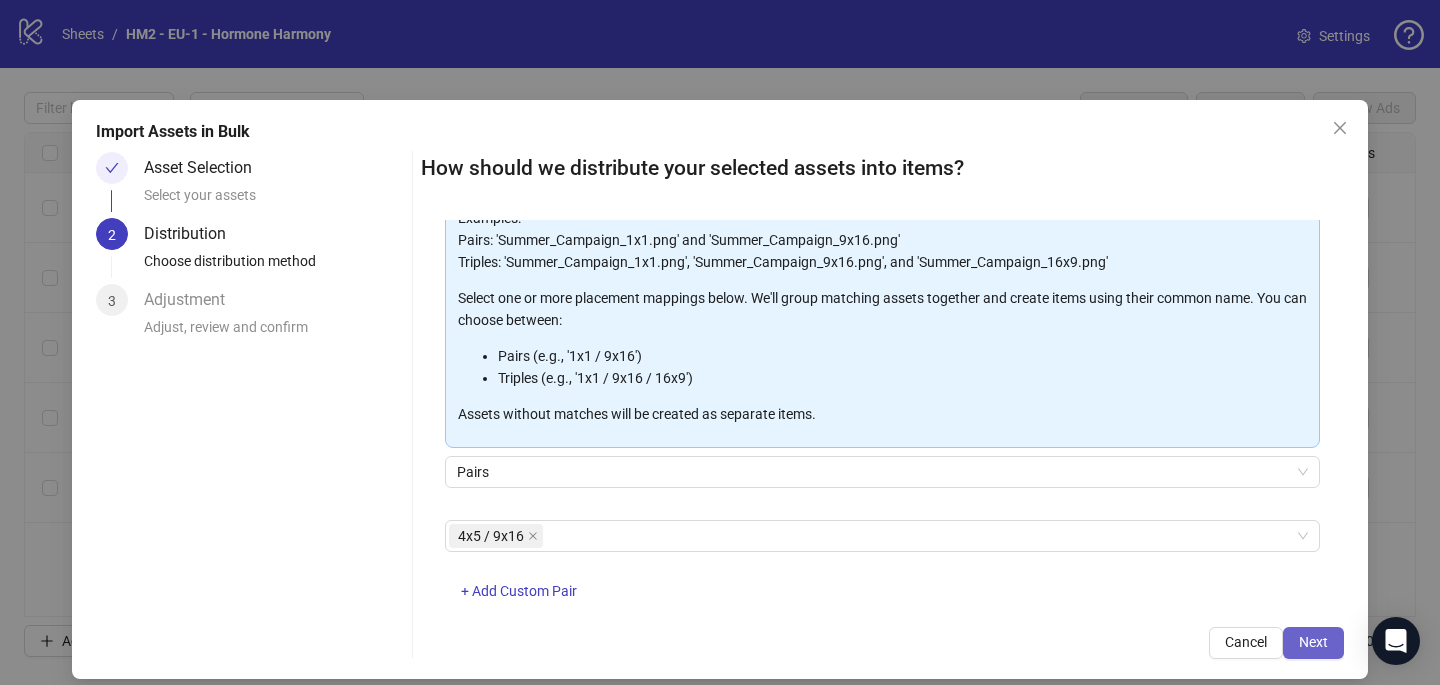 click on "Next" at bounding box center (1313, 642) 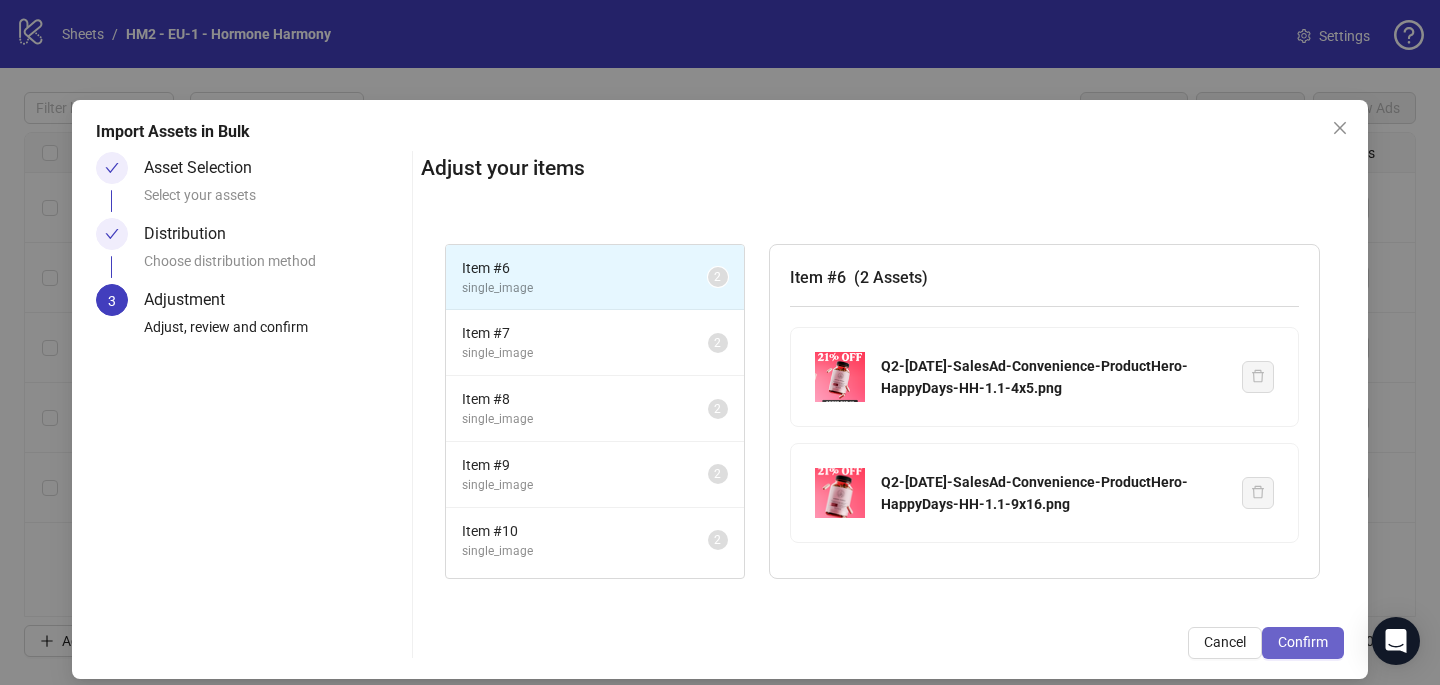 click on "Confirm" at bounding box center (1303, 642) 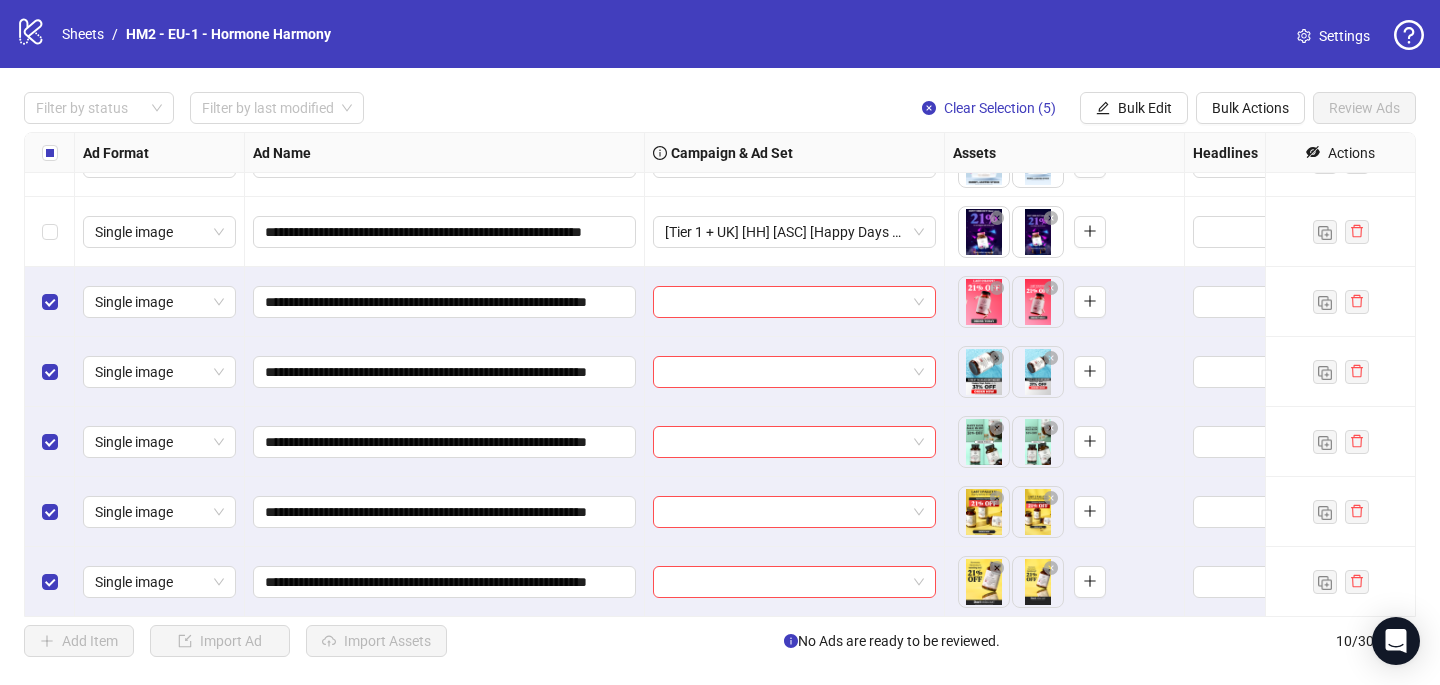 scroll, scrollTop: 257, scrollLeft: 0, axis: vertical 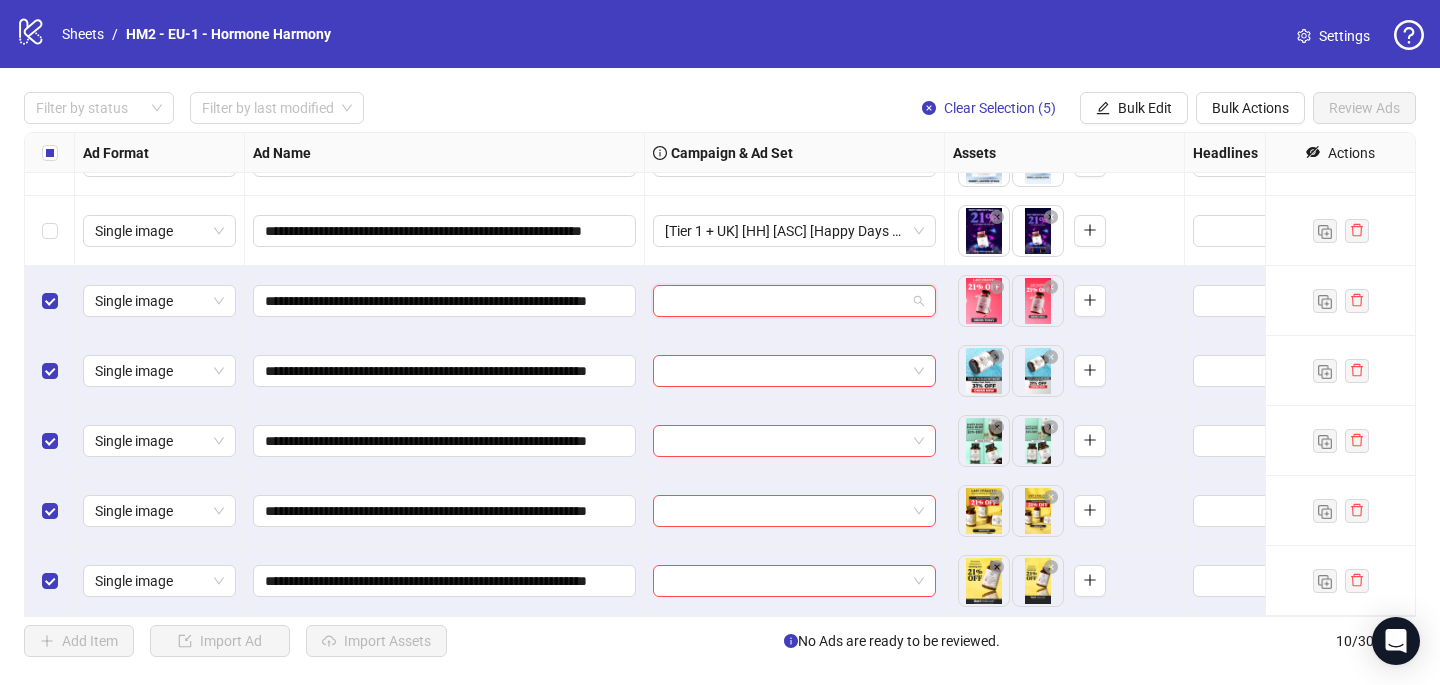 click at bounding box center [785, 301] 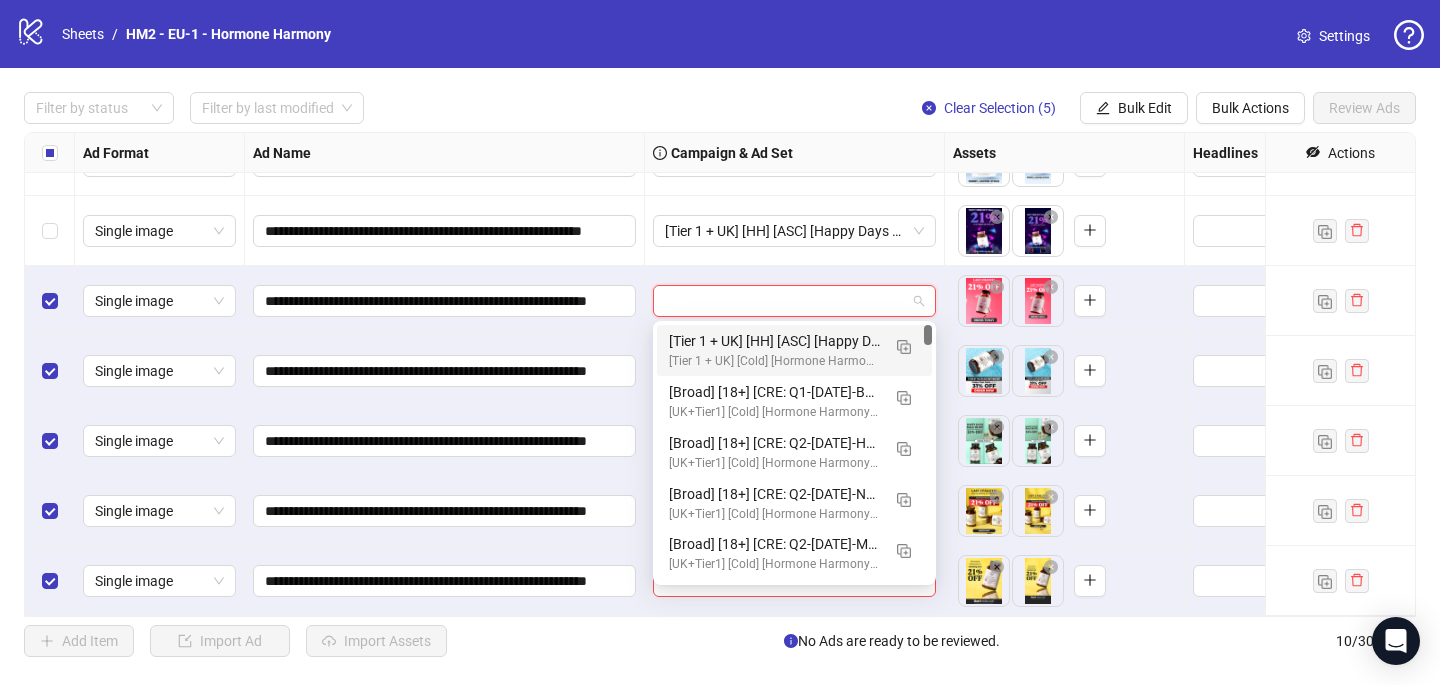 click on "[Tier 1 + UK] [HH] [ASC] [Happy Days Sale] [[DATE]]" at bounding box center [774, 341] 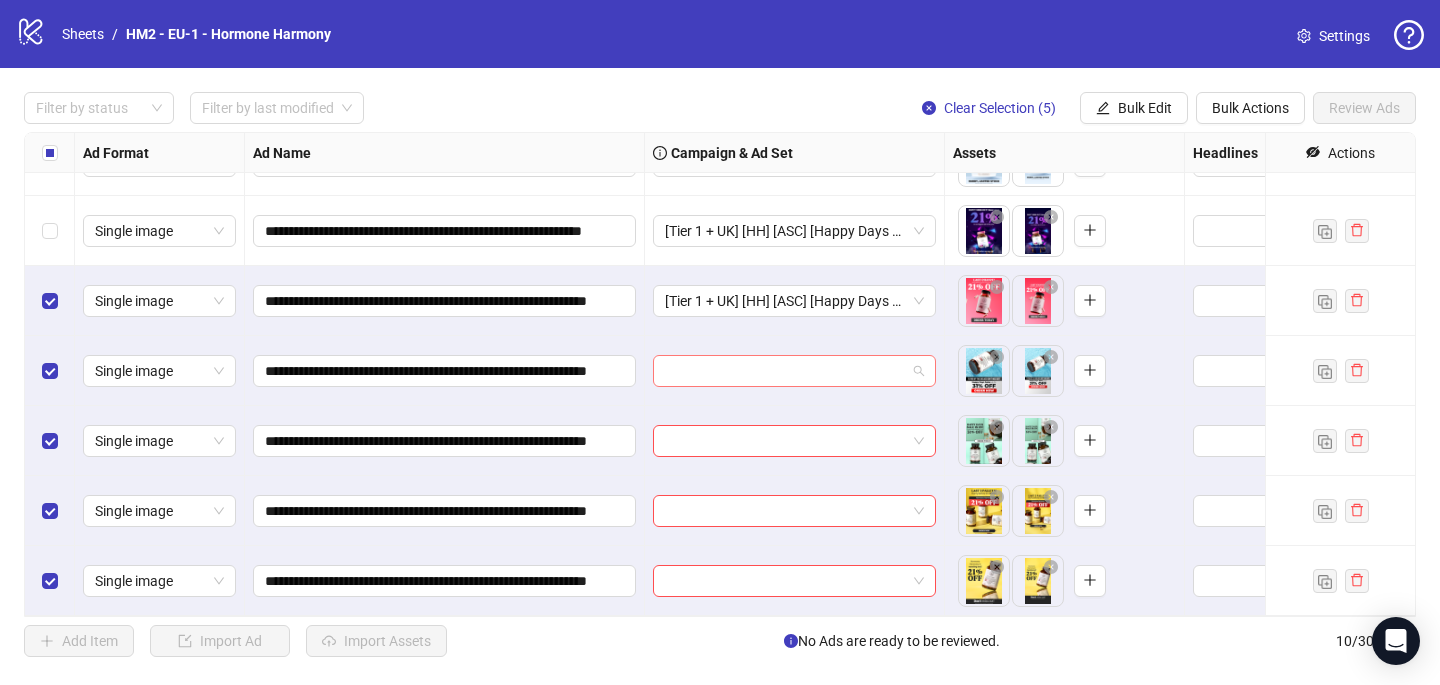 click at bounding box center (785, 371) 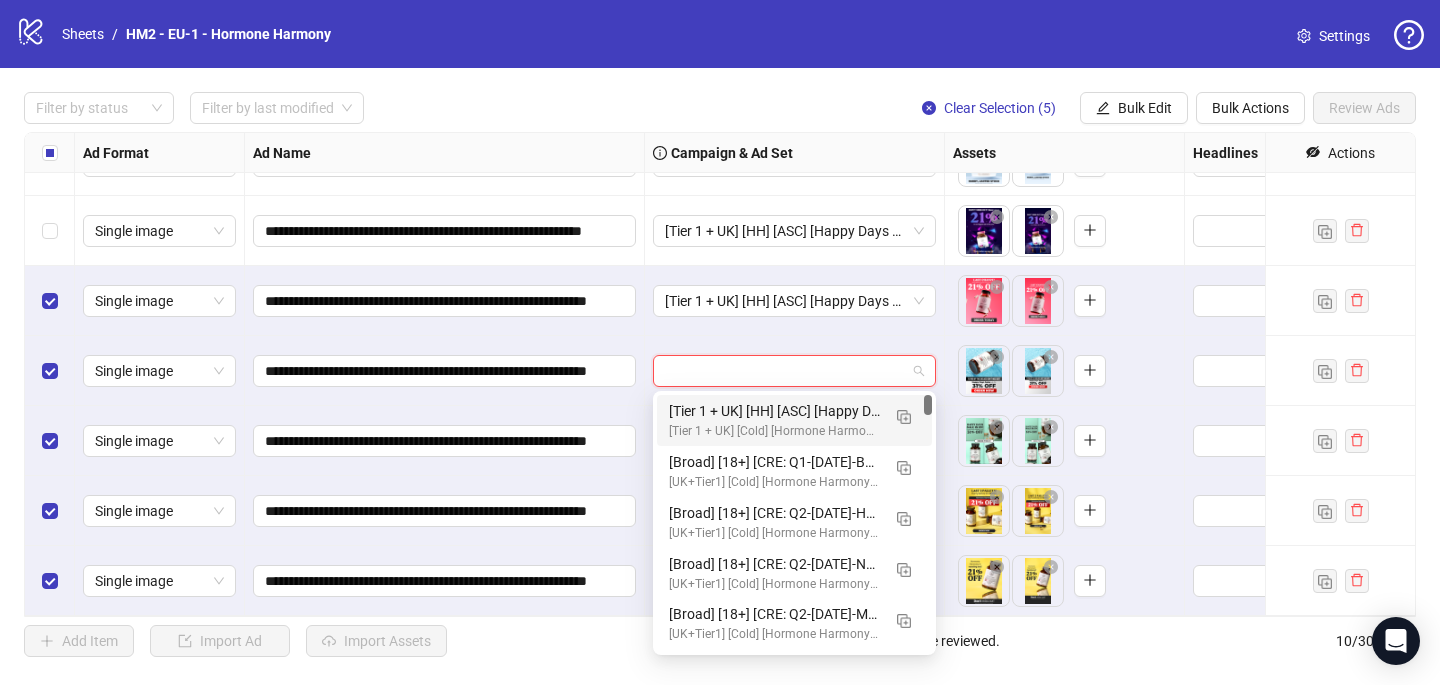 click on "[Tier 1 + UK] [HH] [ASC] [Happy Days Sale] [[DATE]]" at bounding box center (774, 411) 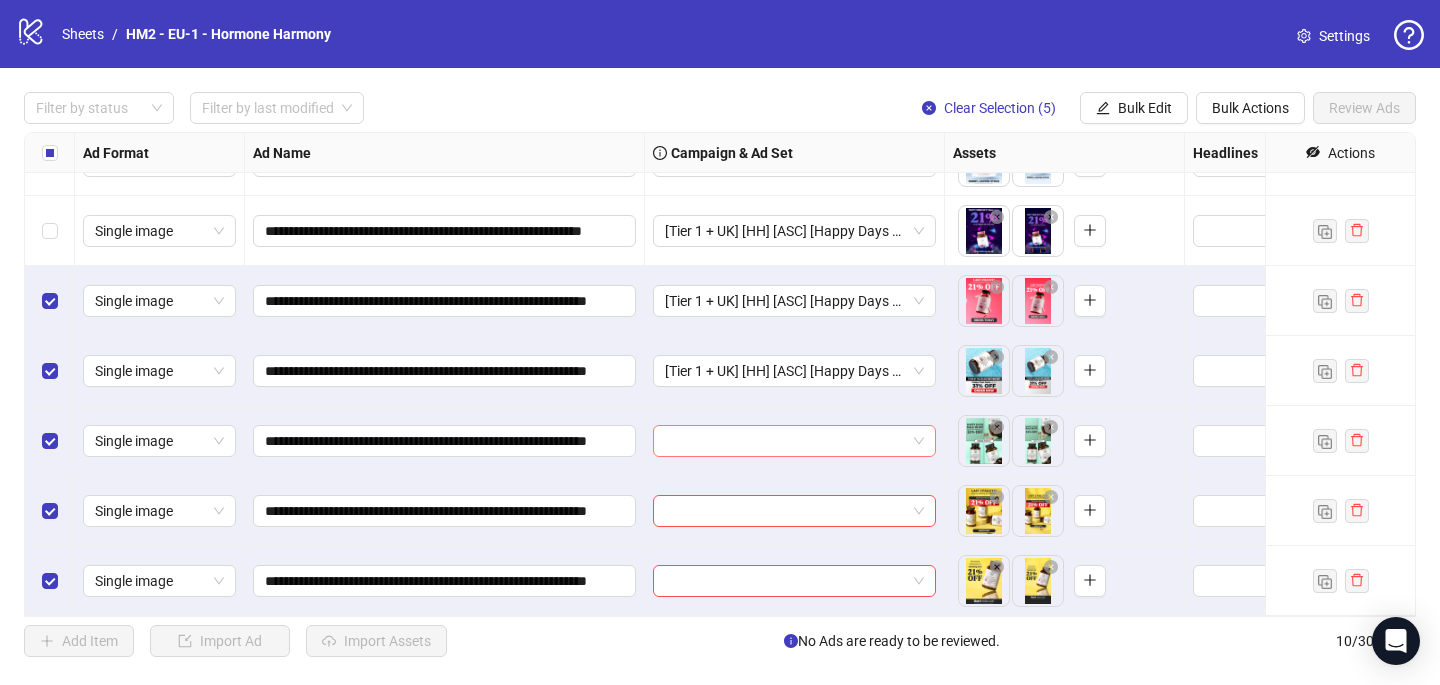 click at bounding box center (785, 441) 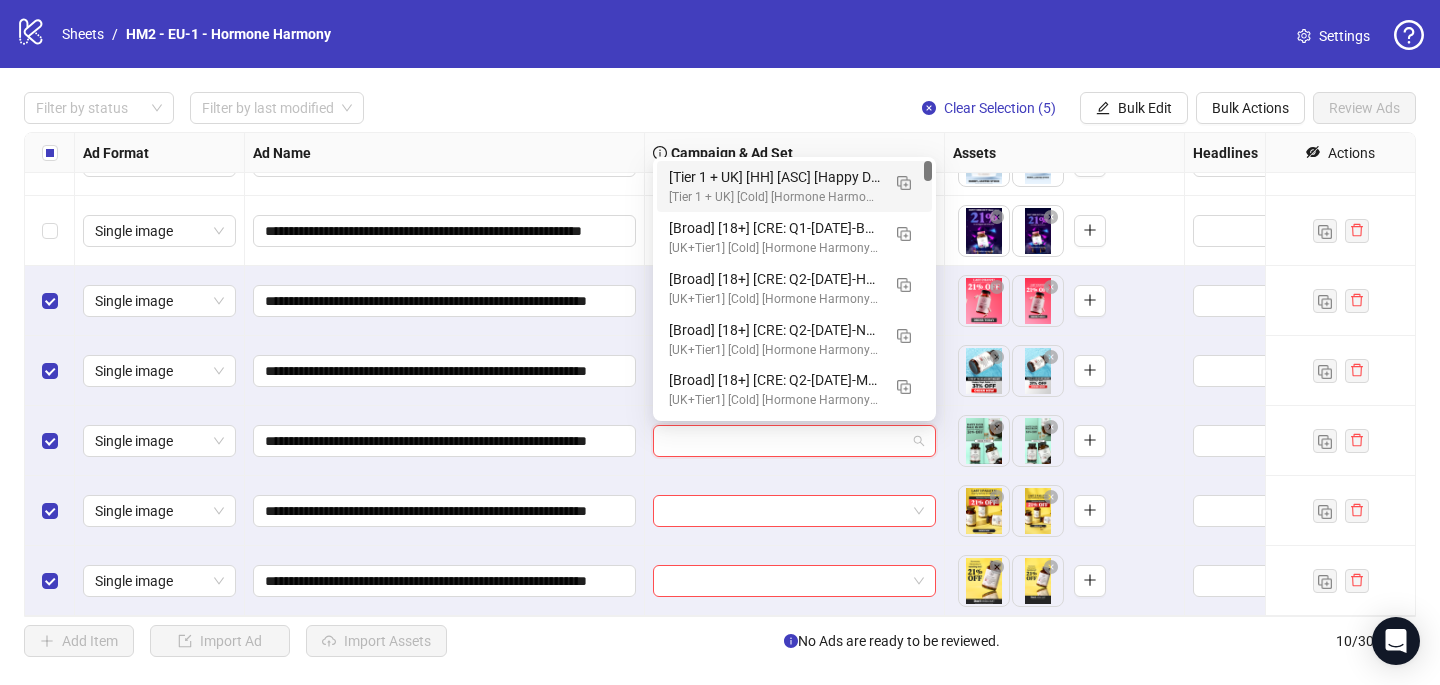 click on "[Tier 1 + UK] [HH] [ASC] [Happy Days Sale] [[DATE]]" at bounding box center [774, 177] 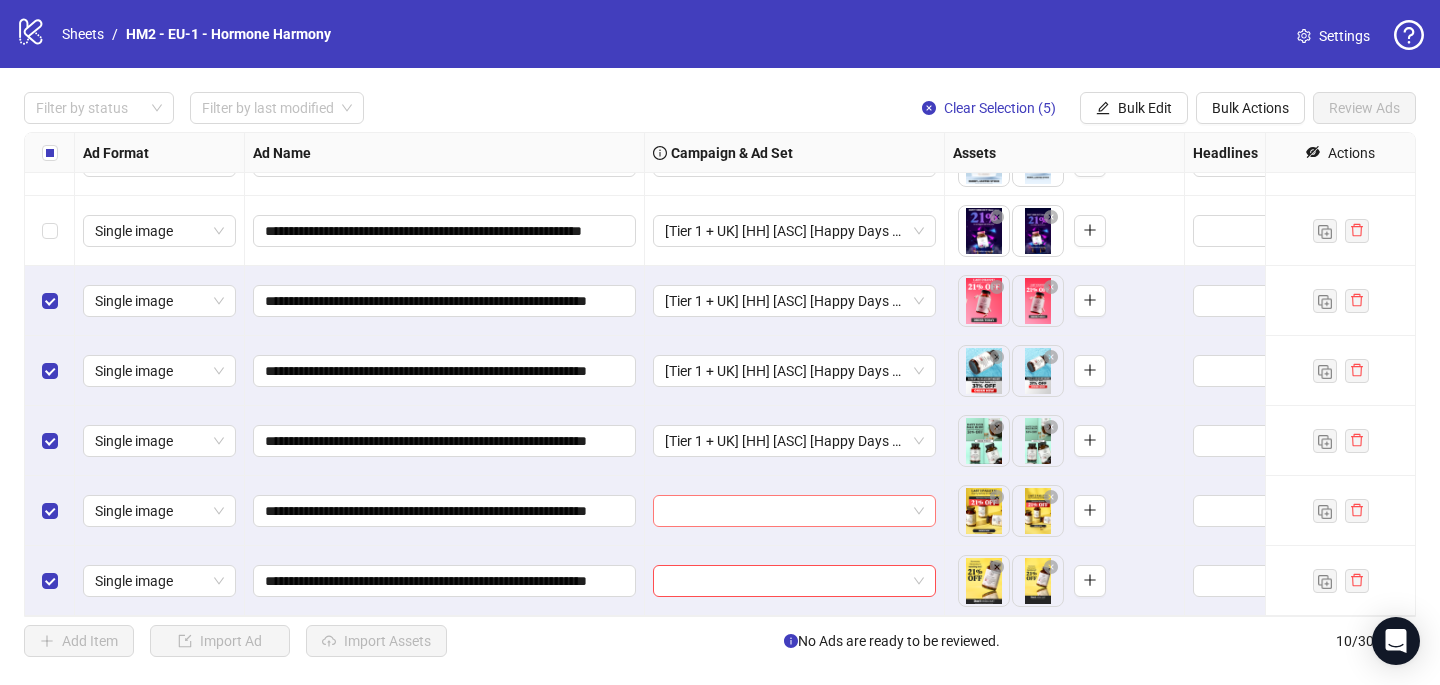 click at bounding box center [785, 511] 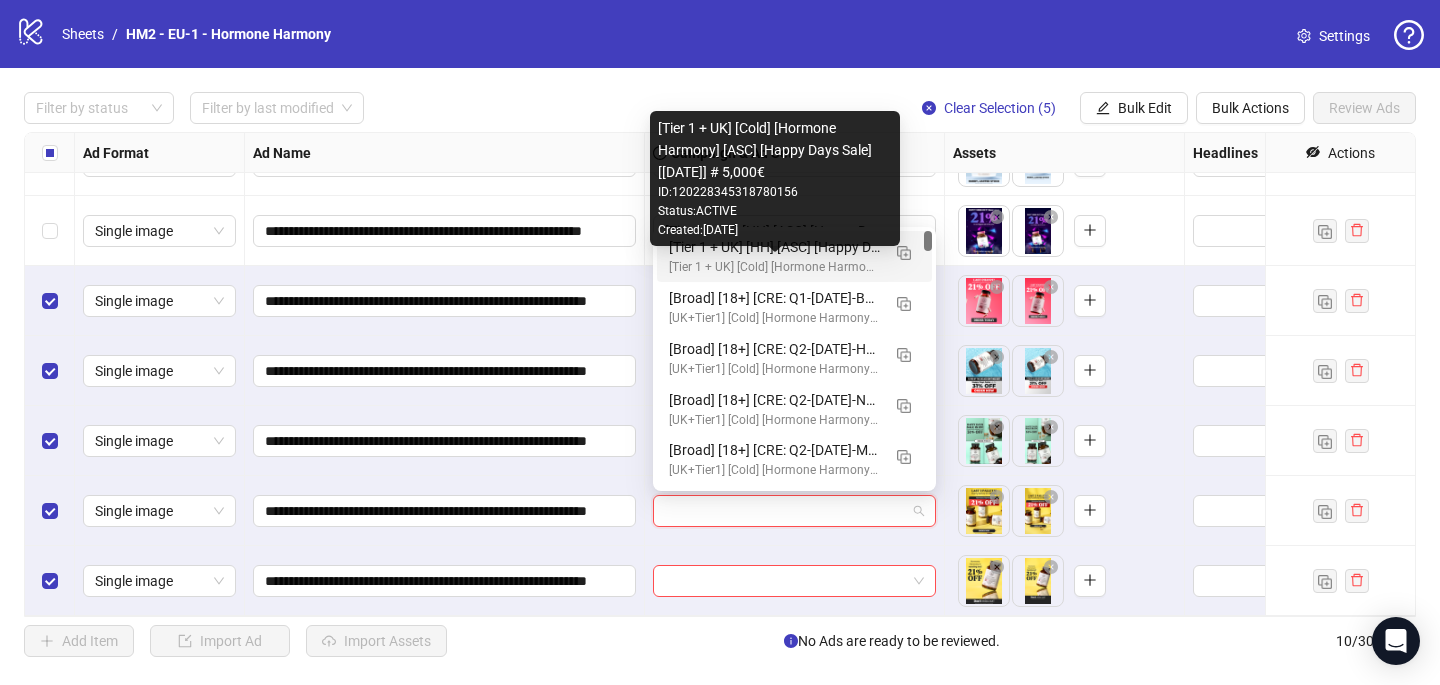 click on "[Tier 1 + UK] [Cold] [Hormone Harmony] [ASC] [Happy Days Sale] [[DATE]] # 5,000€" at bounding box center [774, 267] 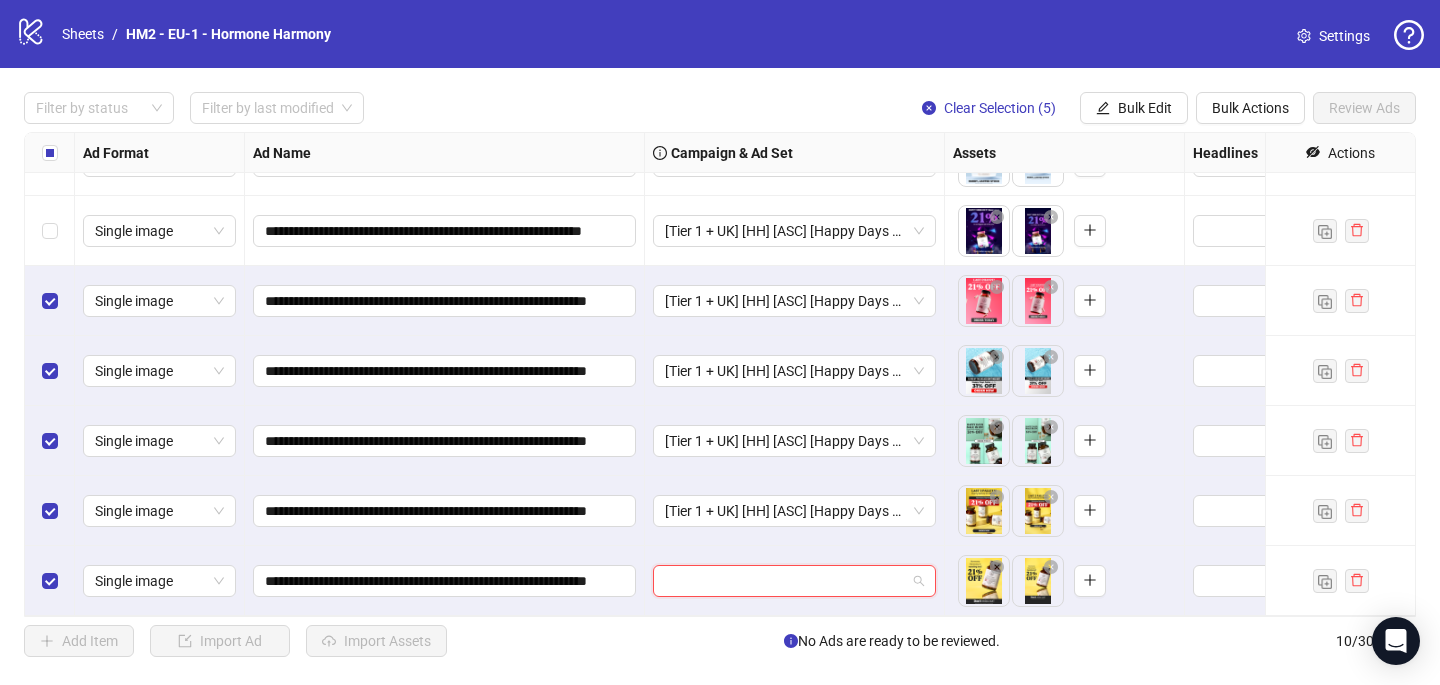 click at bounding box center [785, 581] 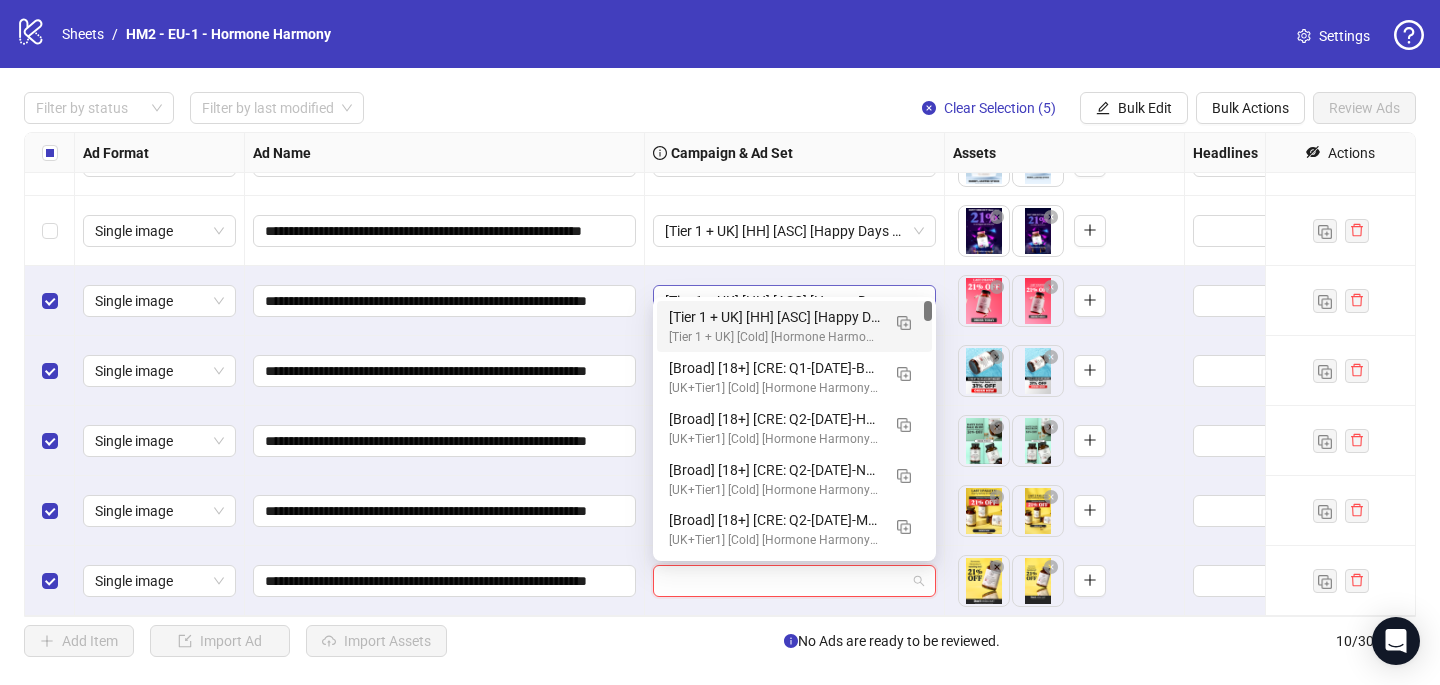 click on "[Tier 1 + UK] [HH] [ASC] [Happy Days Sale] [[DATE]] [Tier 1 + UK] [Cold] [Hormone Harmony] [ASC] [Happy Days Sale] [[DATE]] # 5,000€" at bounding box center (794, 326) 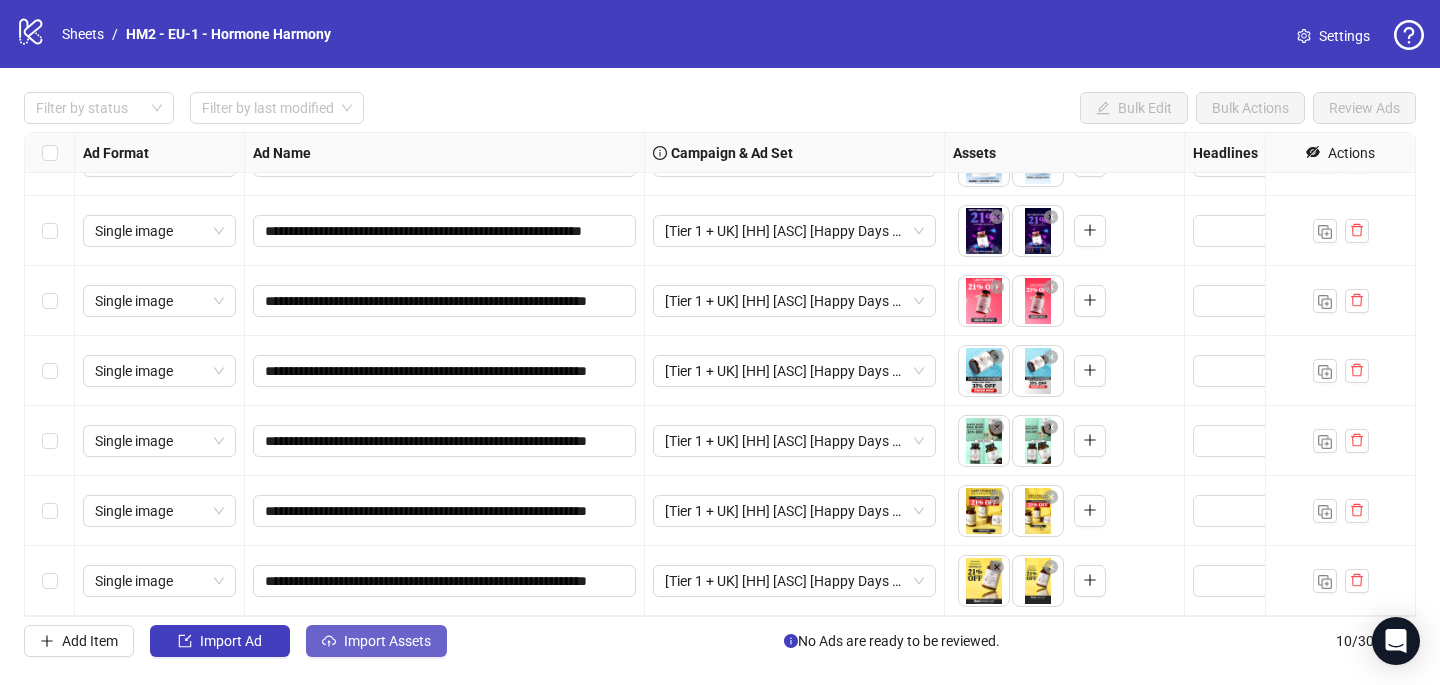 click on "Import Assets" at bounding box center [387, 641] 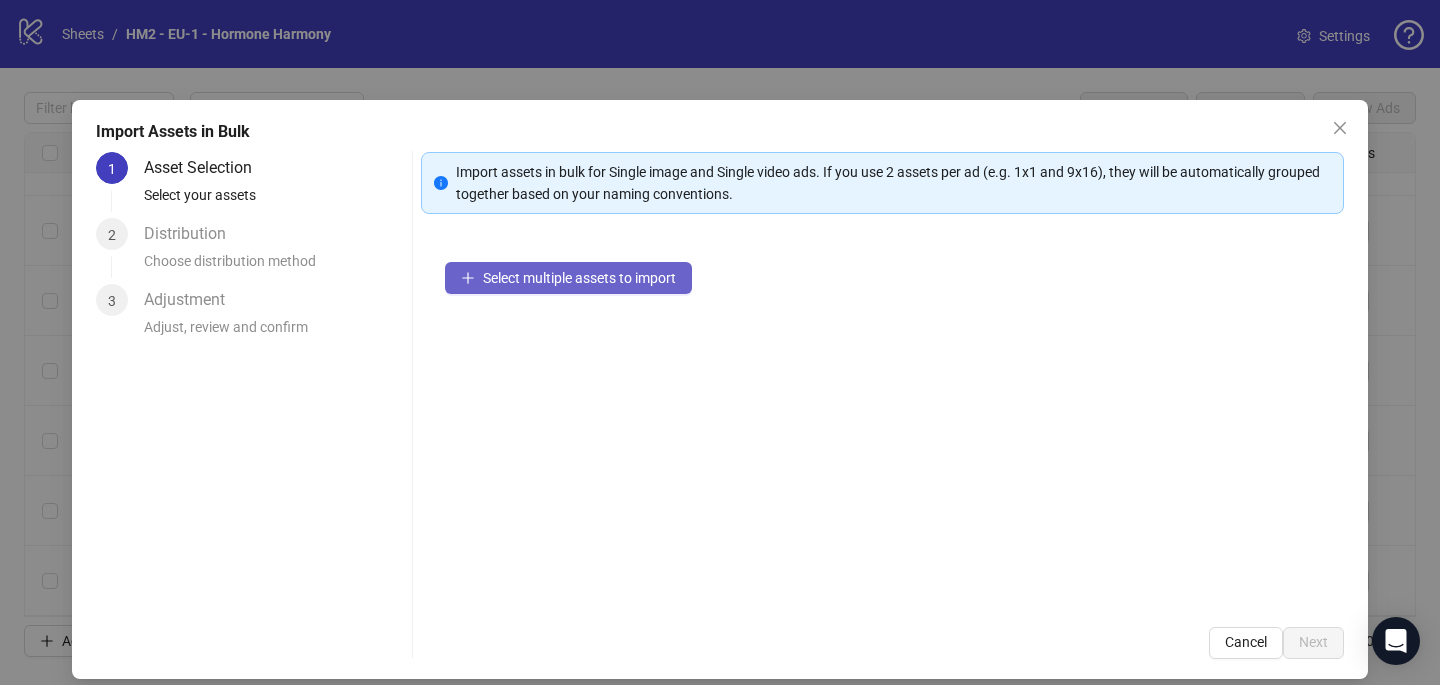 click on "Select multiple assets to import" at bounding box center (579, 278) 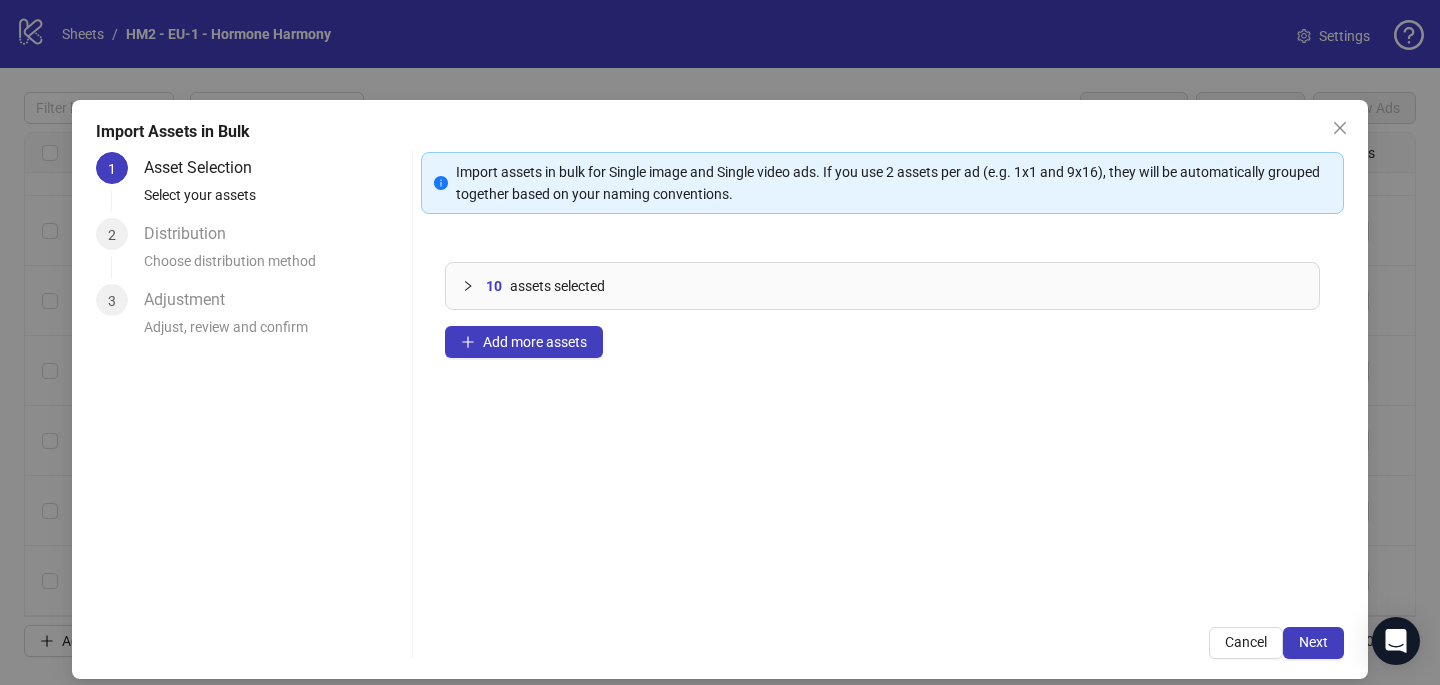 click on "Import assets in bulk for Single image and Single video ads. If you use 2 assets per ad (e.g. 1x1 and 9x16), they will be automatically grouped together based on your naming conventions. 10 assets selected Add more assets Cancel Next" at bounding box center (882, 405) 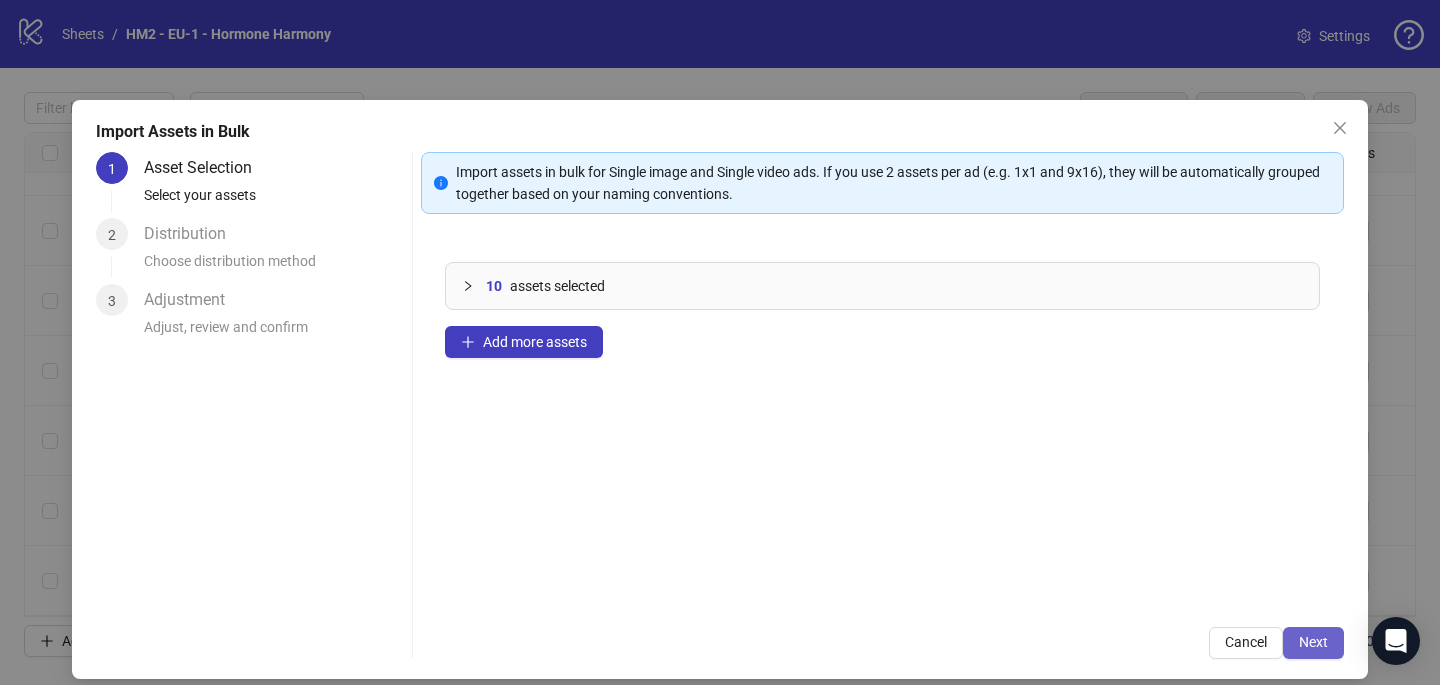 click on "Next" at bounding box center [1313, 643] 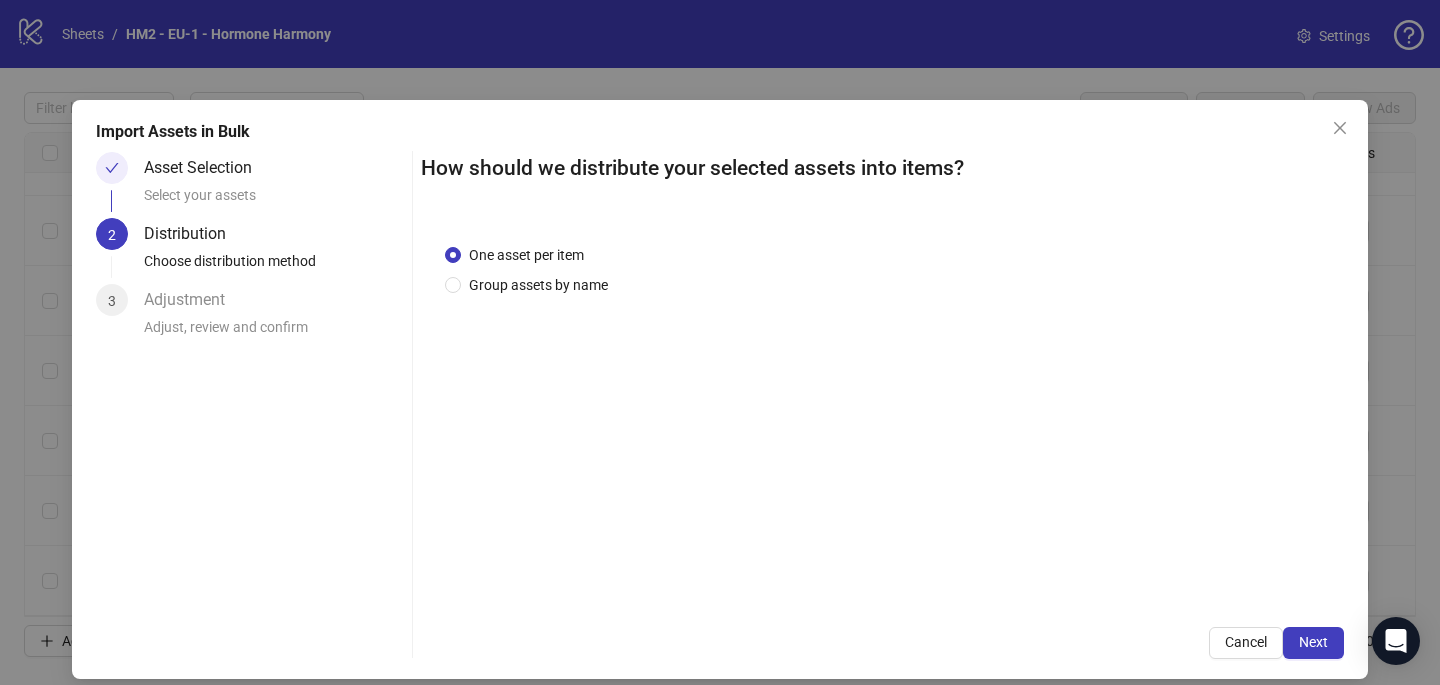 click on "One asset per item Group assets by name" at bounding box center (882, 411) 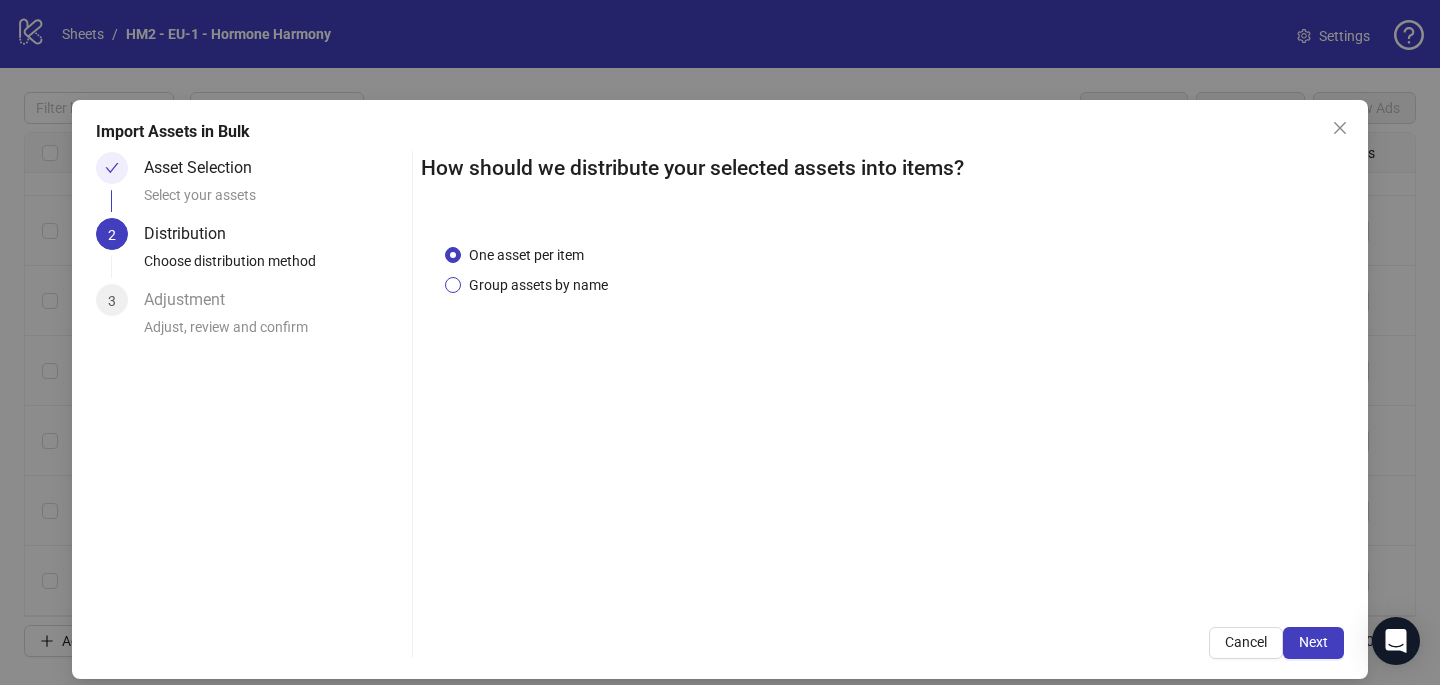 click on "Group assets by name" at bounding box center [538, 285] 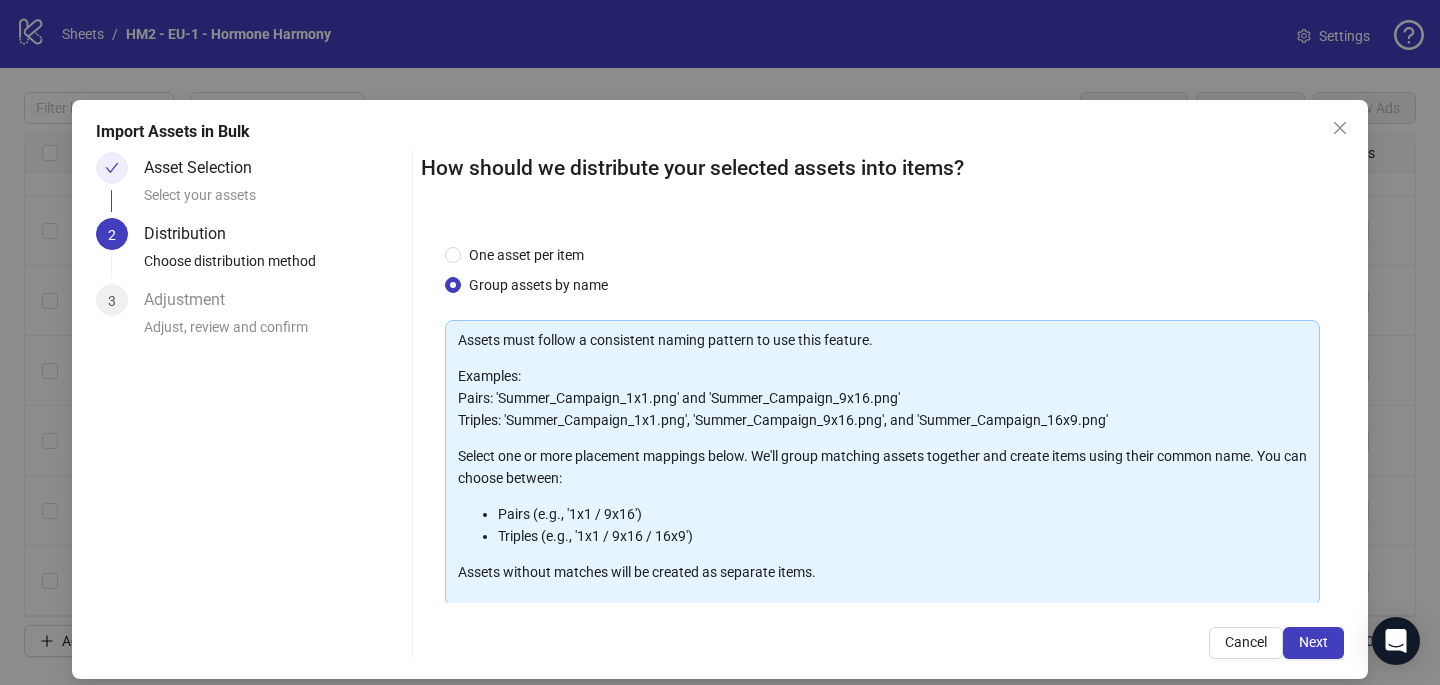 scroll, scrollTop: 203, scrollLeft: 0, axis: vertical 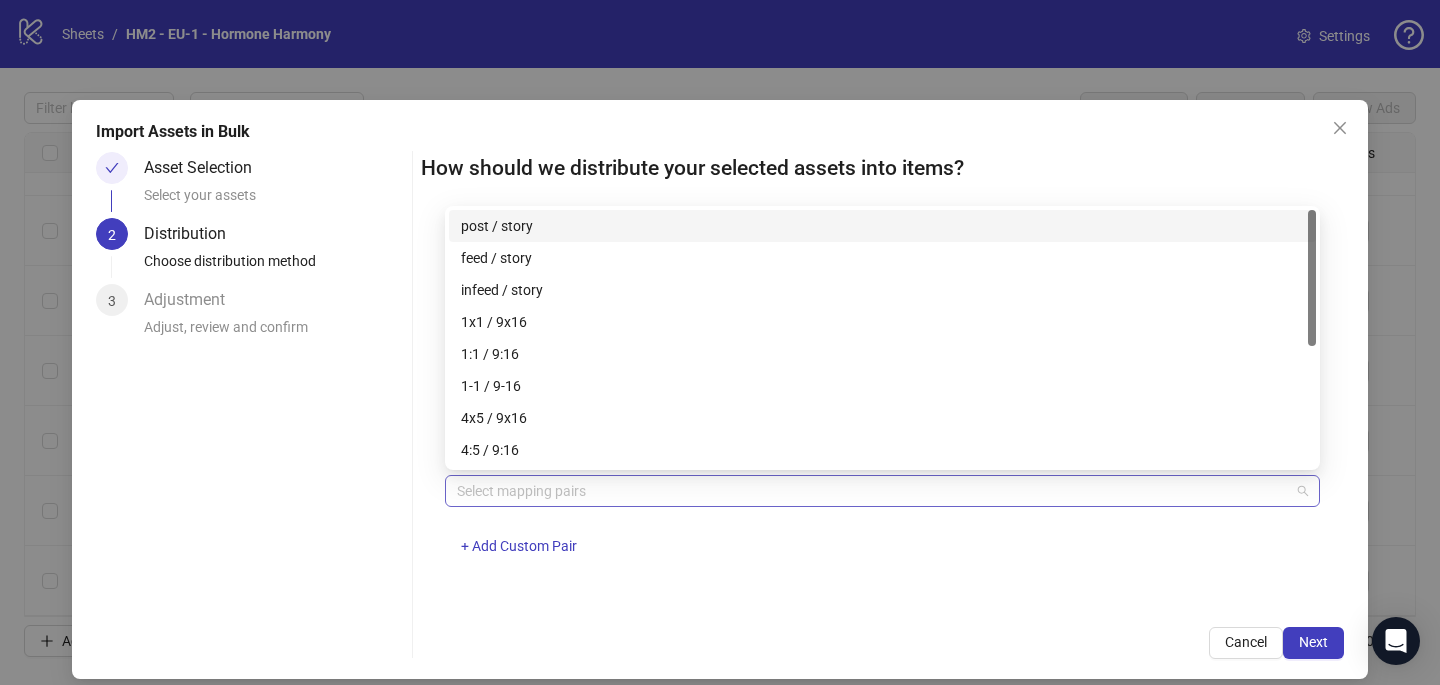 click at bounding box center [872, 491] 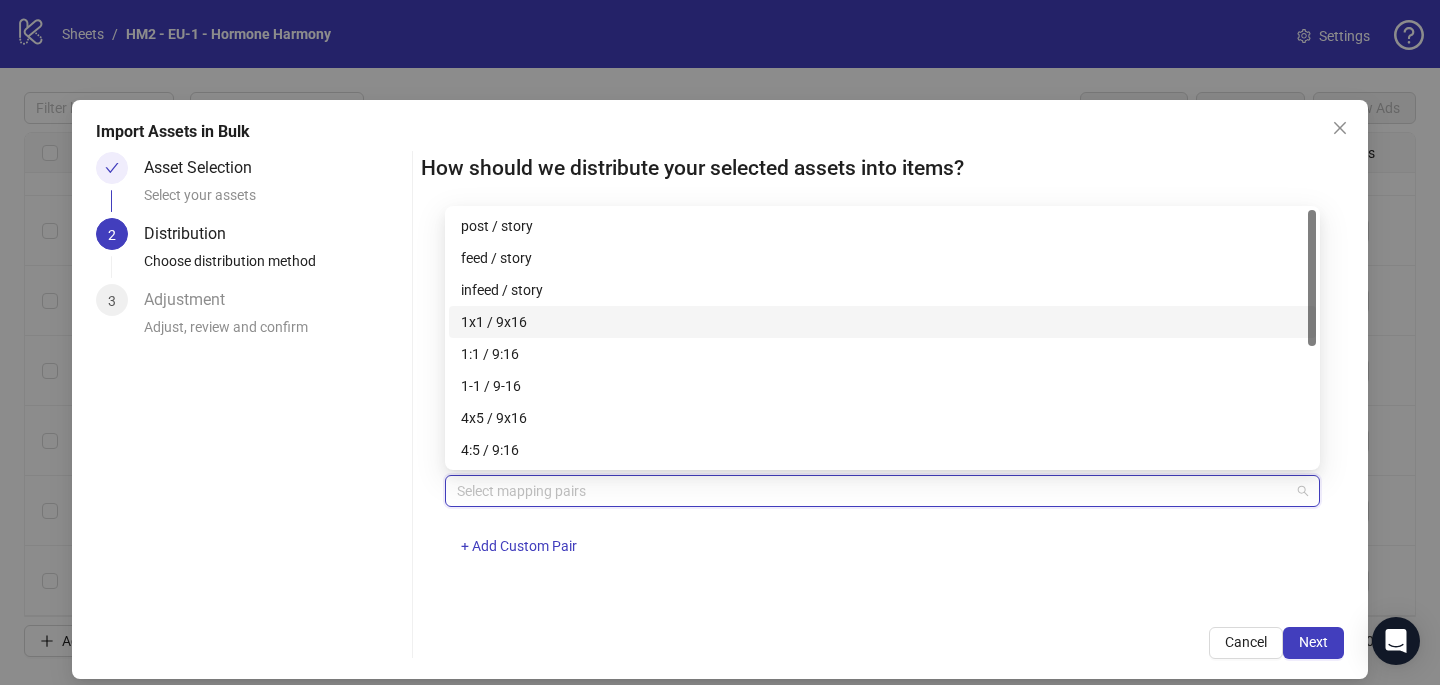 click on "1x1 / 9x16" at bounding box center [882, 322] 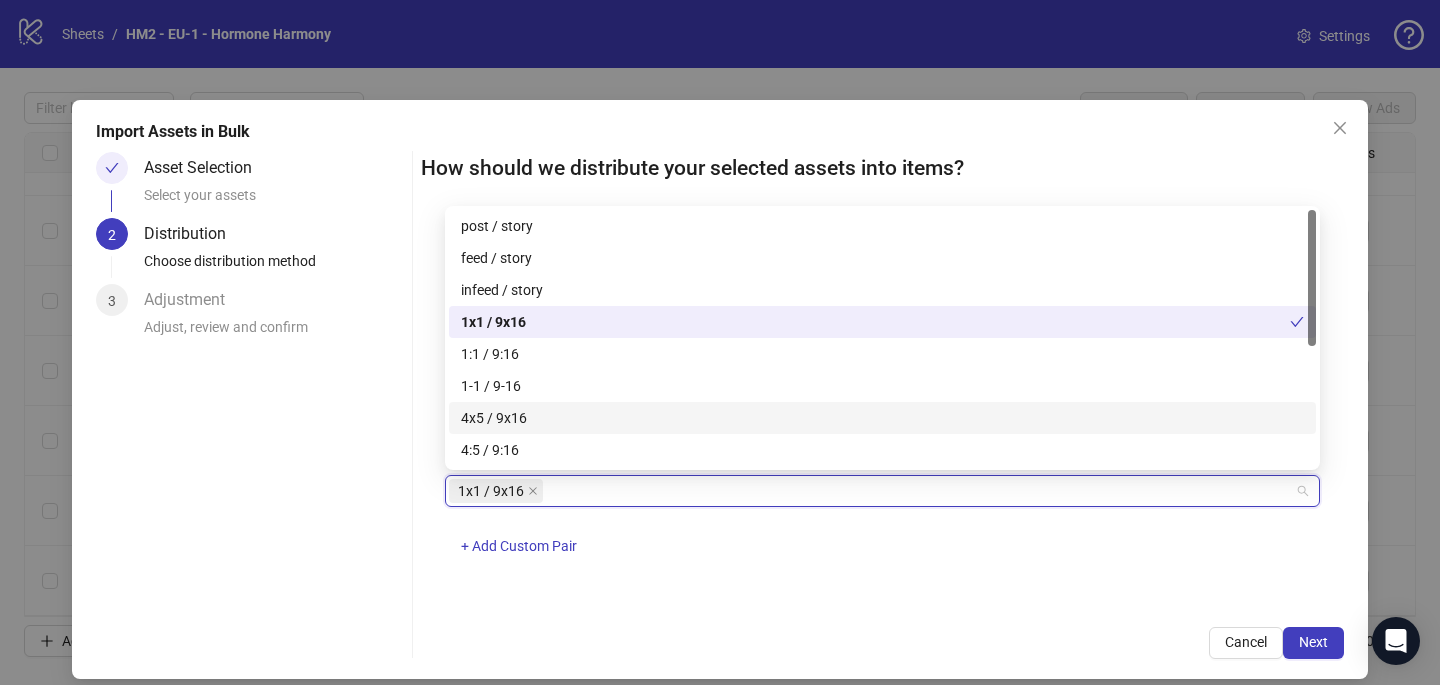 click on "4x5 / 9x16" at bounding box center [882, 418] 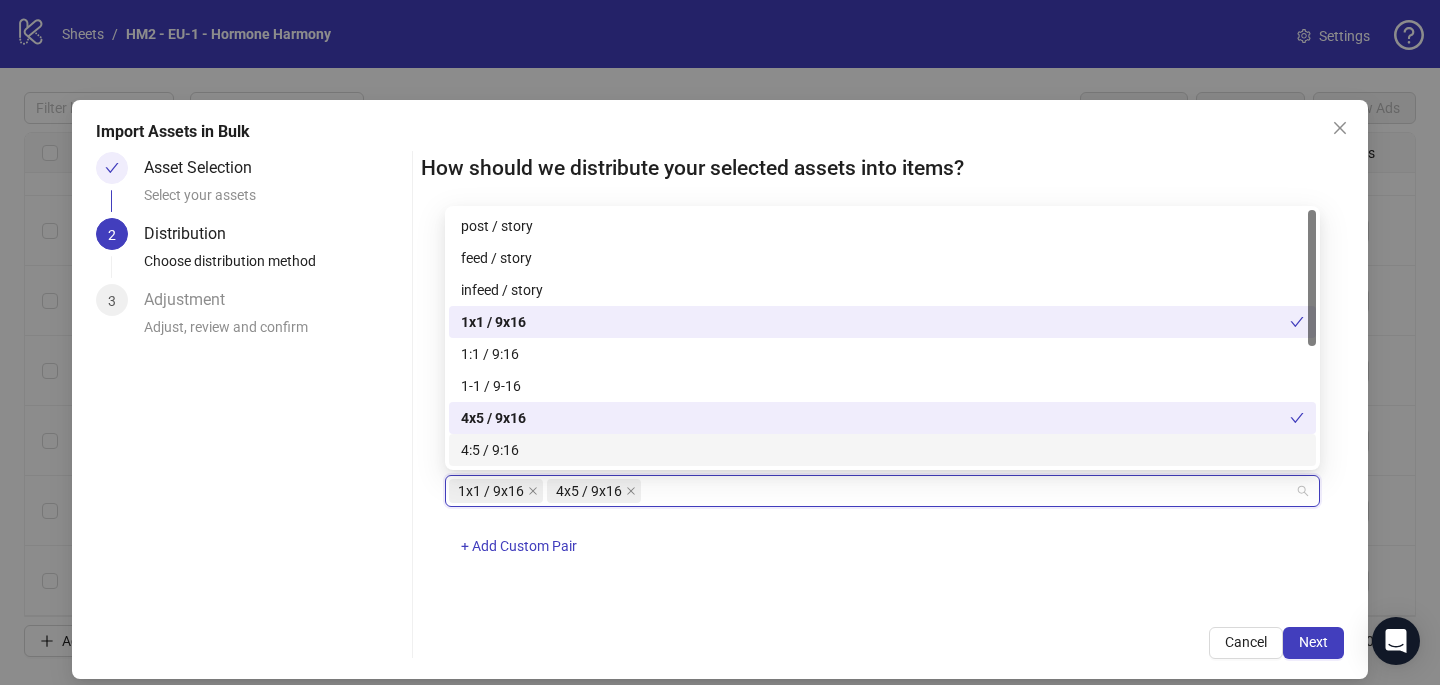 click on "1x1 / 9x16 4x5 / 9x16   + Add Custom Pair" at bounding box center [882, 527] 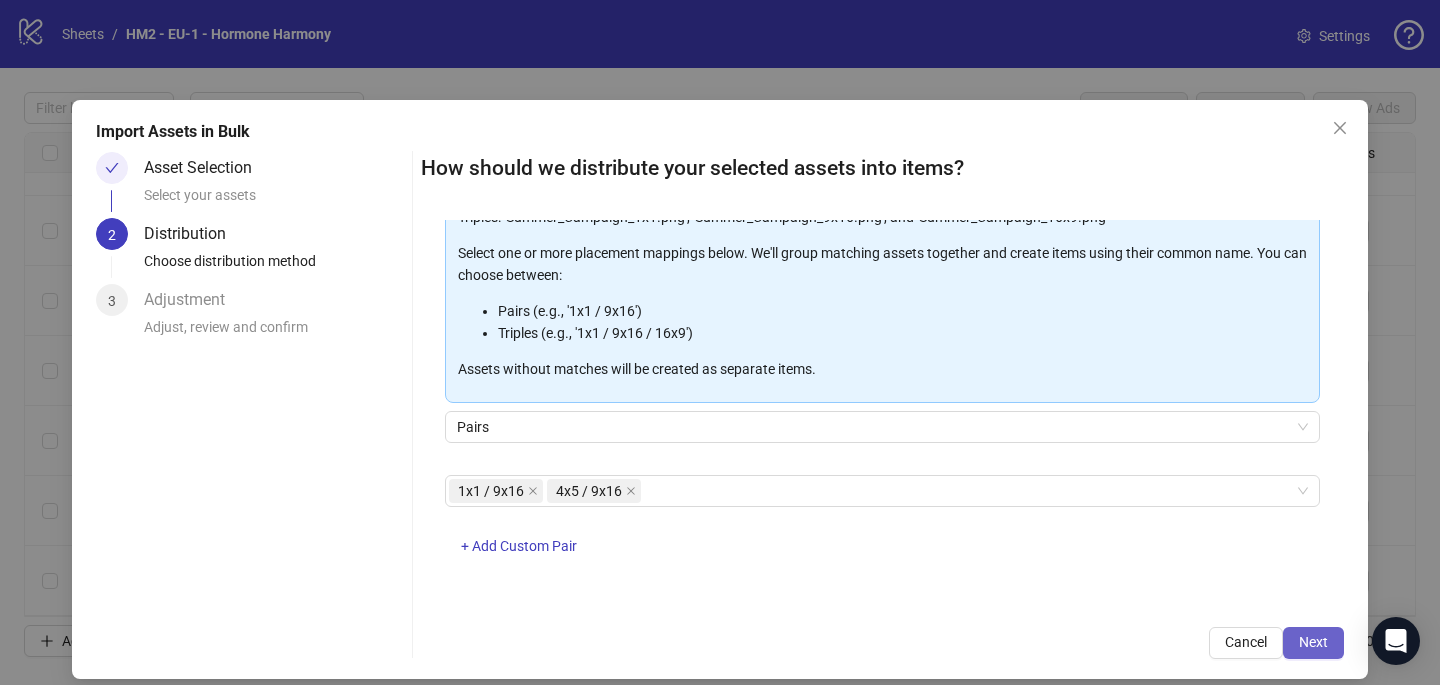 click on "Next" at bounding box center (1313, 642) 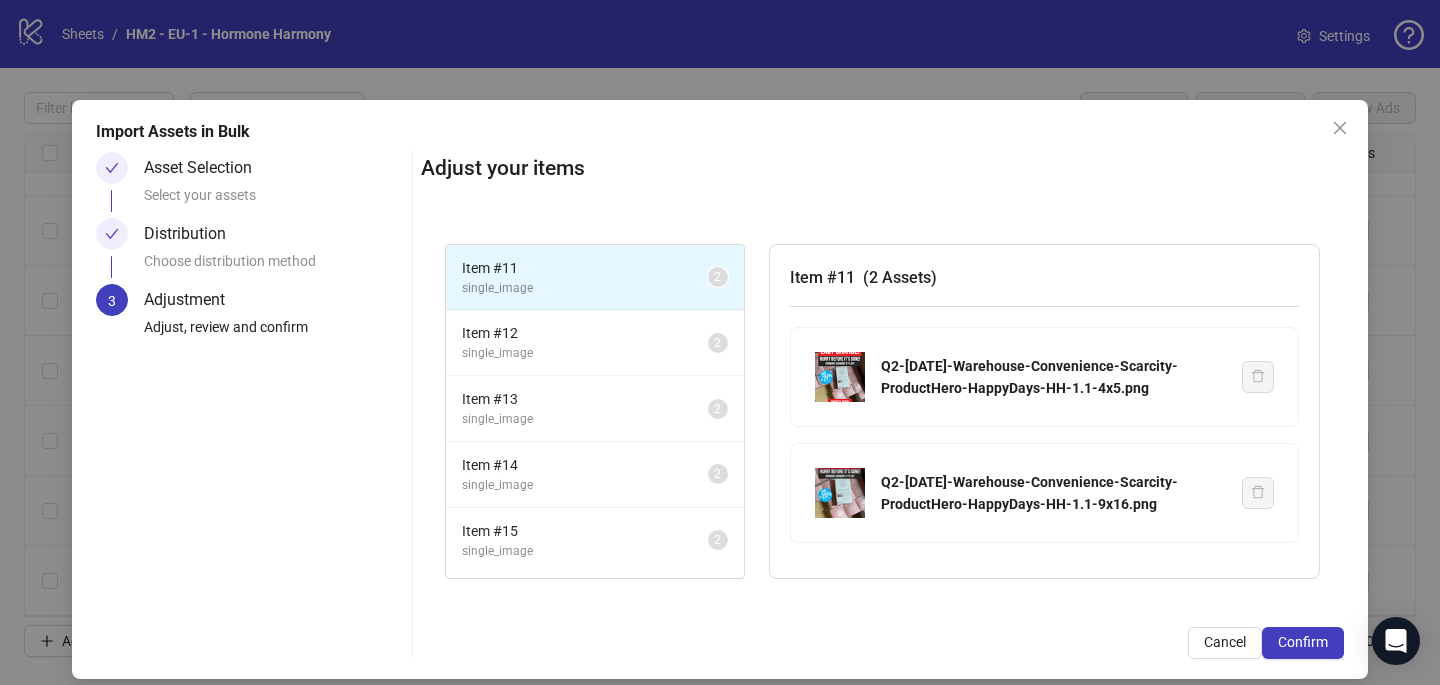 click on "Confirm" at bounding box center [1303, 642] 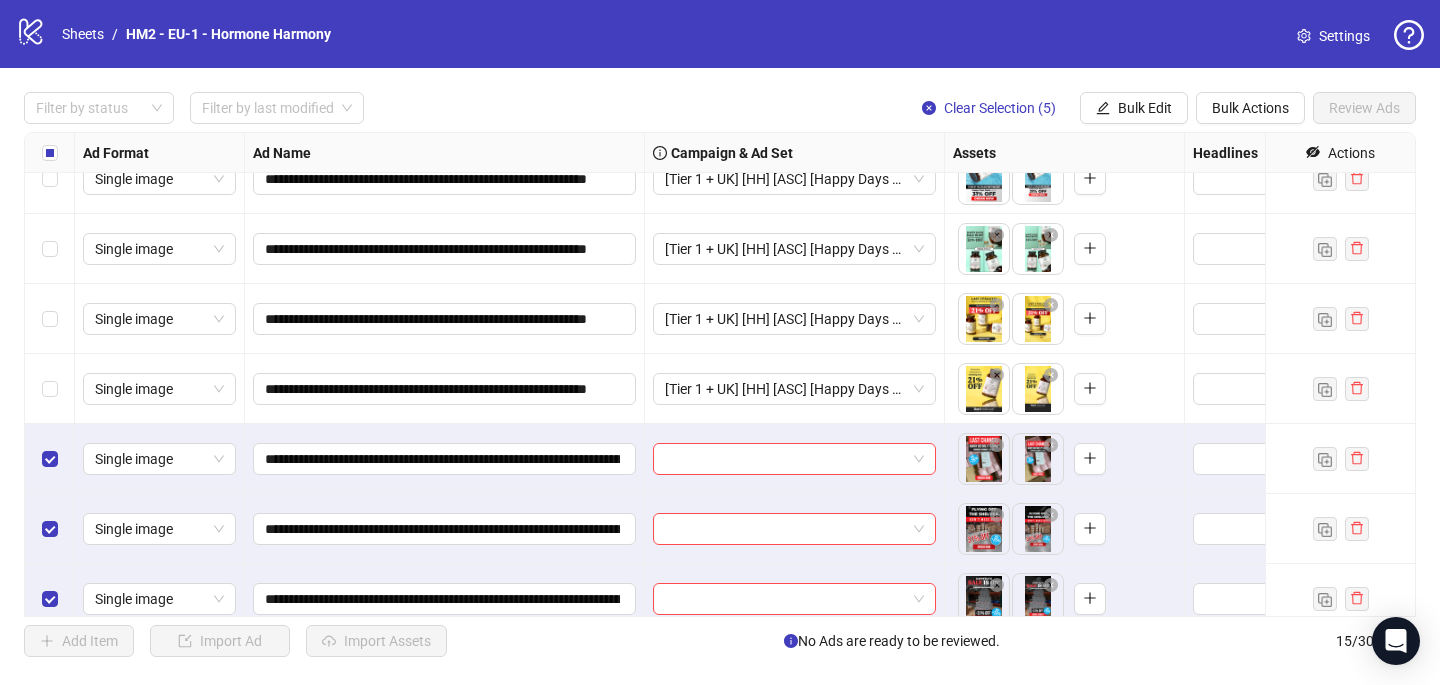 scroll, scrollTop: 607, scrollLeft: 0, axis: vertical 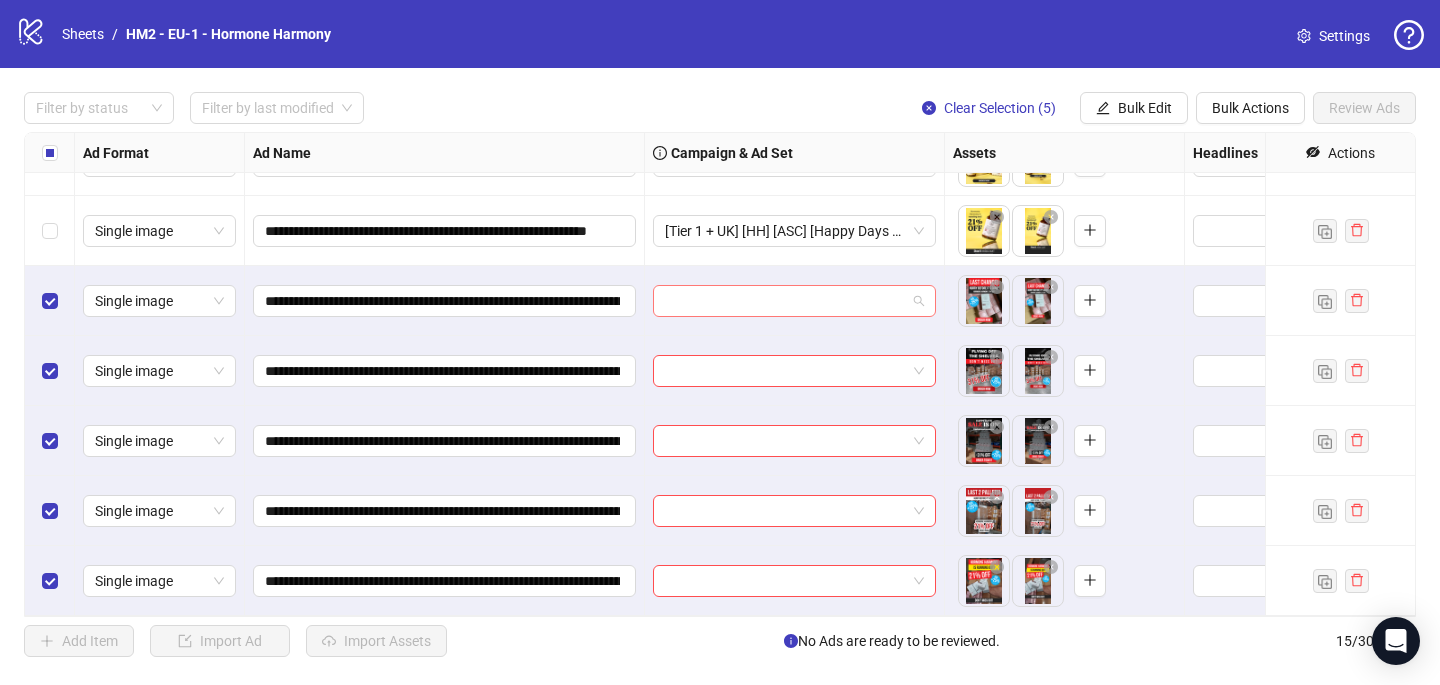 click at bounding box center [785, 301] 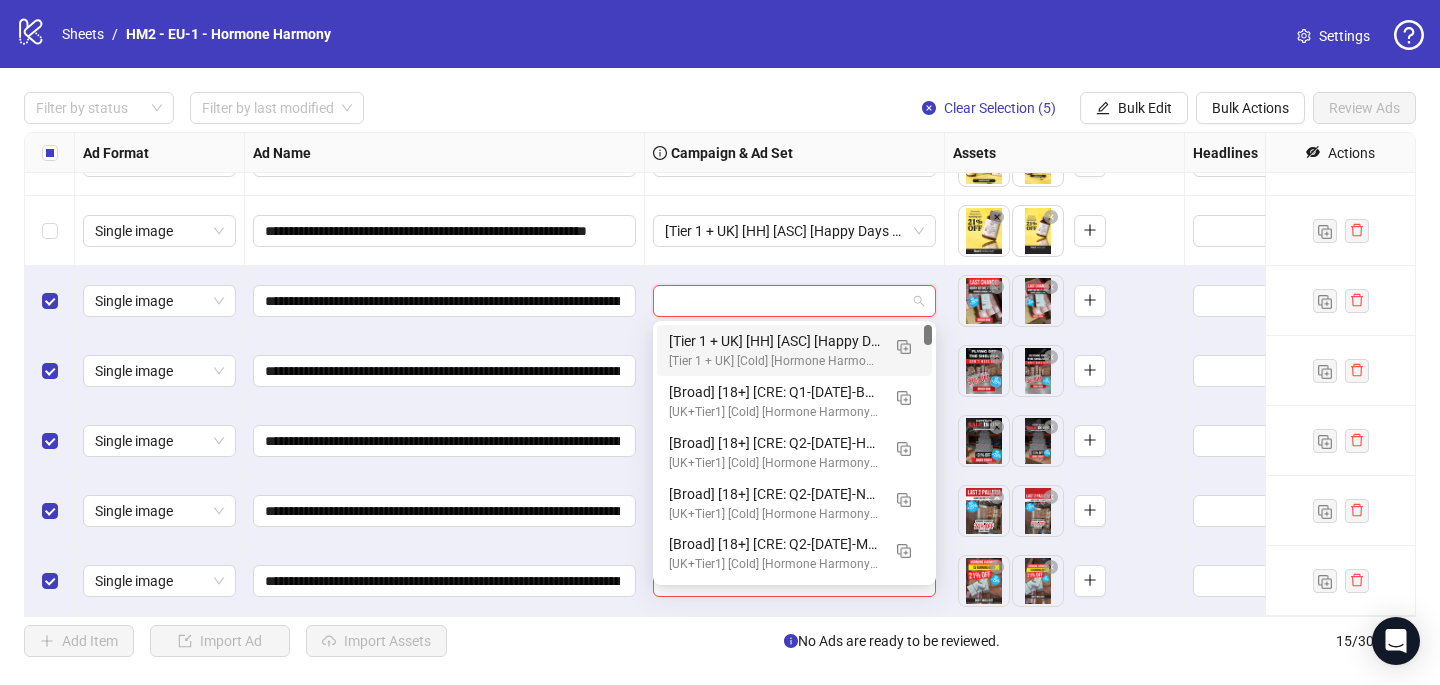 click on "[Tier 1 + UK] [HH] [ASC] [Happy Days Sale] [[DATE]]" at bounding box center (774, 341) 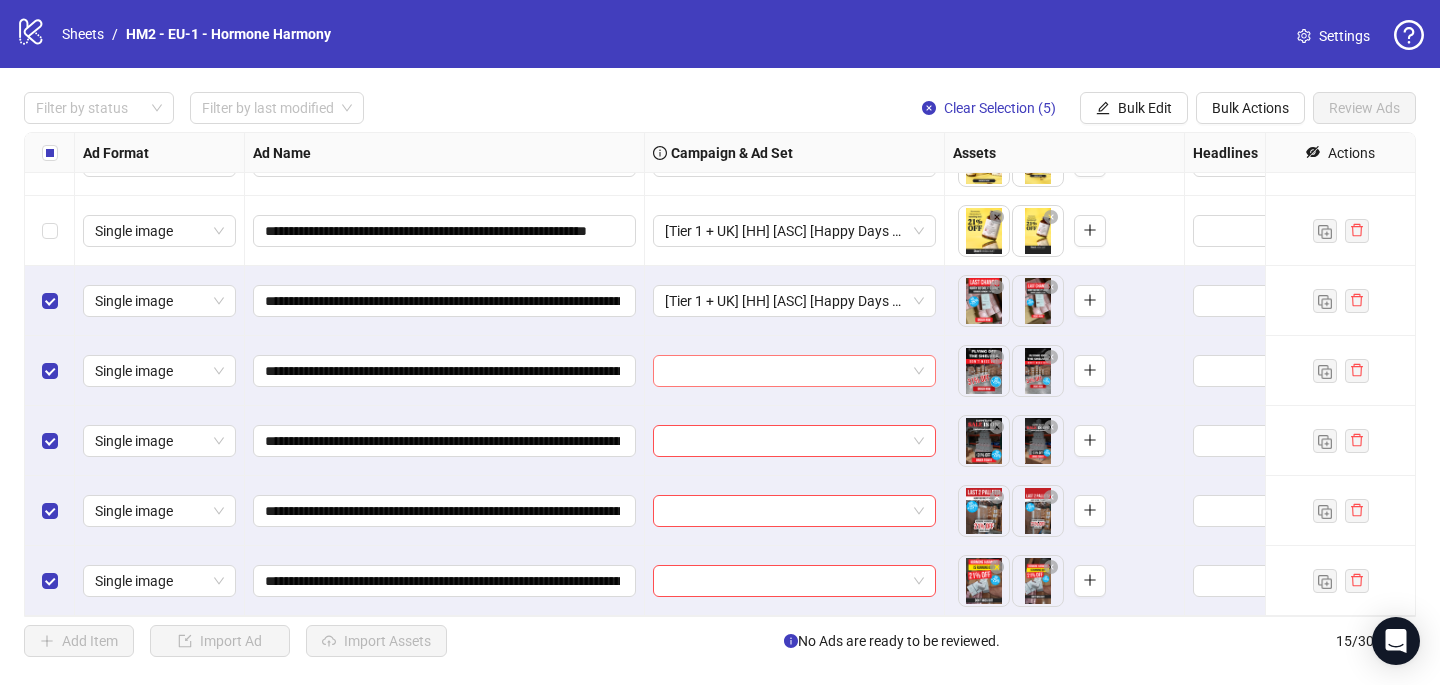 click at bounding box center (785, 371) 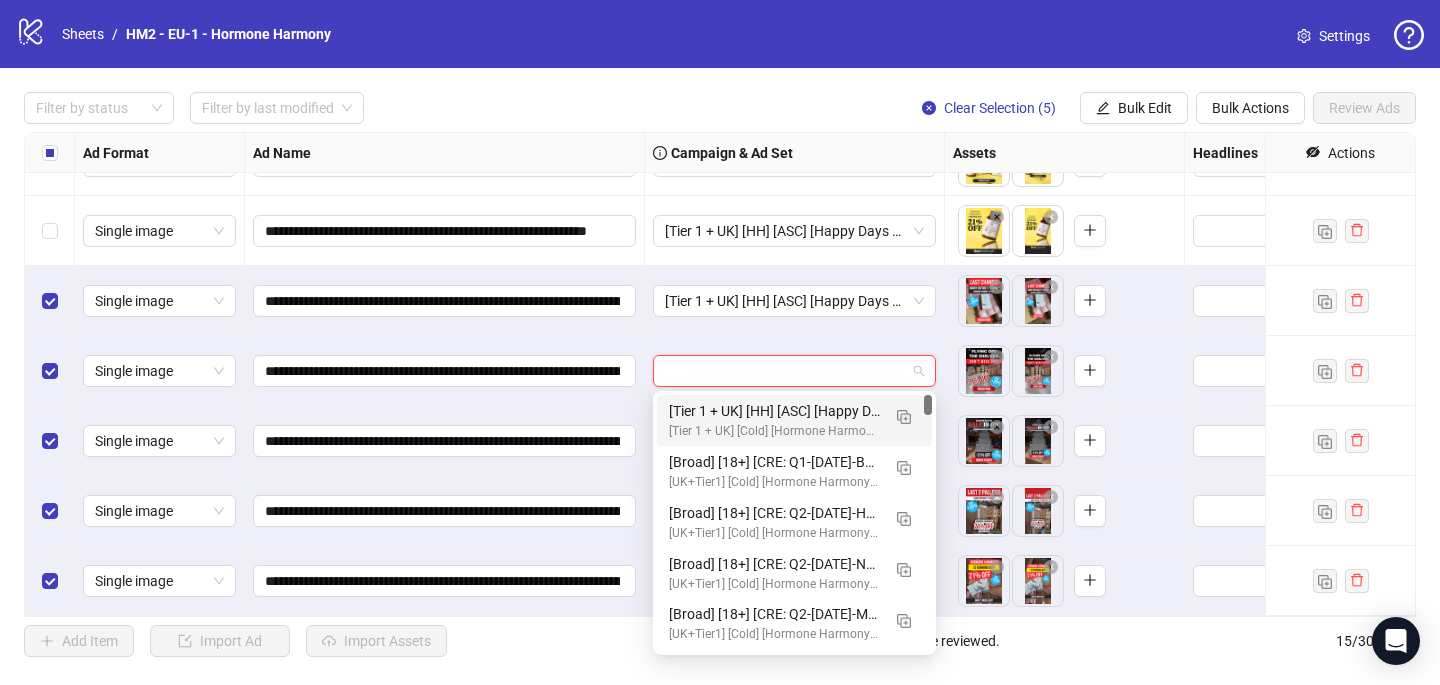 click on "[Tier 1 + UK] [Cold] [Hormone Harmony] [ASC] [Happy Days Sale] [[DATE]] # 5,000€" at bounding box center (774, 431) 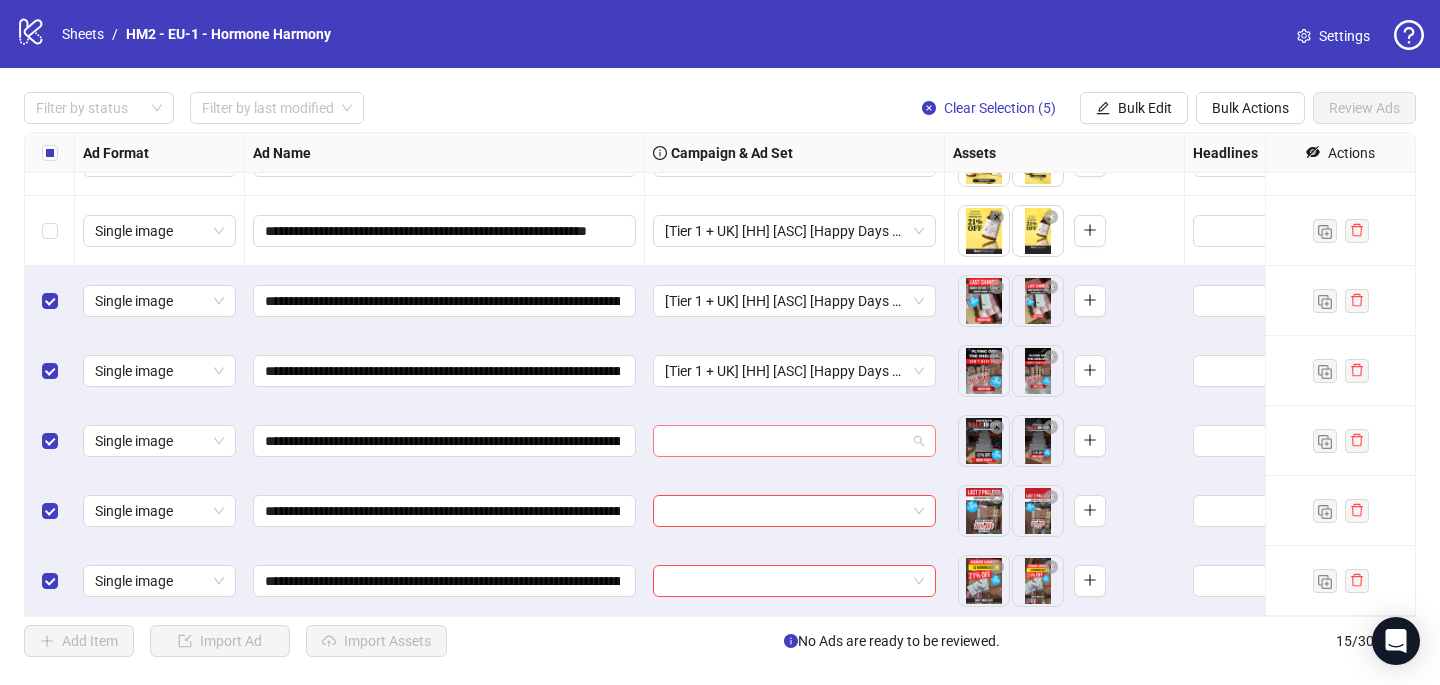 click at bounding box center [785, 441] 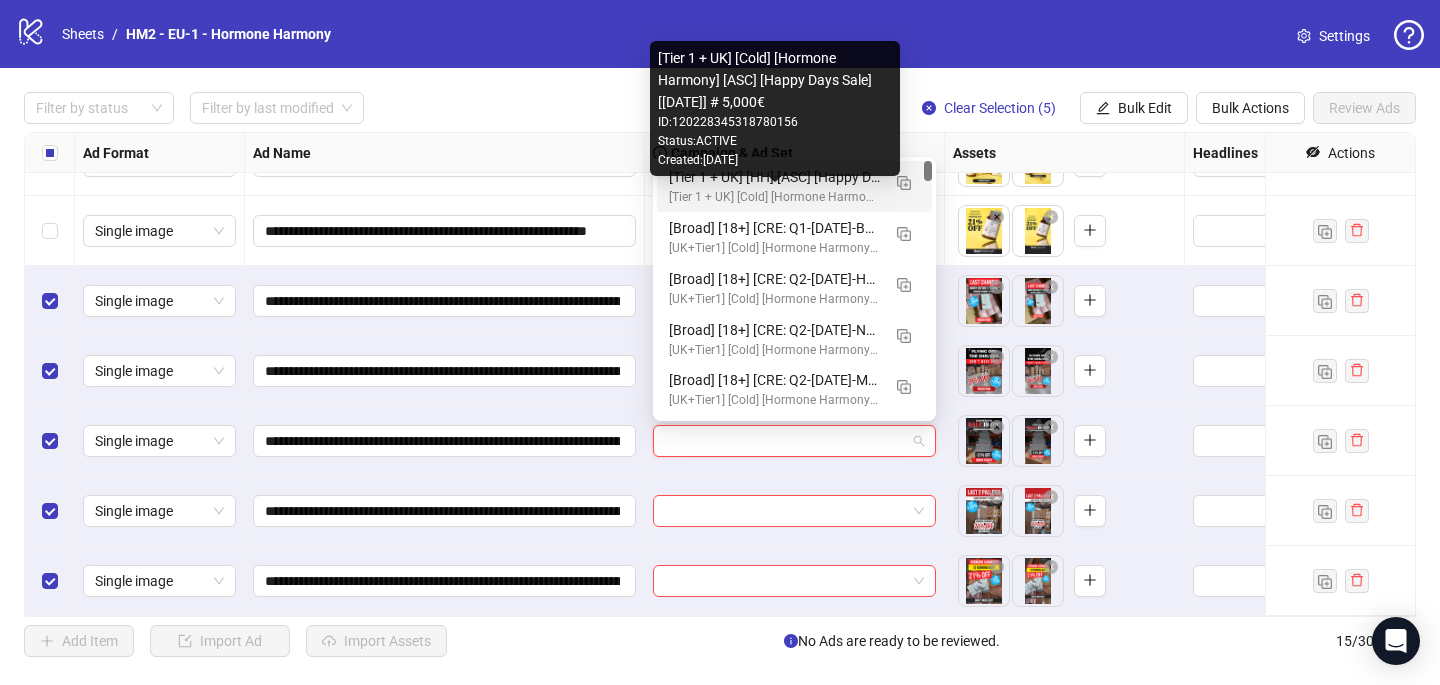 click on "[Tier 1 + UK] [Cold] [Hormone Harmony] [ASC] [Happy Days Sale] [[DATE]] # 5,000€" at bounding box center [774, 197] 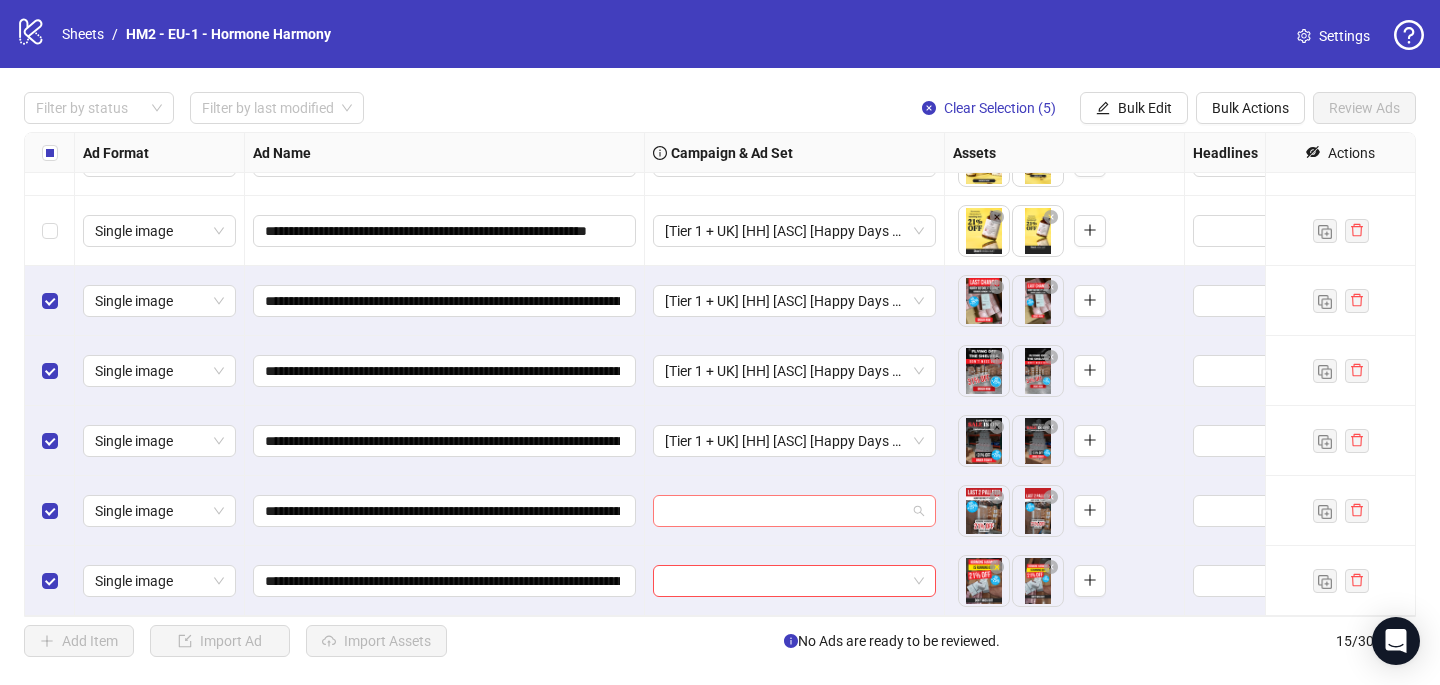 click at bounding box center [785, 511] 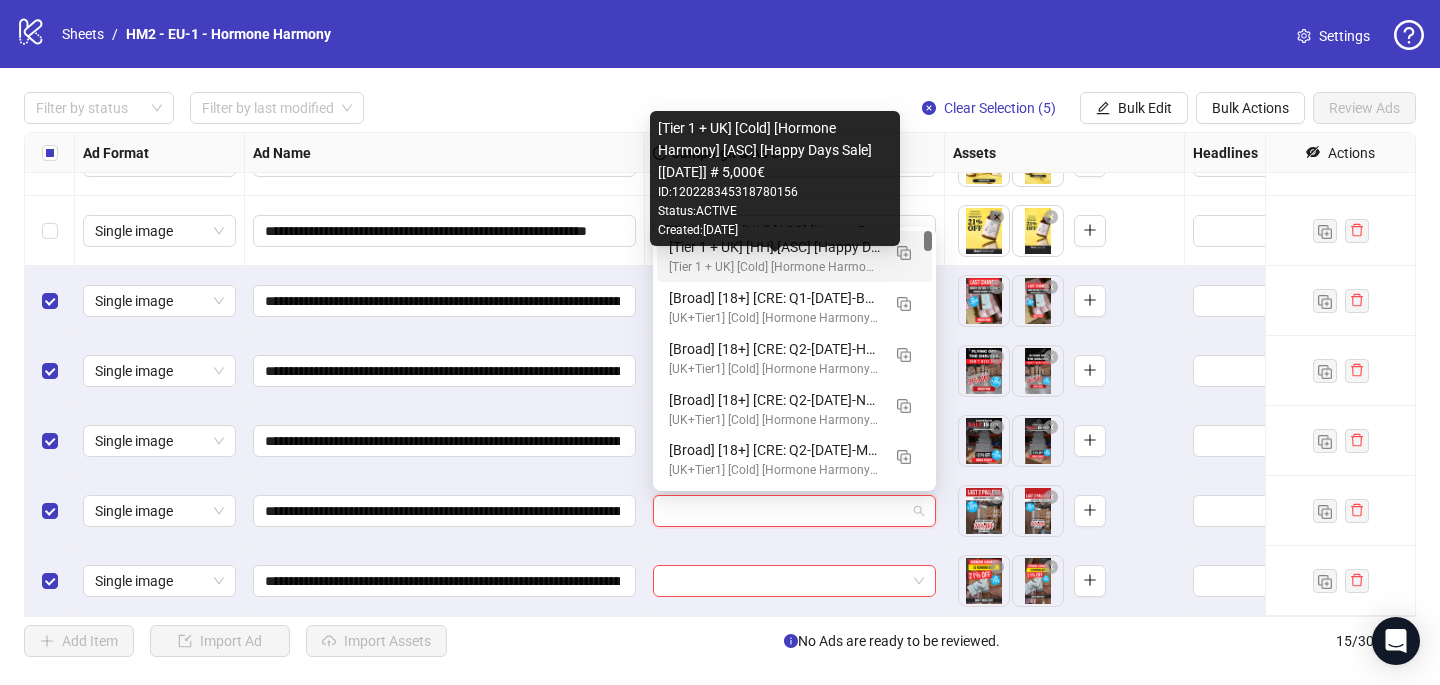 click on "[Tier 1 + UK] [Cold] [Hormone Harmony] [ASC] [Happy Days Sale] [[DATE]] # 5,000€" at bounding box center [774, 267] 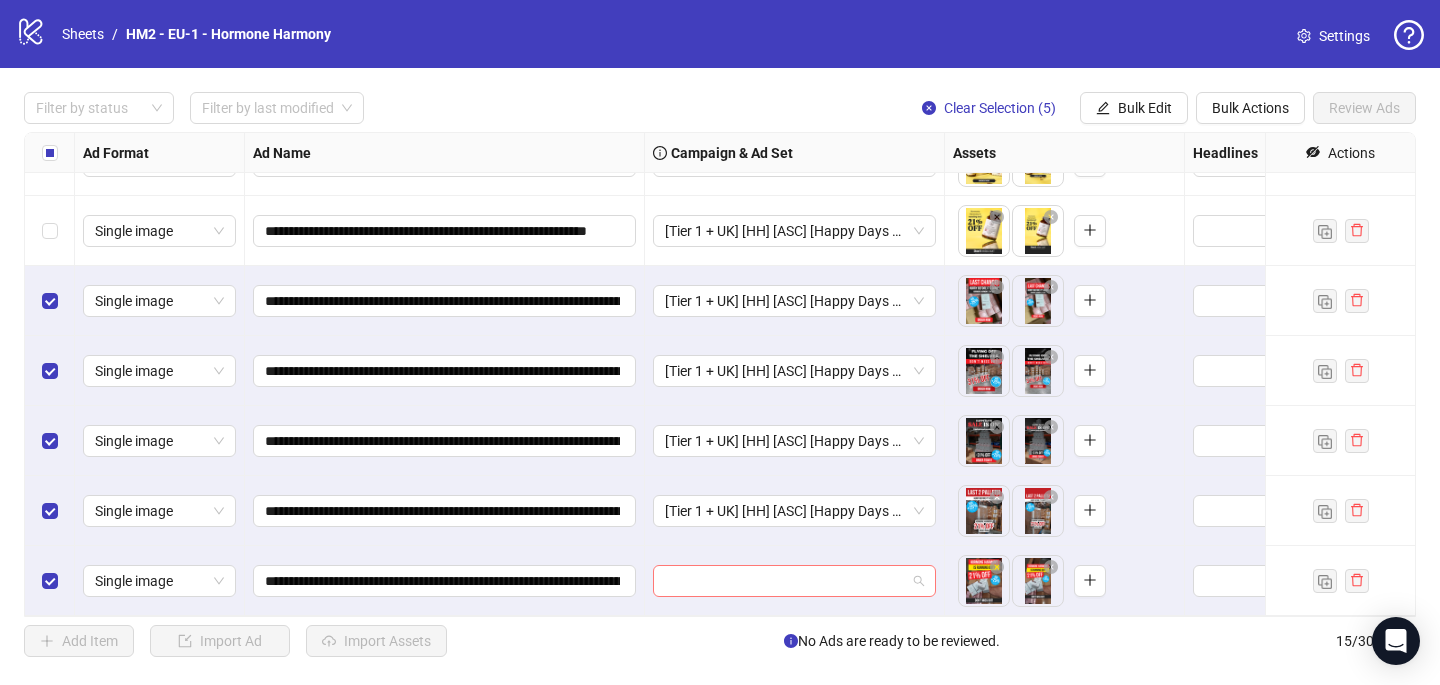 click at bounding box center (785, 581) 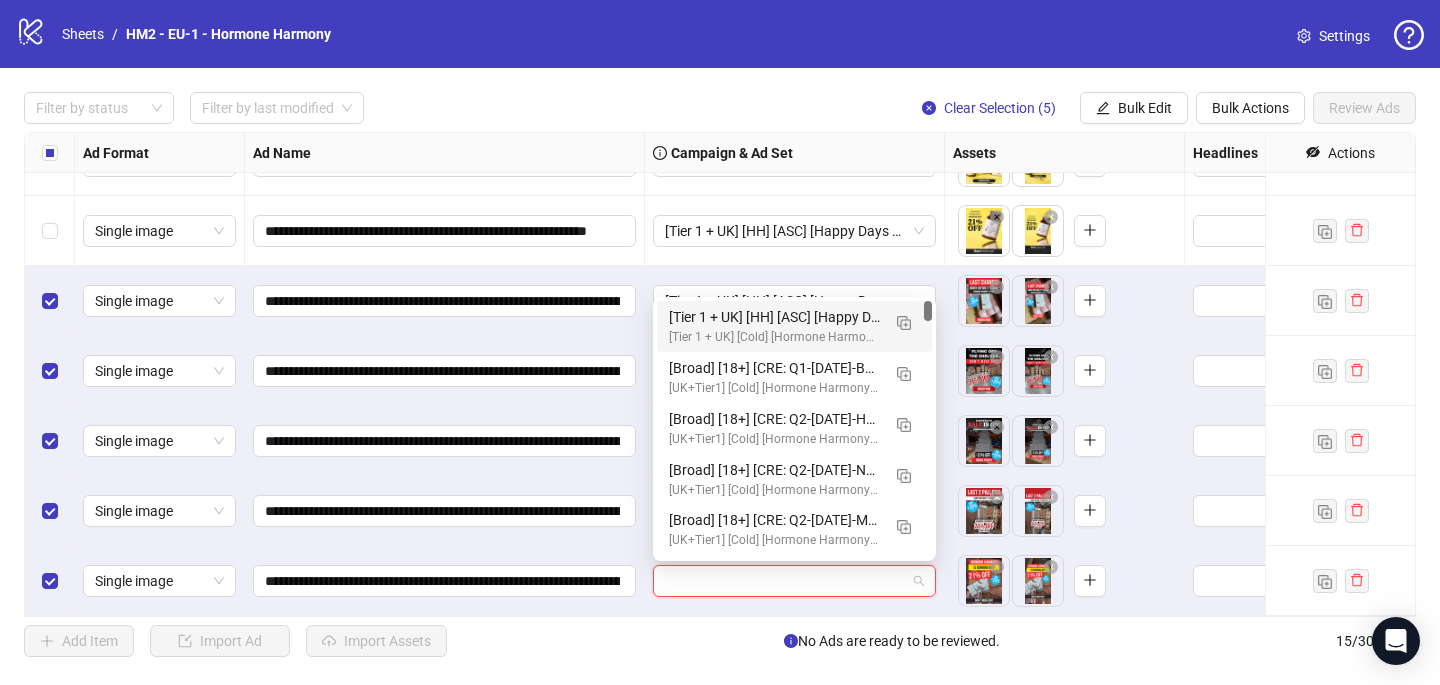 click on "[Tier 1 + UK] [HH] [ASC] [Happy Days Sale] [[DATE]]" at bounding box center [774, 317] 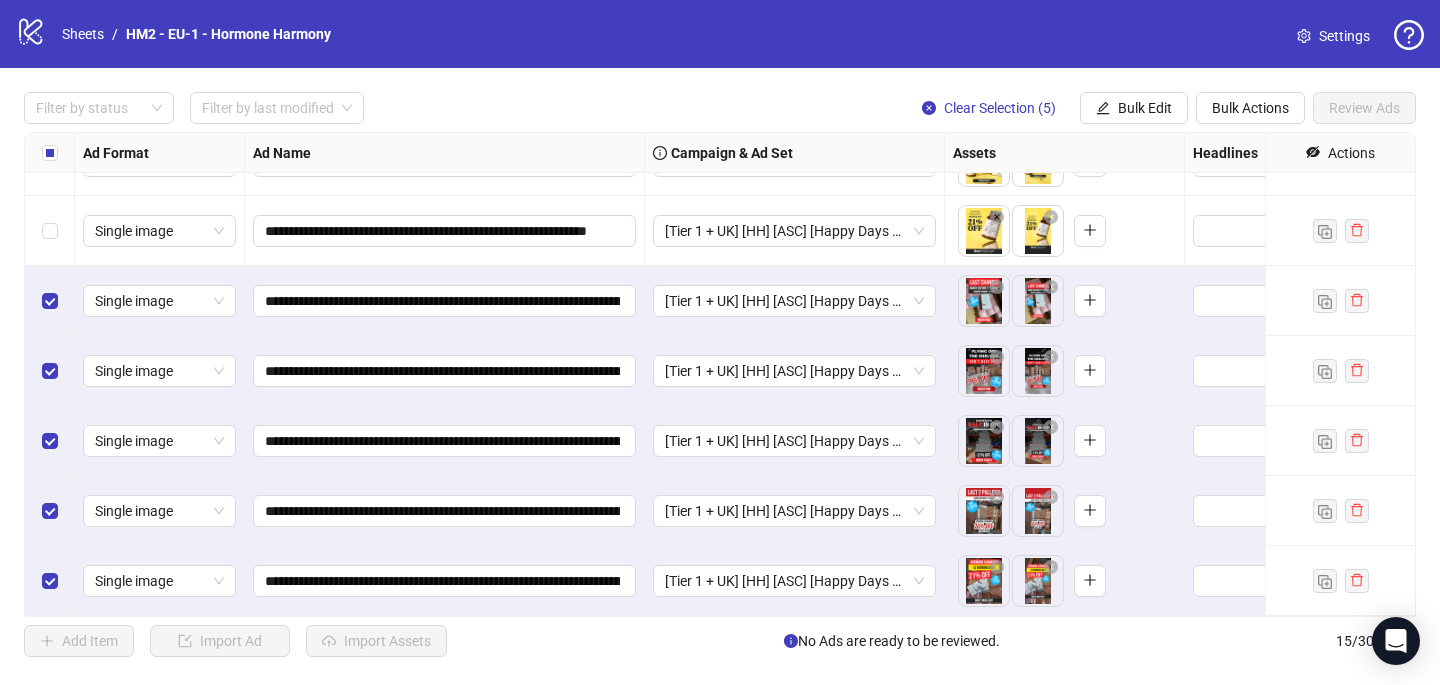 click at bounding box center [50, 153] 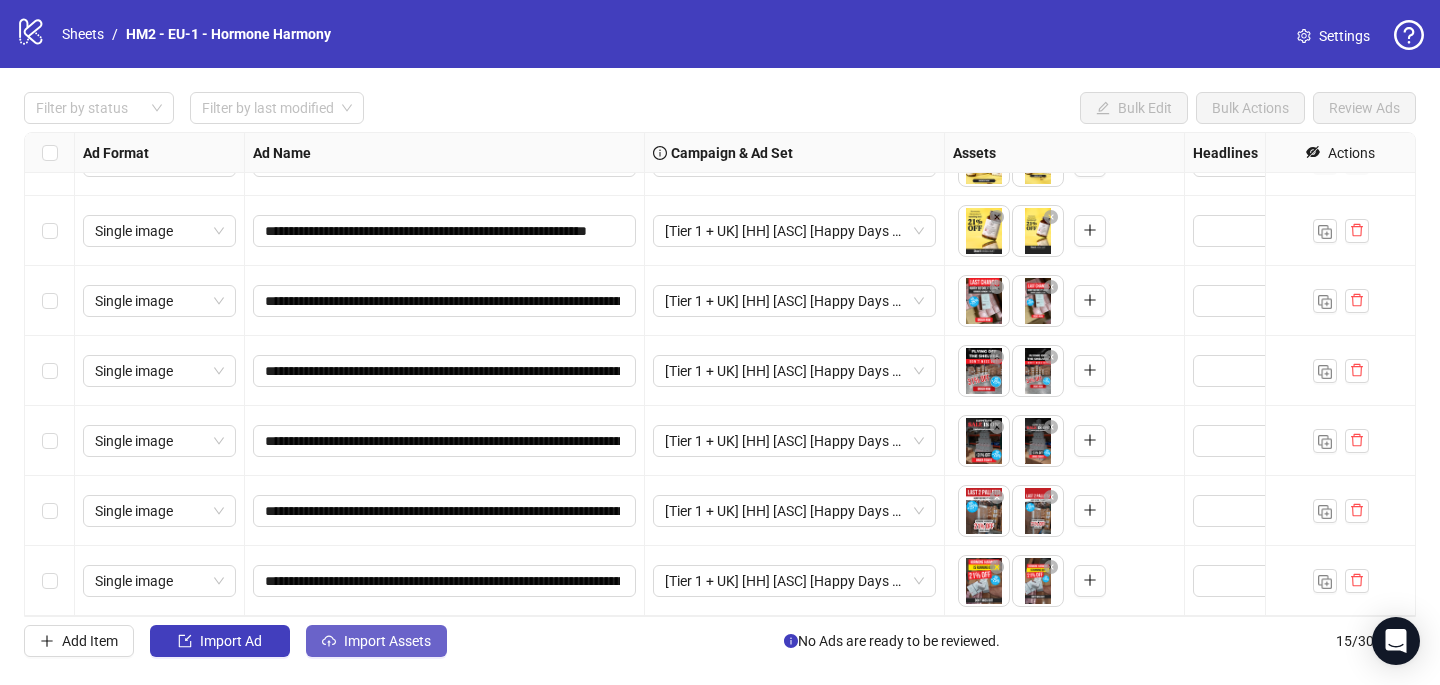click on "Import Assets" at bounding box center [387, 641] 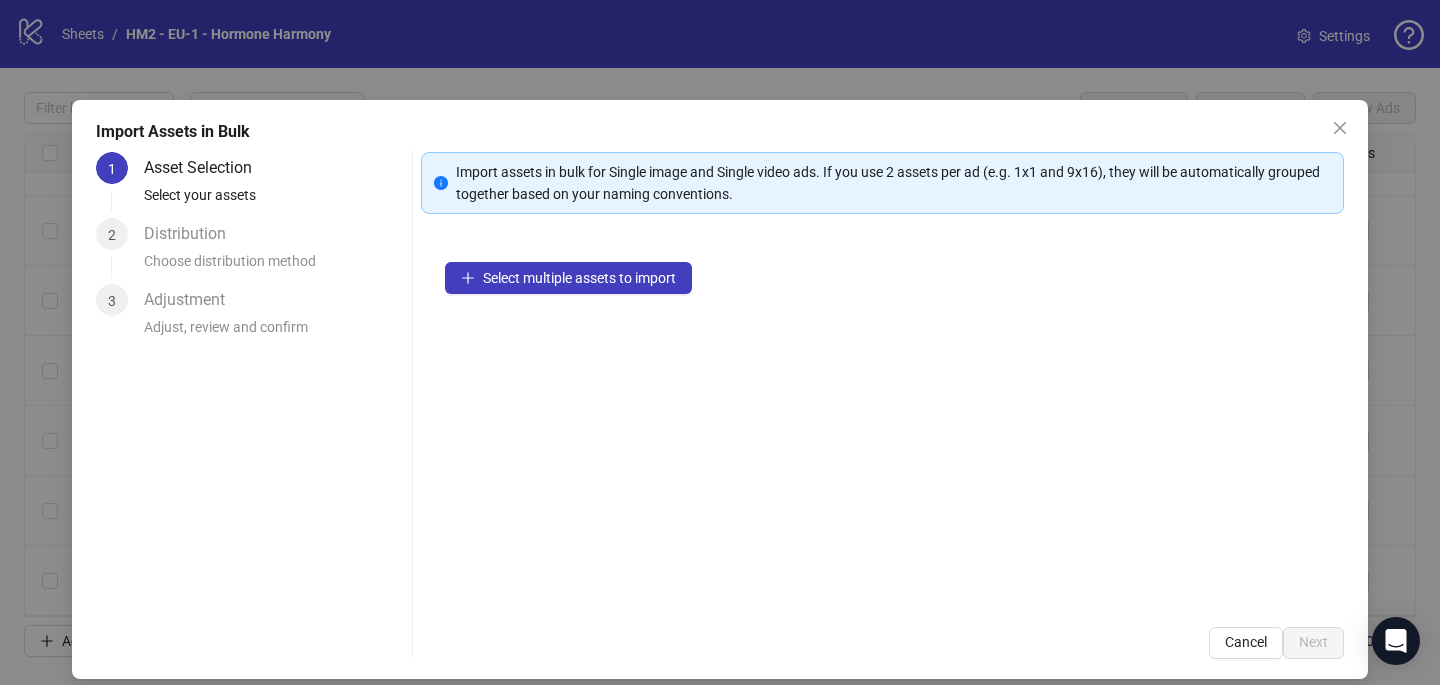 click on "Select multiple assets to import" at bounding box center (882, 420) 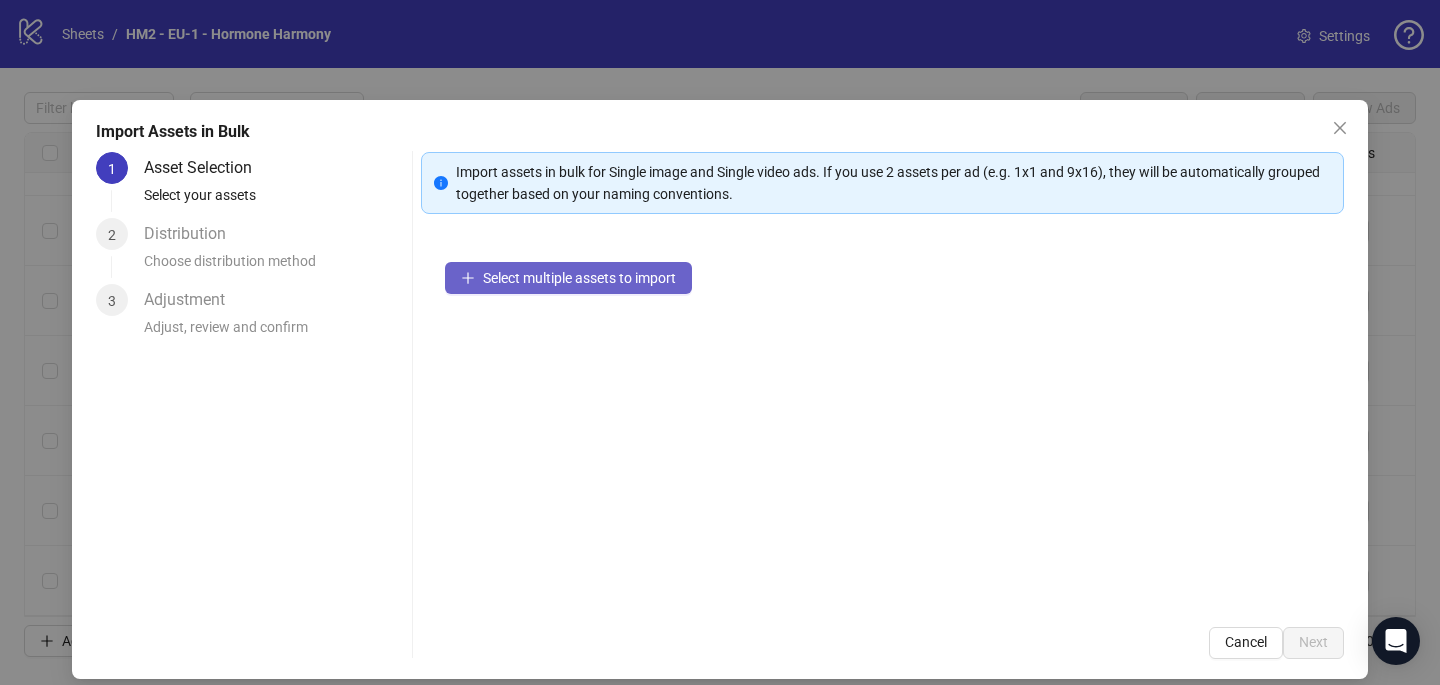 click on "Select multiple assets to import" at bounding box center [579, 278] 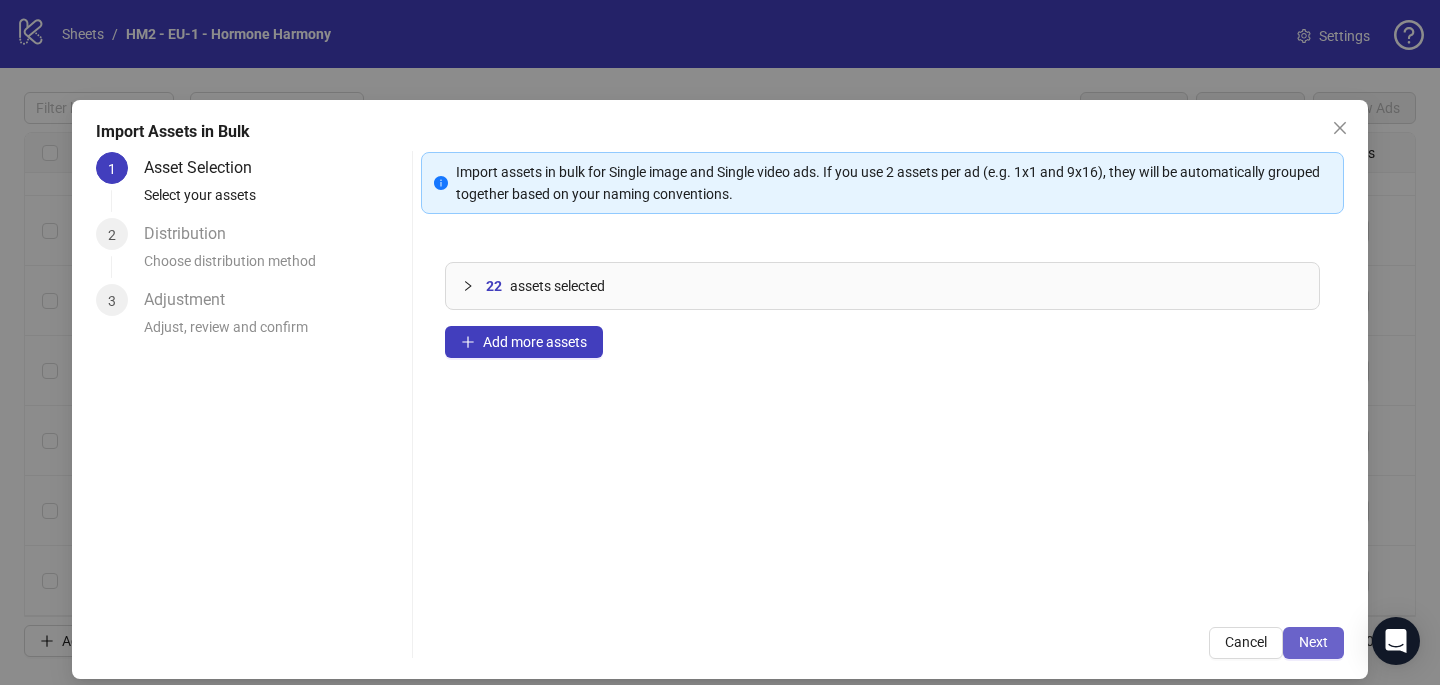 click on "Next" at bounding box center [1313, 642] 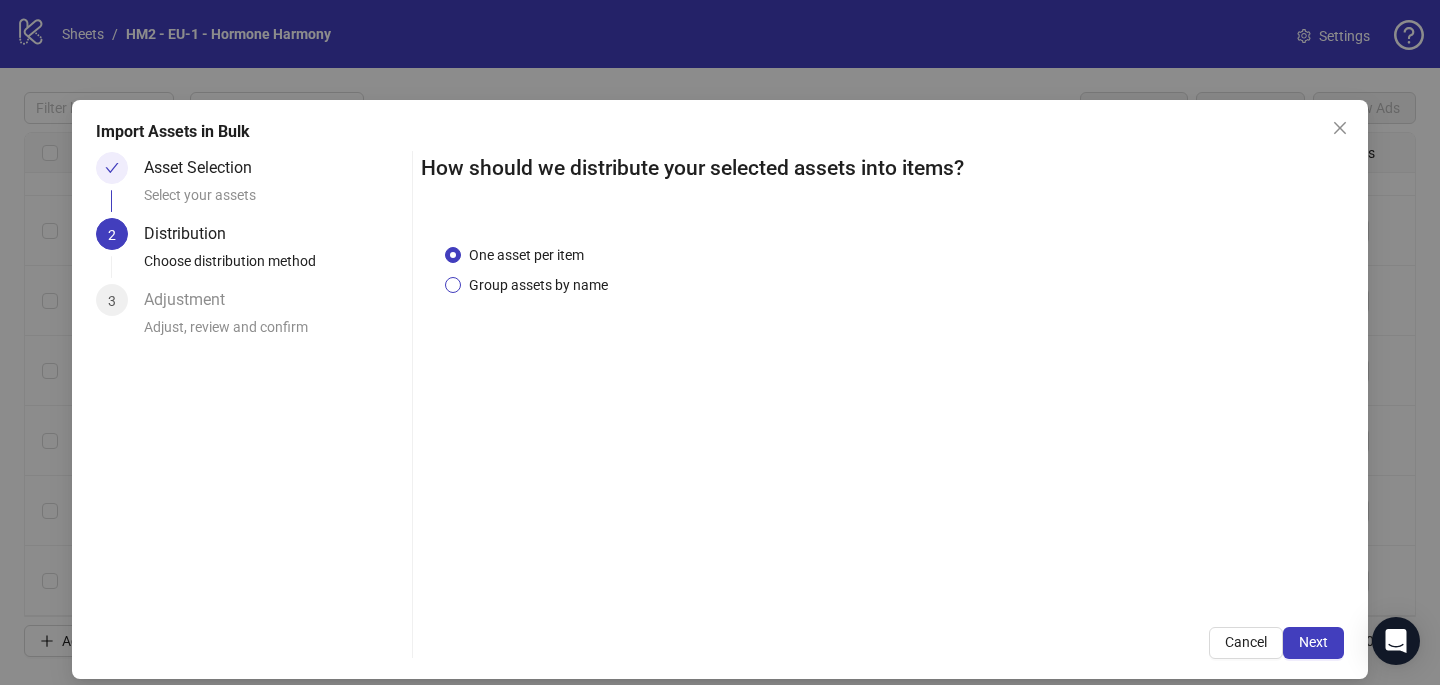 click on "Group assets by name" at bounding box center (538, 285) 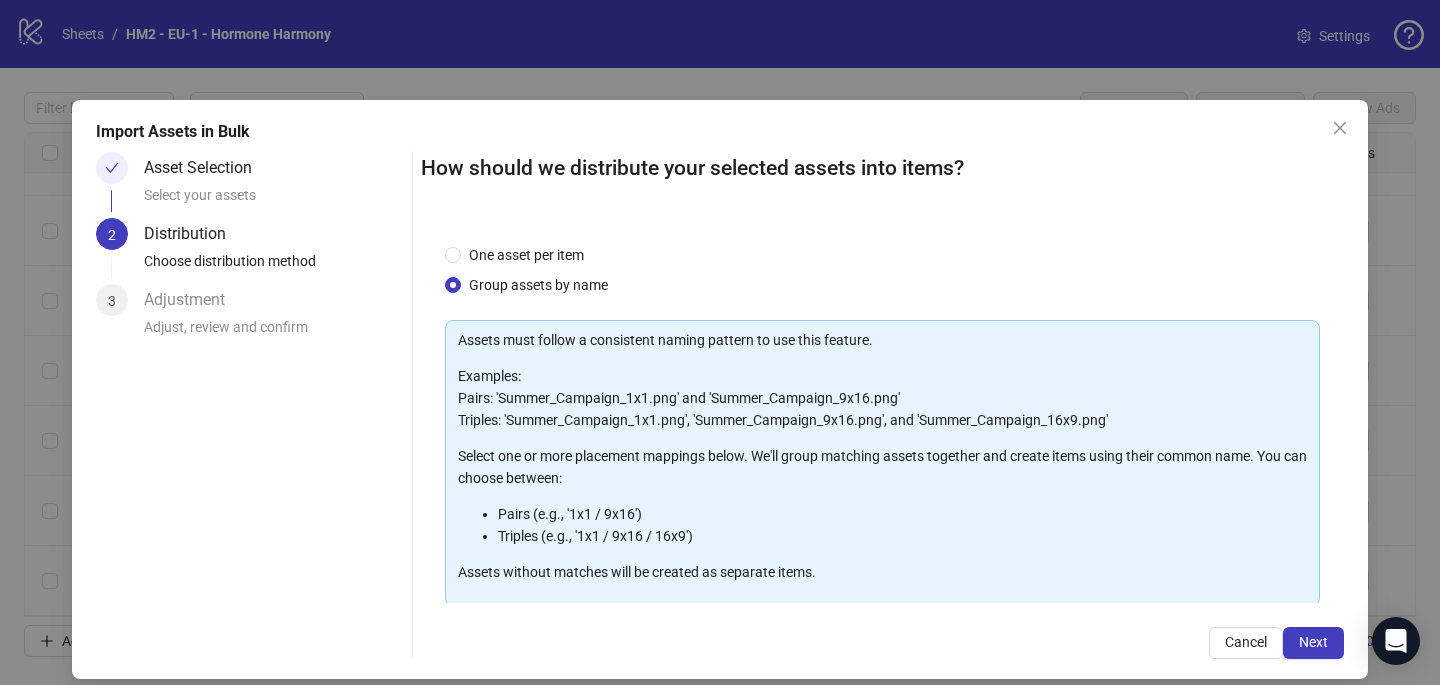 scroll, scrollTop: 17, scrollLeft: 0, axis: vertical 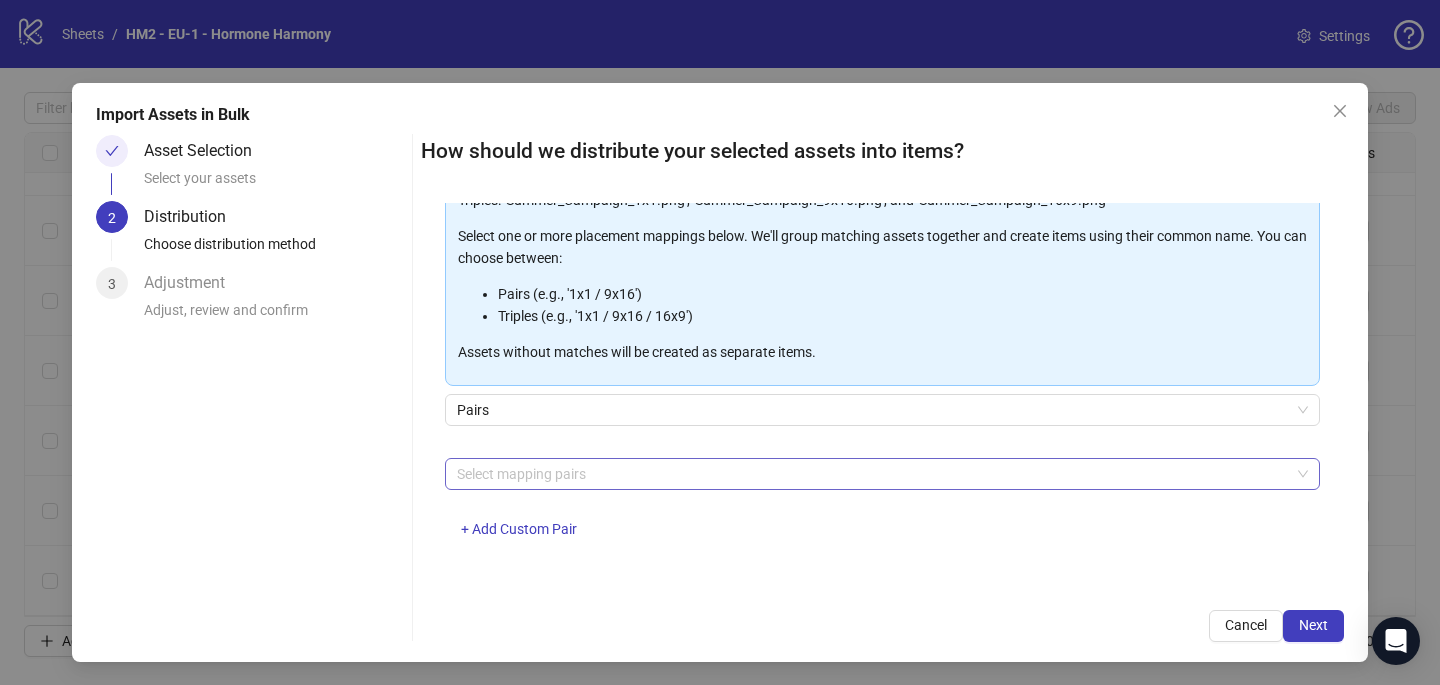 click at bounding box center [872, 474] 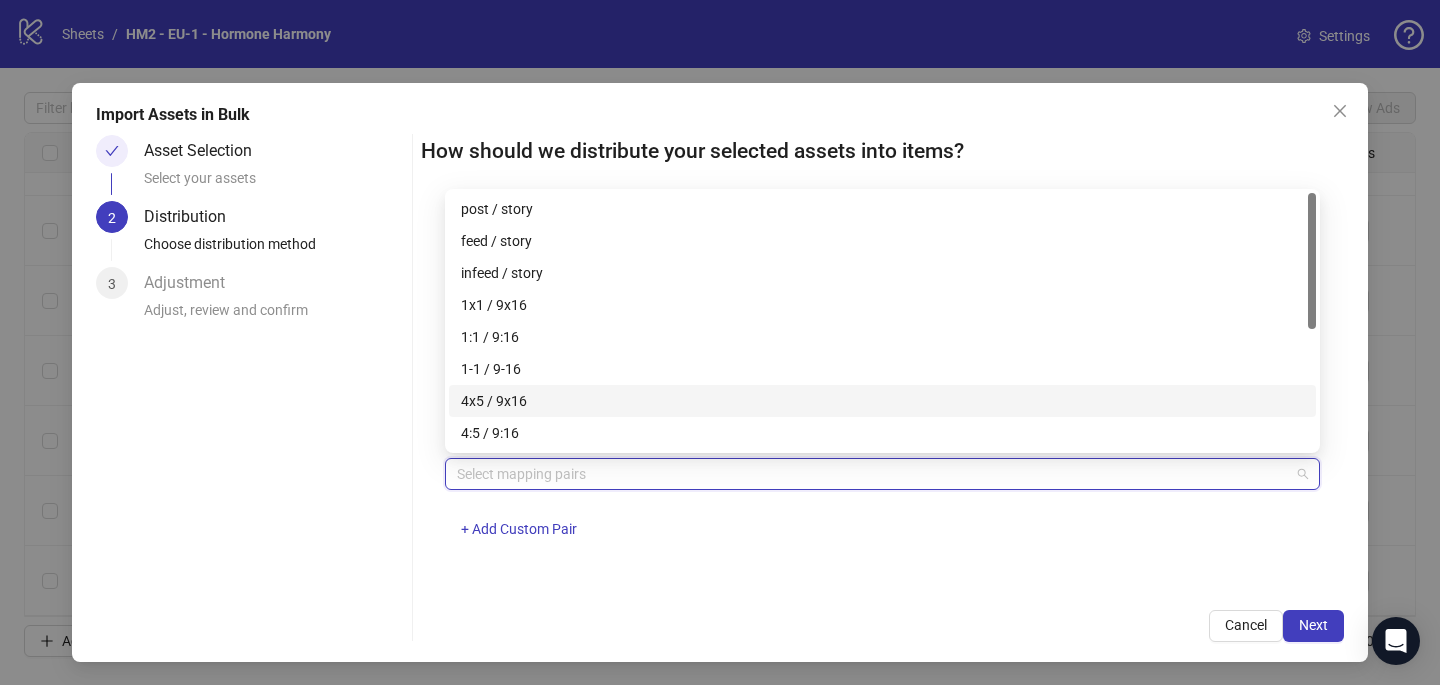 click on "4x5 / 9x16" at bounding box center [882, 401] 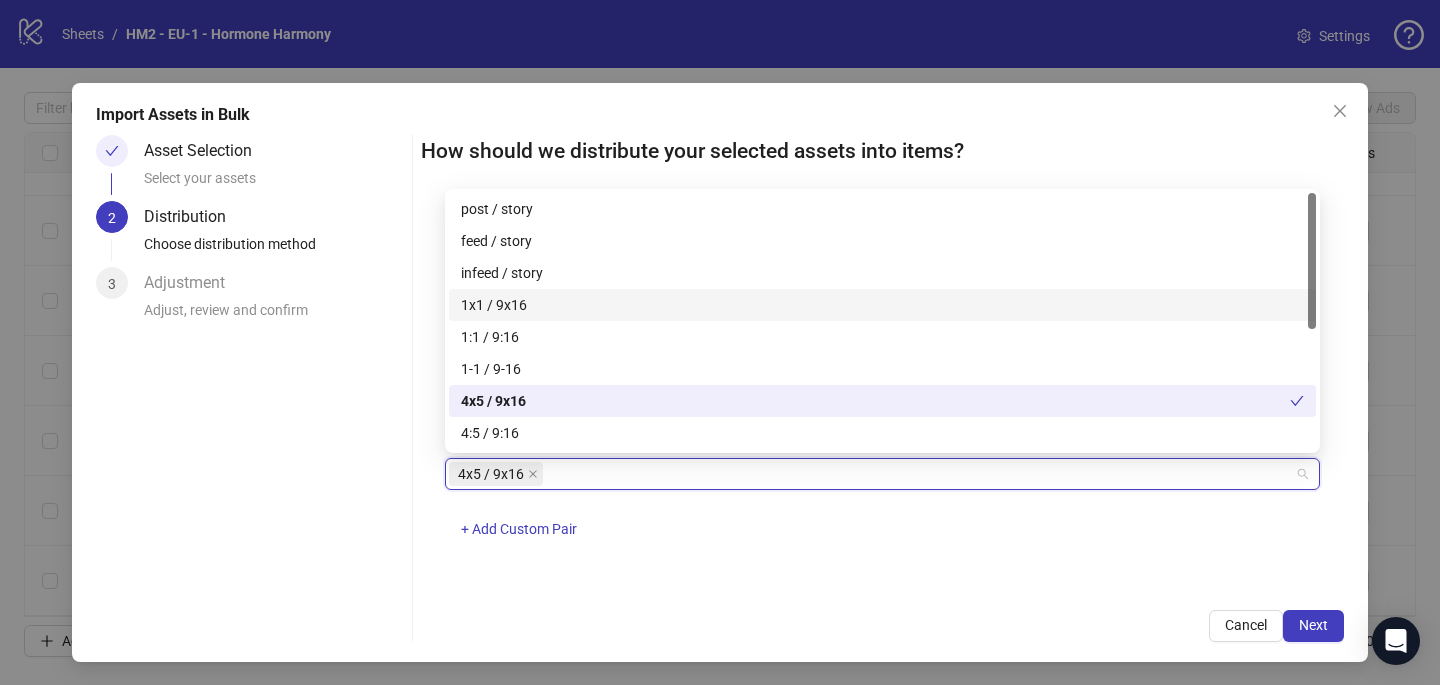 click on "1x1 / 9x16" at bounding box center [882, 305] 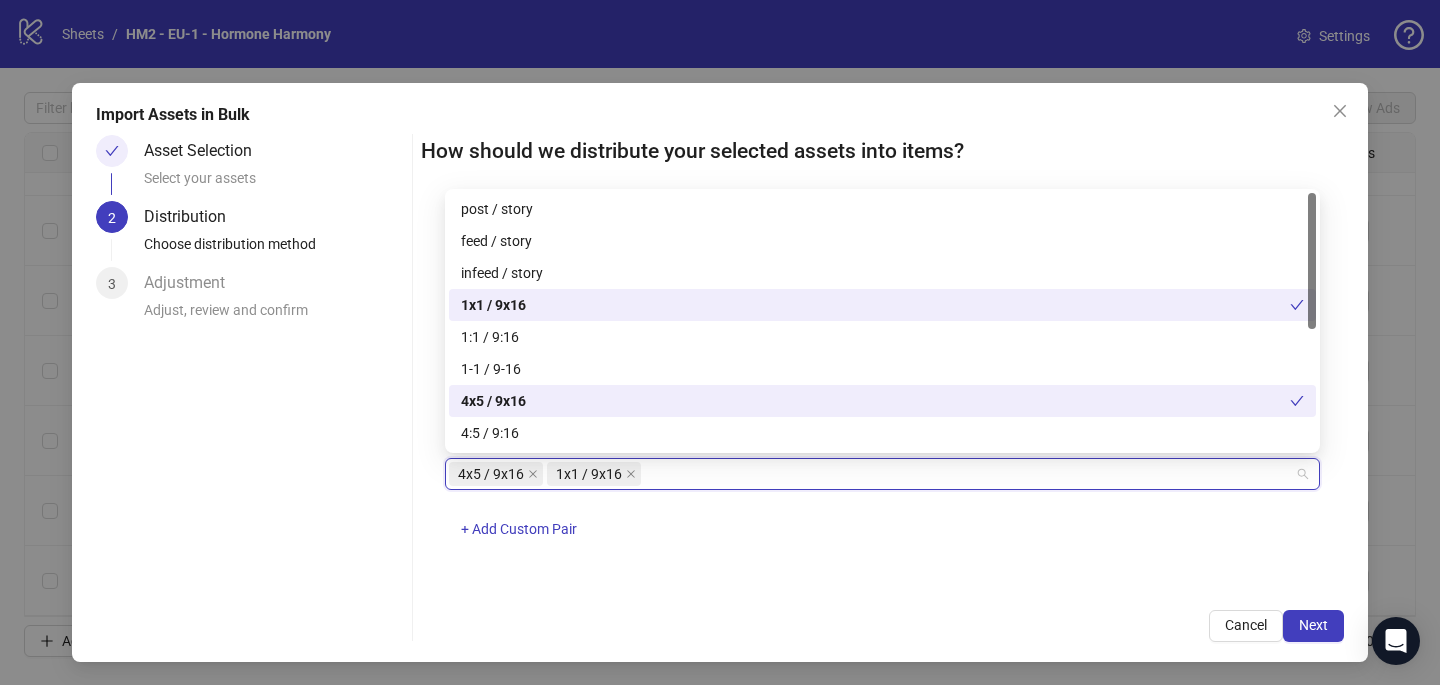 click on "Cancel Next" at bounding box center (882, 626) 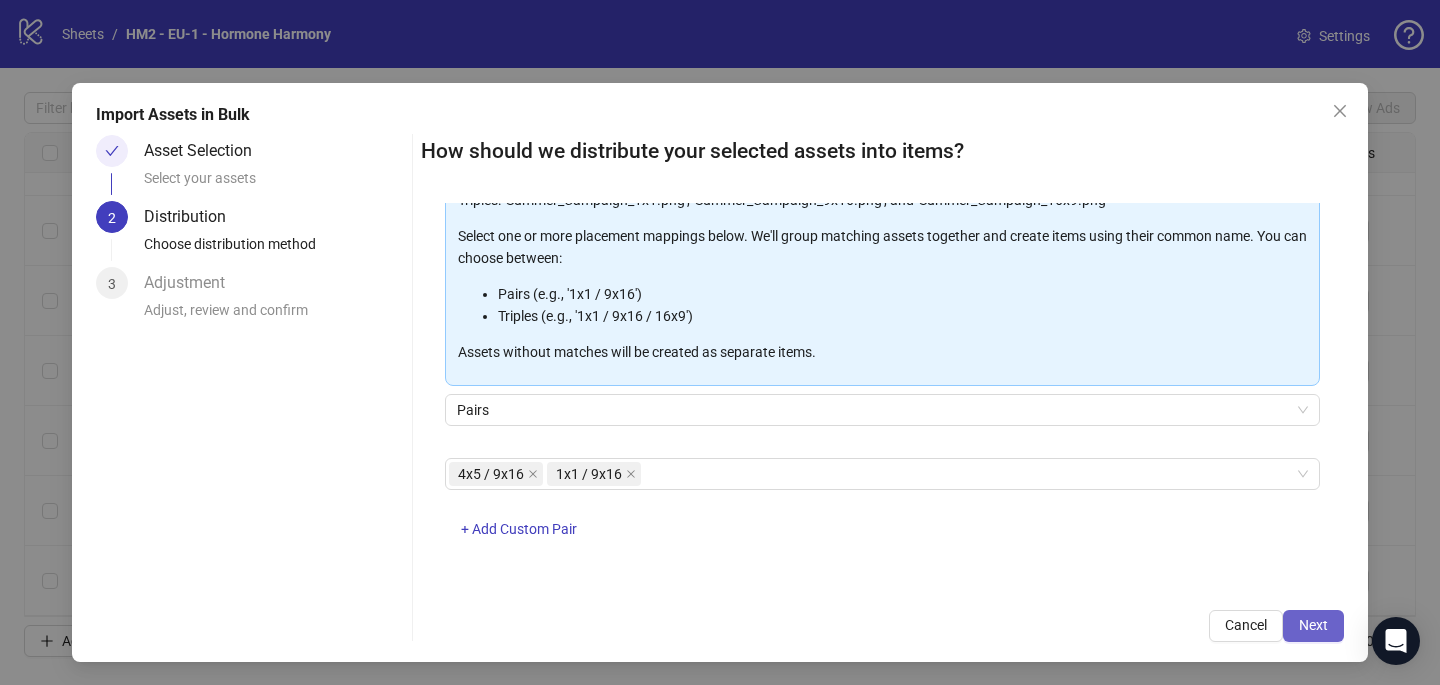 click on "Next" at bounding box center [1313, 625] 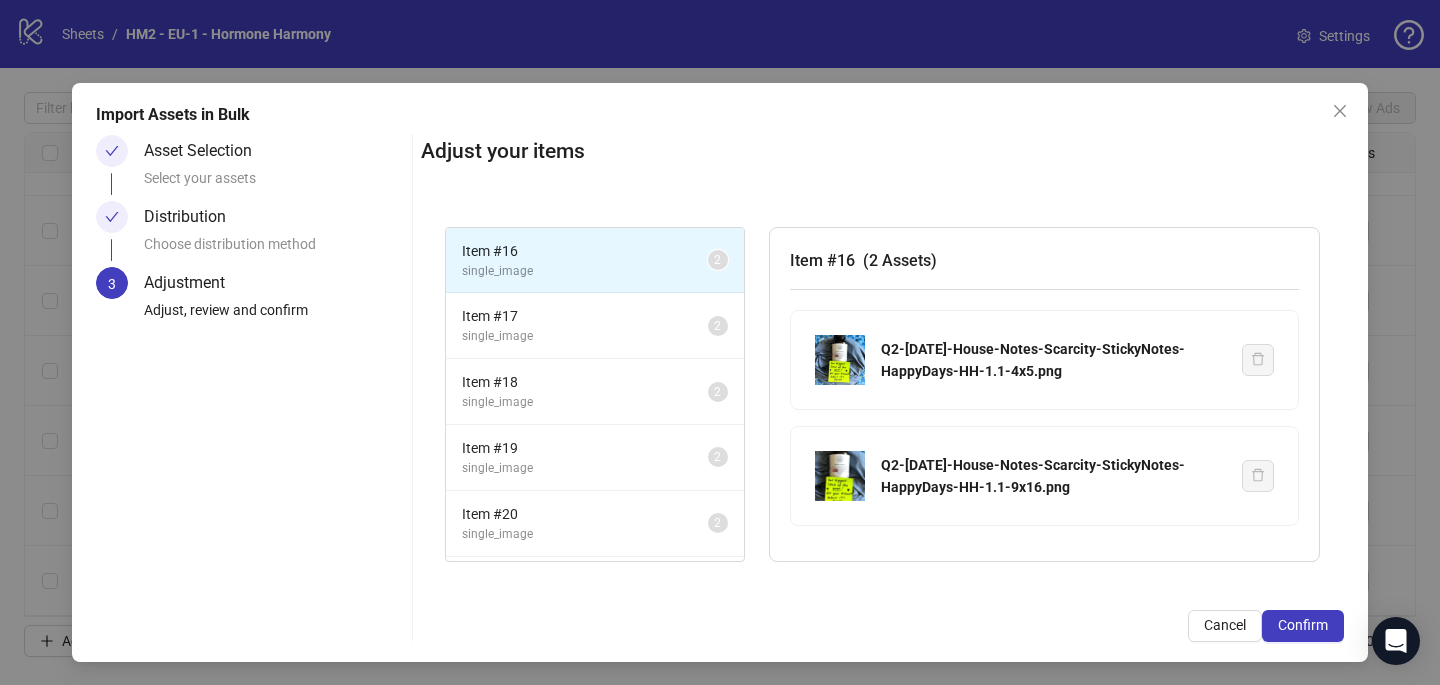 click on "Confirm" at bounding box center (1303, 625) 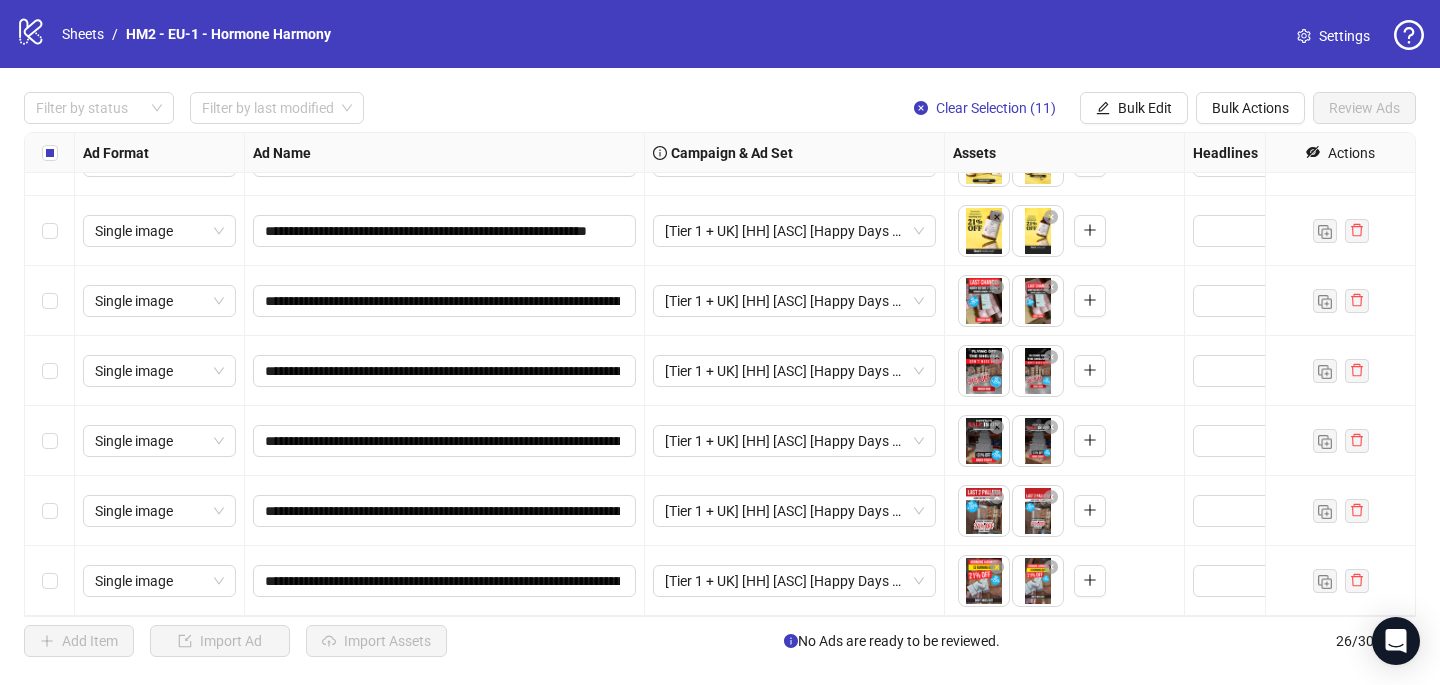 scroll, scrollTop: 811, scrollLeft: 0, axis: vertical 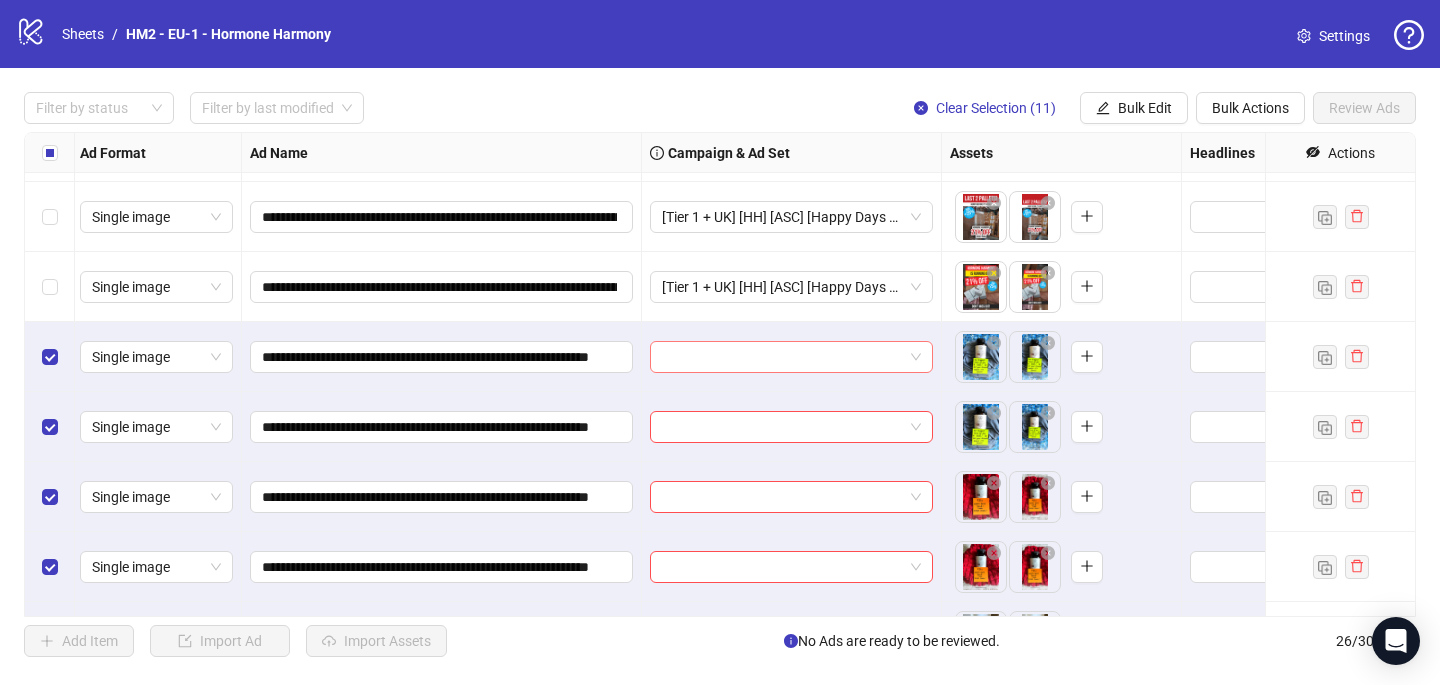 click at bounding box center [782, 357] 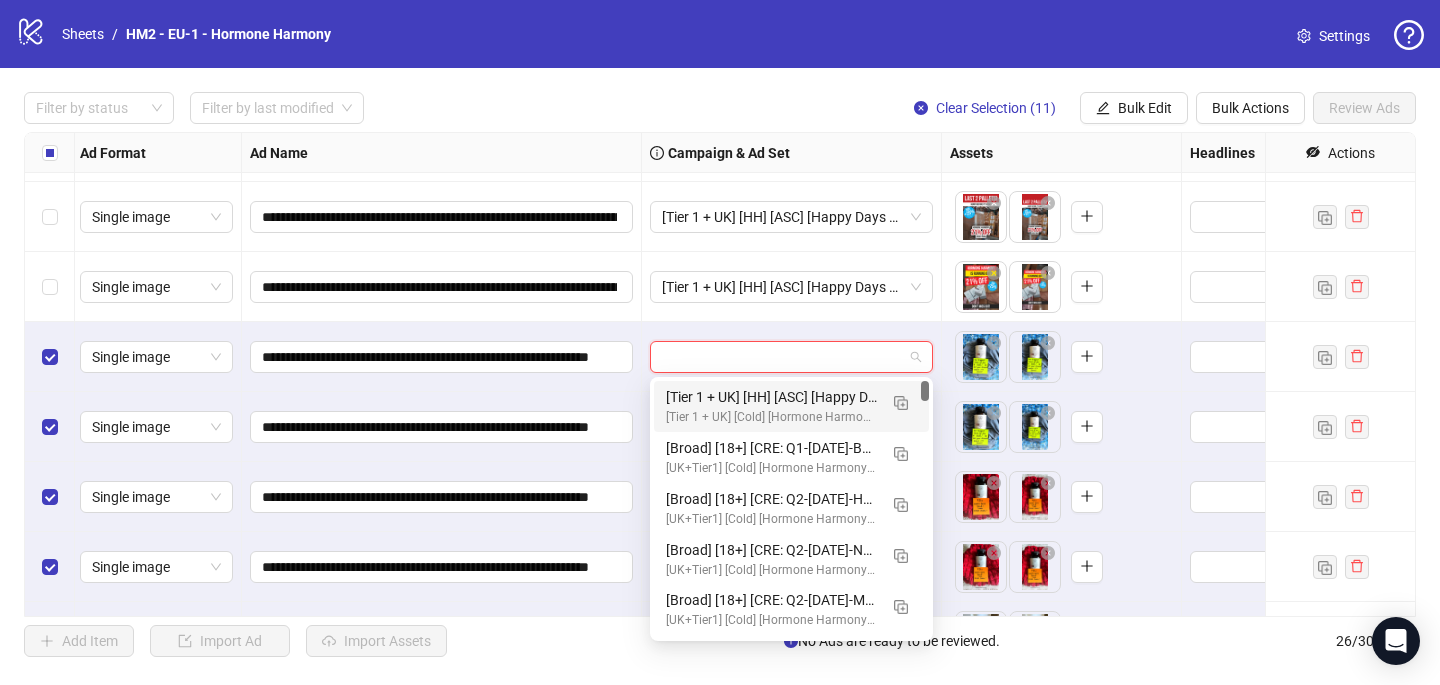 click on "[Tier 1 + UK] [Cold] [Hormone Harmony] [ASC] [Happy Days Sale] [[DATE]] # 5,000€" at bounding box center [771, 417] 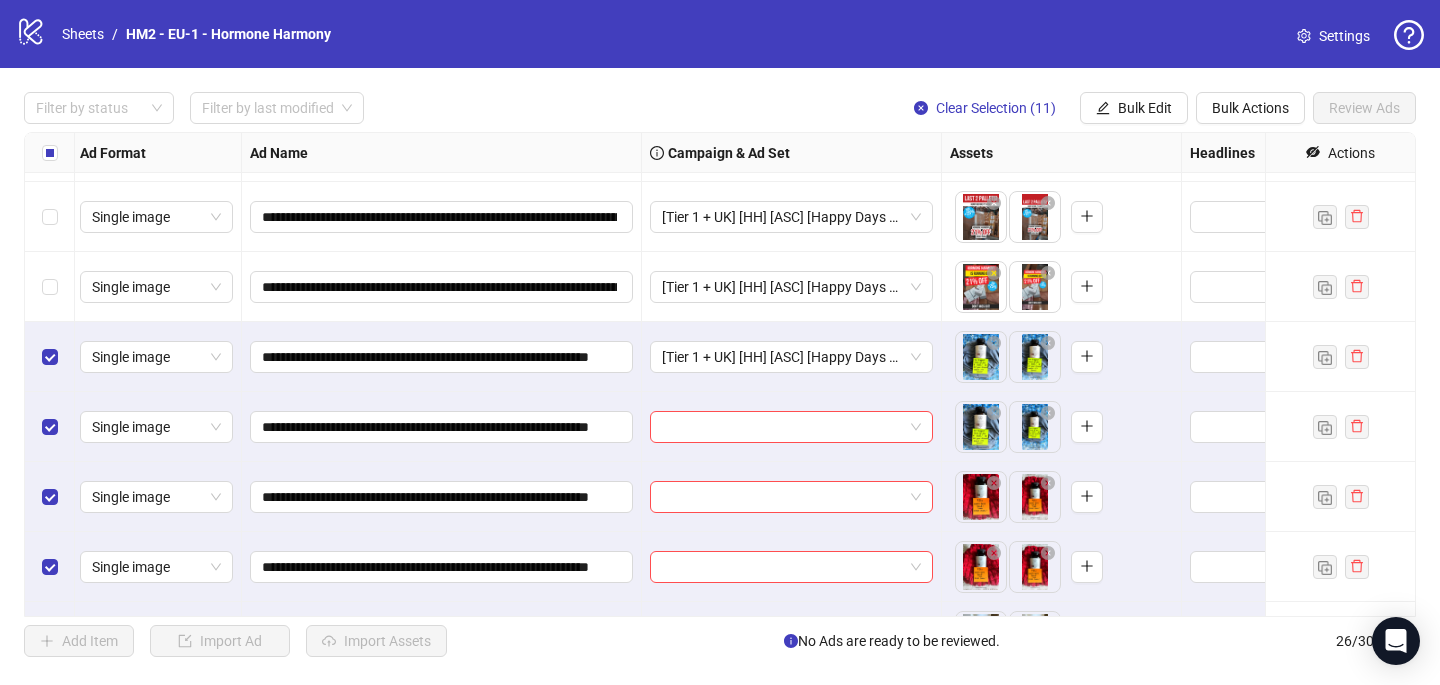 click at bounding box center (782, 427) 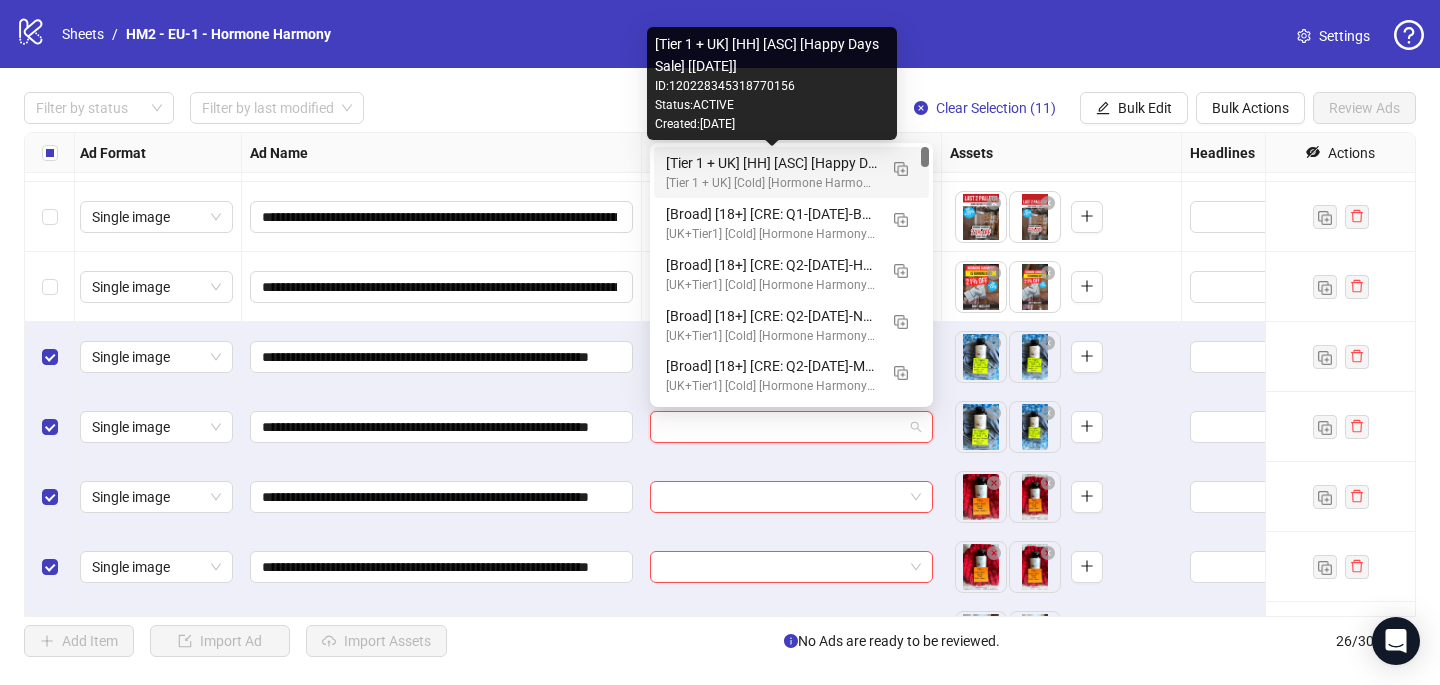 click on "[Tier 1 + UK] [HH] [ASC] [Happy Days Sale] [[DATE]]" at bounding box center (771, 163) 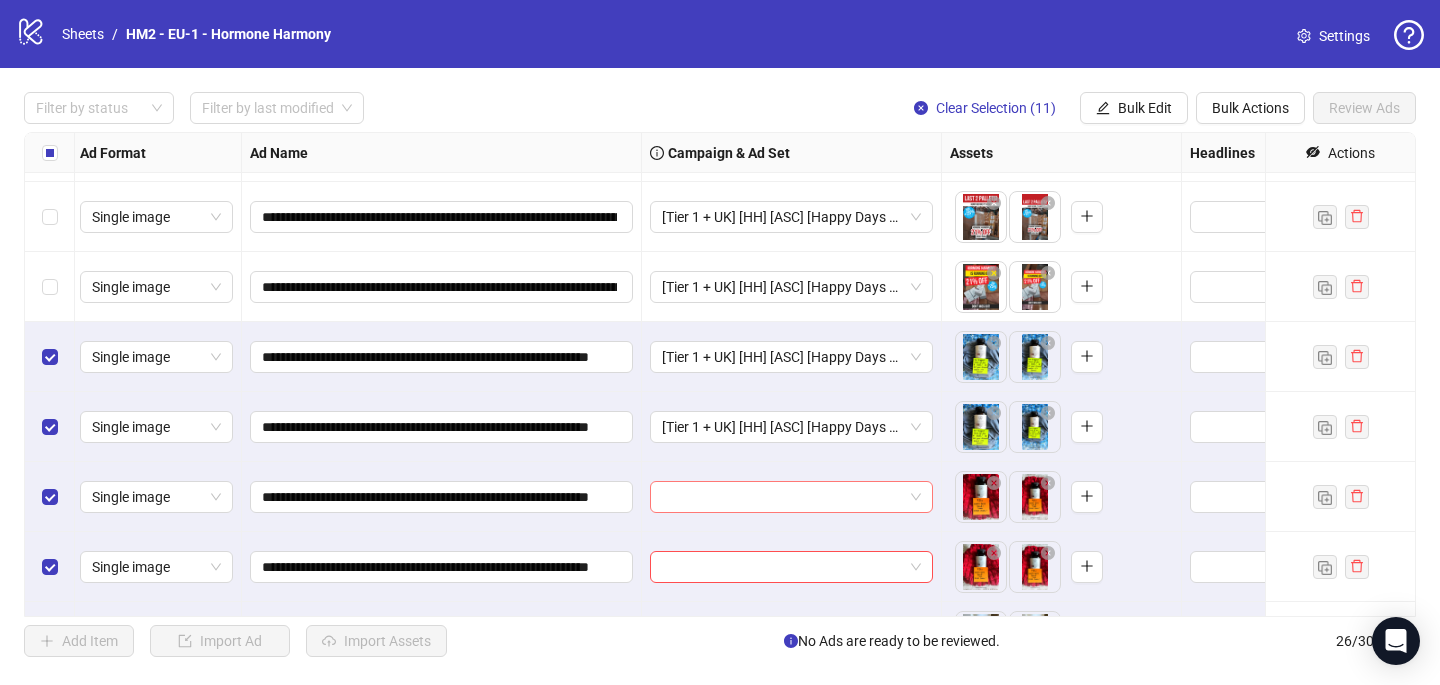 click at bounding box center [782, 497] 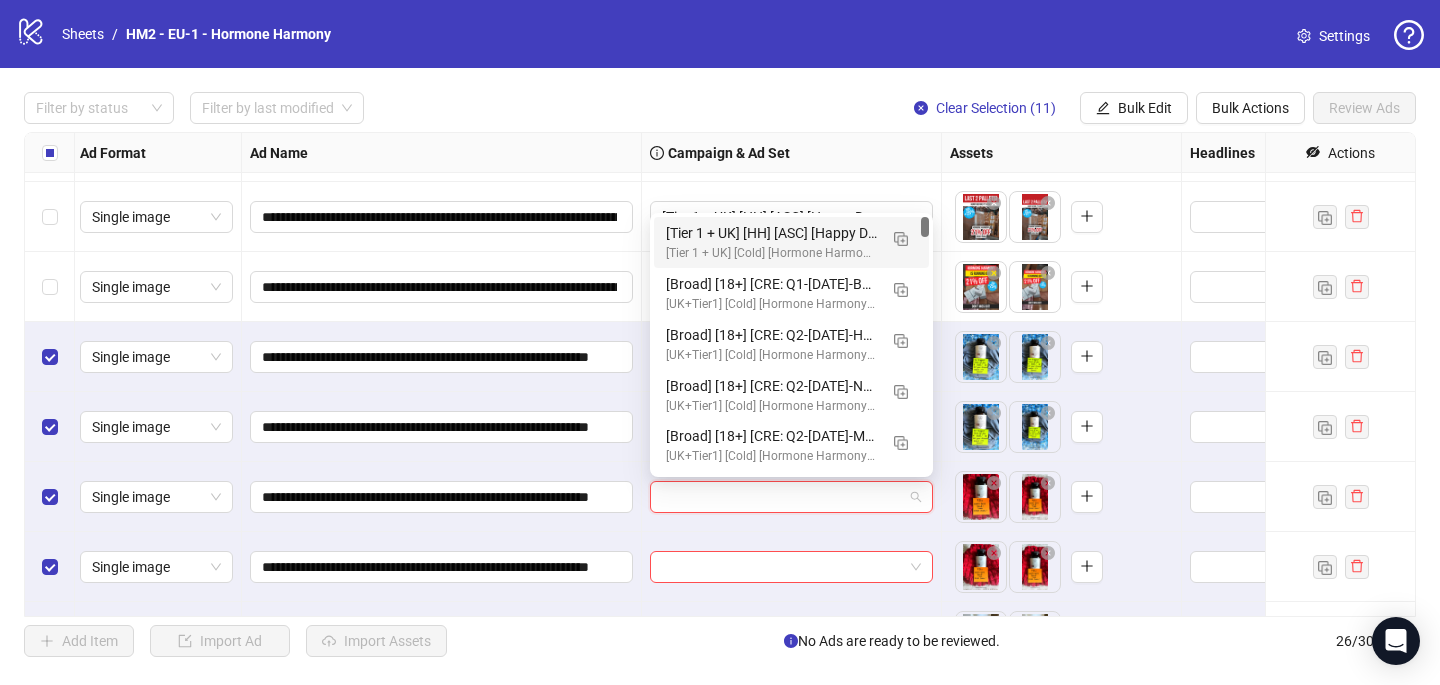 click on "[Tier 1 + UK] [Cold] [Hormone Harmony] [ASC] [Happy Days Sale] [[DATE]] # 5,000€" at bounding box center (771, 253) 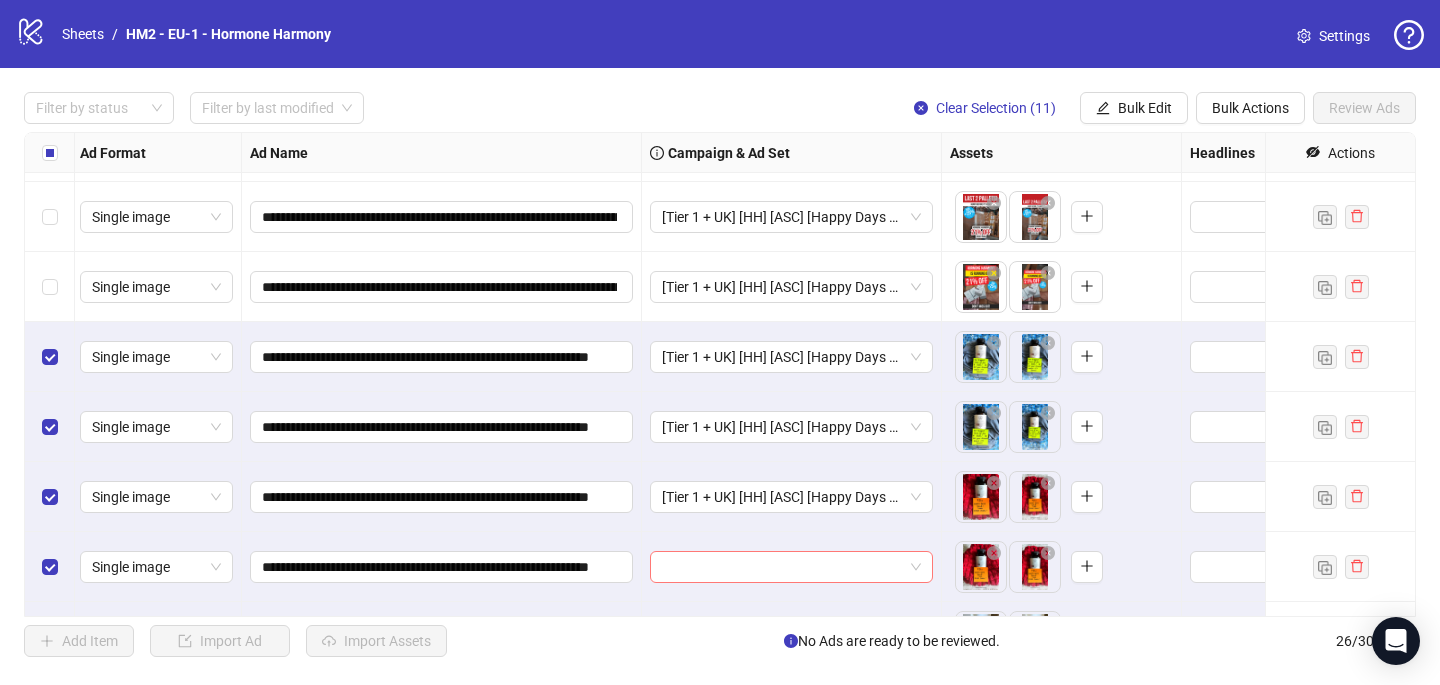 click at bounding box center [782, 567] 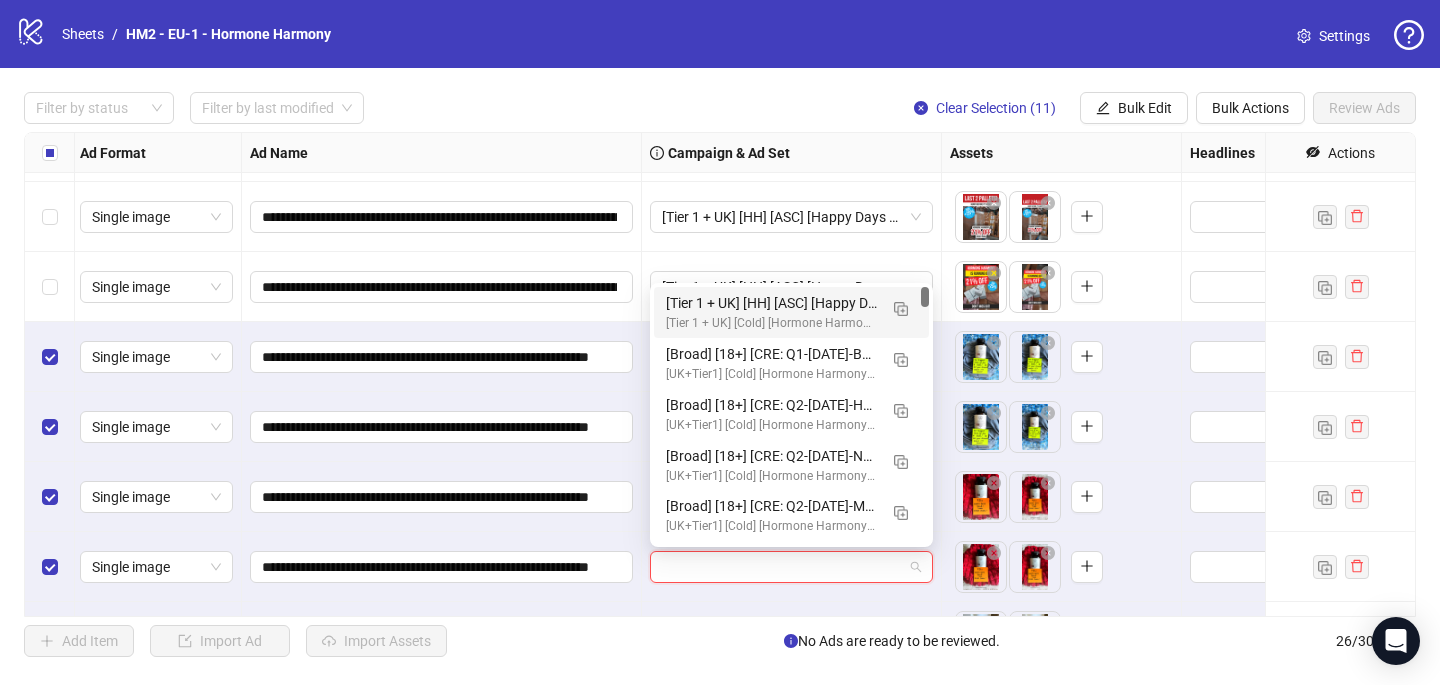 click on "[Tier 1 + UK] [HH] [ASC] [Happy Days Sale] [[DATE]]" at bounding box center [771, 303] 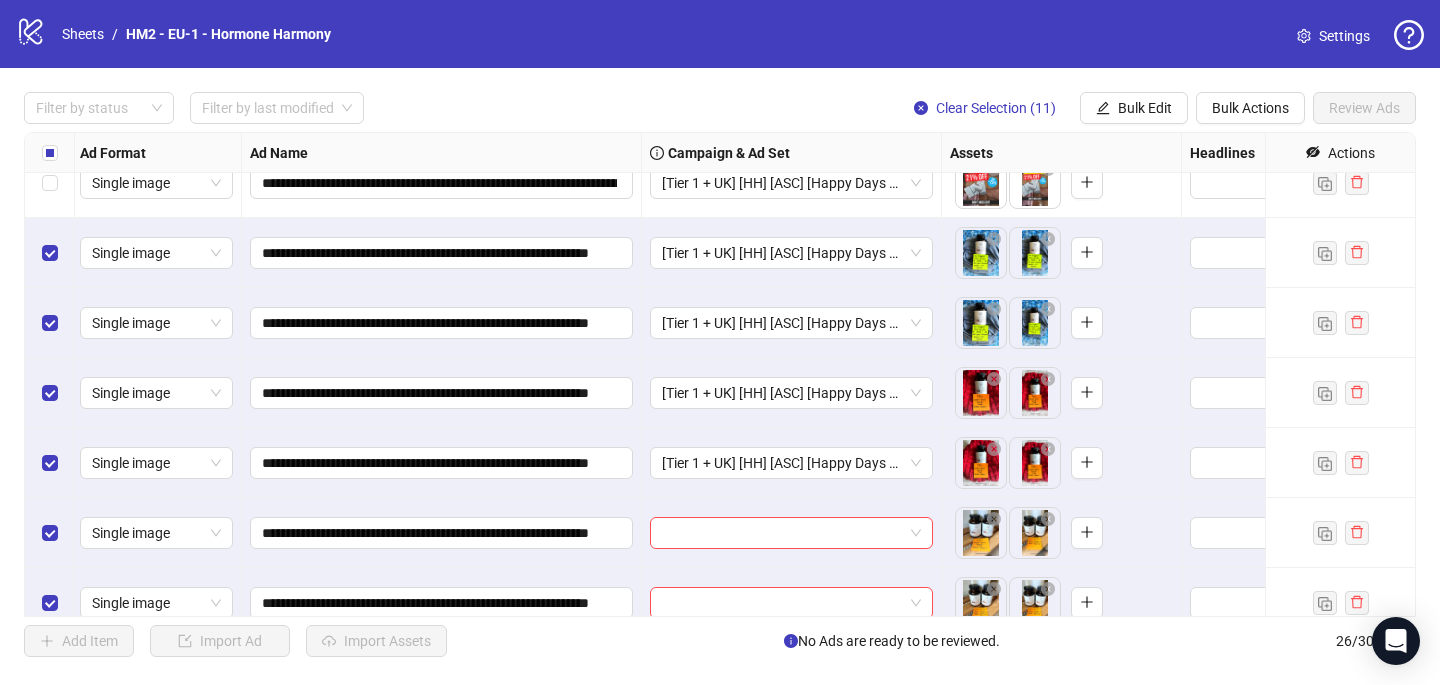 scroll, scrollTop: 1010, scrollLeft: 3, axis: both 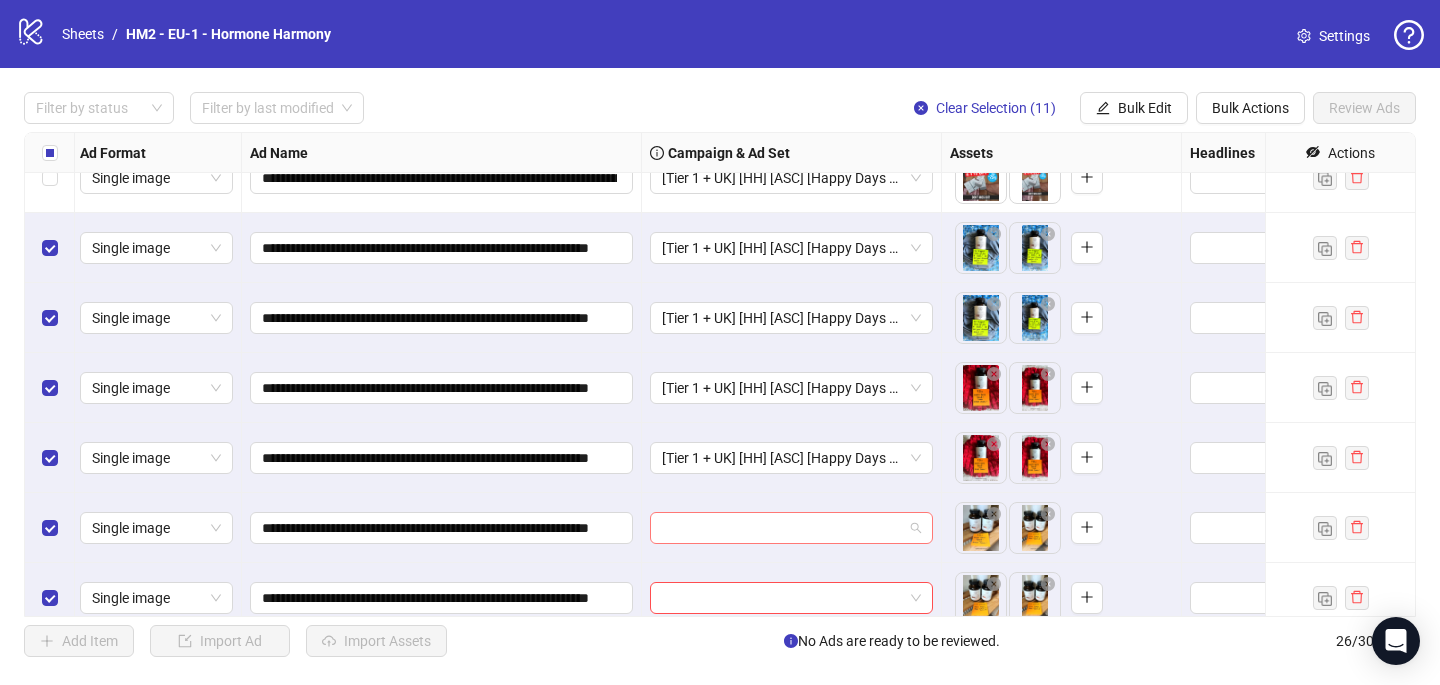 click at bounding box center [782, 528] 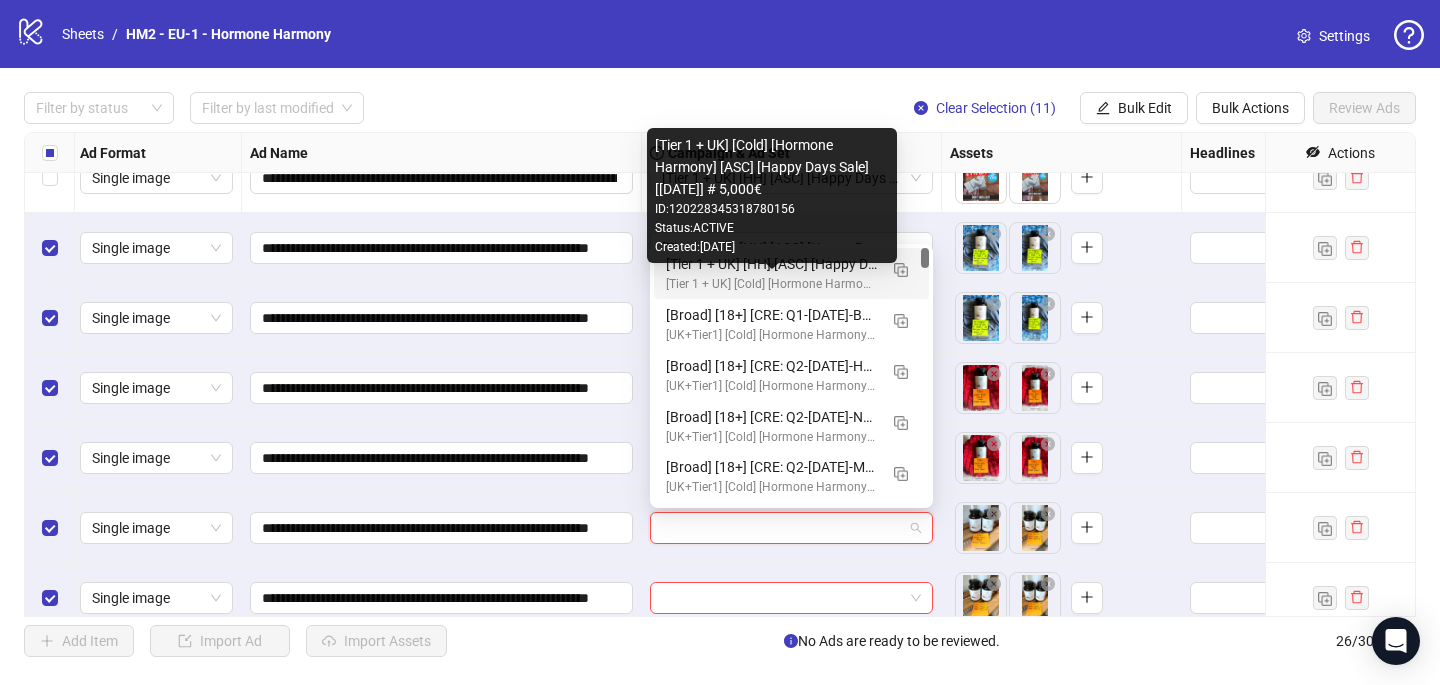 click on "[Tier 1 + UK] [Cold] [Hormone Harmony] [ASC] [Happy Days Sale] [[DATE]] # 5,000€" at bounding box center [771, 284] 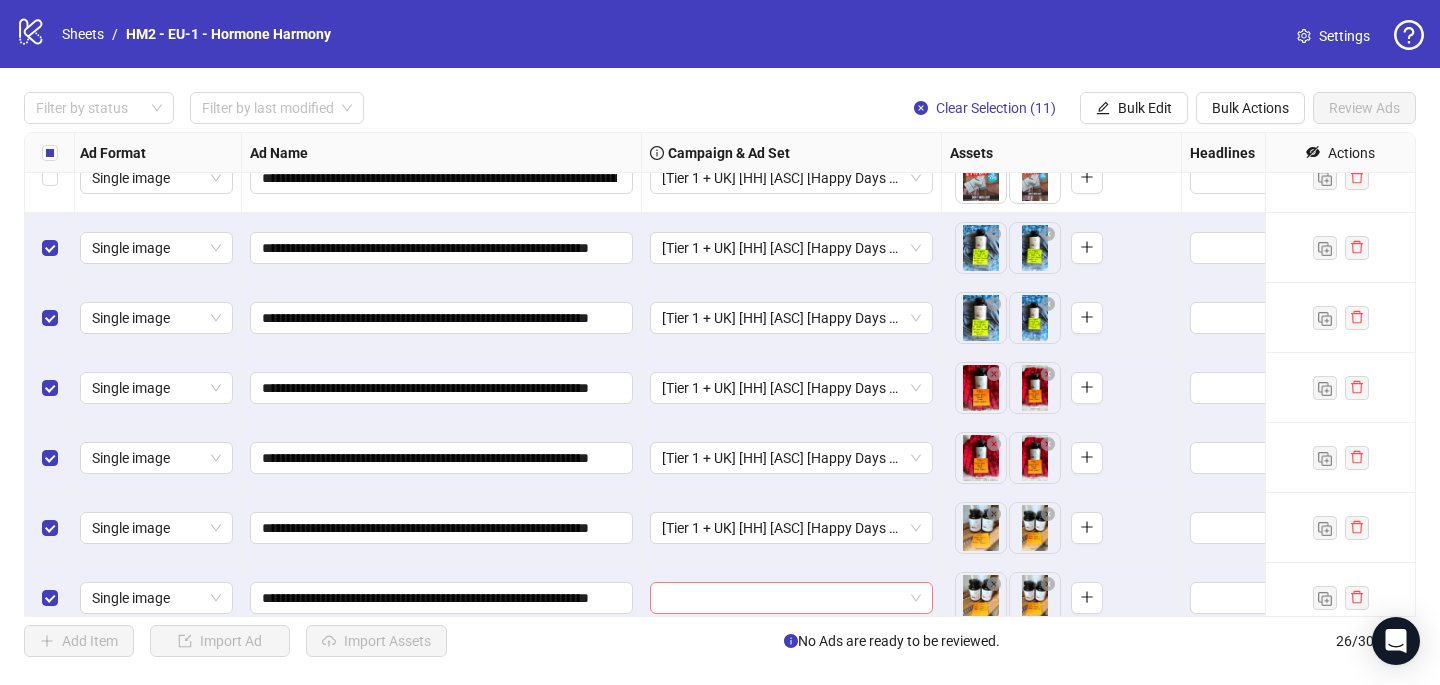 click at bounding box center (782, 598) 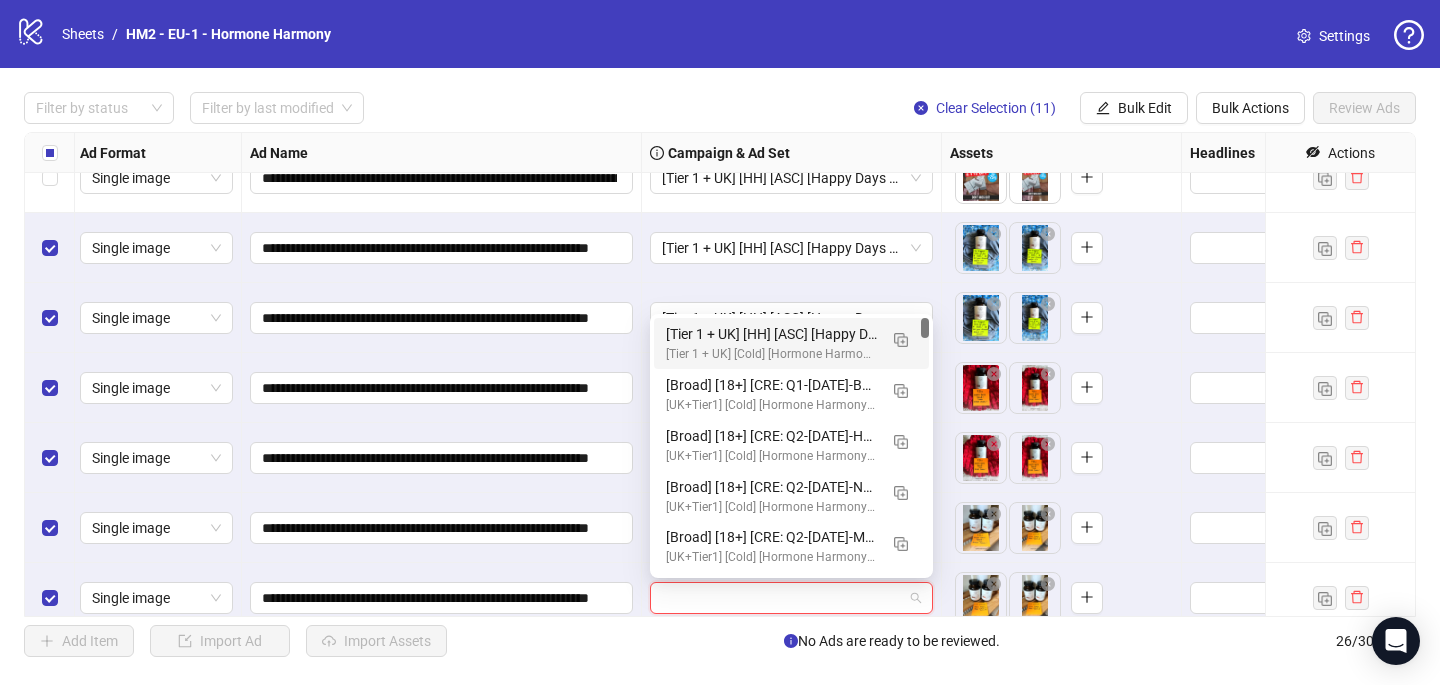 click on "[Tier 1 + UK] [HH] [ASC] [Happy Days Sale] [[DATE]]" at bounding box center (771, 334) 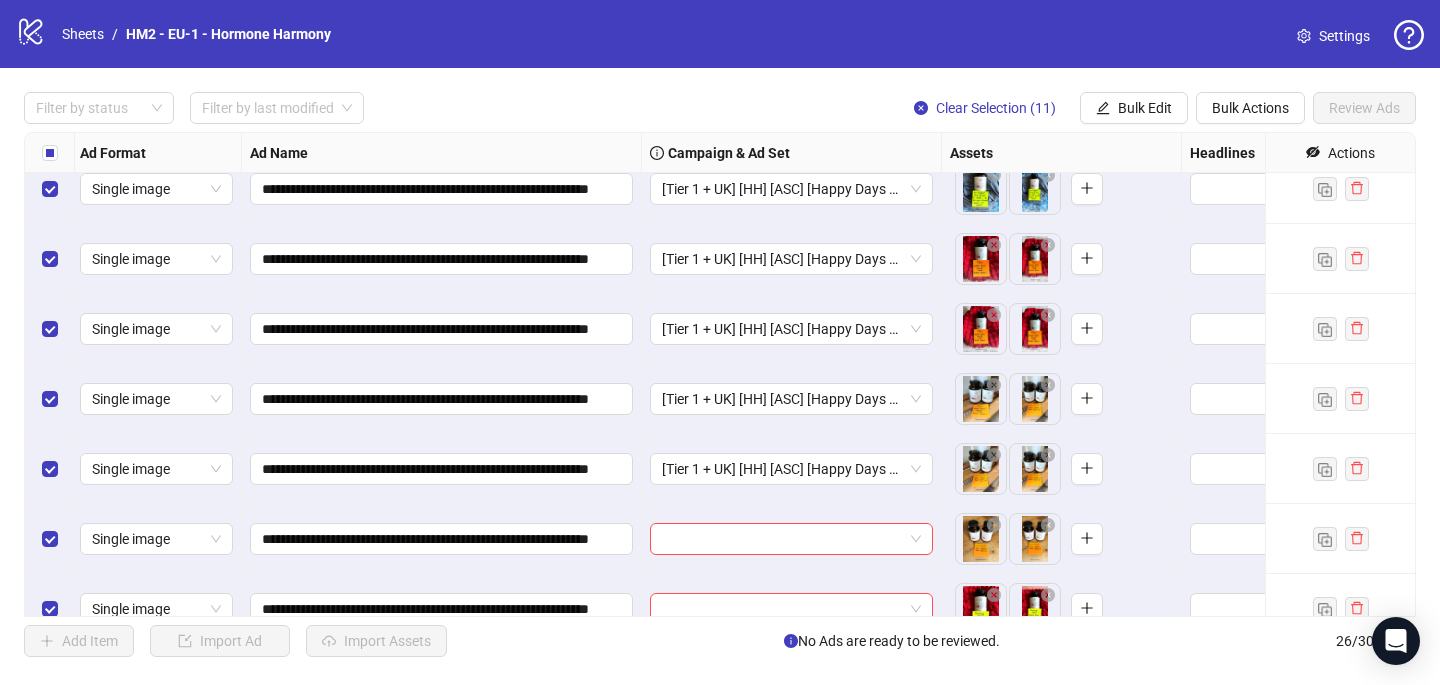 scroll, scrollTop: 1150, scrollLeft: 3, axis: both 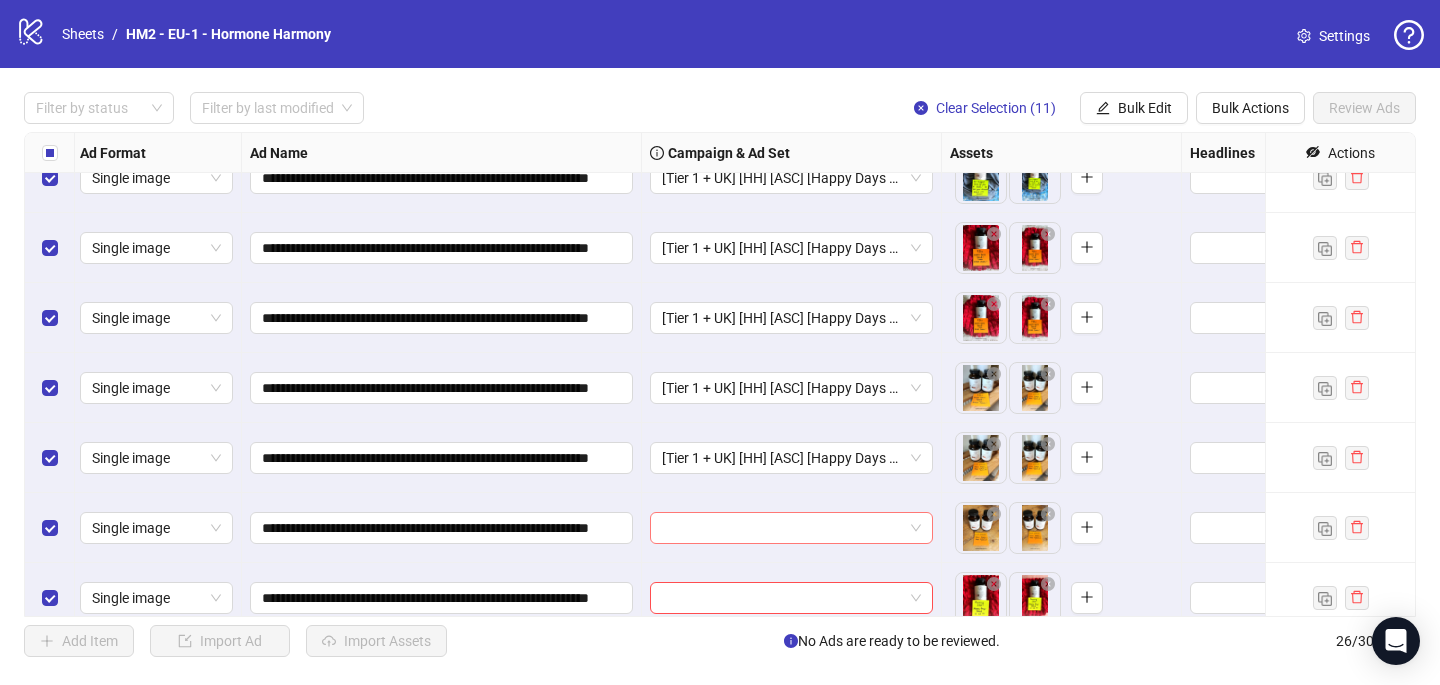 click at bounding box center [782, 528] 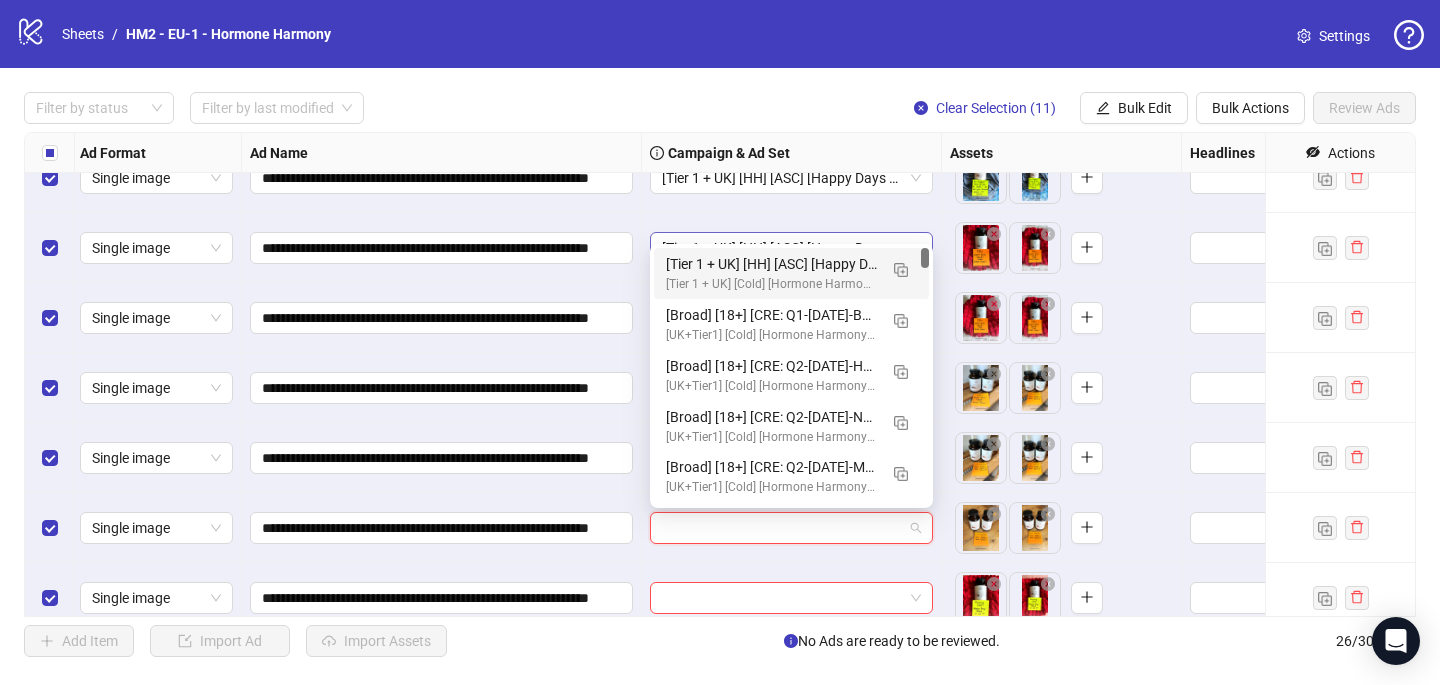 click on "[Tier 1 + UK] [HH] [ASC] [Happy Days Sale] [[DATE]]" at bounding box center (771, 264) 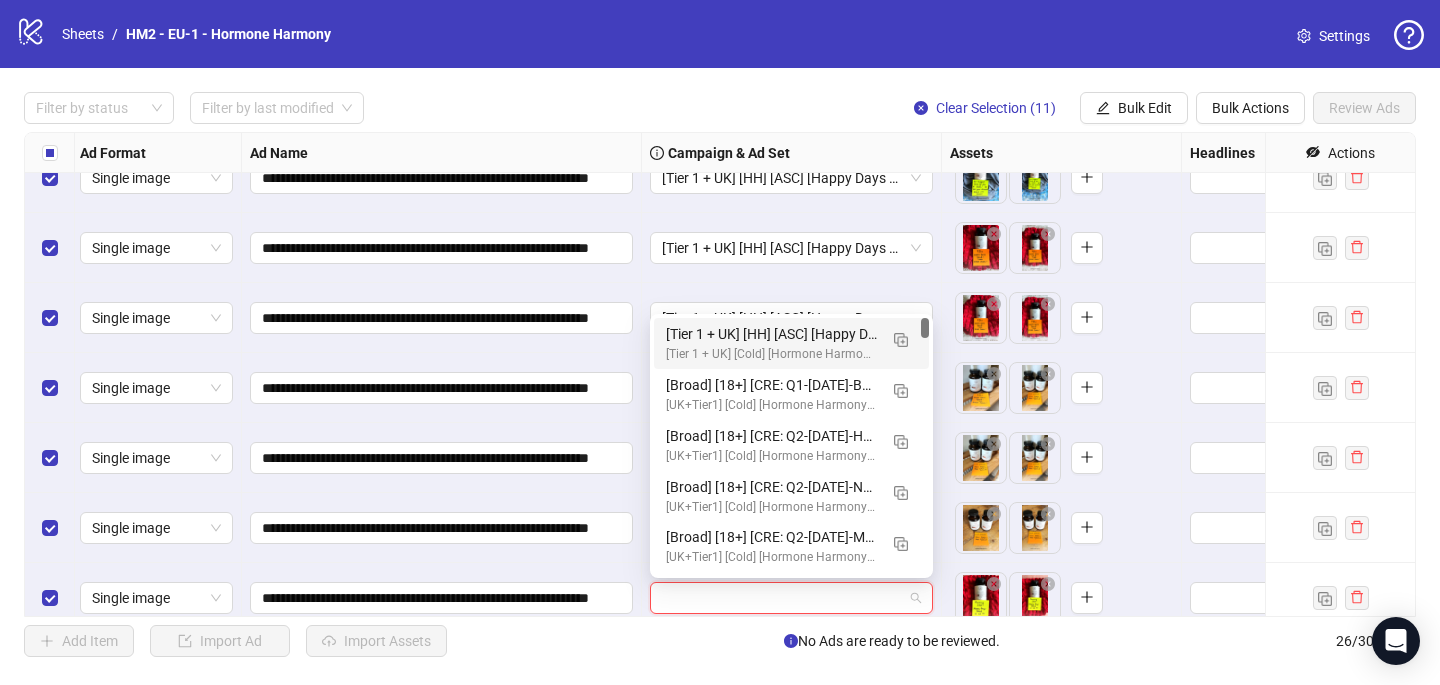 click at bounding box center [782, 598] 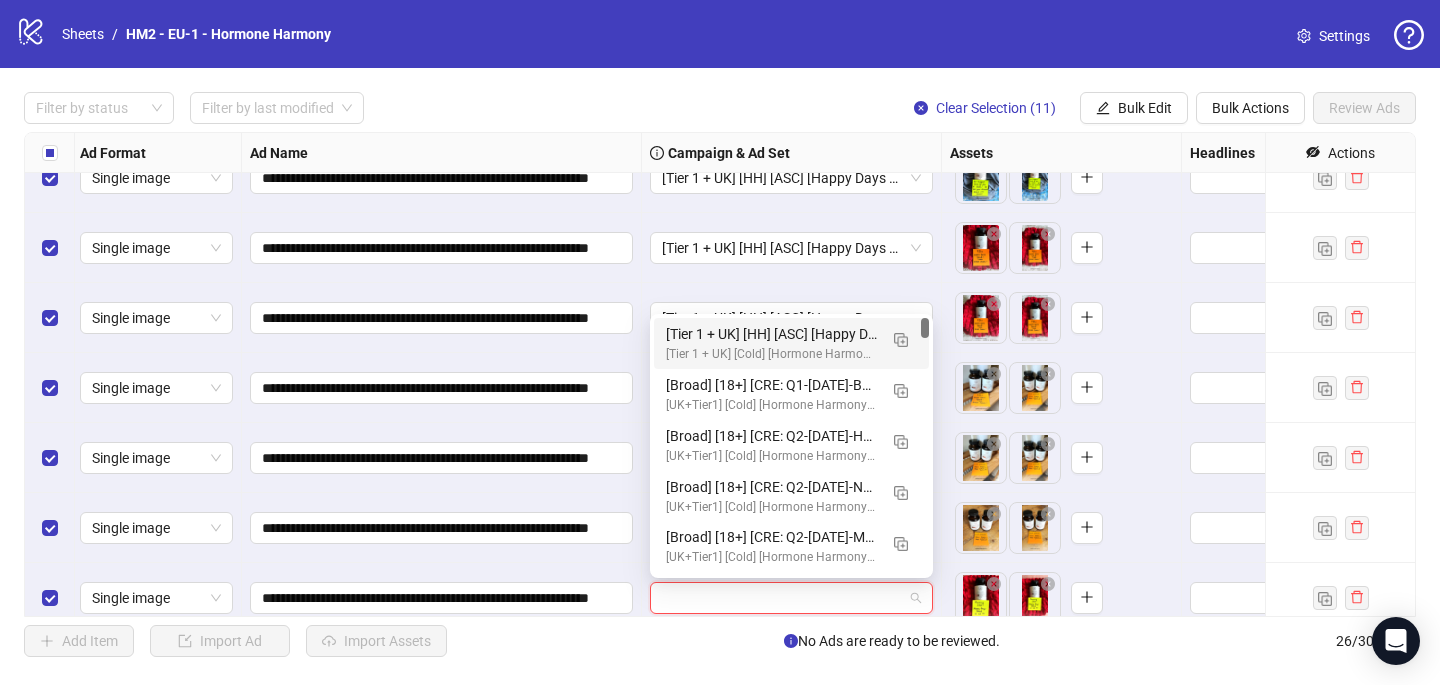 click on "[Tier 1 + UK] [Cold] [Hormone Harmony] [ASC] [Happy Days Sale] [[DATE]] # 5,000€" at bounding box center (771, 354) 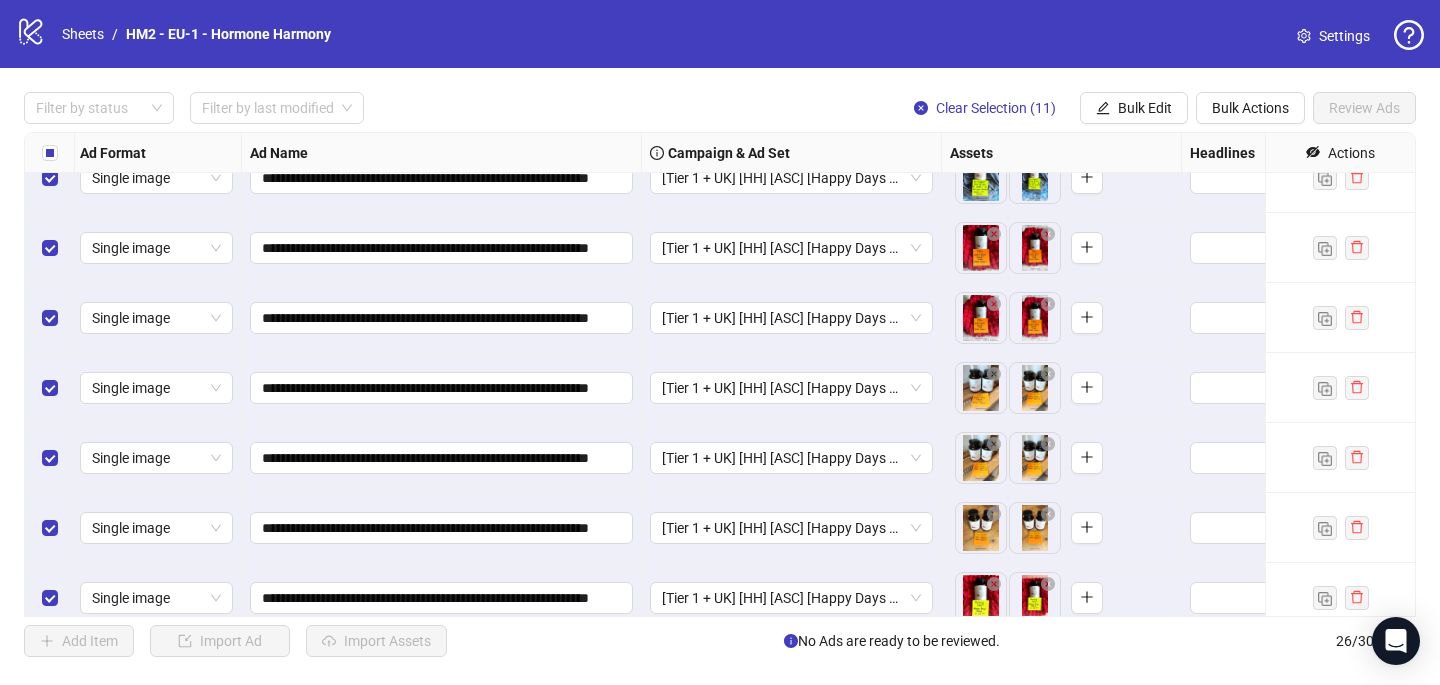 scroll, scrollTop: 1289, scrollLeft: 3, axis: both 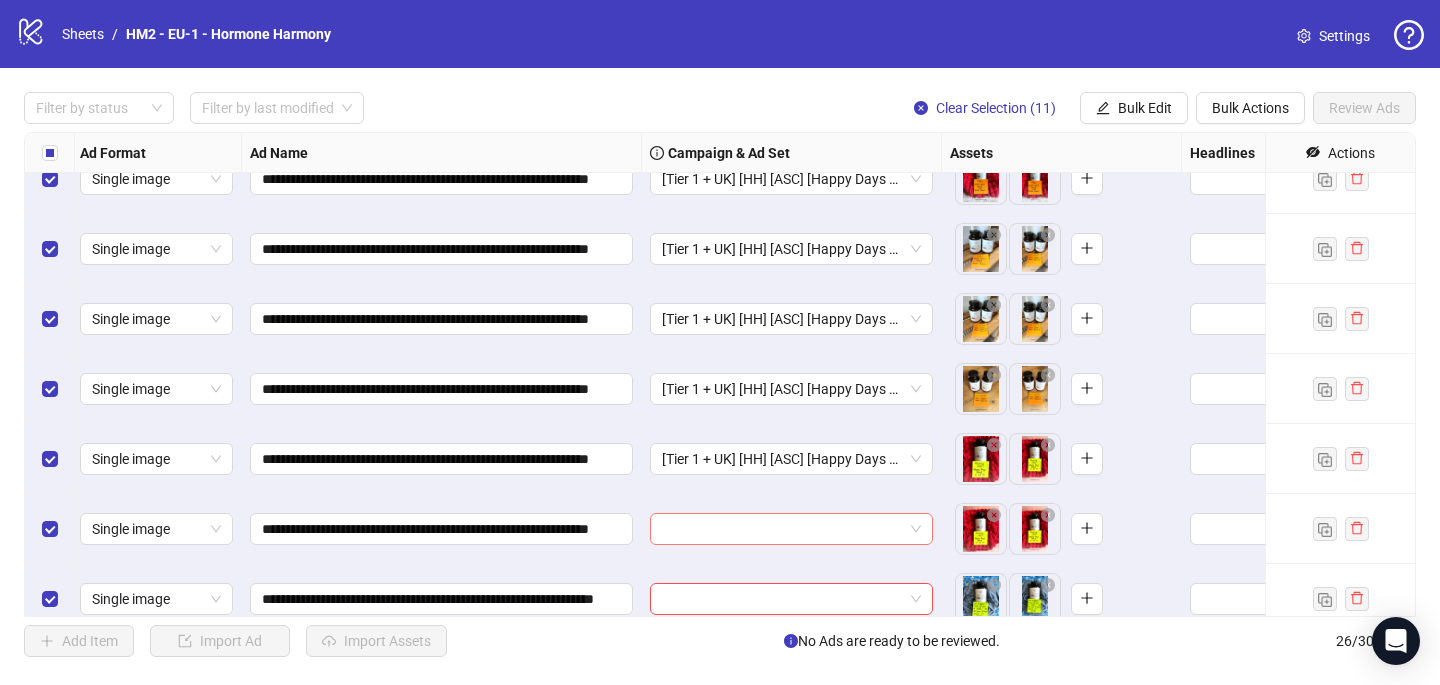 click at bounding box center (782, 529) 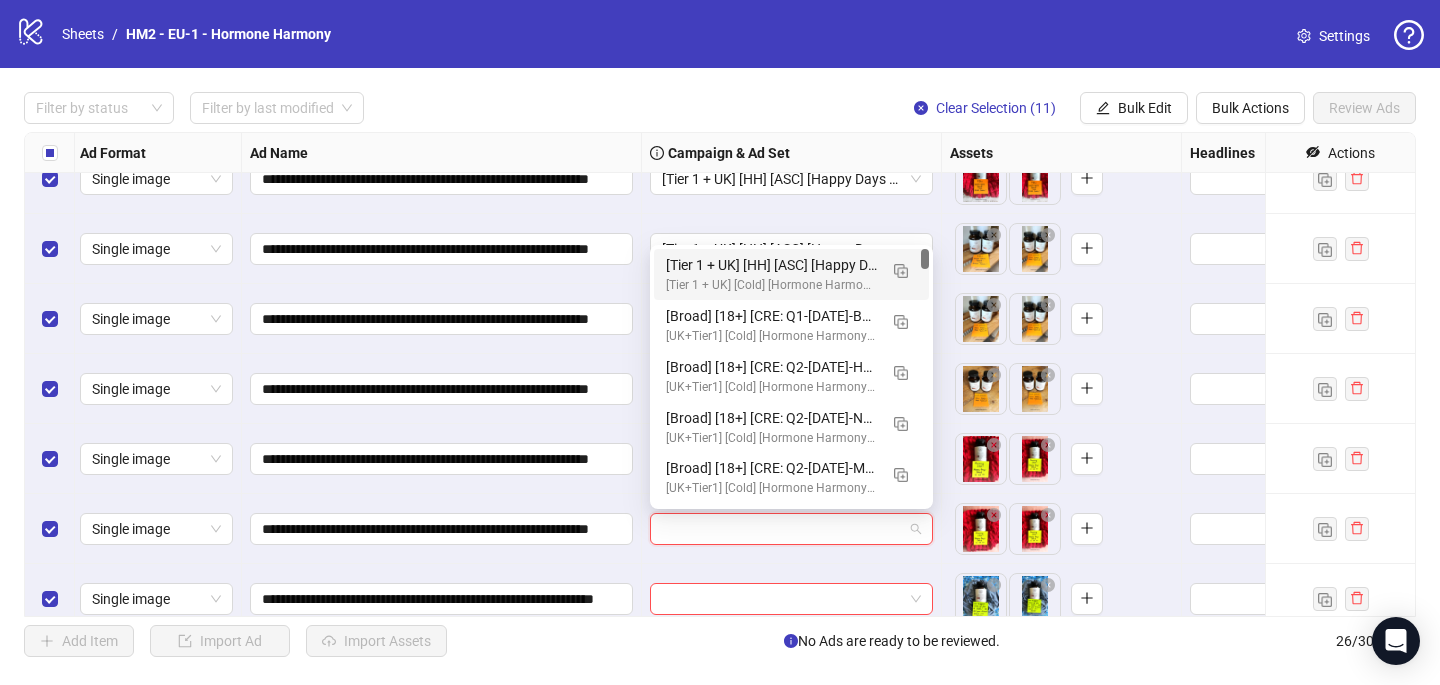 click on "[Tier 1 + UK] [Cold] [Hormone Harmony] [ASC] [Happy Days Sale] [[DATE]] # 5,000€" at bounding box center (771, 285) 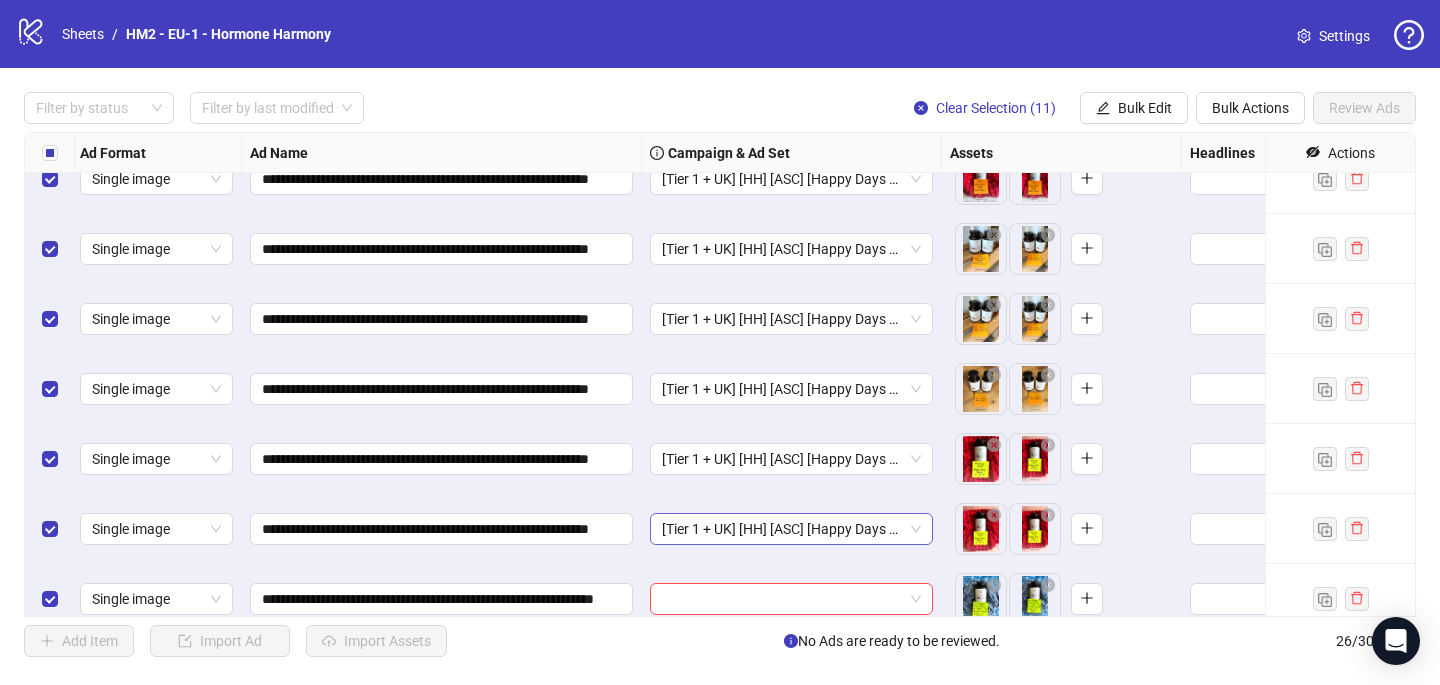 scroll, scrollTop: 1377, scrollLeft: 3, axis: both 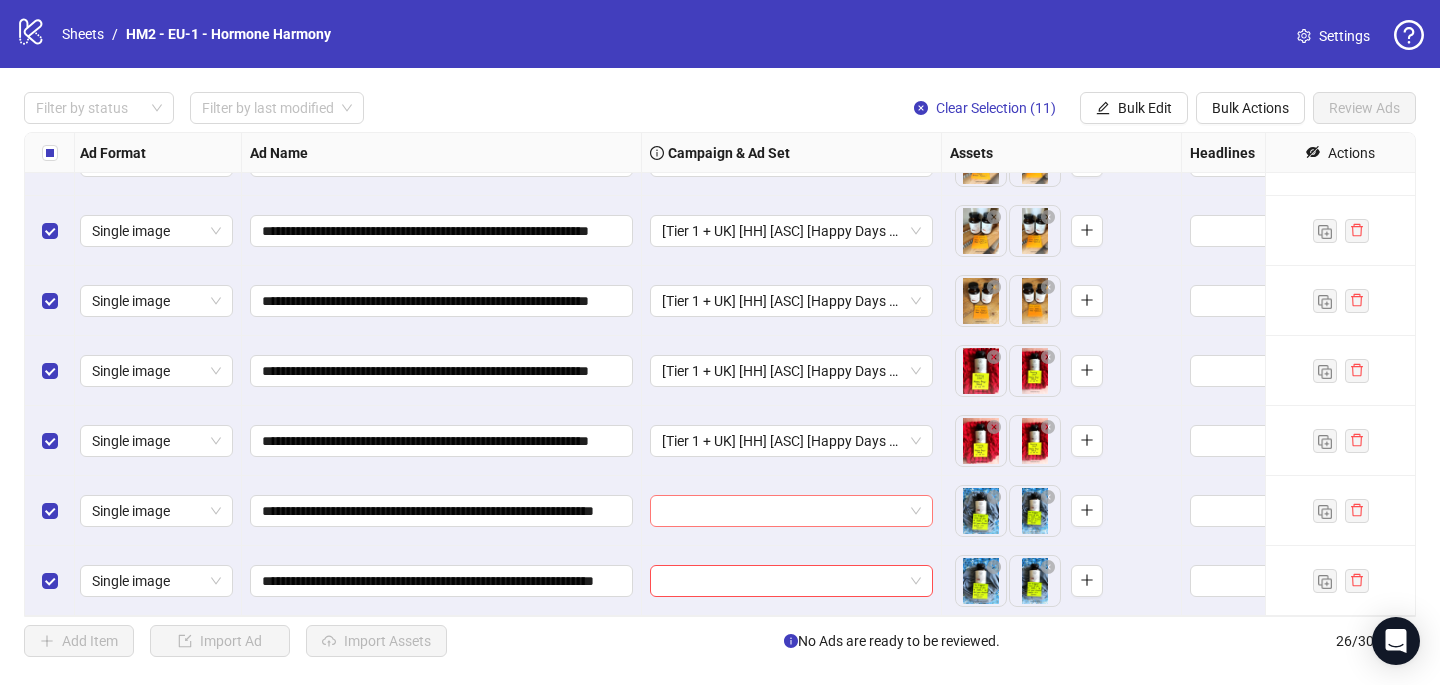 click at bounding box center [792, 511] 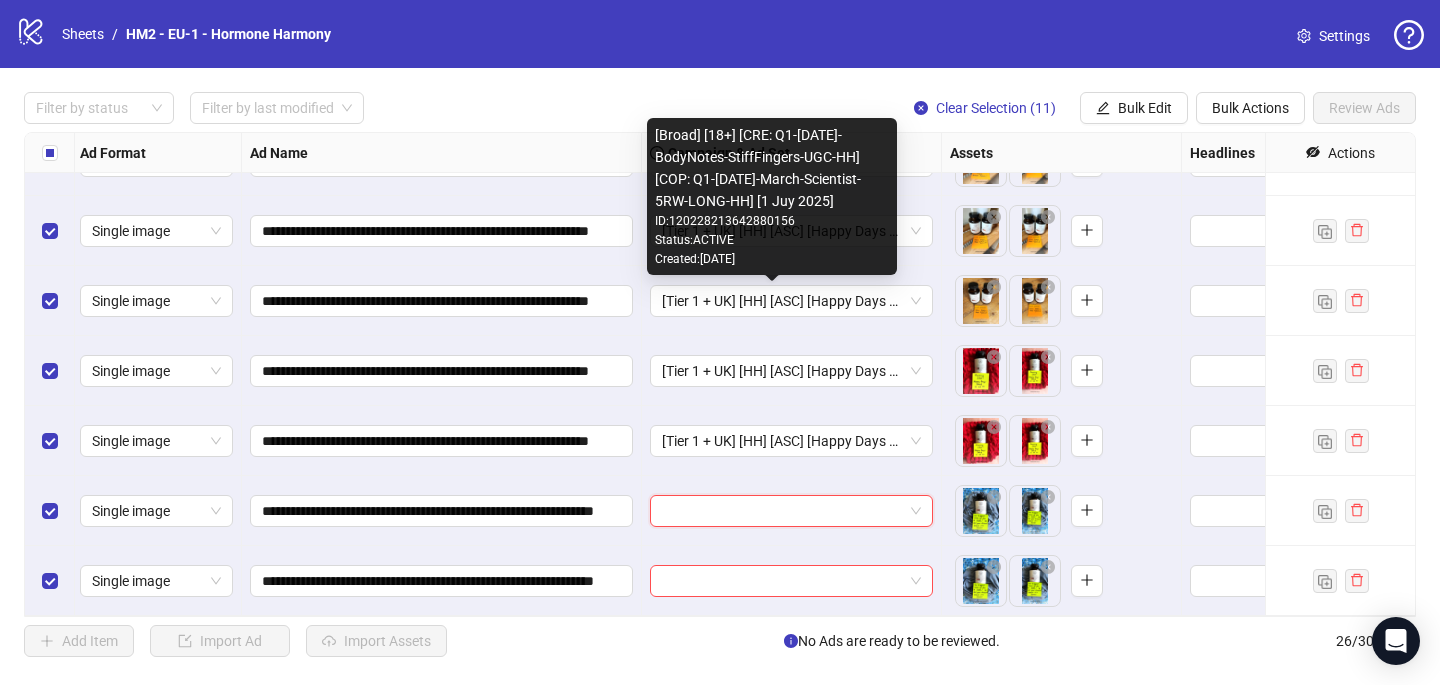 click on "Created:  [DATE]" at bounding box center (772, 259) 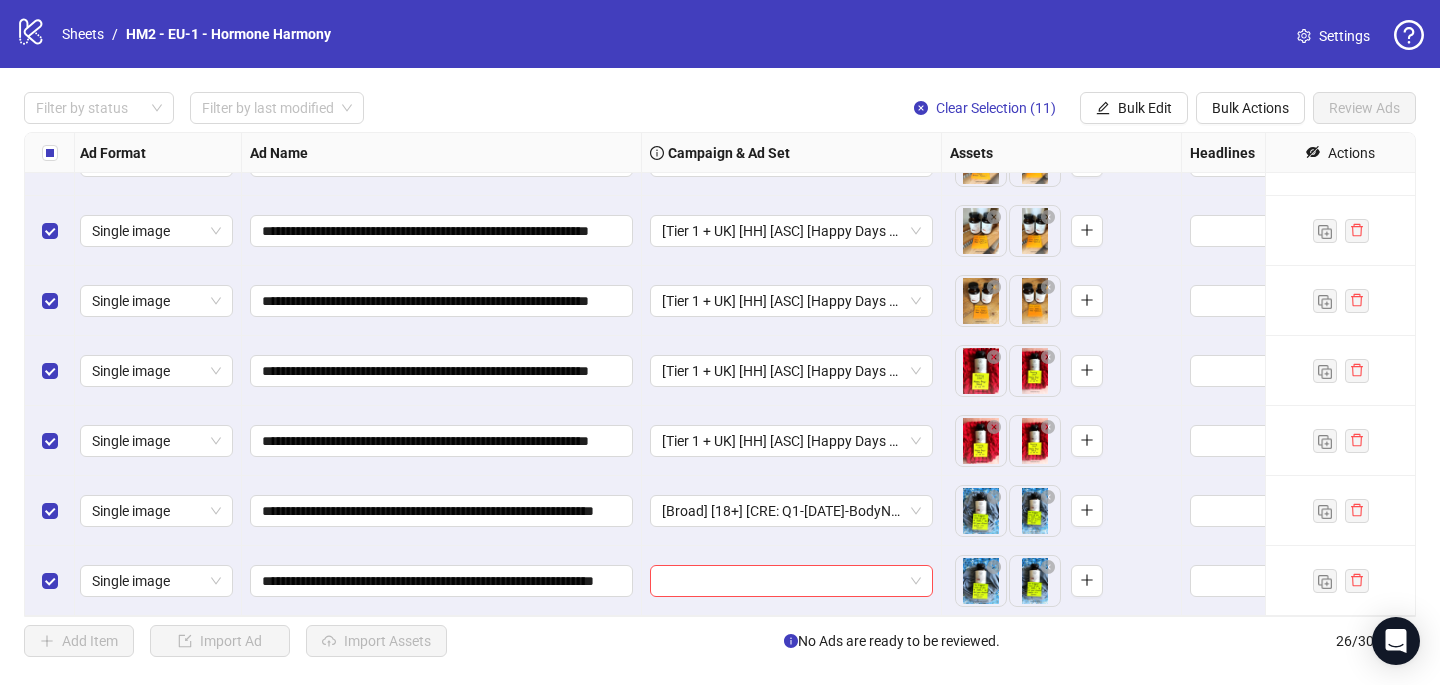 click on "[Broad] [18+] [CRE: Q1-[DATE]-BodyNotes-StiffFingers-UGC-HH] [COP: Q1-[DATE]-March-Scientist-5RW-LONG-HH] [1 Juy 2025]" at bounding box center [792, 511] 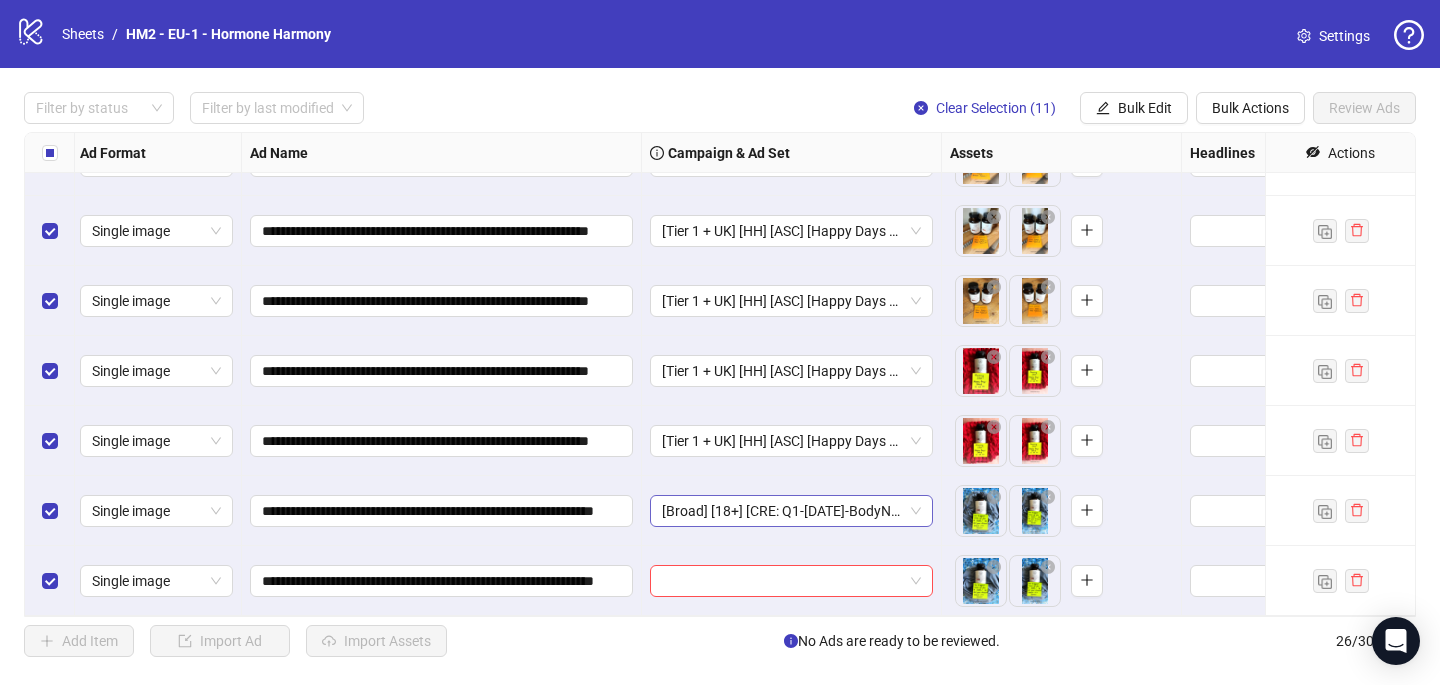 click on "[Broad] [18+] [CRE: Q1-[DATE]-BodyNotes-StiffFingers-UGC-HH] [COP: Q1-[DATE]-March-Scientist-5RW-LONG-HH] [1 Juy 2025]" at bounding box center (791, 511) 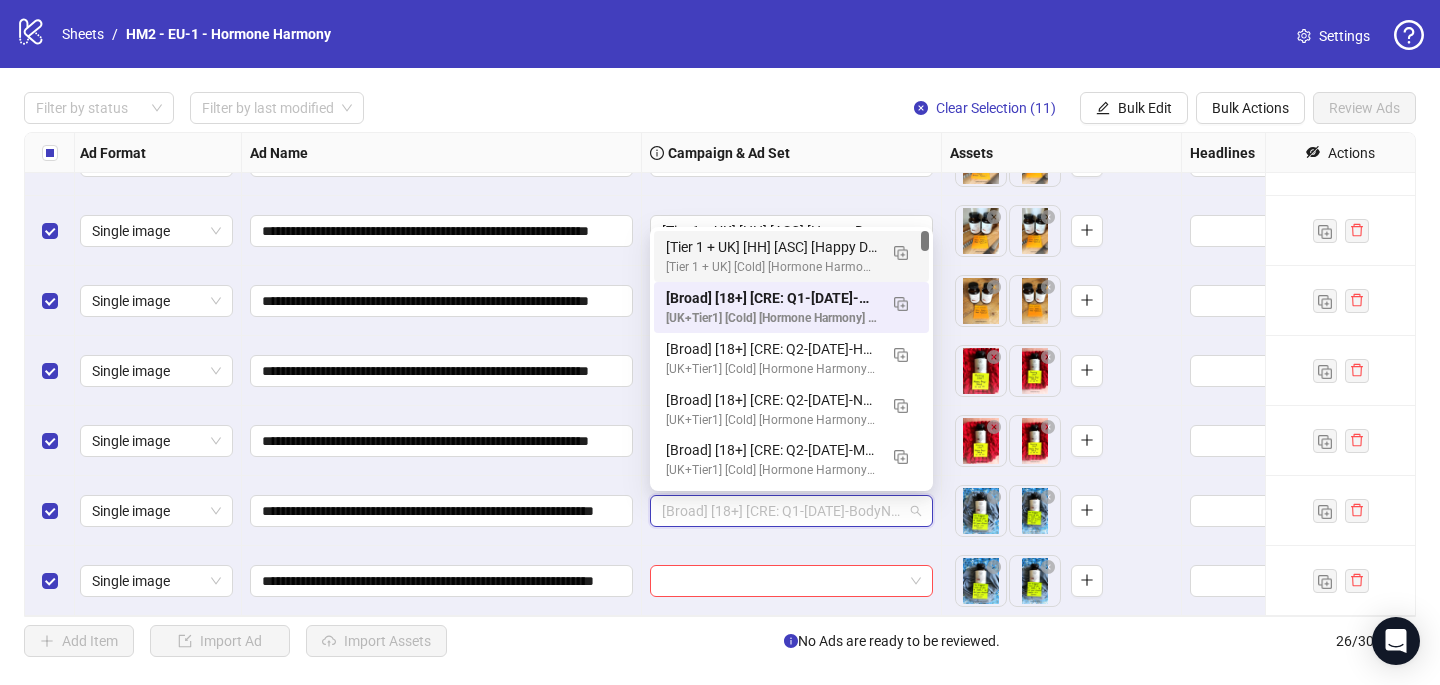click on "[Tier 1 + UK] [HH] [ASC] [Happy Days Sale] [[DATE]]" at bounding box center (771, 247) 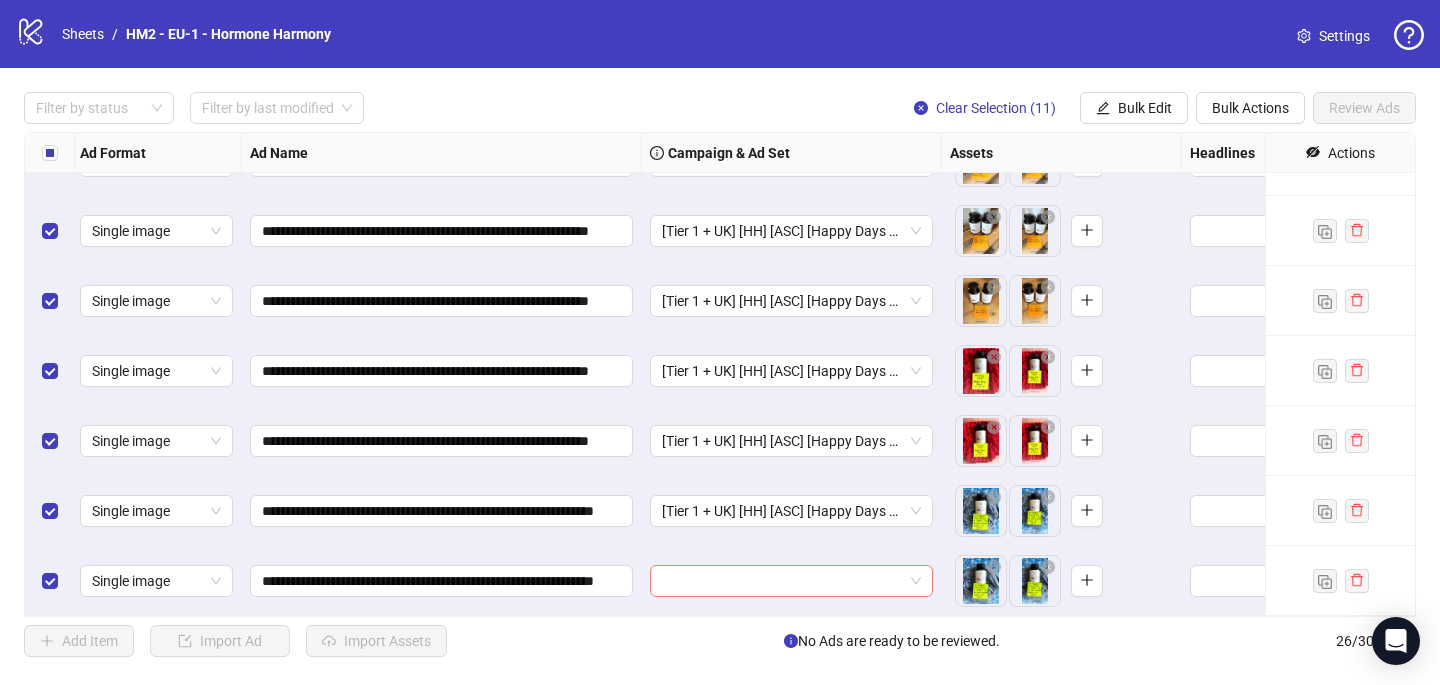 click at bounding box center (782, 581) 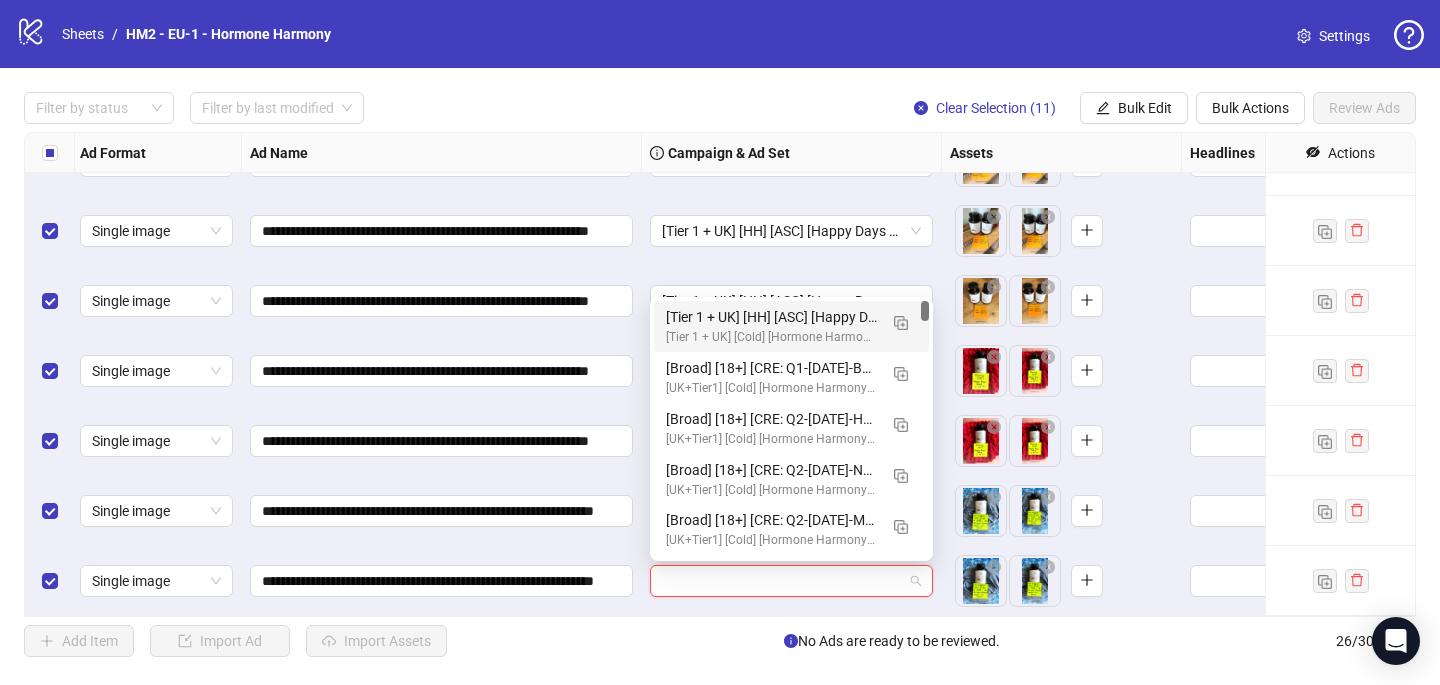 click on "[Tier 1 + UK] [HH] [ASC] [Happy Days Sale] [[DATE]]" at bounding box center [771, 317] 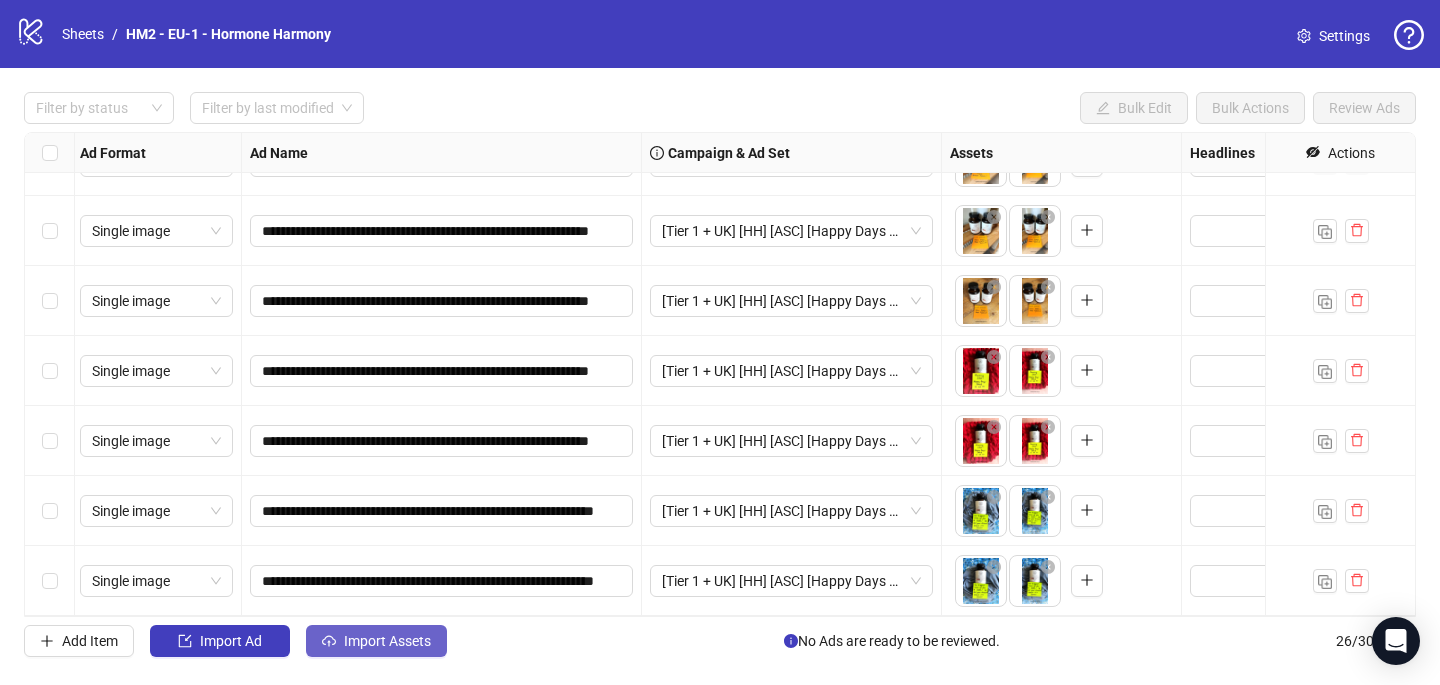 click on "Import Assets" at bounding box center (387, 641) 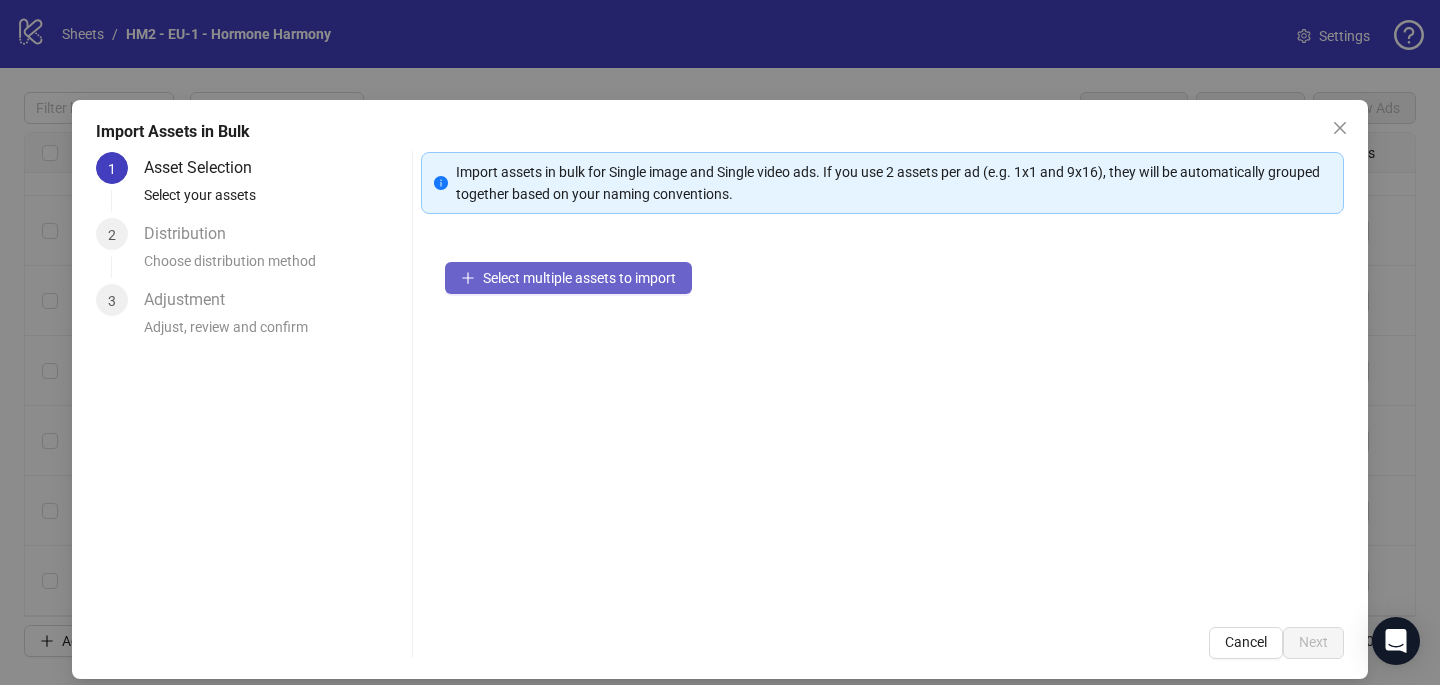 click on "Select multiple assets to import" at bounding box center [579, 278] 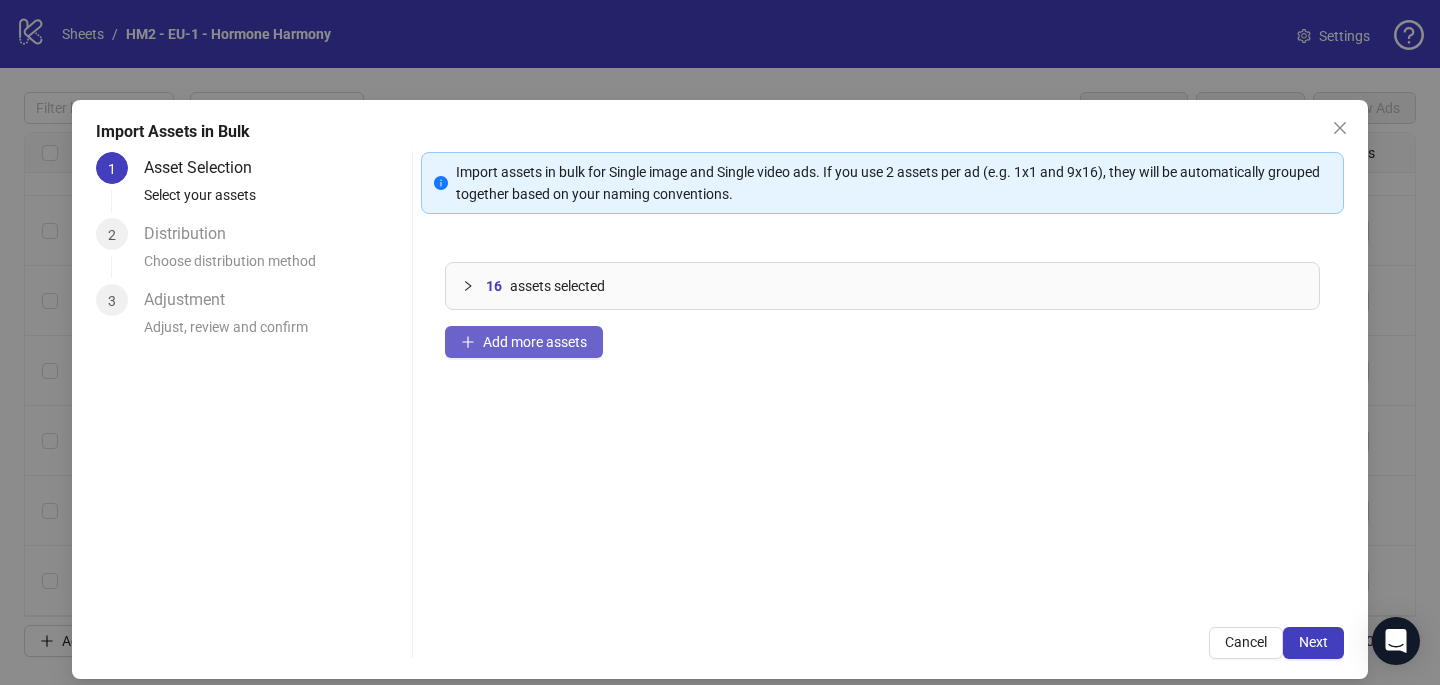 click on "Add more assets" at bounding box center (535, 342) 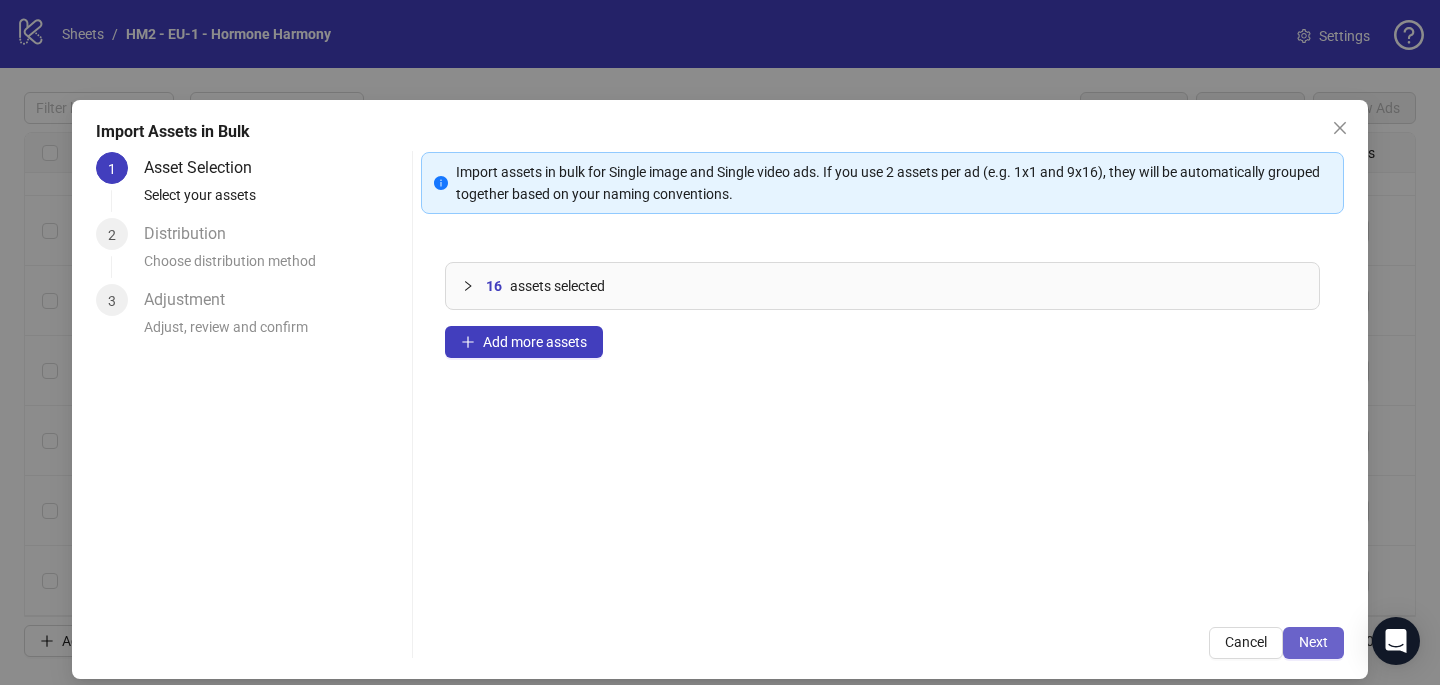 click on "Next" at bounding box center (1313, 642) 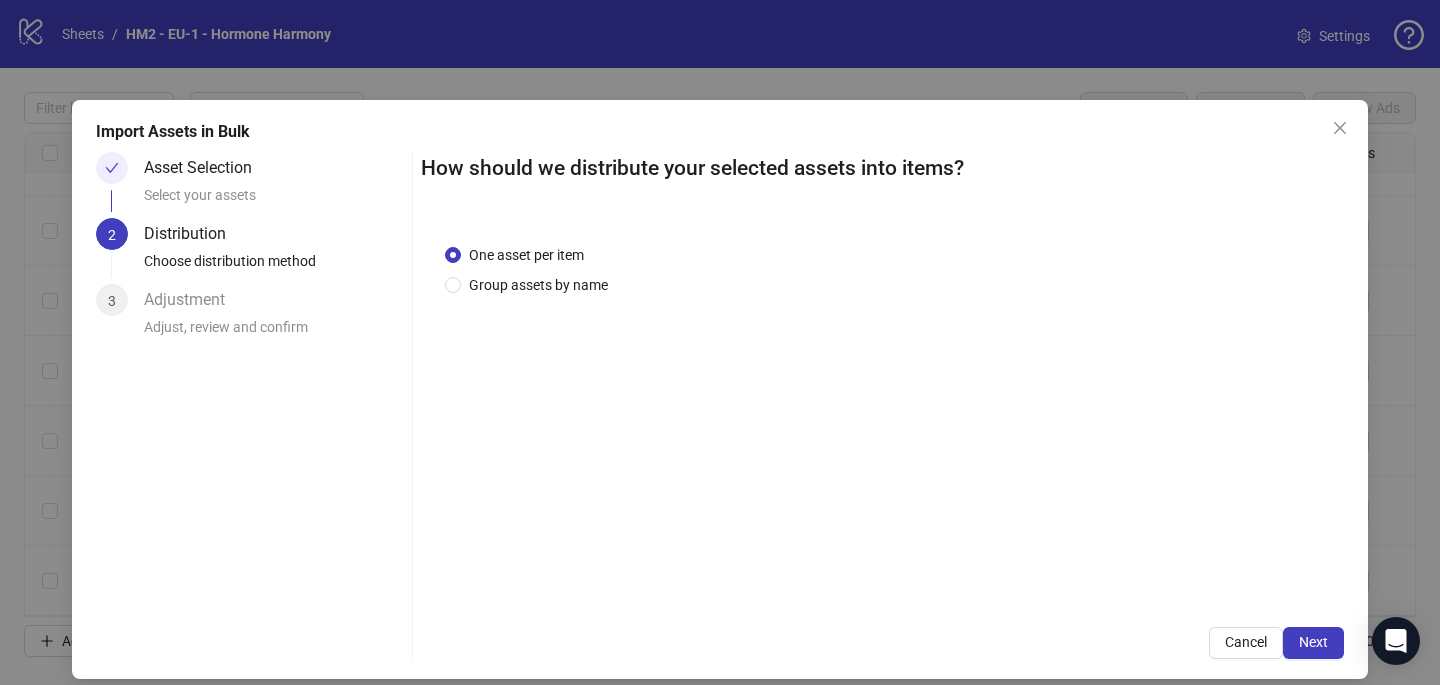 click on "One asset per item Group assets by name" at bounding box center (882, 411) 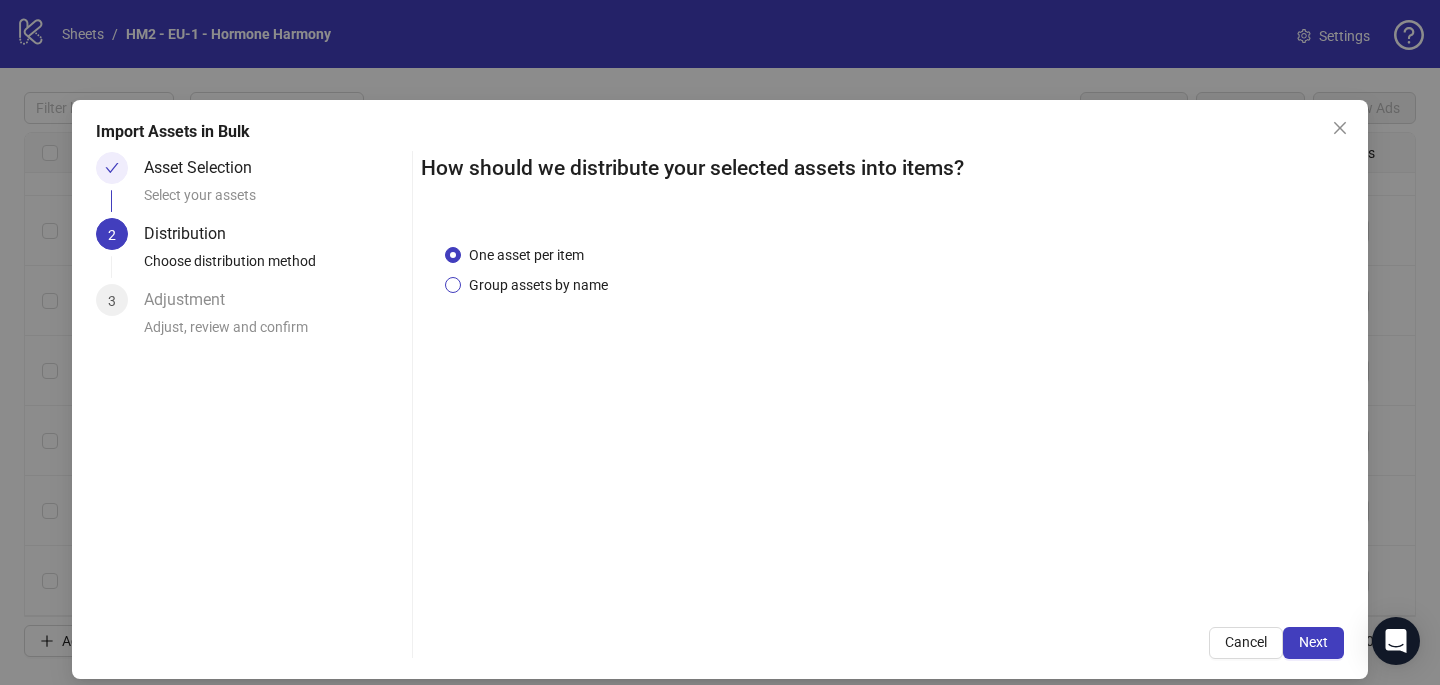 click on "Group assets by name" at bounding box center [538, 285] 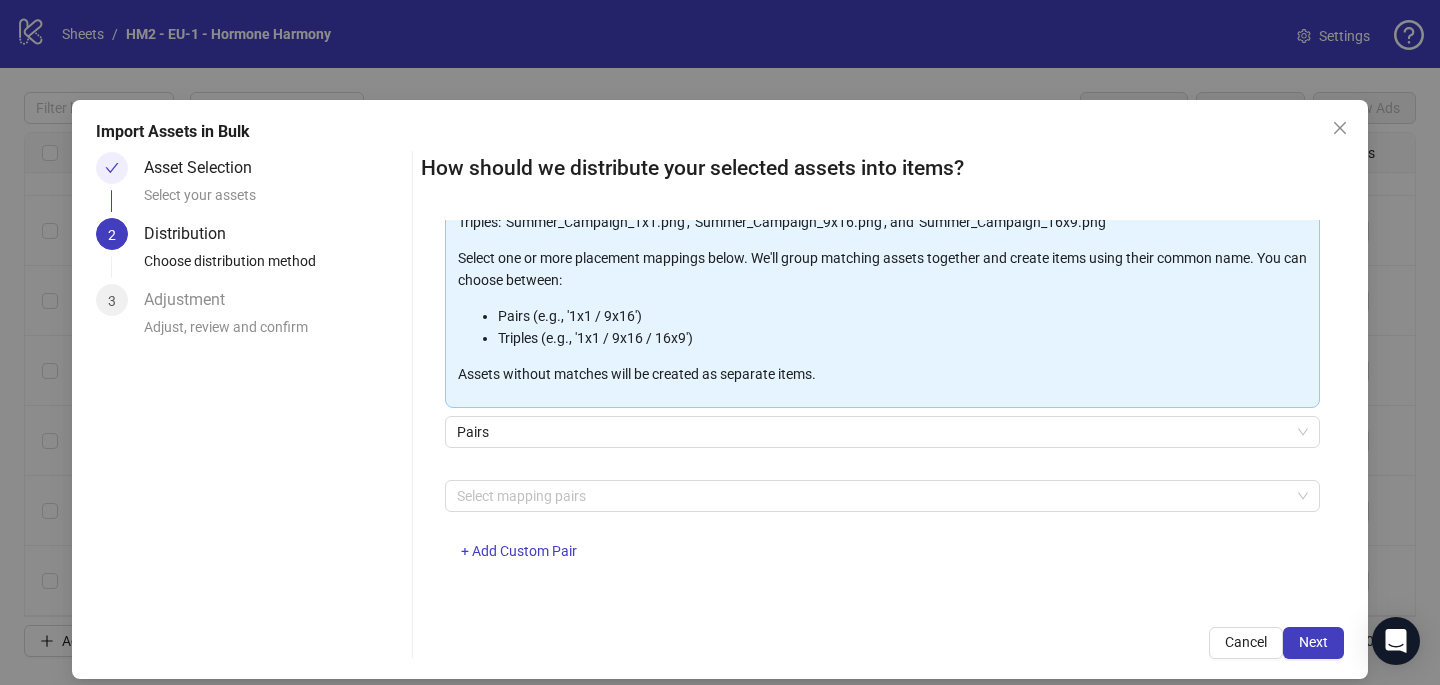 scroll, scrollTop: 203, scrollLeft: 0, axis: vertical 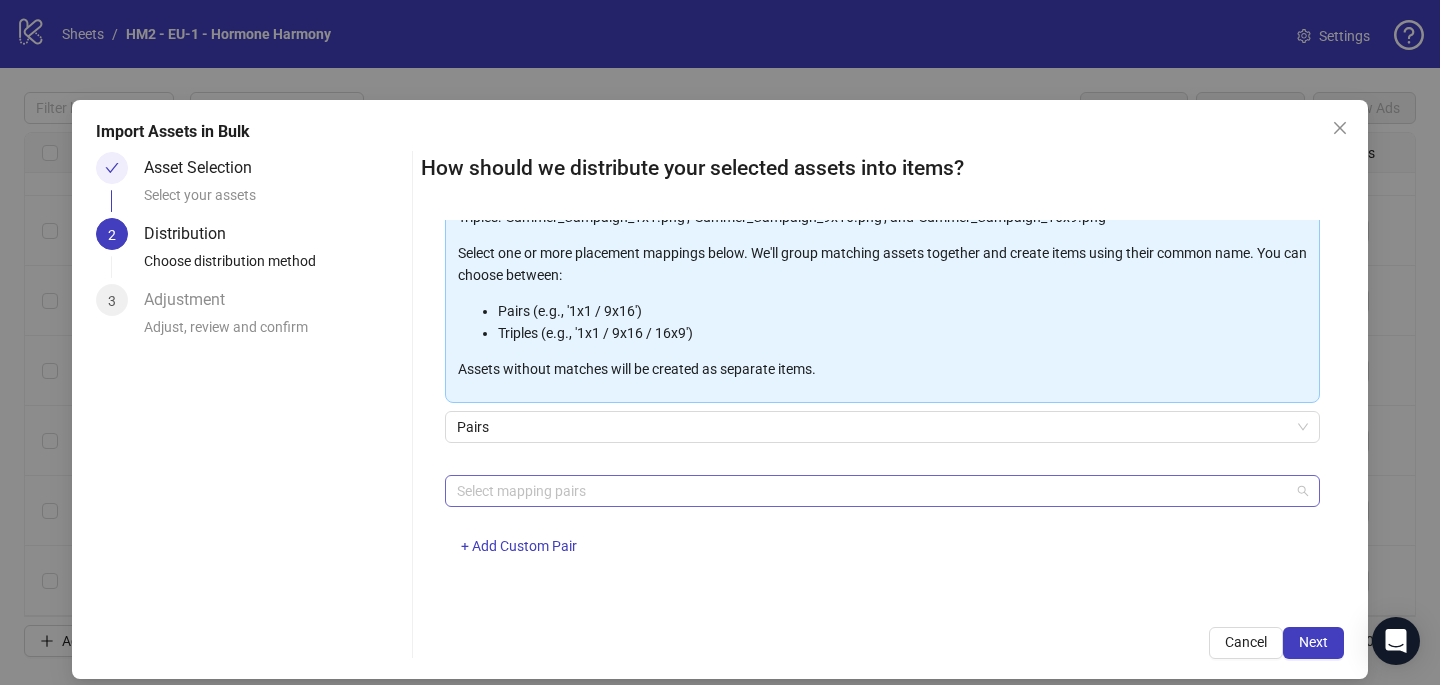 click at bounding box center (872, 491) 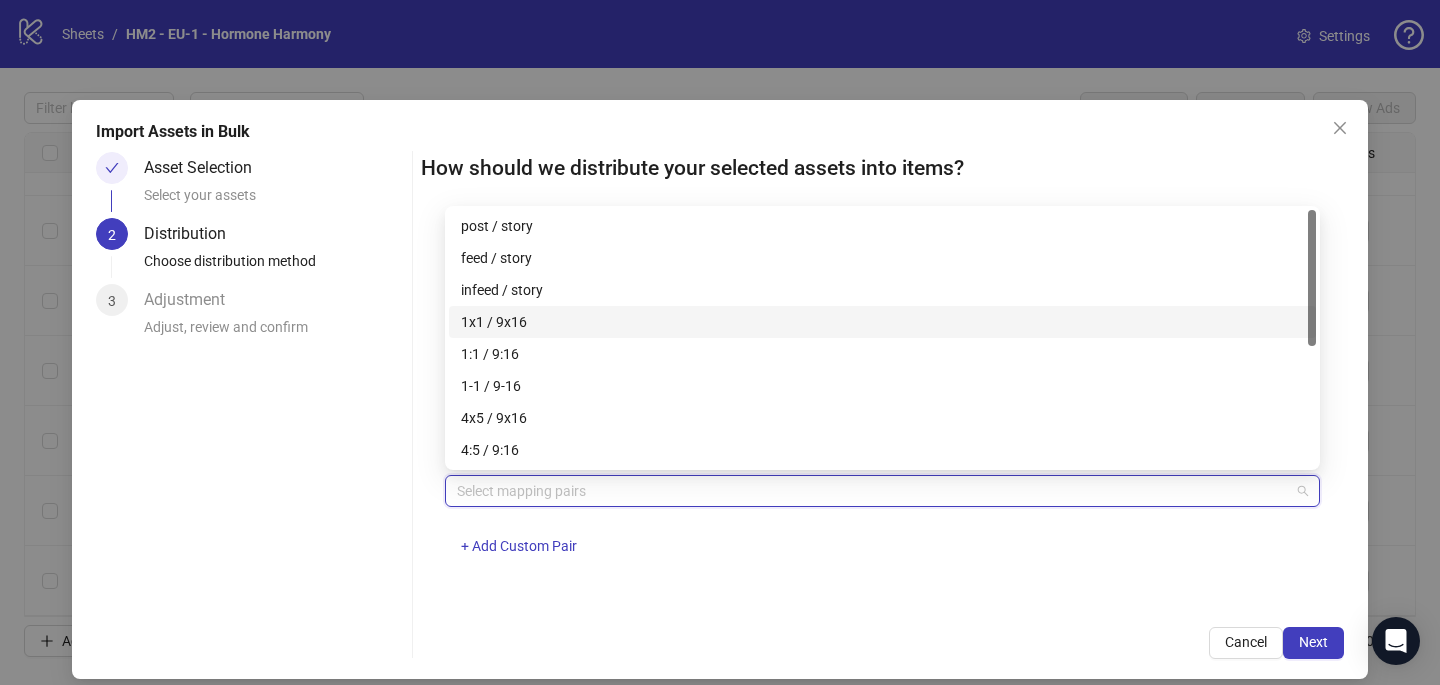 click on "1x1 / 9x16" at bounding box center (882, 322) 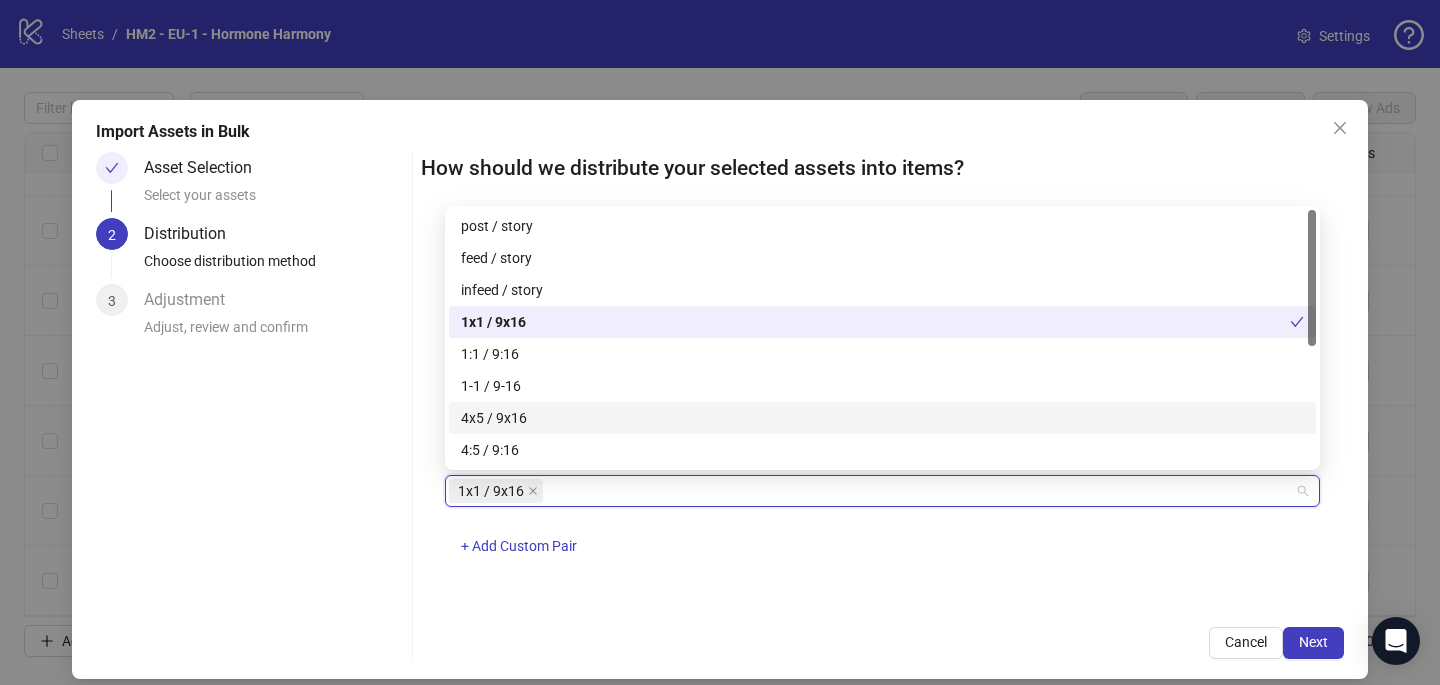 click on "4x5 / 9x16" at bounding box center [882, 418] 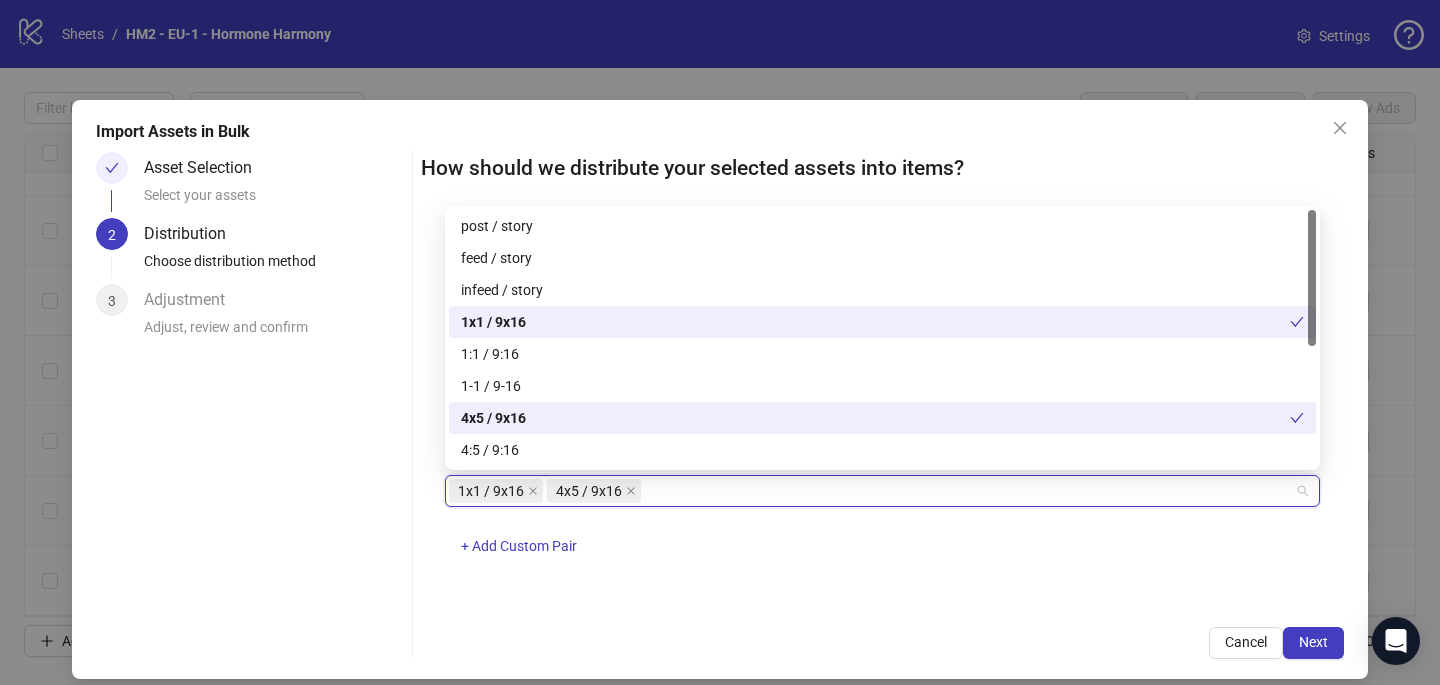 click on "One asset per item Group assets by name Assets must follow a consistent naming pattern to use this feature. Examples: Pairs: 'Summer_Campaign_1x1.png' and 'Summer_Campaign_9x16.png' Triples: 'Summer_Campaign_1x1.png', 'Summer_Campaign_9x16.png', and 'Summer_Campaign_16x9.png' Select one or more placement mappings below. We'll group matching assets together and create items using their common name. You can choose between: Pairs (e.g., '1x1 / 9x16') Triples (e.g., '1x1 / 9x16 / 16x9') Assets without matches will be created as separate items. Pairs 1x1 / 9x16 4x5 / 9x16   + Add Custom Pair" at bounding box center [882, 411] 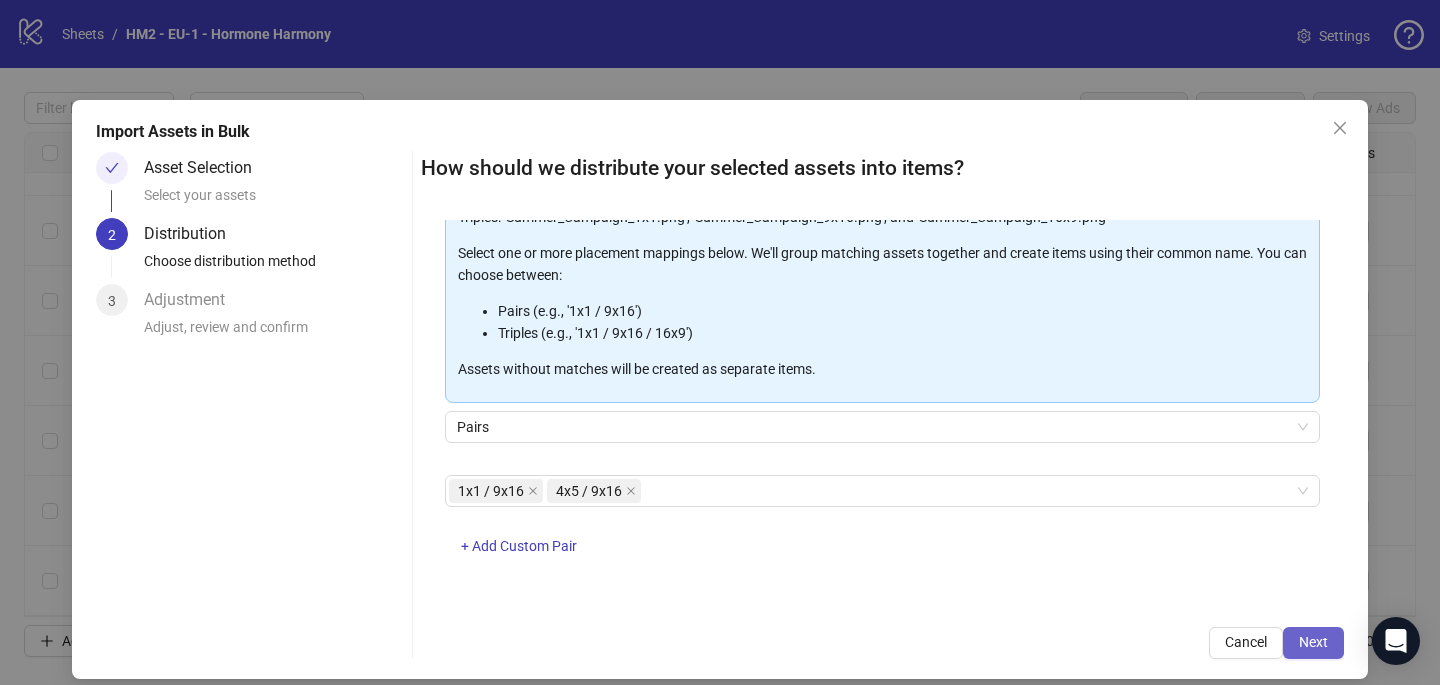 click on "Next" at bounding box center [1313, 642] 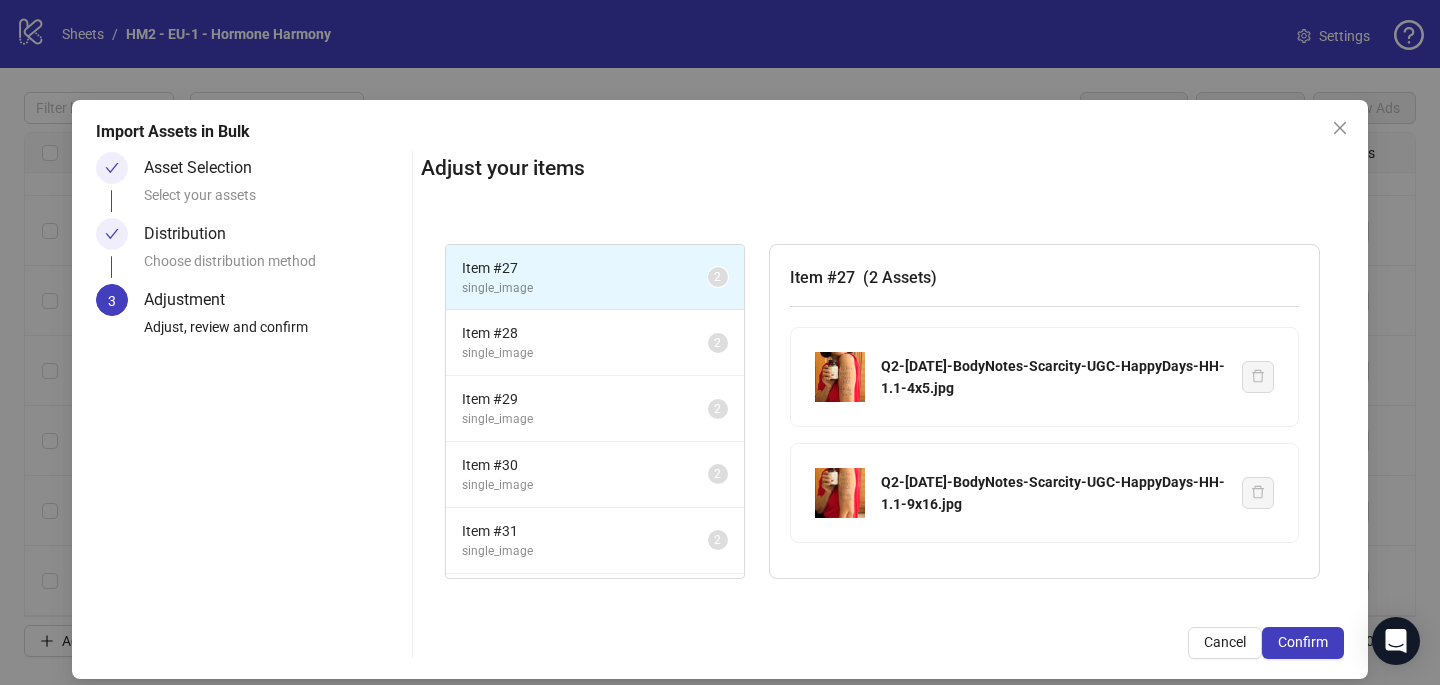 click on "Confirm" at bounding box center [1303, 642] 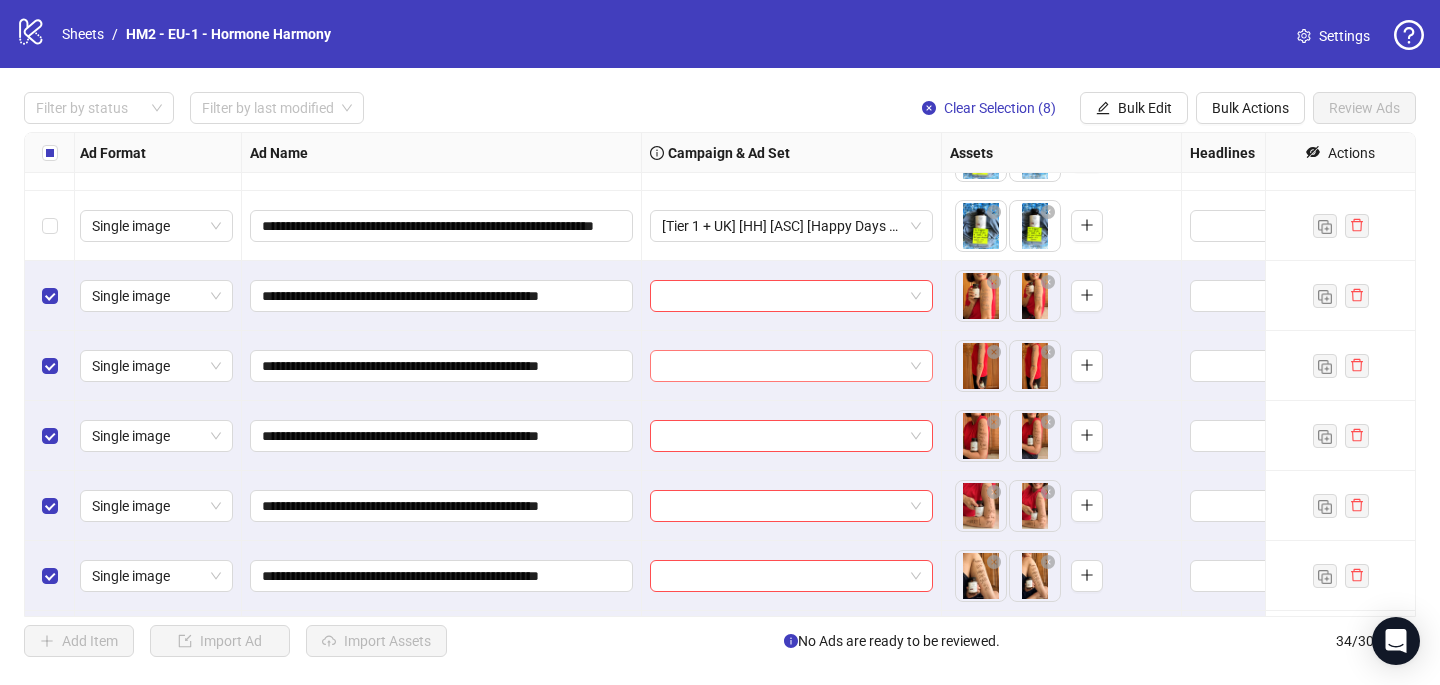 scroll, scrollTop: 1714, scrollLeft: 3, axis: both 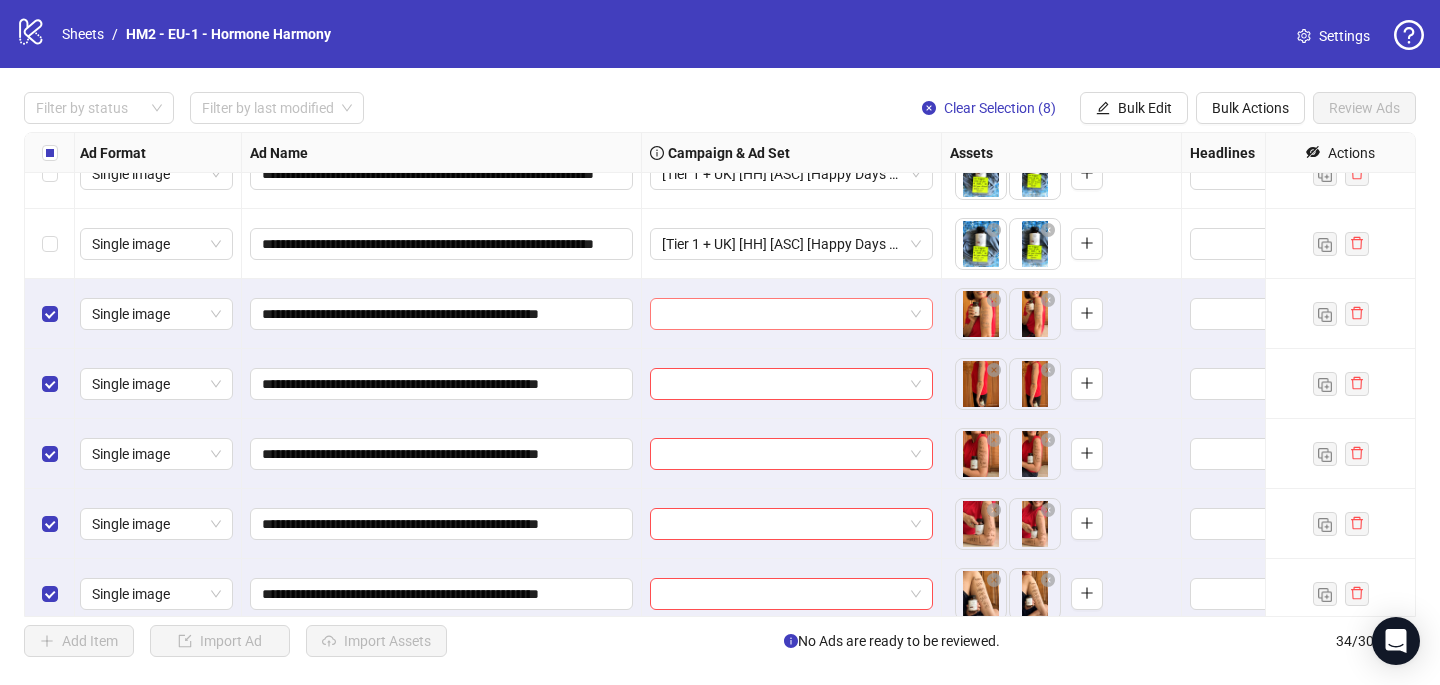 click at bounding box center (782, 314) 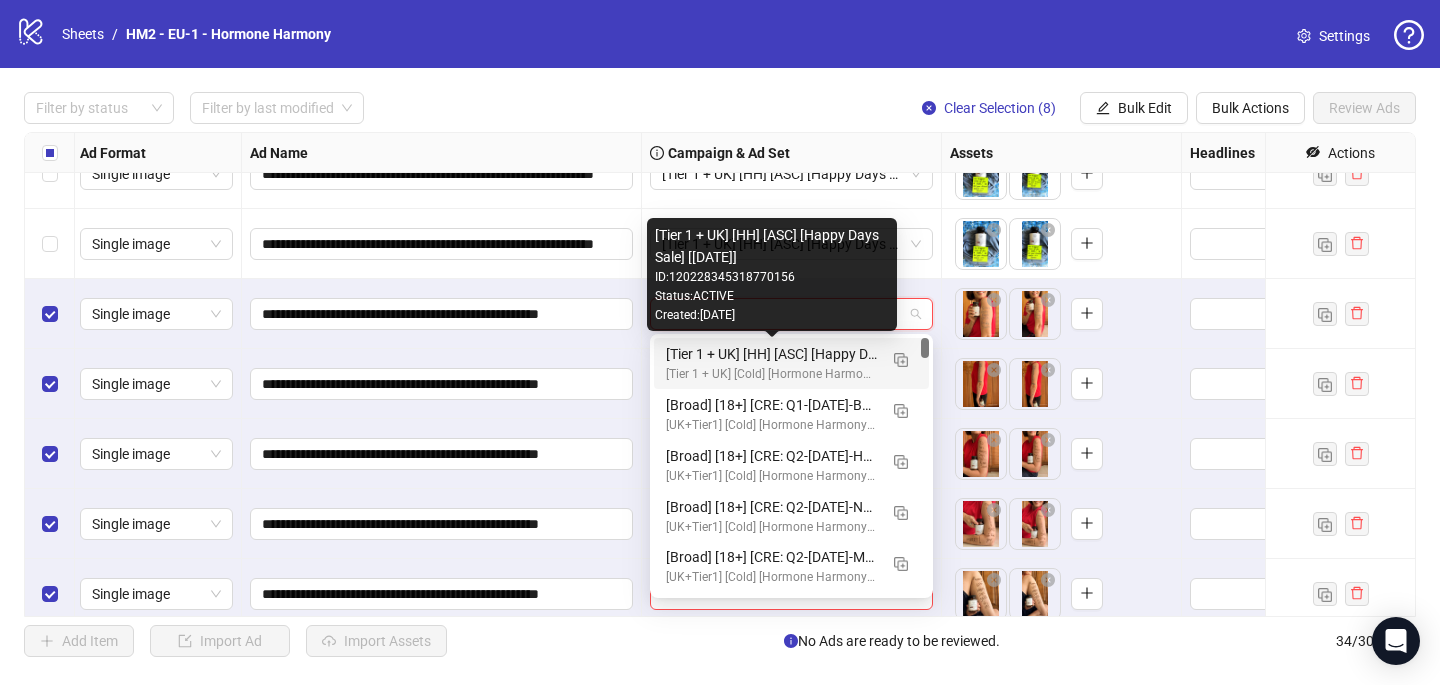 click on "[Tier 1 + UK] [HH] [ASC] [Happy Days Sale] [[DATE]]" at bounding box center [771, 354] 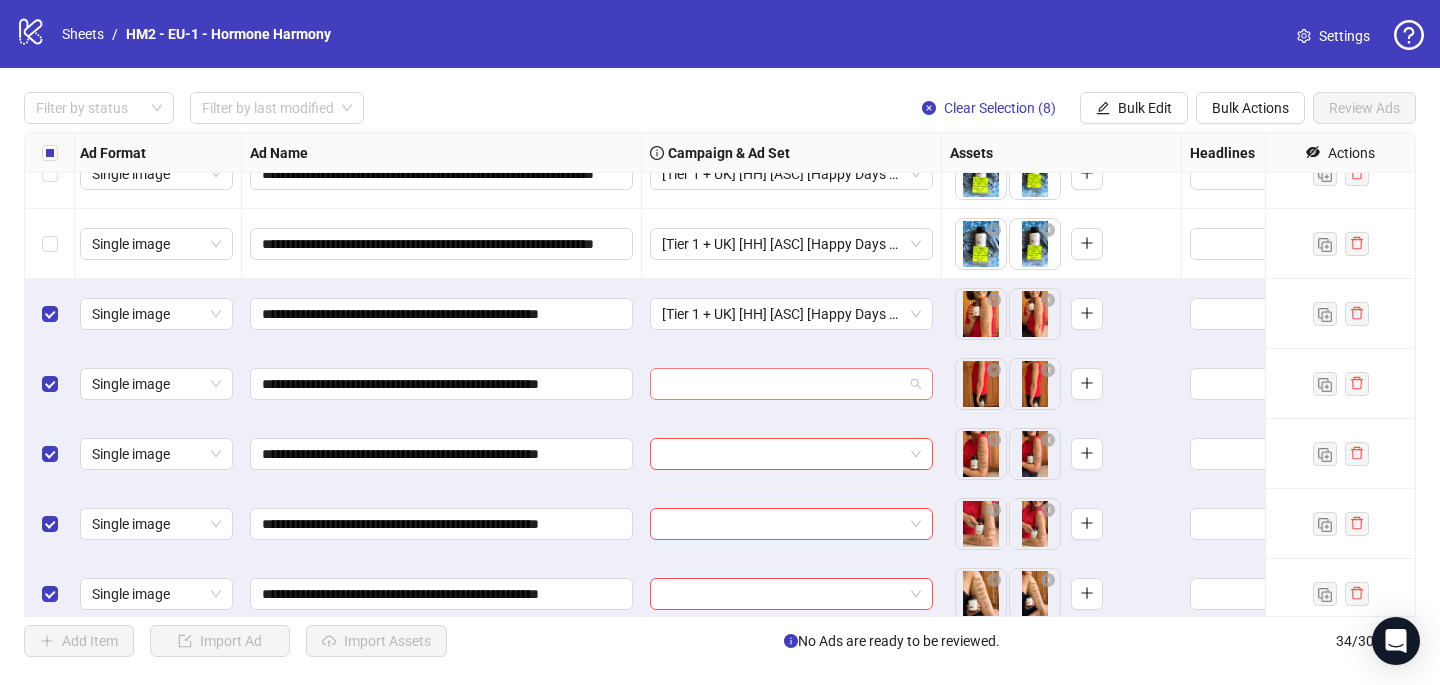 click at bounding box center (782, 384) 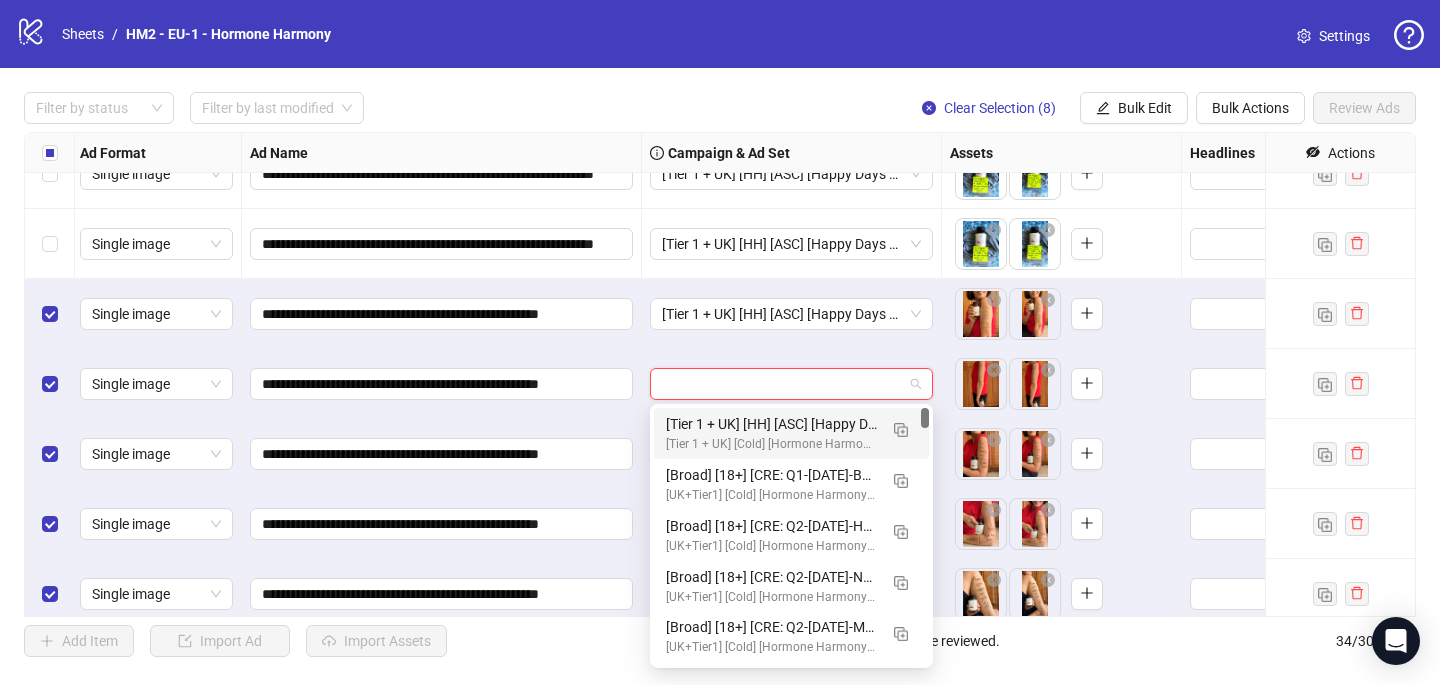 click on "[Tier 1 + UK] [HH] [ASC] [Happy Days Sale] [[DATE]]" at bounding box center [771, 424] 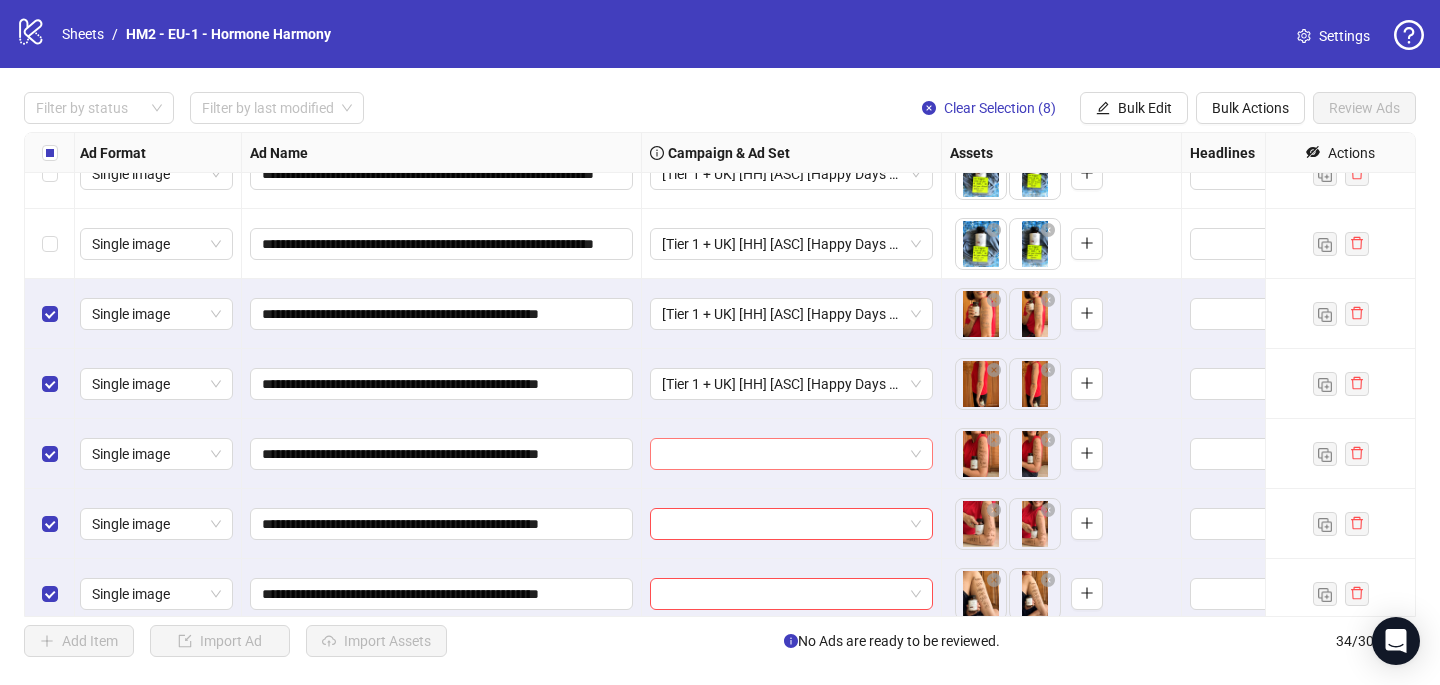 click at bounding box center (782, 454) 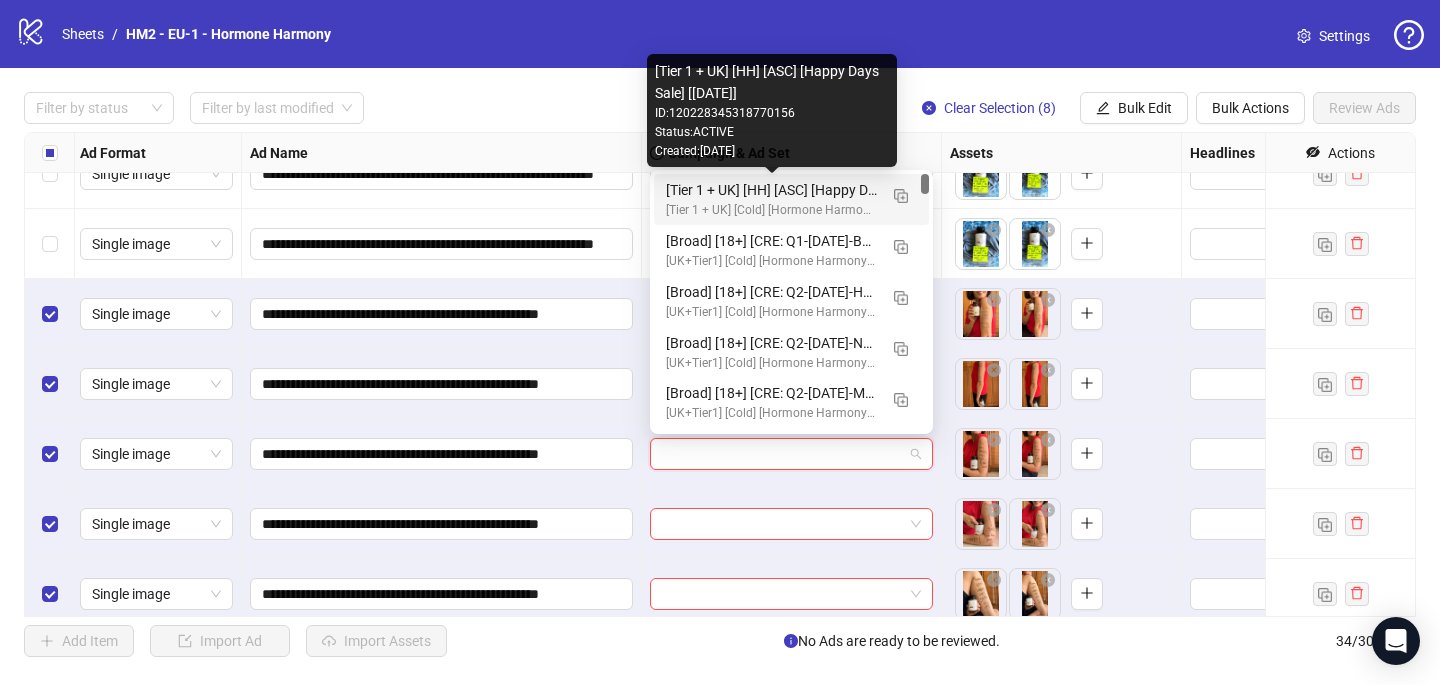 click on "[Tier 1 + UK] [HH] [ASC] [Happy Days Sale] [[DATE]]" at bounding box center [771, 190] 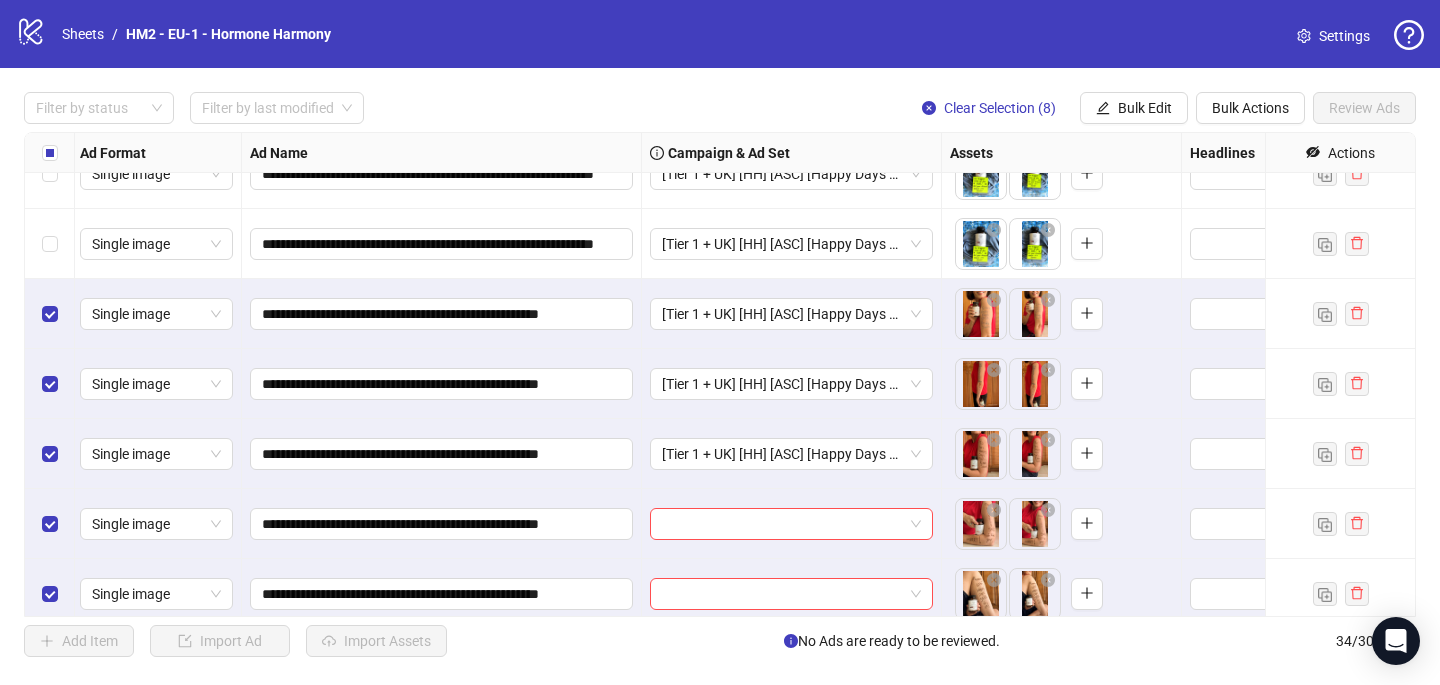 click at bounding box center [792, 524] 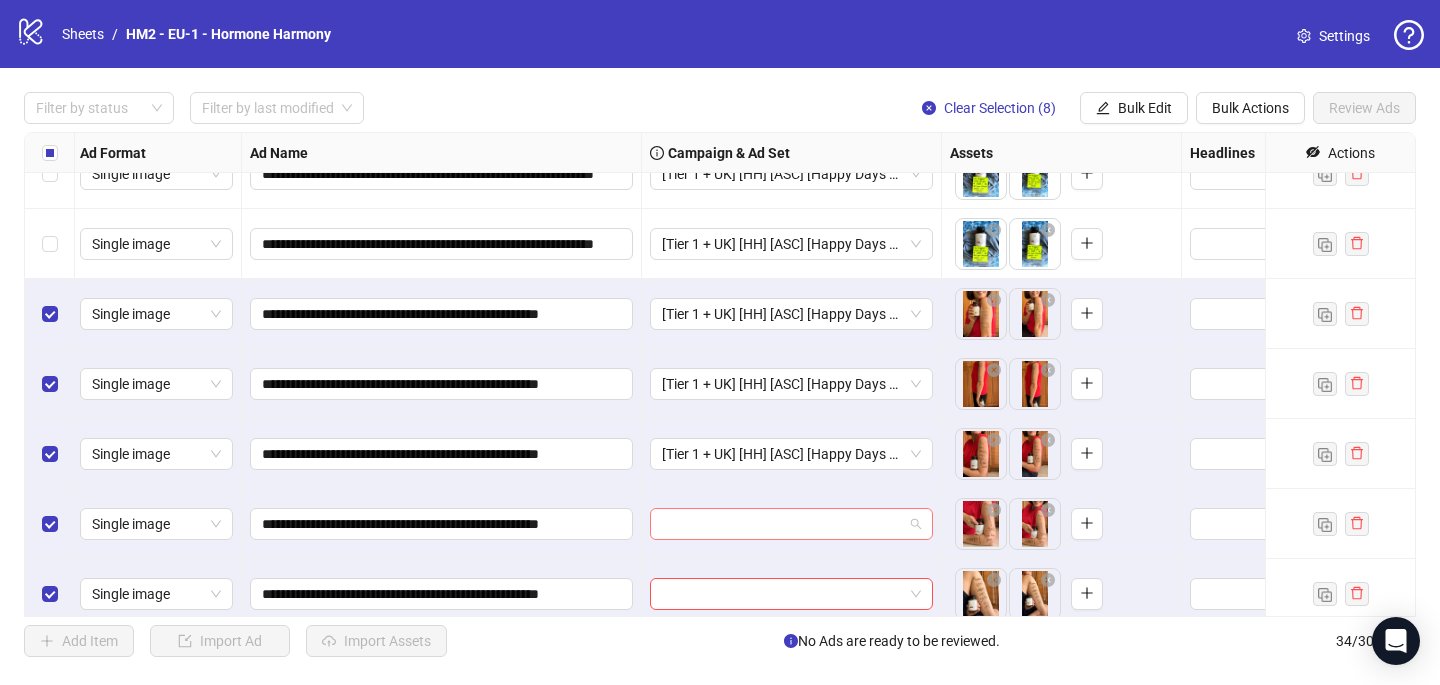 click at bounding box center [791, 524] 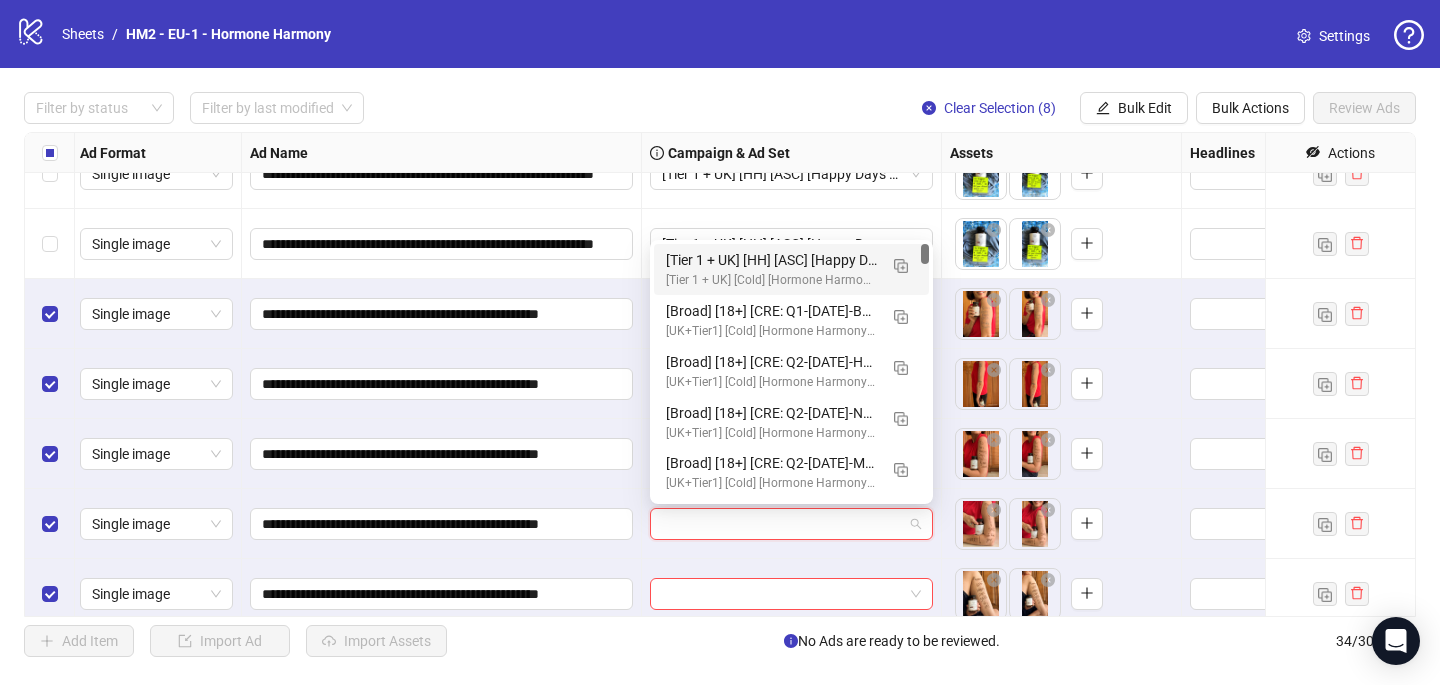 click on "[Tier 1 + UK] [HH] [ASC] [Happy Days Sale] [[DATE]]" at bounding box center (771, 260) 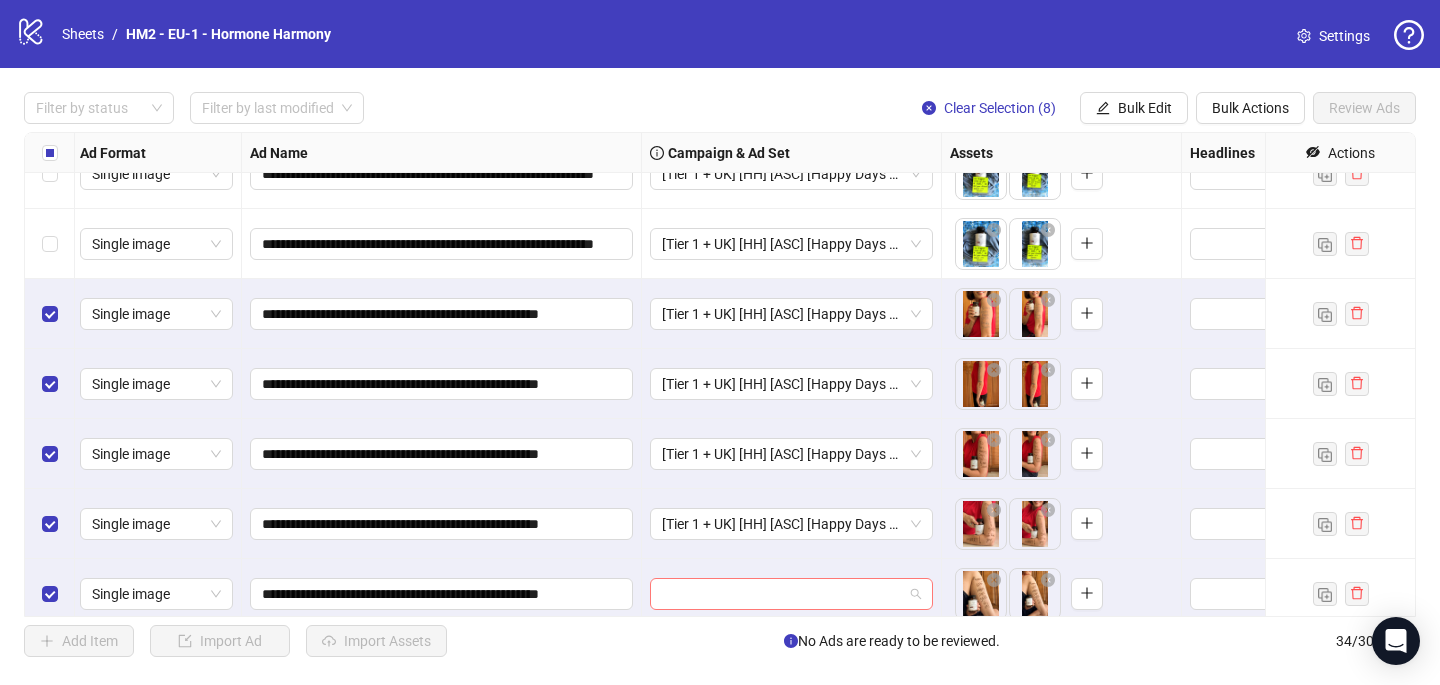 click at bounding box center (782, 594) 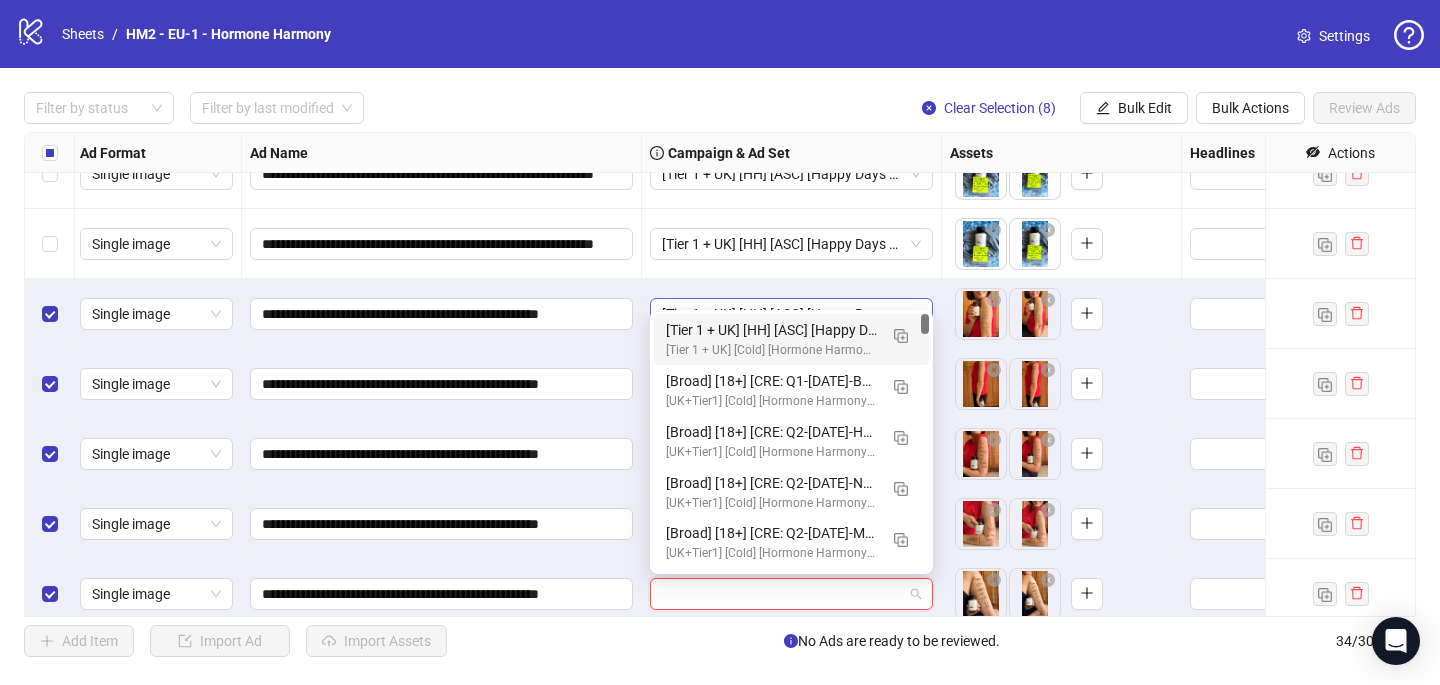 click on "[Tier 1 + UK] [HH] [ASC] [Happy Days Sale] [[DATE]]" at bounding box center (771, 330) 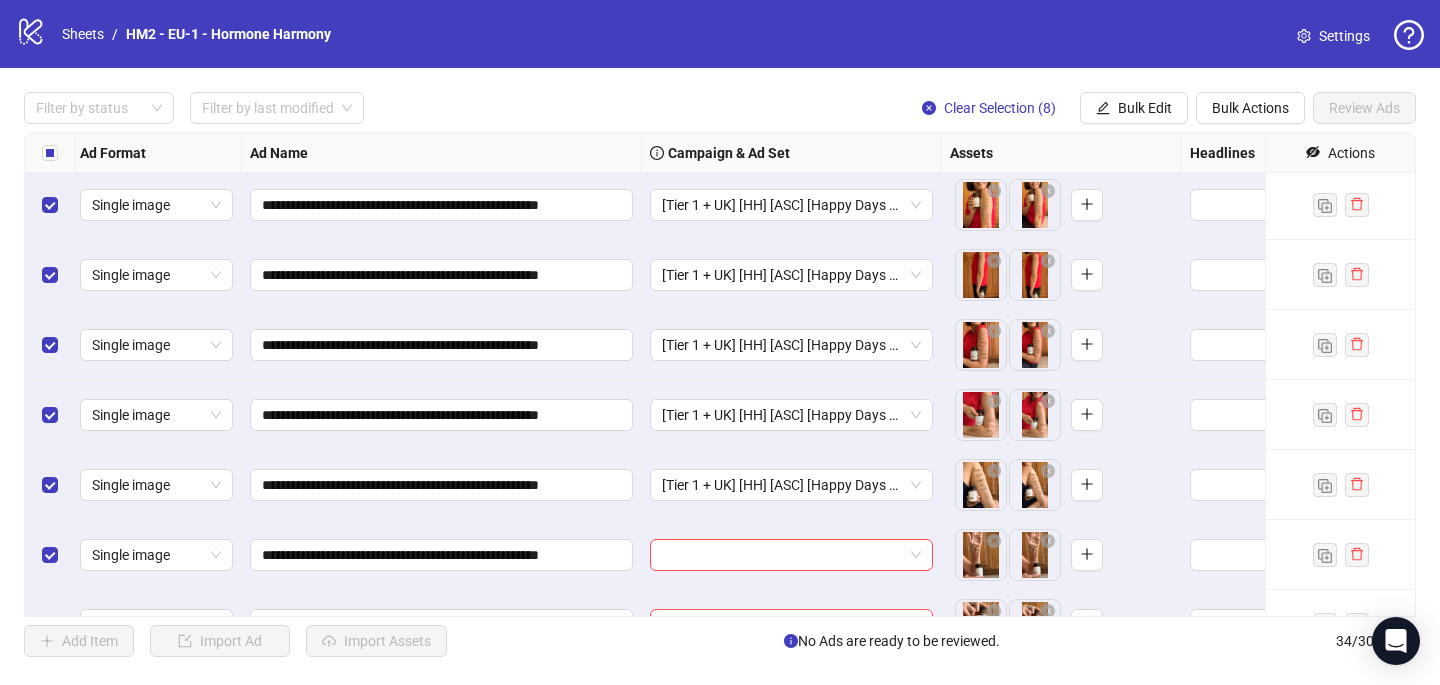 scroll, scrollTop: 1848, scrollLeft: 3, axis: both 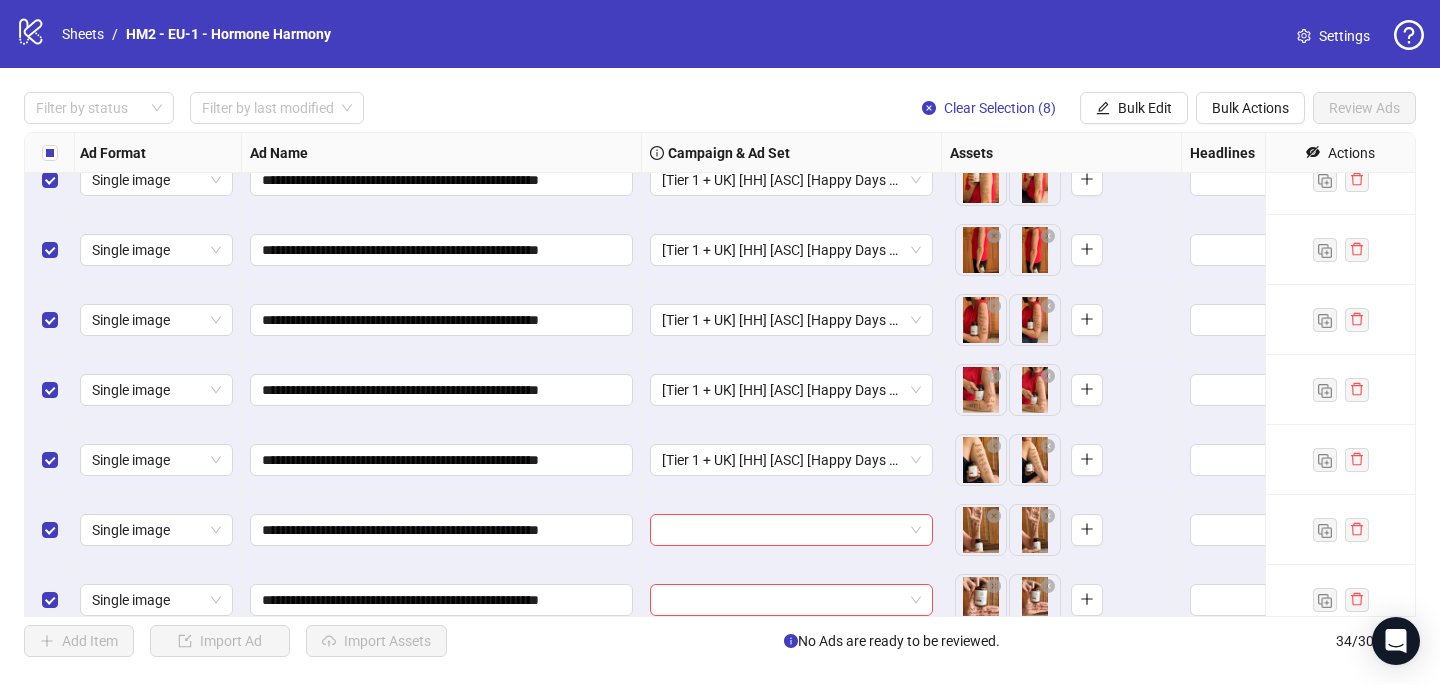 click at bounding box center [792, 530] 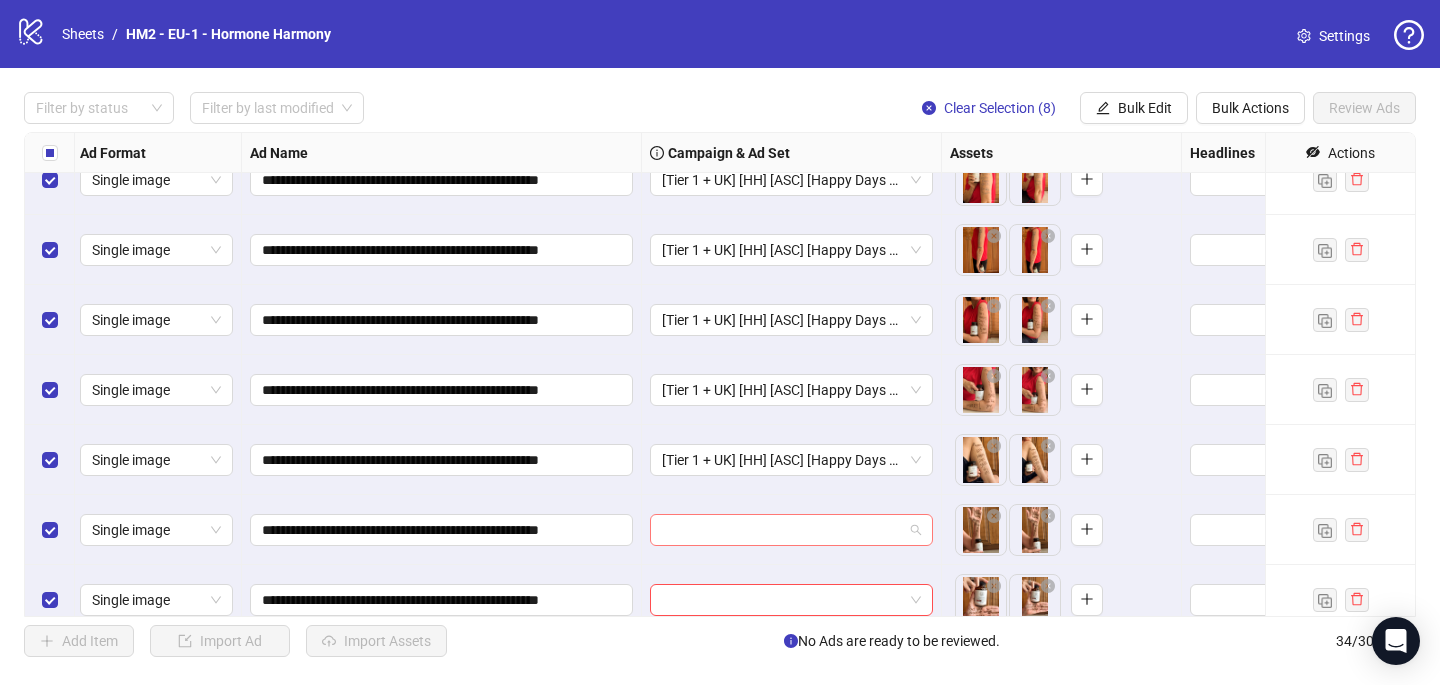 click at bounding box center [782, 530] 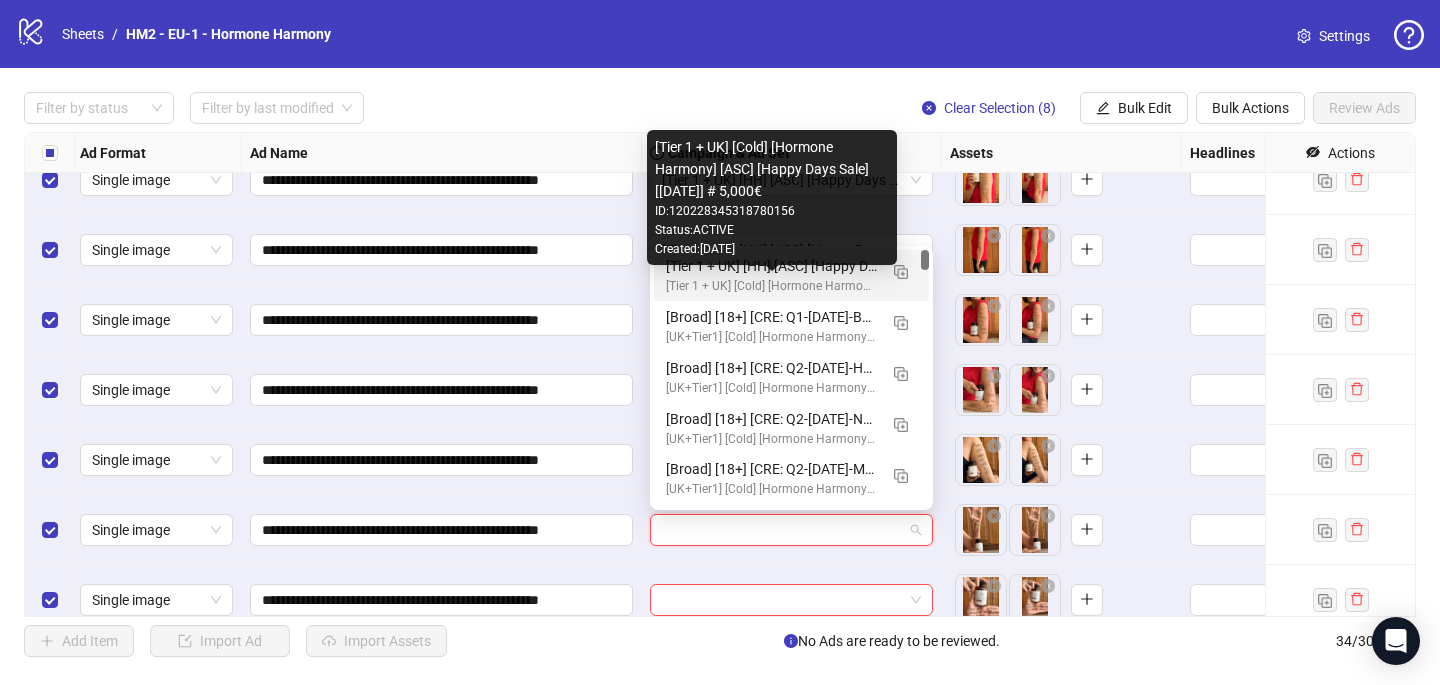 click on "[Tier 1 + UK] [Cold] [Hormone Harmony] [ASC] [Happy Days Sale] [[DATE]] # 5,000€" at bounding box center (771, 286) 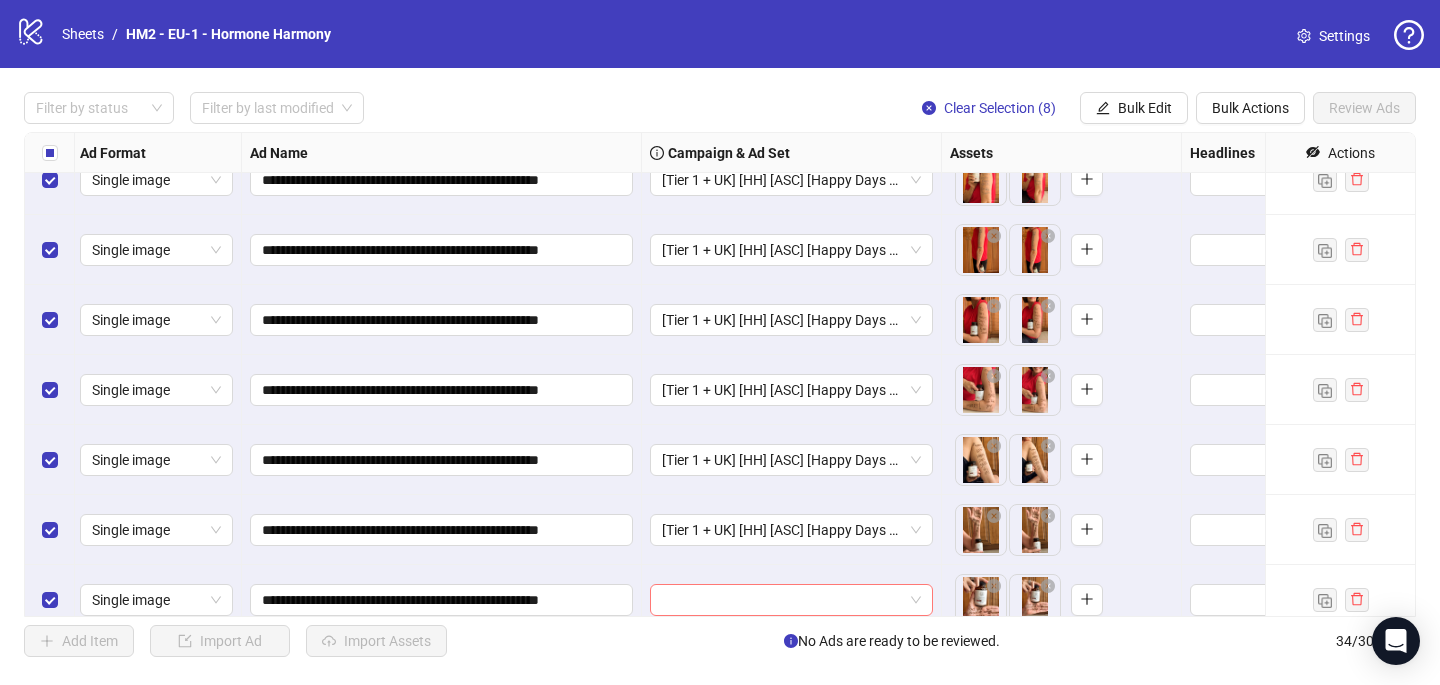 click at bounding box center [782, 600] 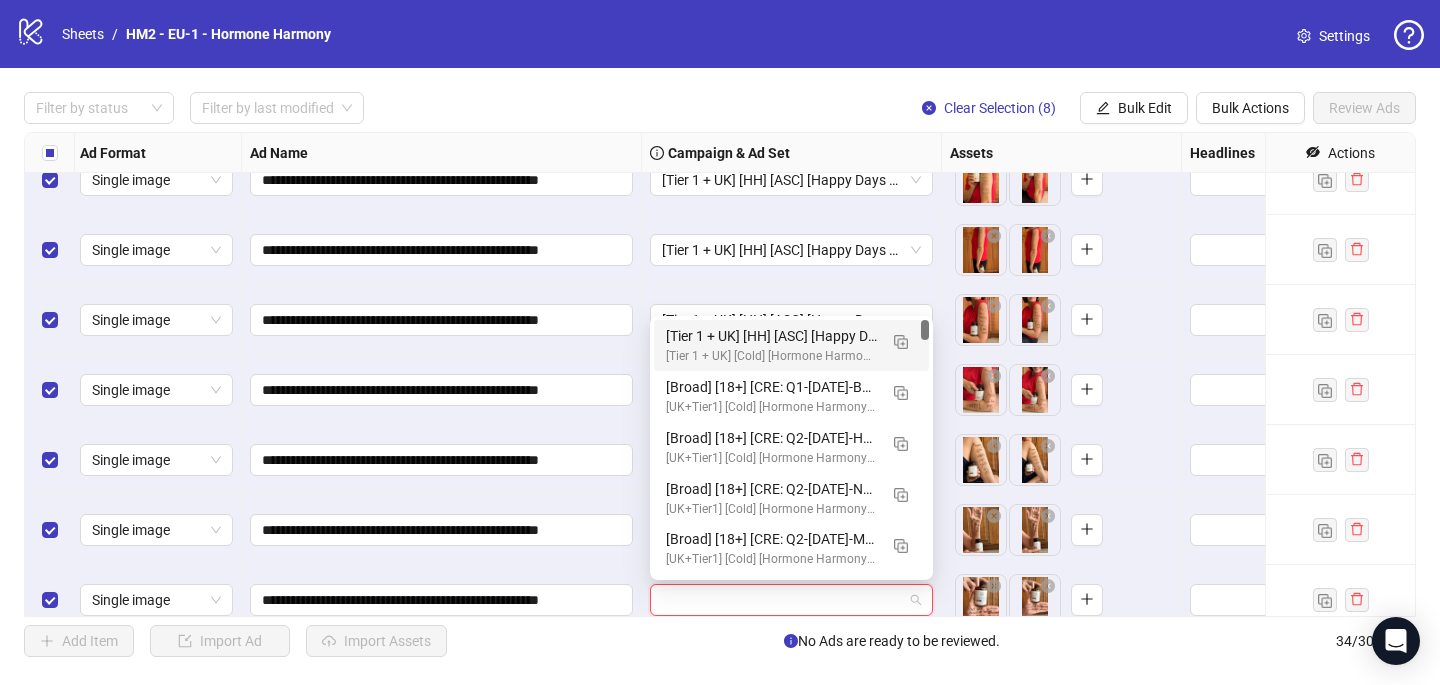 click on "[Tier 1 + UK] [Cold] [Hormone Harmony] [ASC] [Happy Days Sale] [[DATE]] # 5,000€" at bounding box center (771, 356) 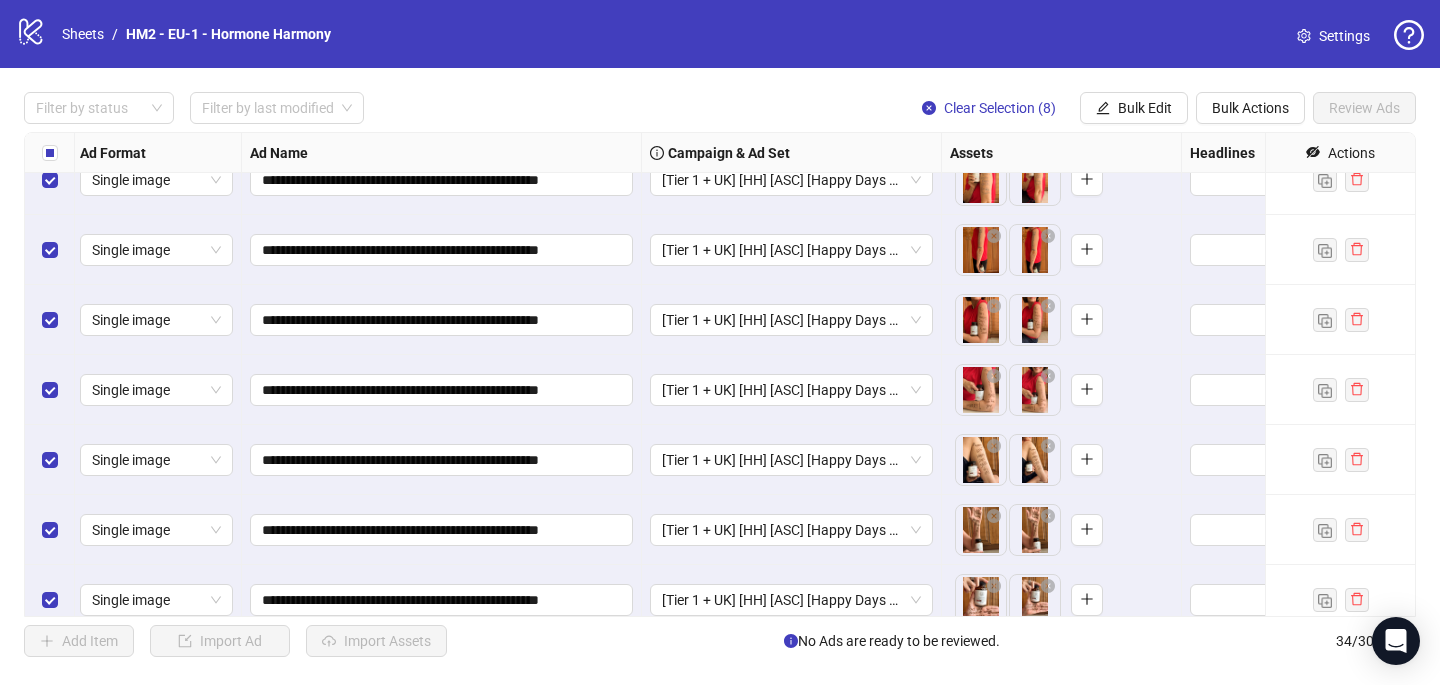scroll, scrollTop: 1937, scrollLeft: 3, axis: both 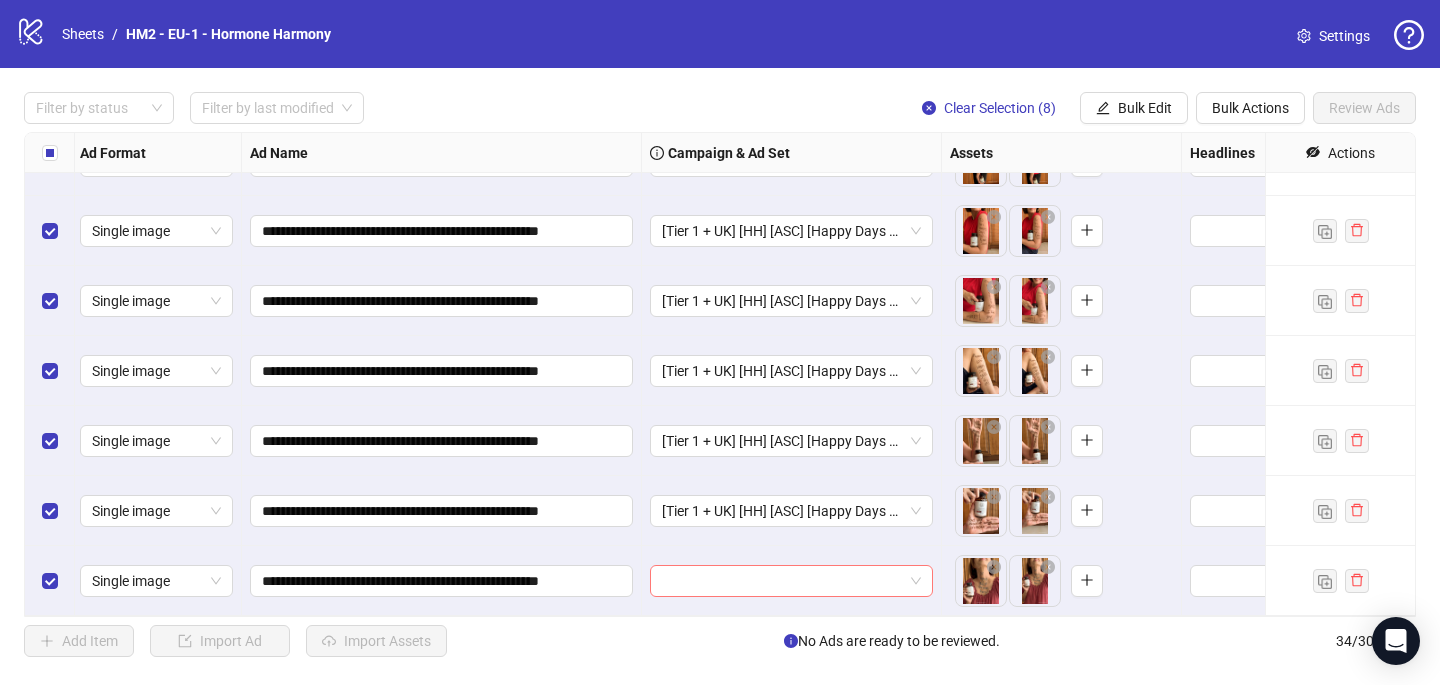 click at bounding box center [782, 581] 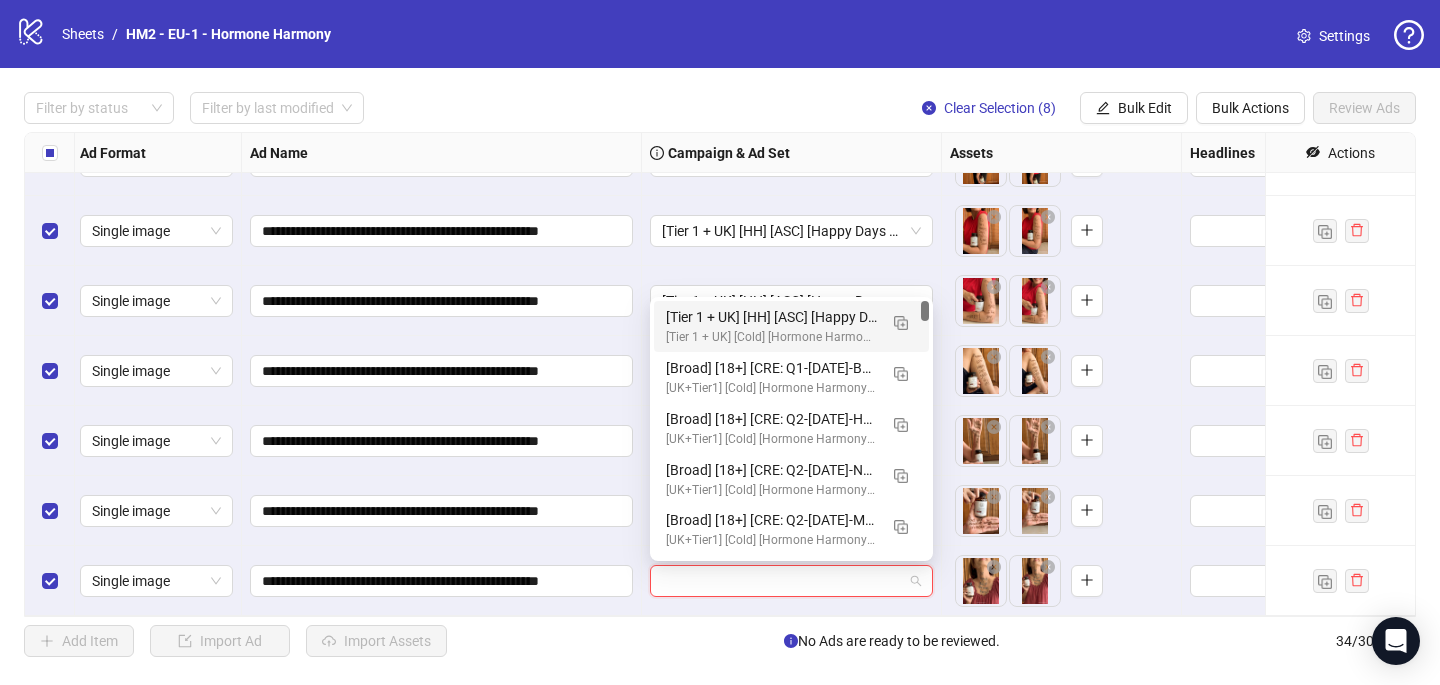click on "[Tier 1 + UK] [HH] [ASC] [Happy Days Sale] [[DATE]]" at bounding box center (771, 317) 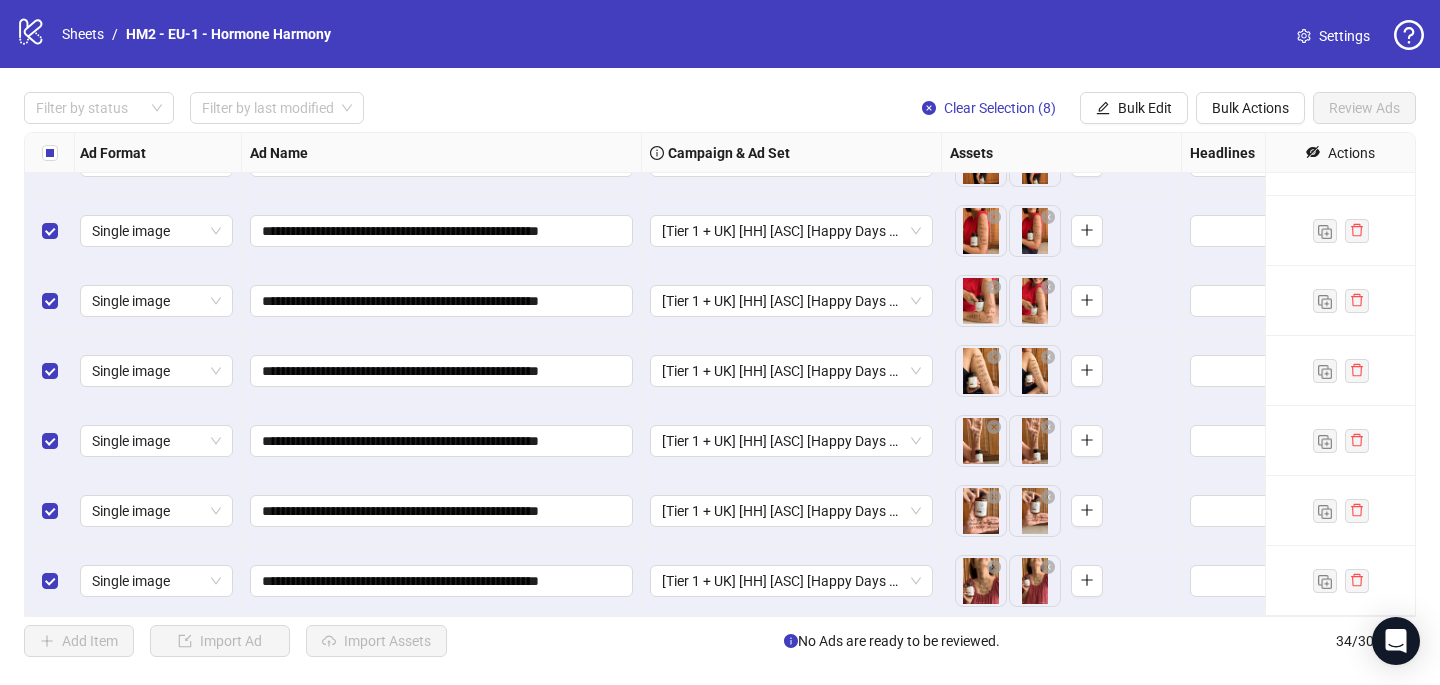 click at bounding box center [50, 153] 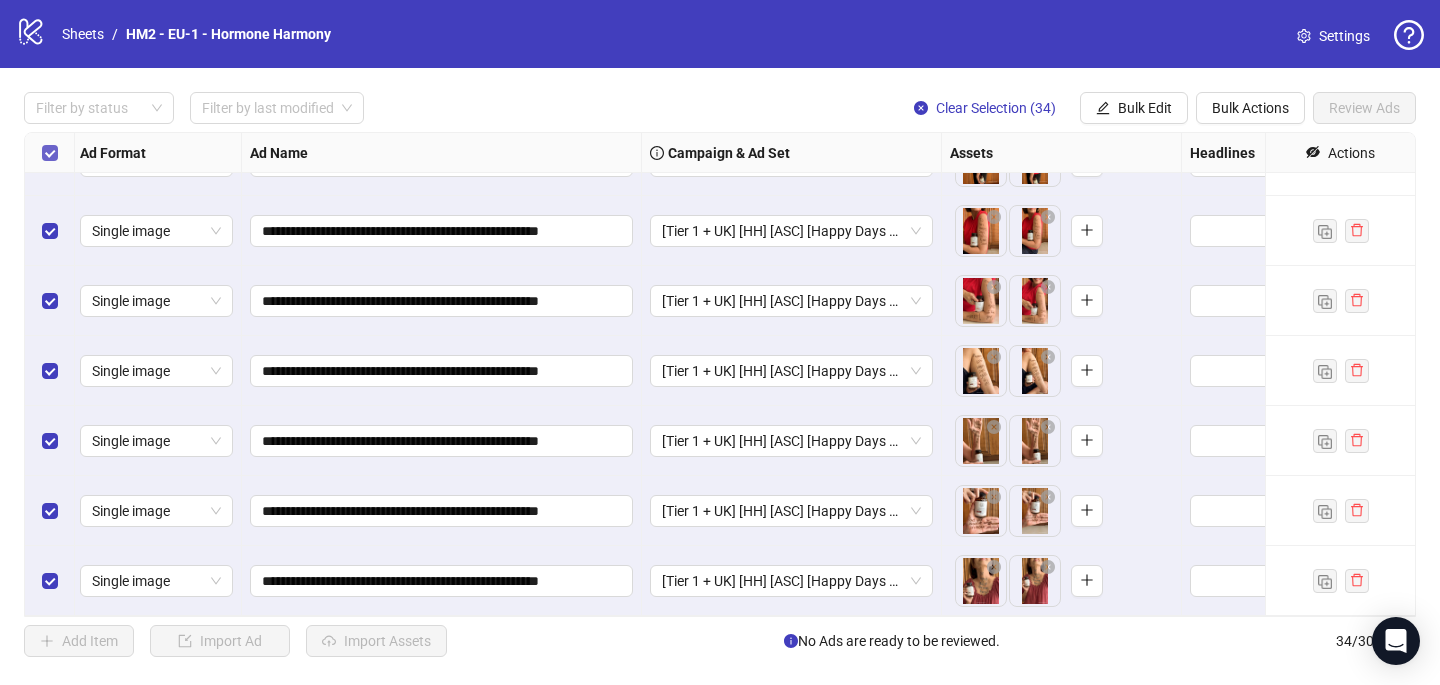 click at bounding box center [50, 153] 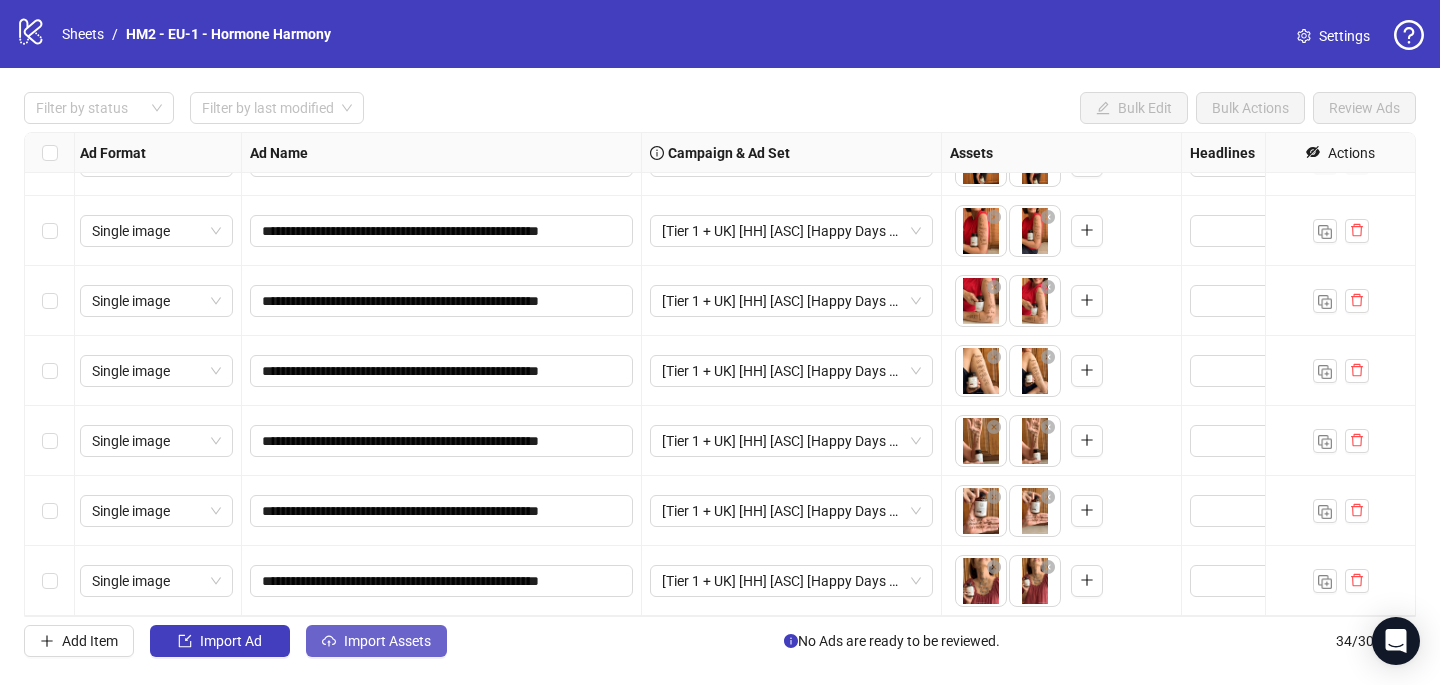 click on "Import Assets" at bounding box center [387, 641] 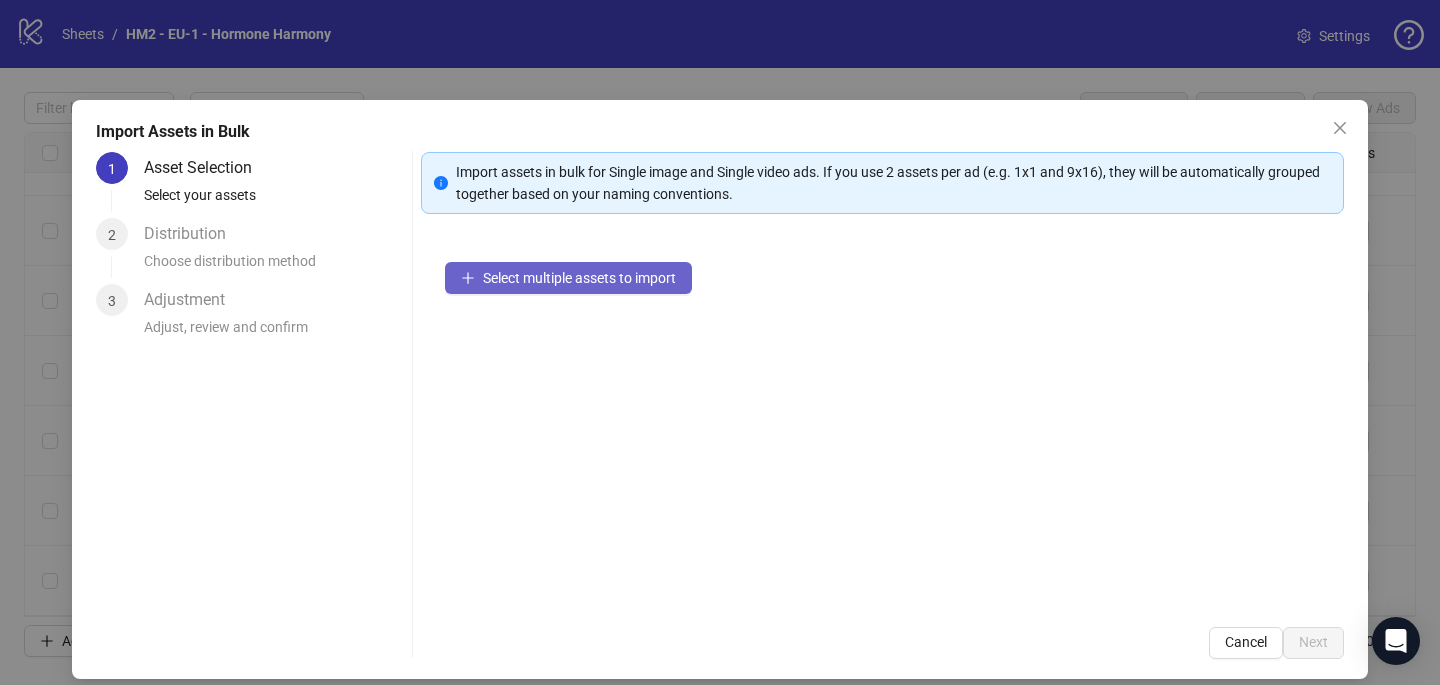 click on "Select multiple assets to import" at bounding box center (579, 278) 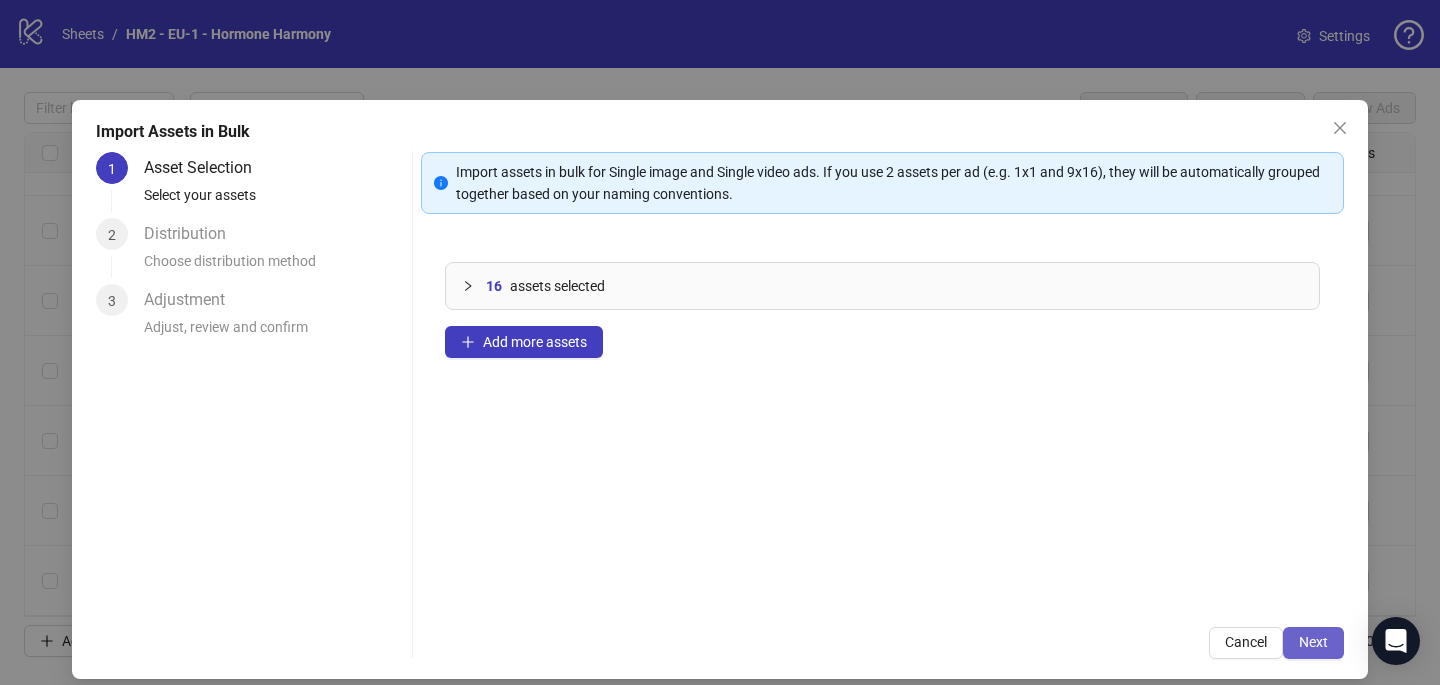 click on "Next" at bounding box center [1313, 642] 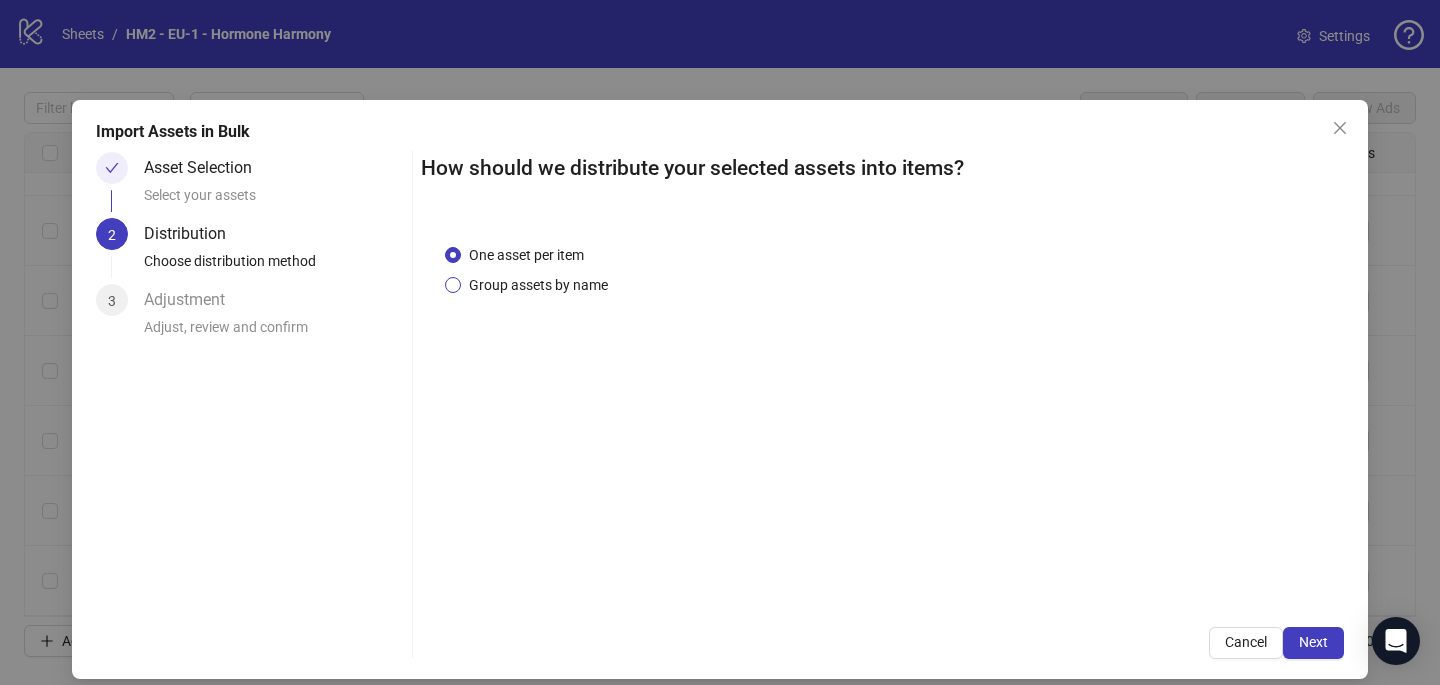 click on "Group assets by name" at bounding box center [538, 285] 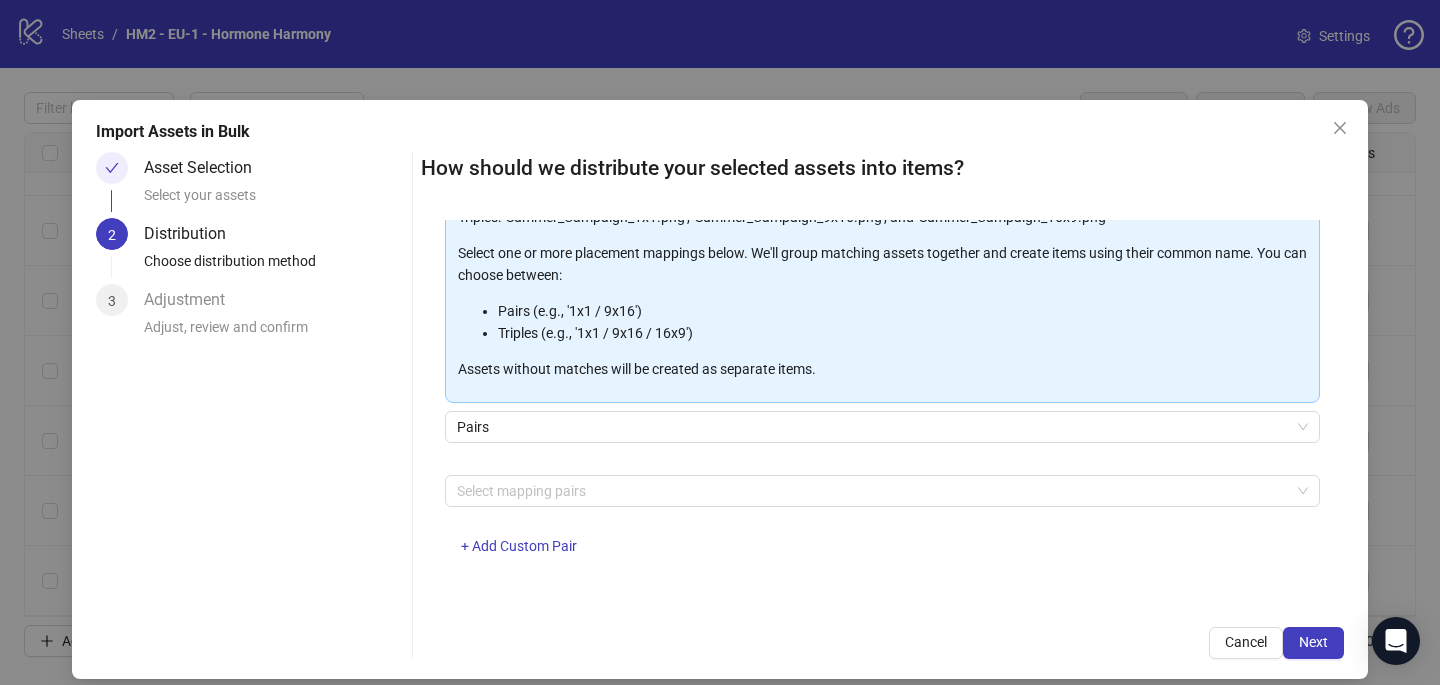 scroll, scrollTop: 202, scrollLeft: 0, axis: vertical 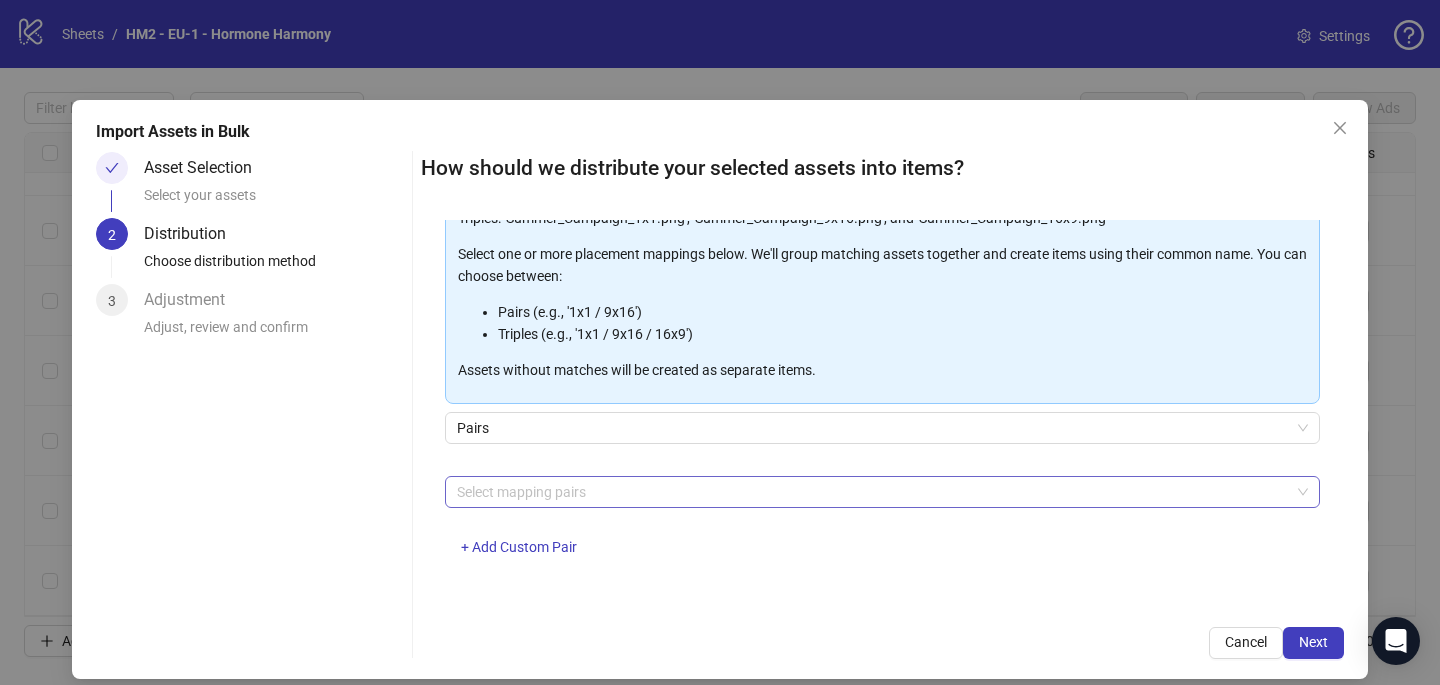 click at bounding box center (872, 492) 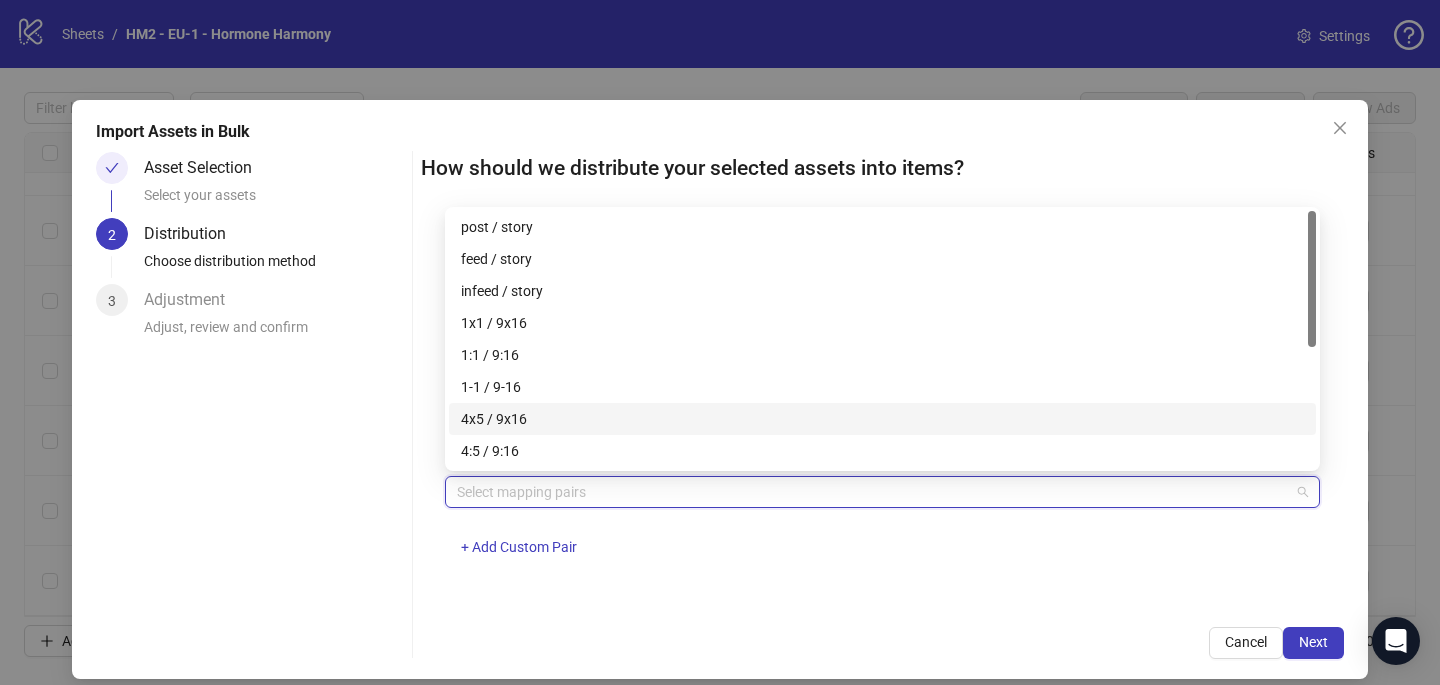 click on "4x5 / 9x16" at bounding box center [882, 419] 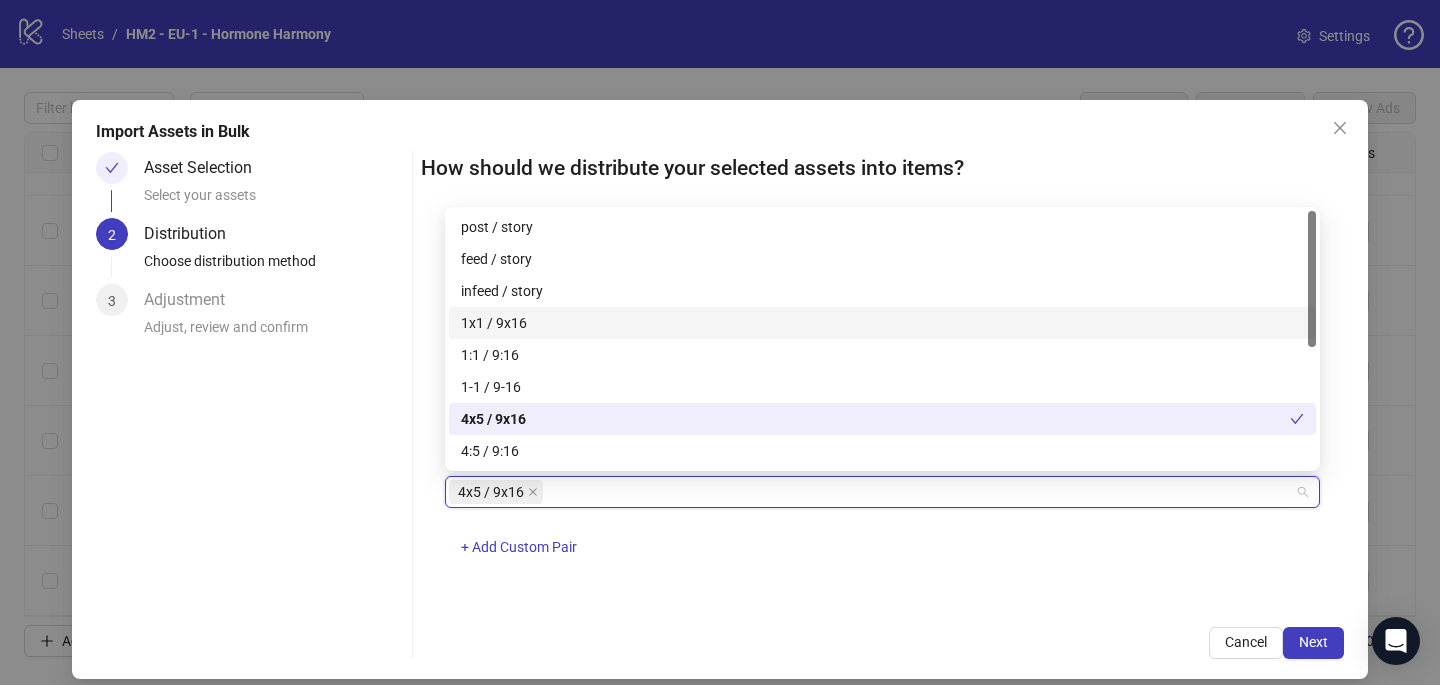 click on "1x1 / 9x16" at bounding box center (882, 323) 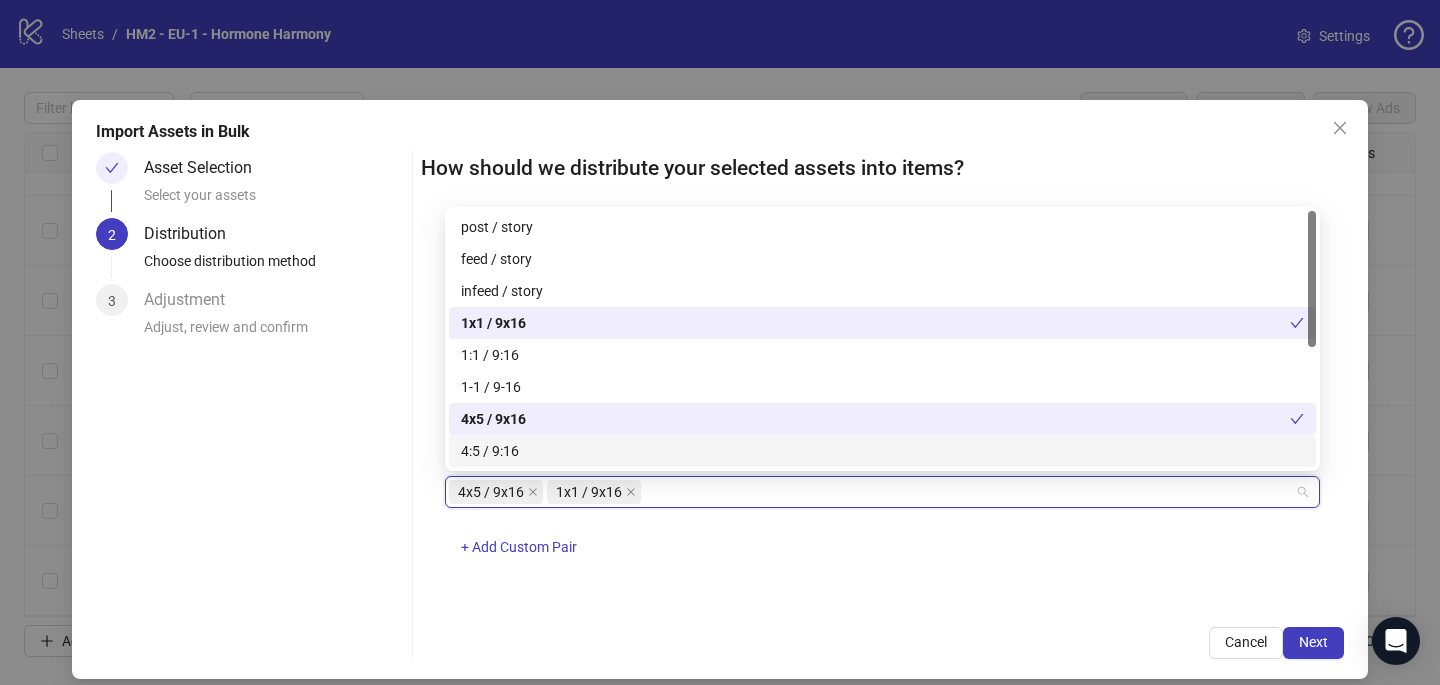 click on "How should we distribute your selected assets into items? One asset per item Group assets by name Assets must follow a consistent naming pattern to use this feature. Examples: Pairs: 'Summer_Campaign_1x1.png' and 'Summer_Campaign_9x16.png' Triples: 'Summer_Campaign_1x1.png', 'Summer_Campaign_9x16.png', and 'Summer_Campaign_16x9.png' Select one or more placement mappings below. We'll group matching assets together and create items using their common name. You can choose between: Pairs (e.g., '1x1 / 9x16') Triples (e.g., '1x1 / 9x16 / 16x9') Assets without matches will be created as separate items. Pairs 4x5 / 9x16 1x1 / 9x16   + Add Custom Pair Cancel Next" at bounding box center (882, 405) 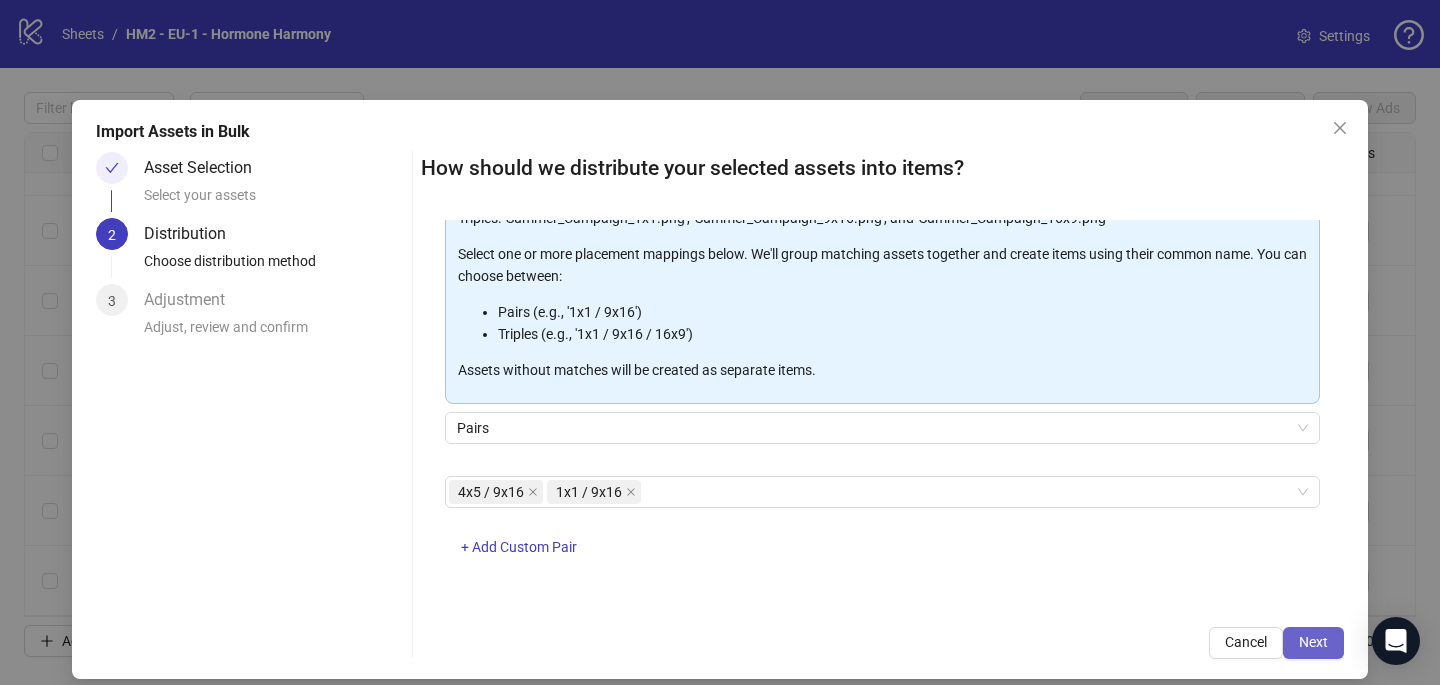 click on "Next" at bounding box center (1313, 642) 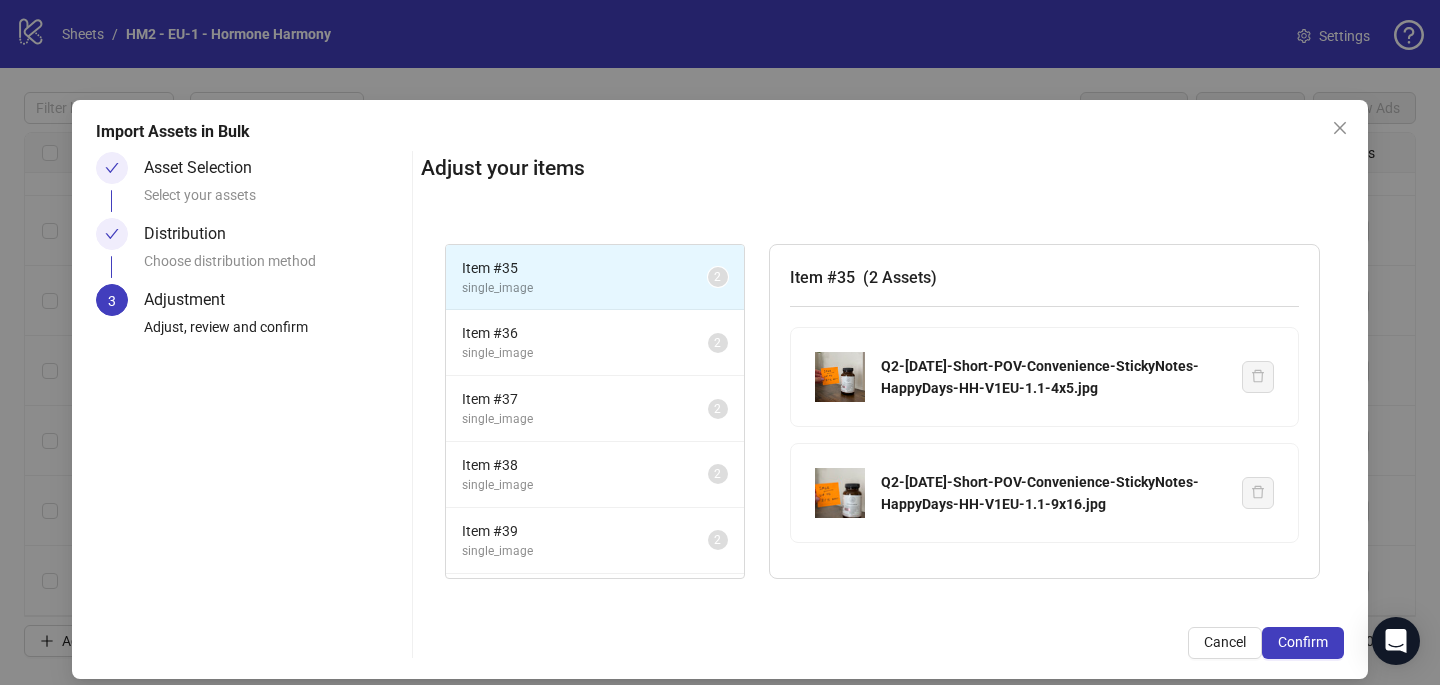 click on "Confirm" at bounding box center (1303, 642) 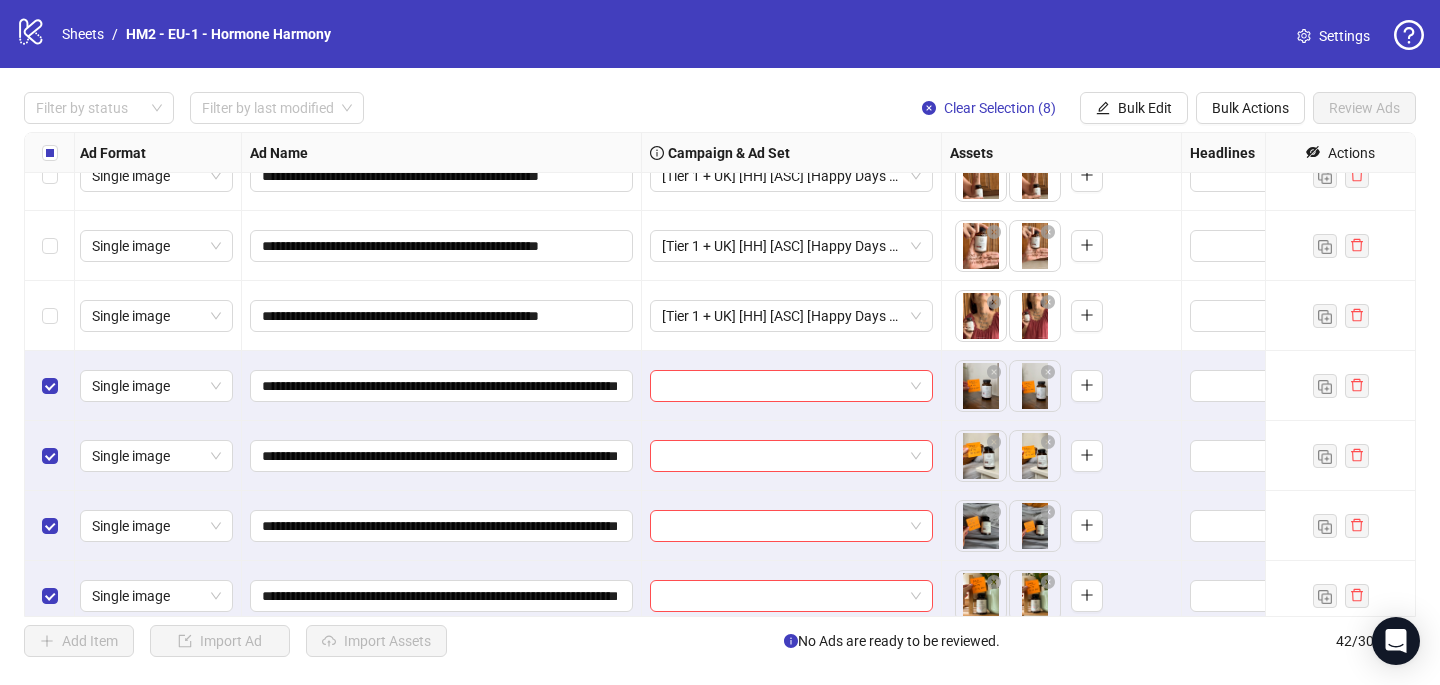 scroll, scrollTop: 2206, scrollLeft: 3, axis: both 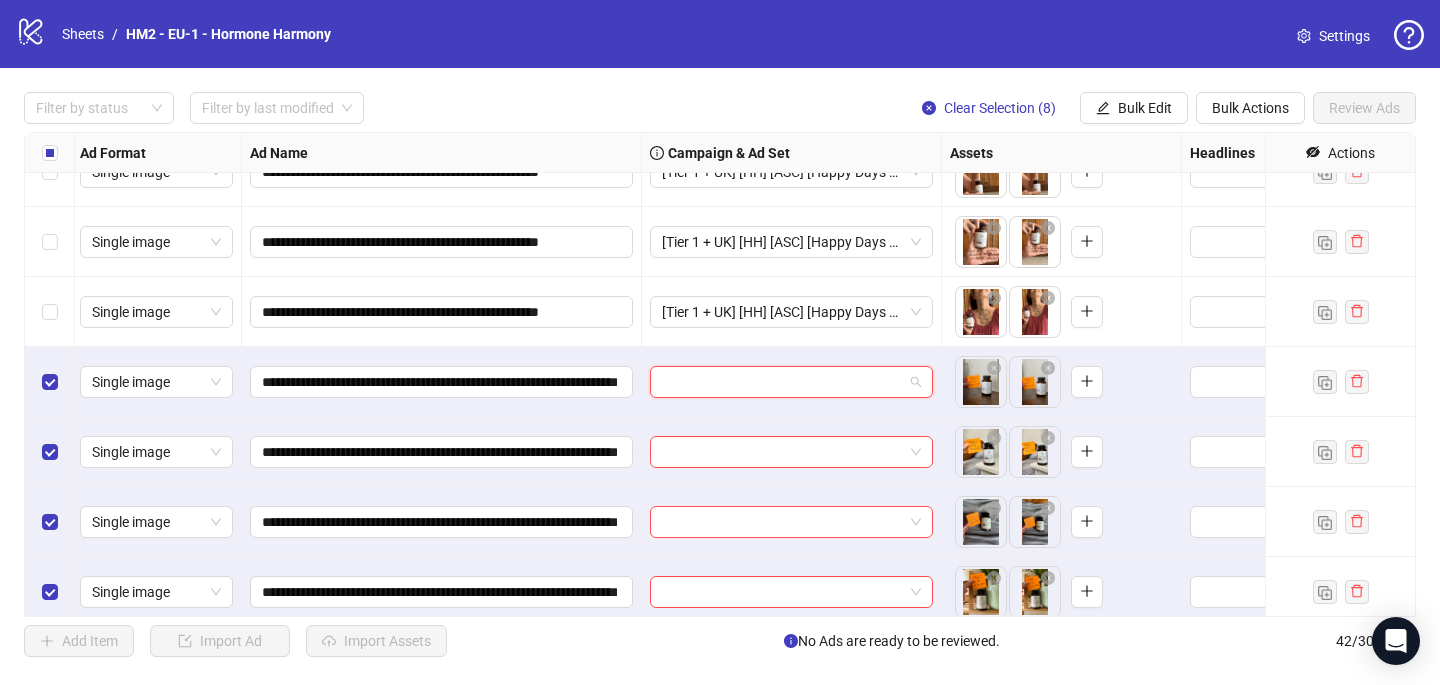 click at bounding box center [782, 382] 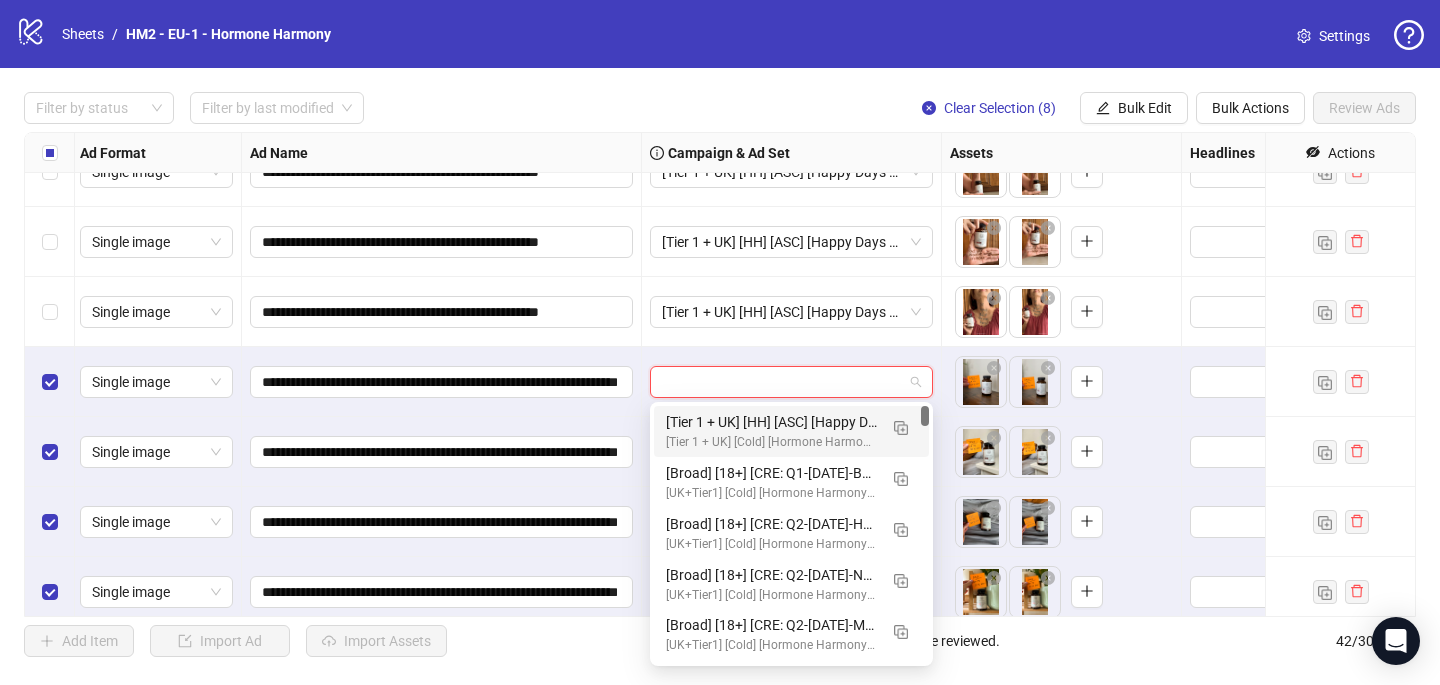 click on "[Tier 1 + UK] [HH] [ASC] [Happy Days Sale] [[DATE]]" at bounding box center (771, 422) 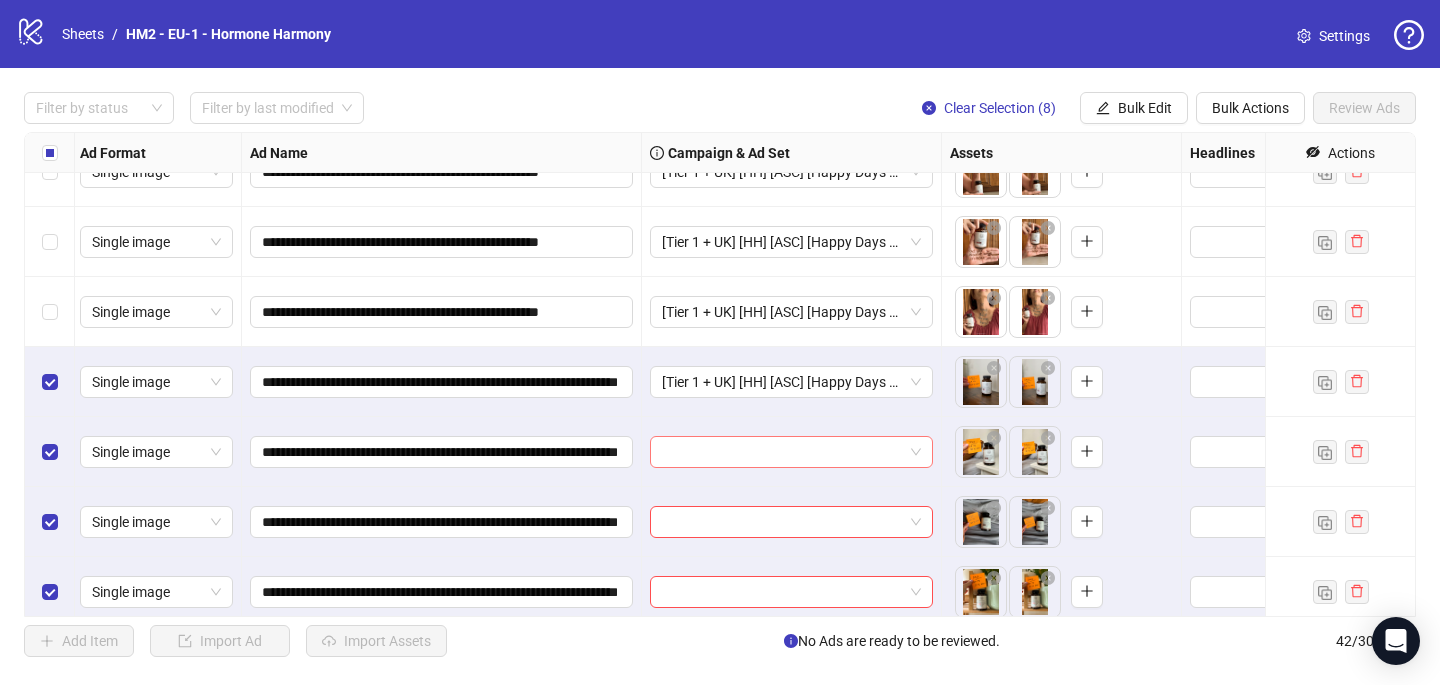 click at bounding box center [782, 452] 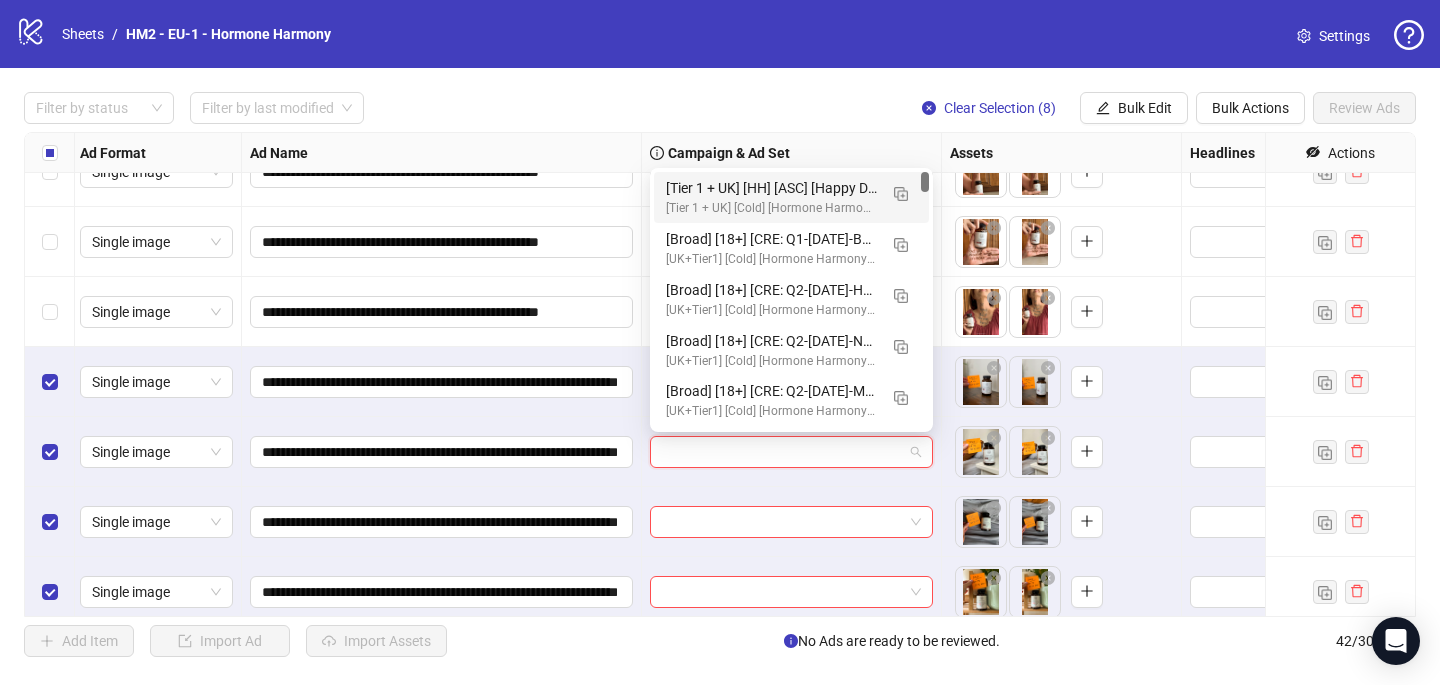 click on "[Tier 1 + UK] [HH] [ASC] [Happy Days Sale] [[DATE]]" at bounding box center [771, 188] 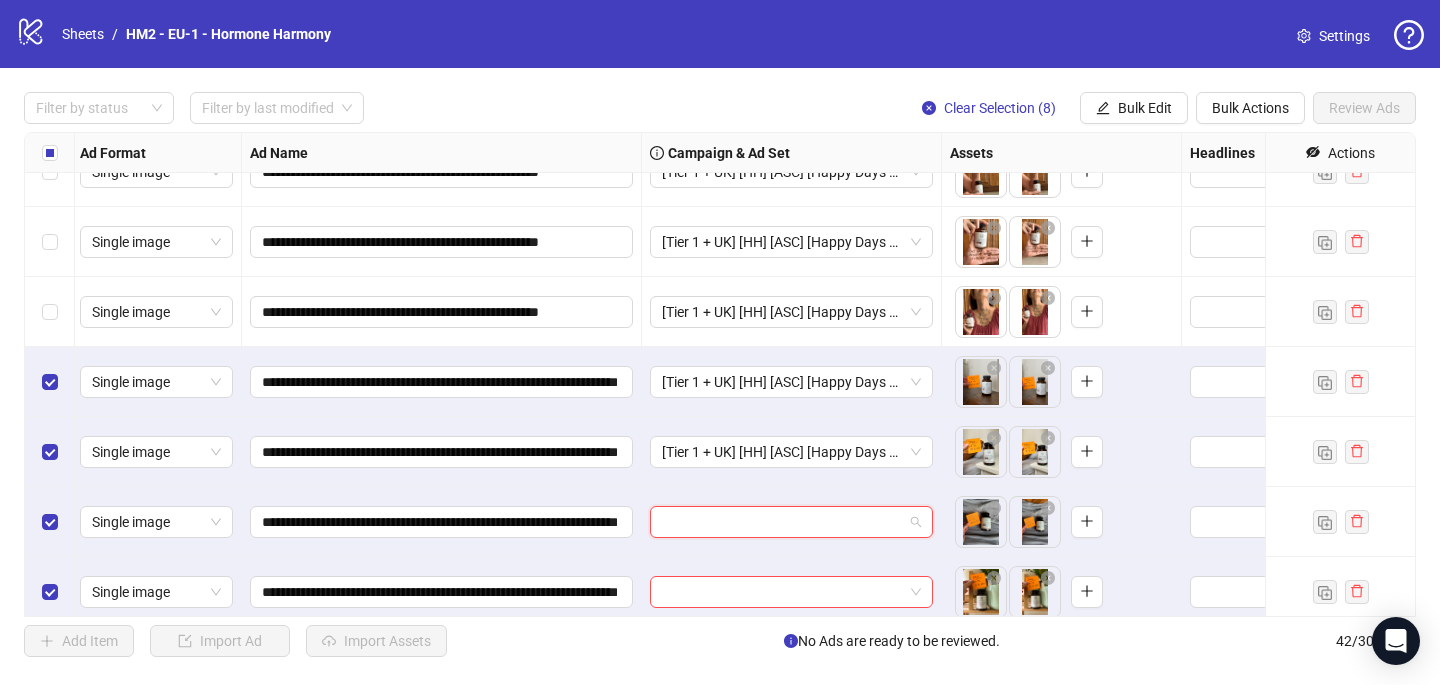 click at bounding box center (782, 522) 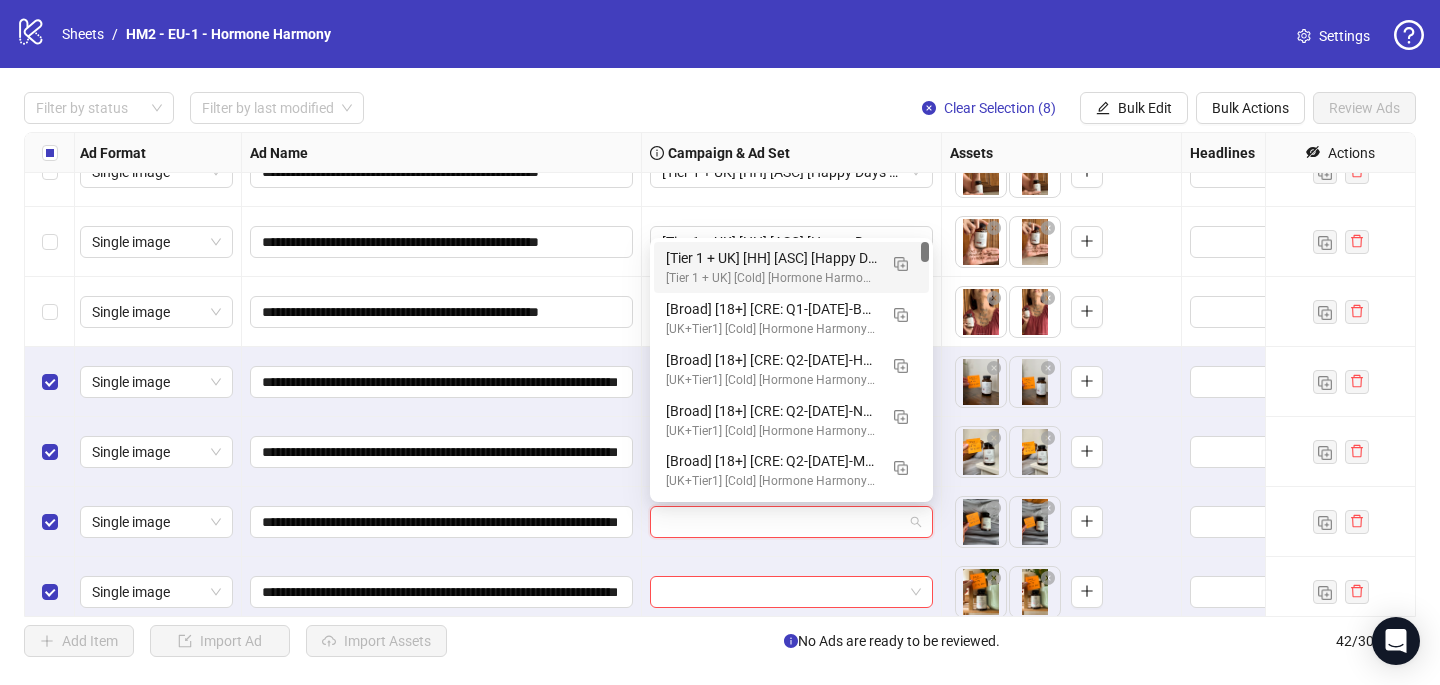 click on "[Tier 1 + UK] [HH] [ASC] [Happy Days Sale] [[DATE]]" at bounding box center (771, 258) 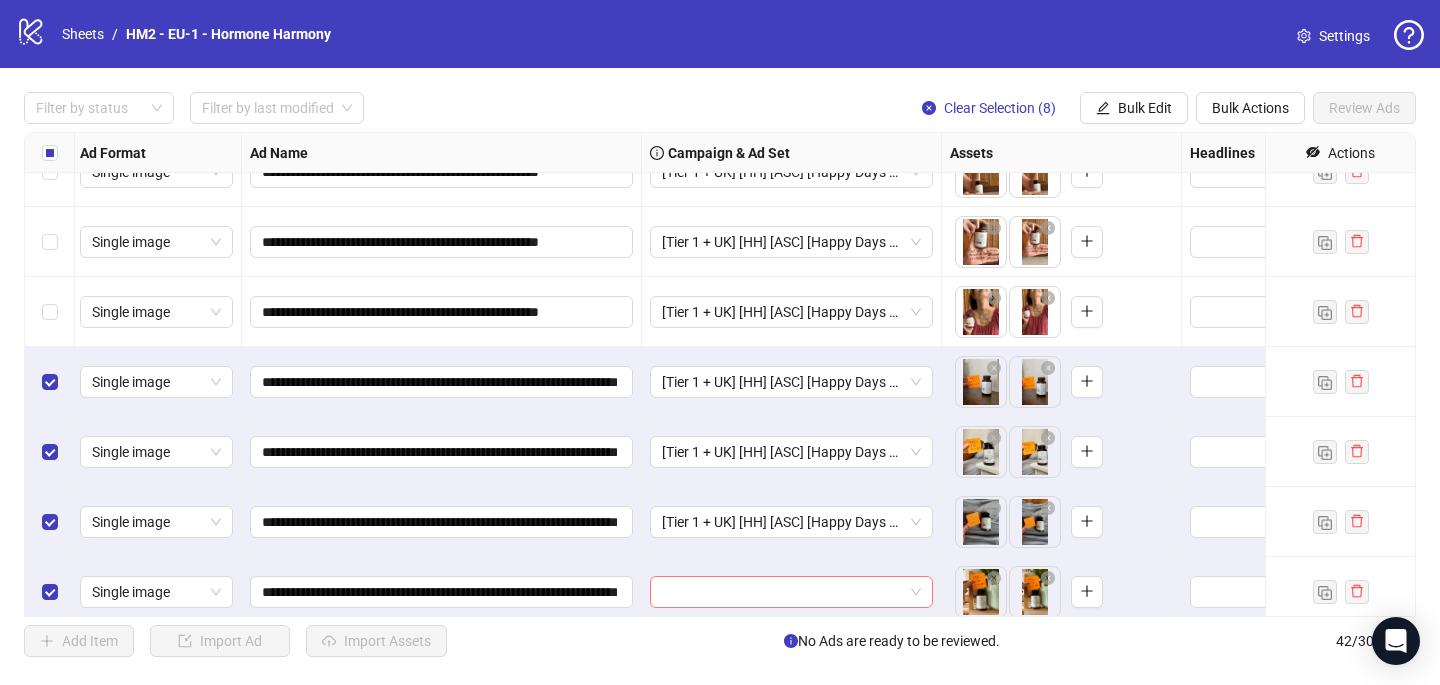 click at bounding box center (782, 592) 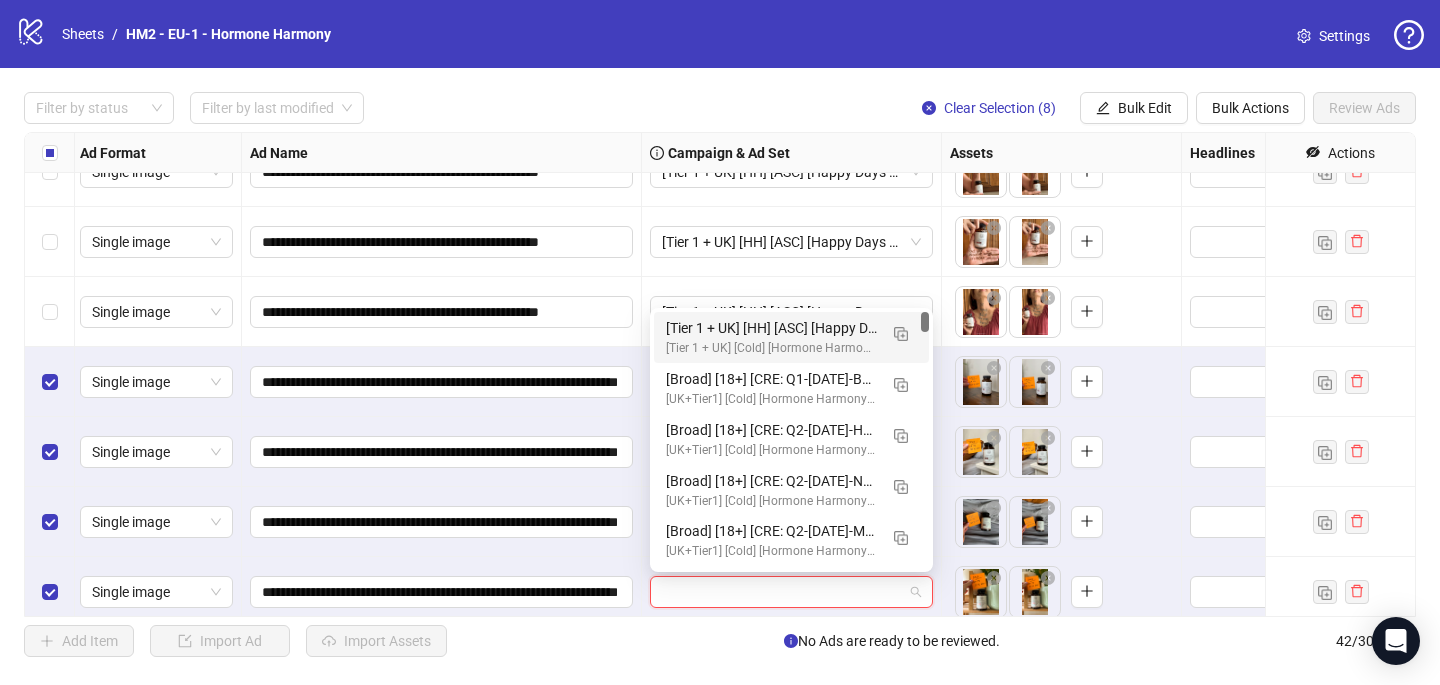 click on "[Tier 1 + UK] [HH] [ASC] [Happy Days Sale] [[DATE]]" at bounding box center [771, 328] 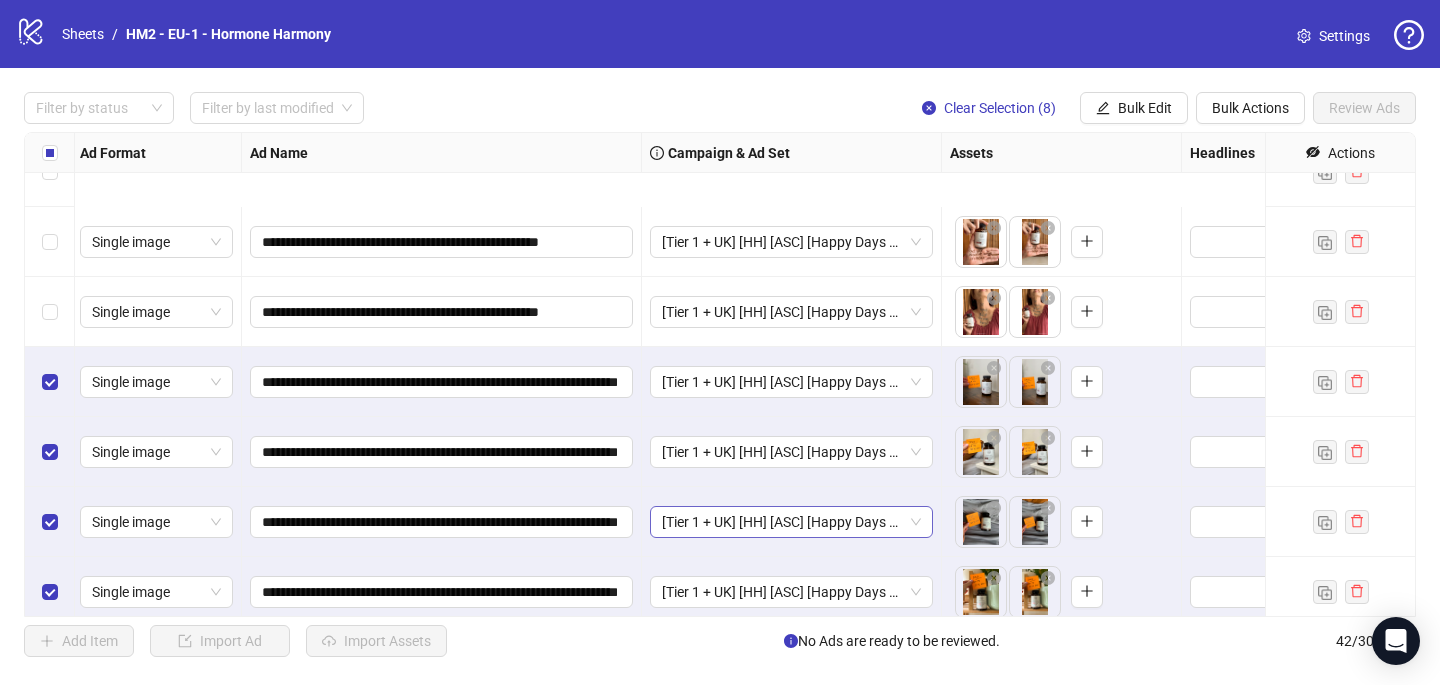 scroll, scrollTop: 2389, scrollLeft: 3, axis: both 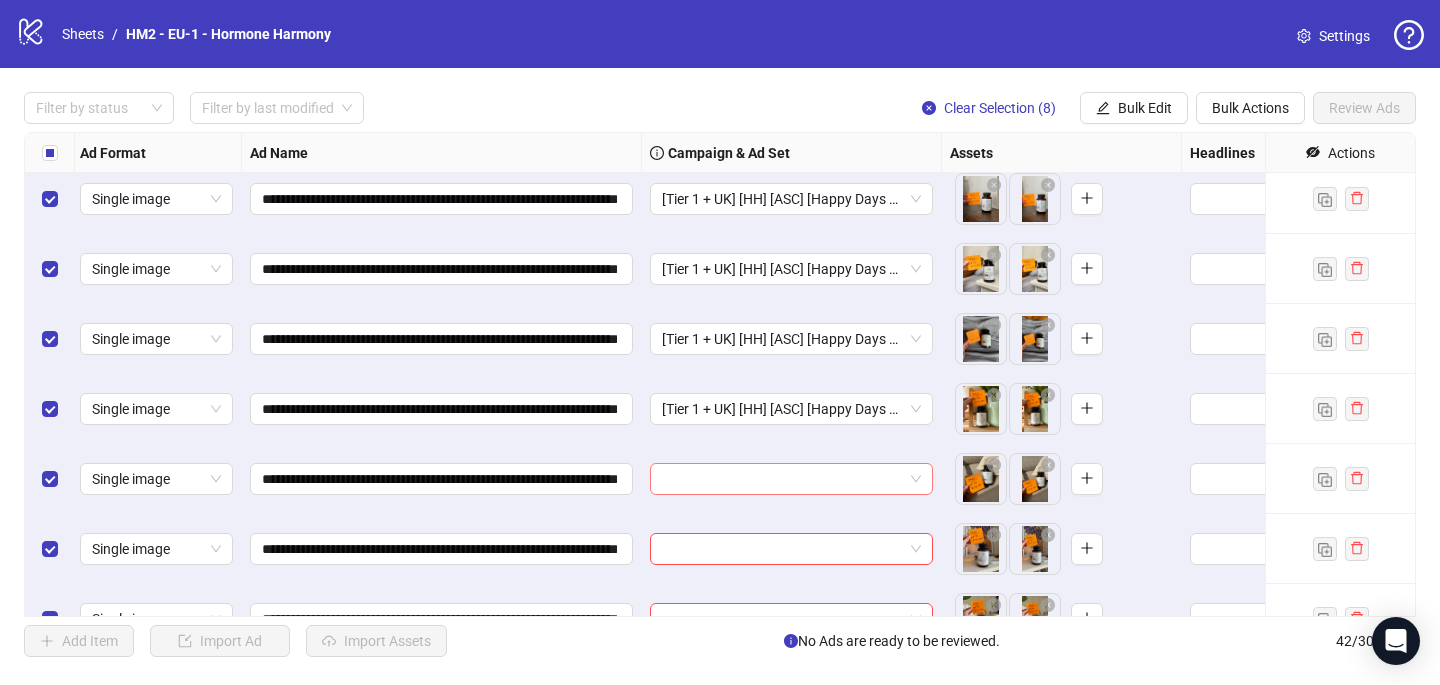 click at bounding box center (782, 479) 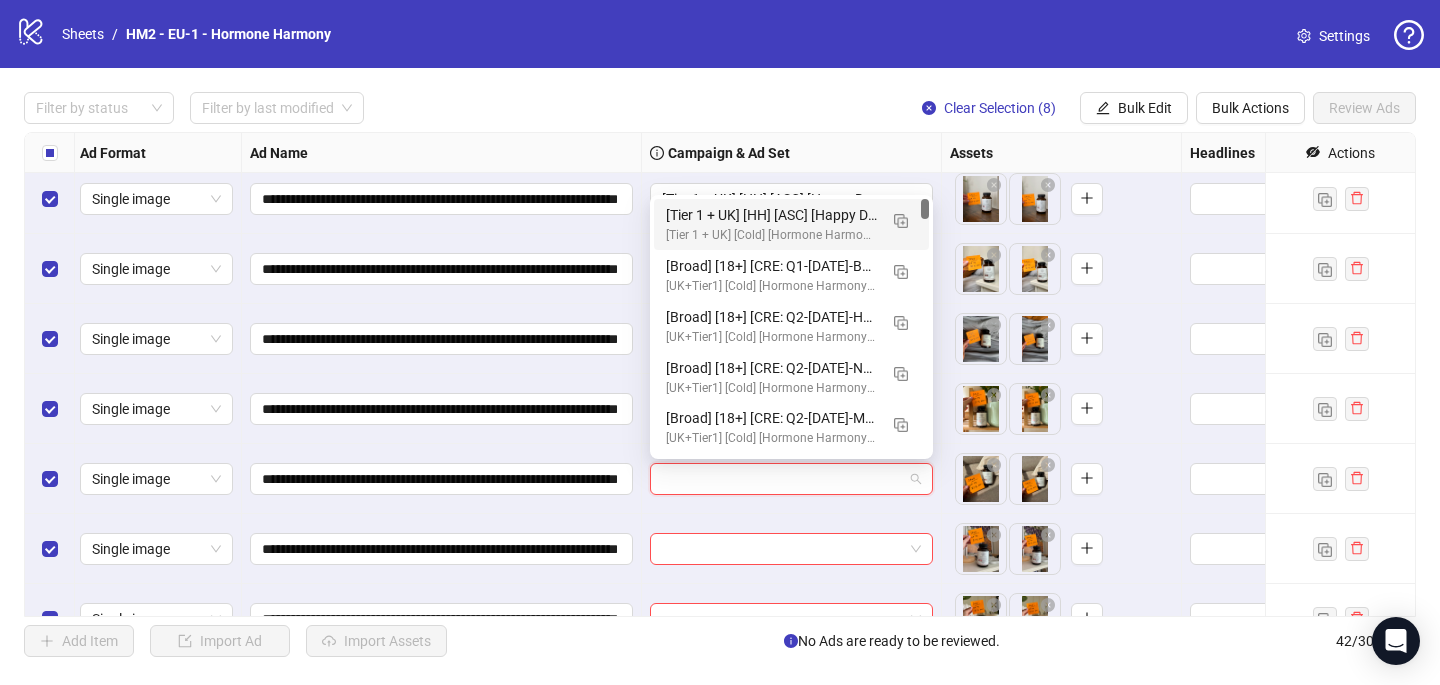 click on "[Tier 1 + UK] [HH] [ASC] [Happy Days Sale] [[DATE]]" at bounding box center [771, 215] 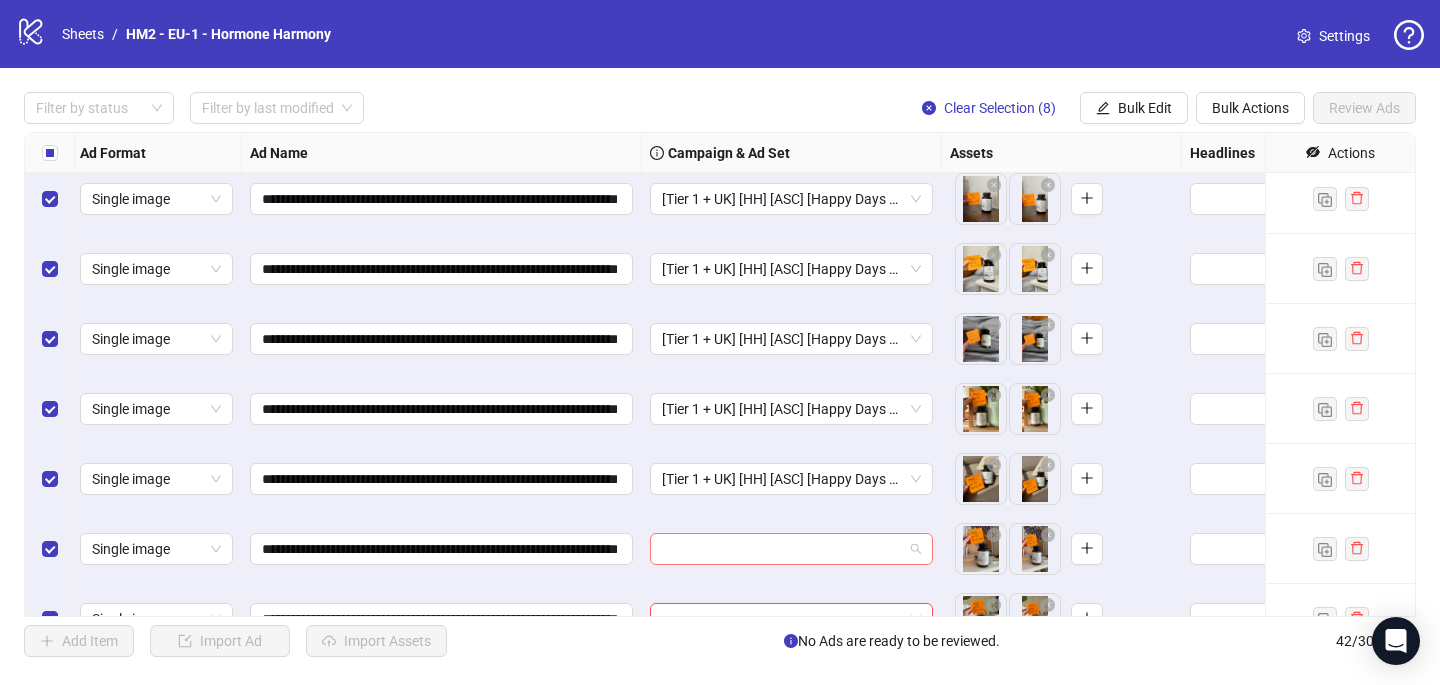 click at bounding box center (782, 549) 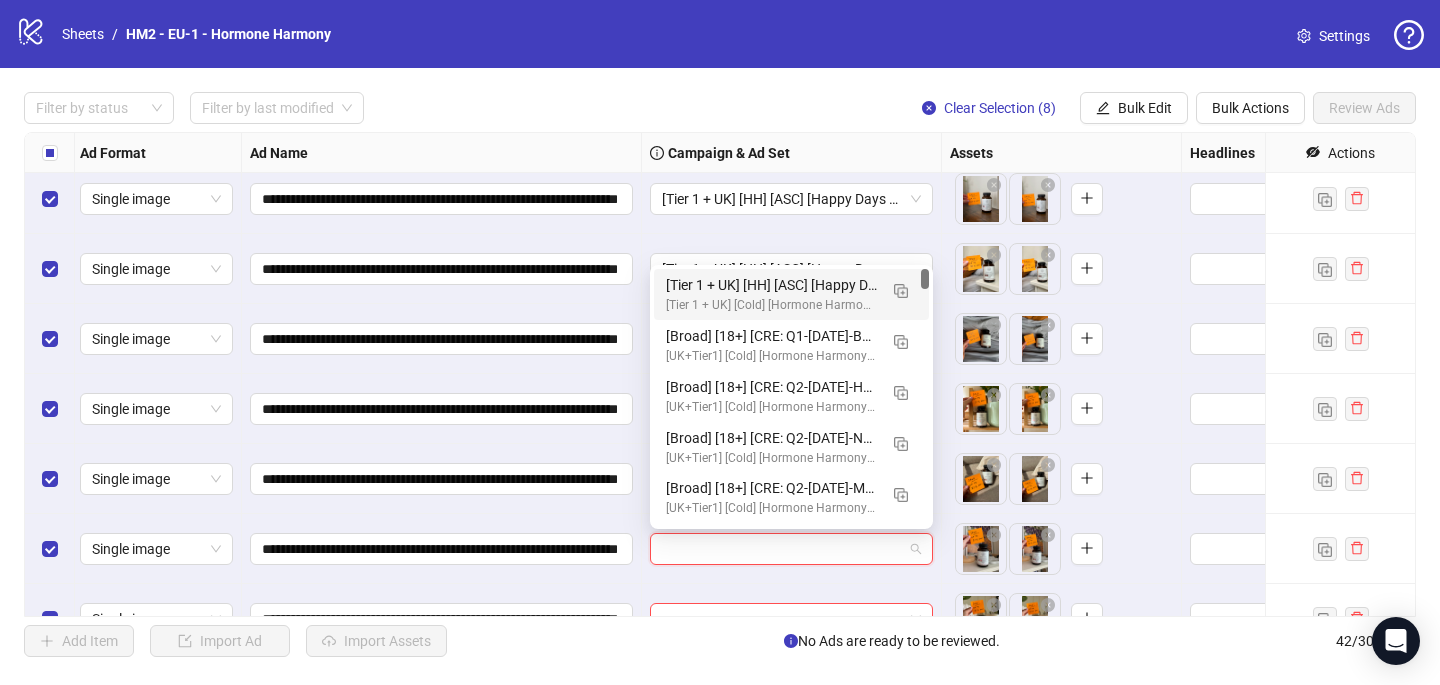 click on "[Tier 1 + UK] [Cold] [Hormone Harmony] [ASC] [Happy Days Sale] [[DATE]] # 5,000€" at bounding box center [771, 305] 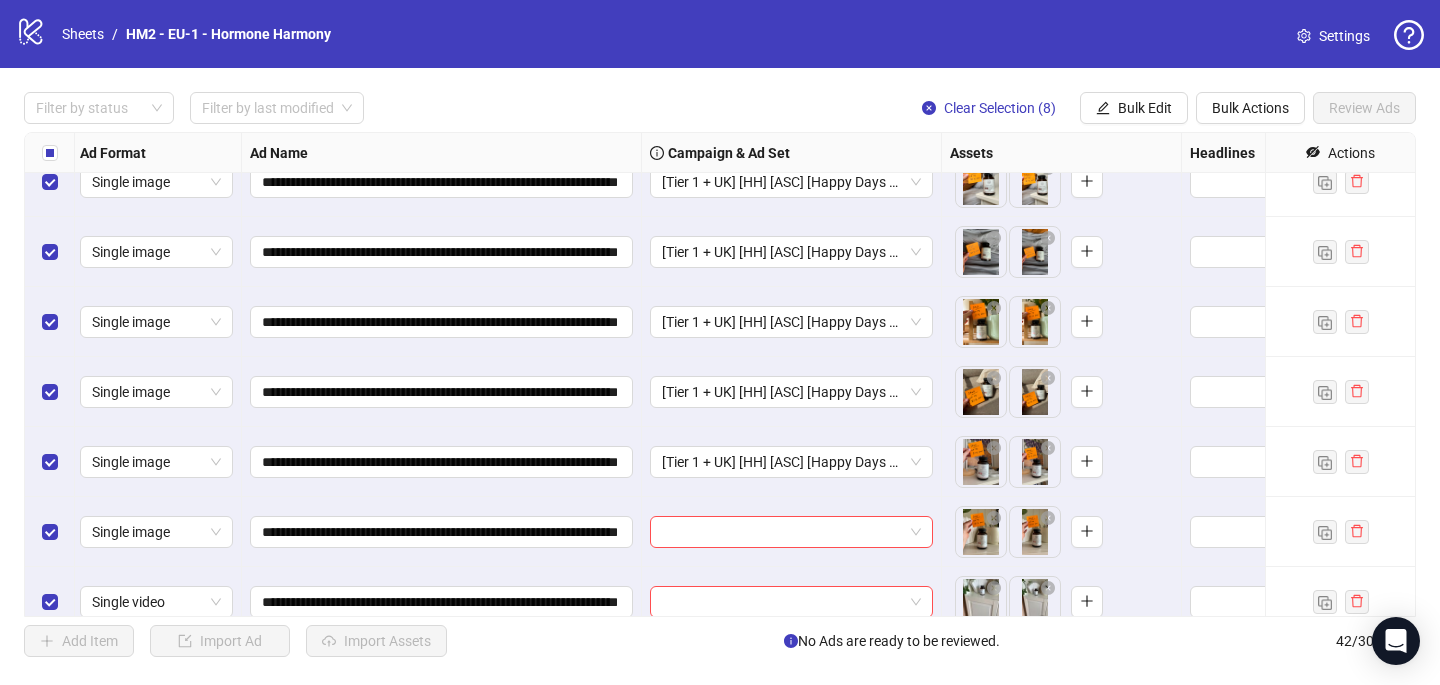 scroll, scrollTop: 2497, scrollLeft: 3, axis: both 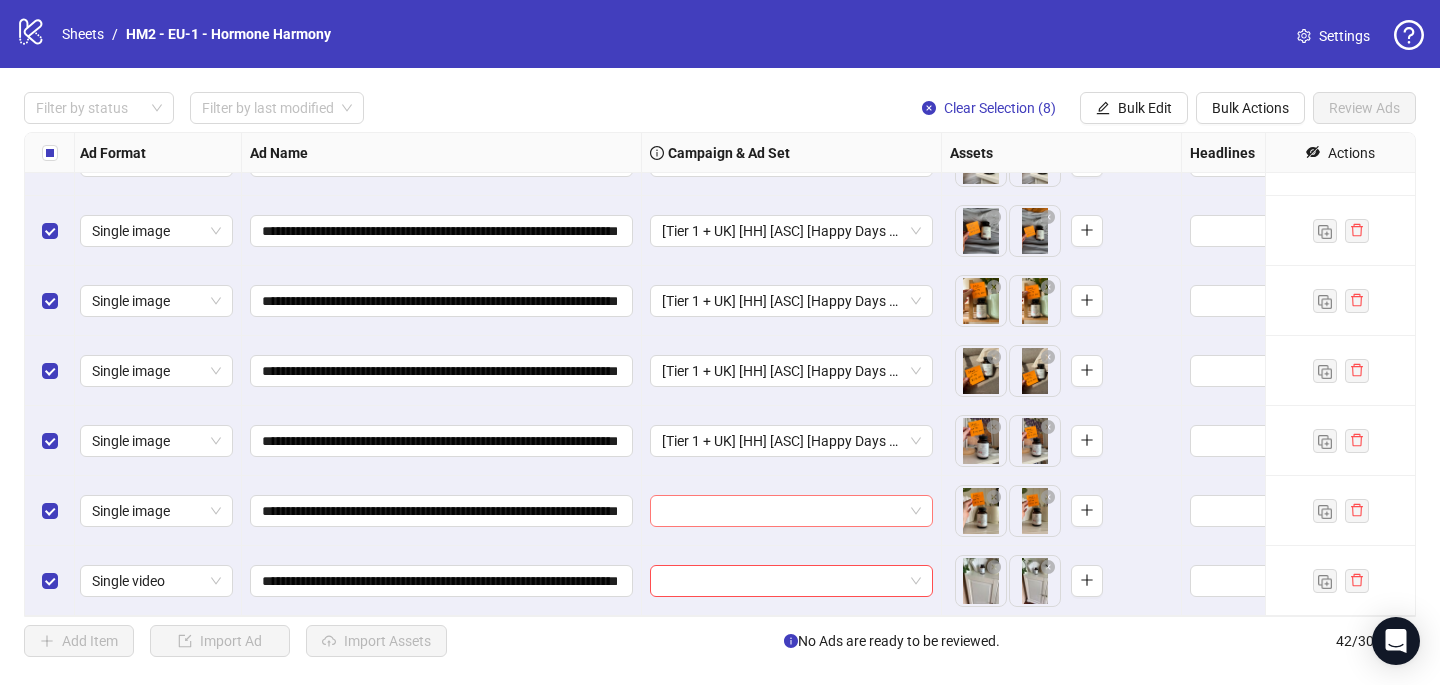 click at bounding box center [782, 511] 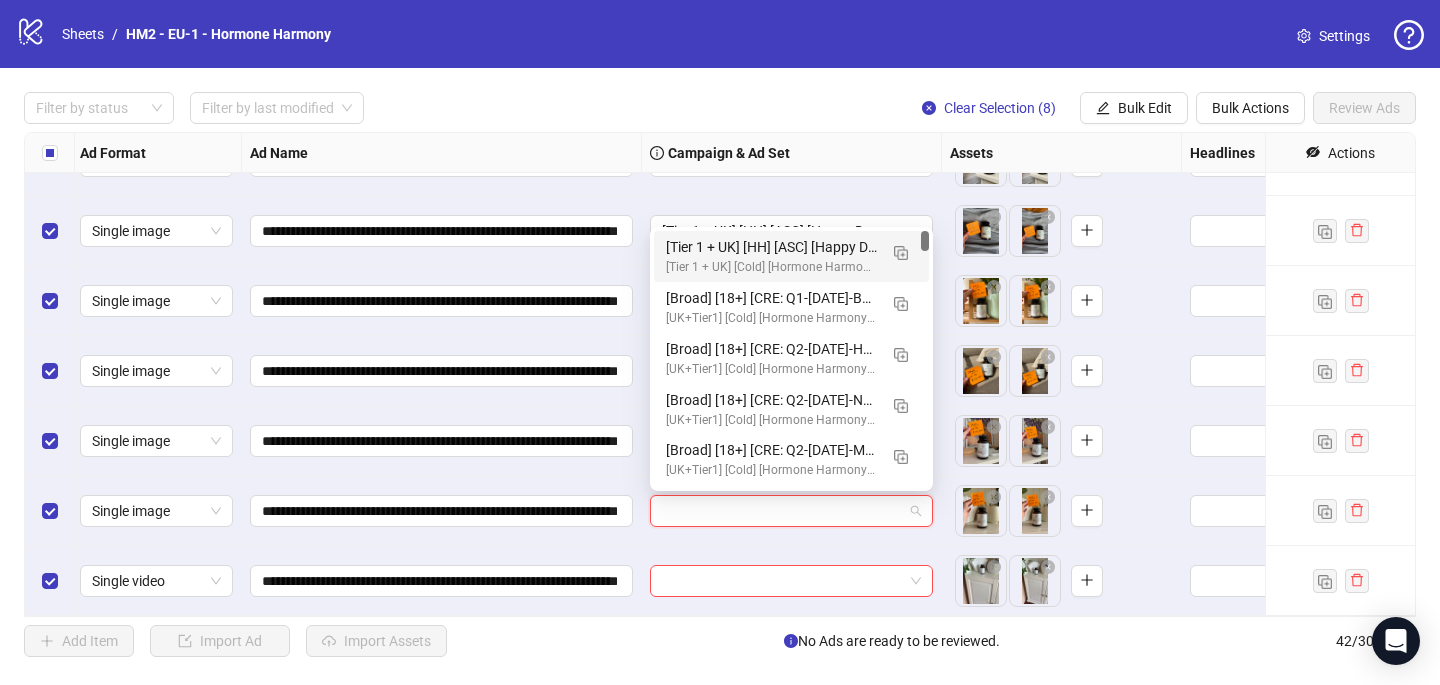 click on "[Tier 1 + UK] [HH] [ASC] [Happy Days Sale] [[DATE]]" at bounding box center (771, 247) 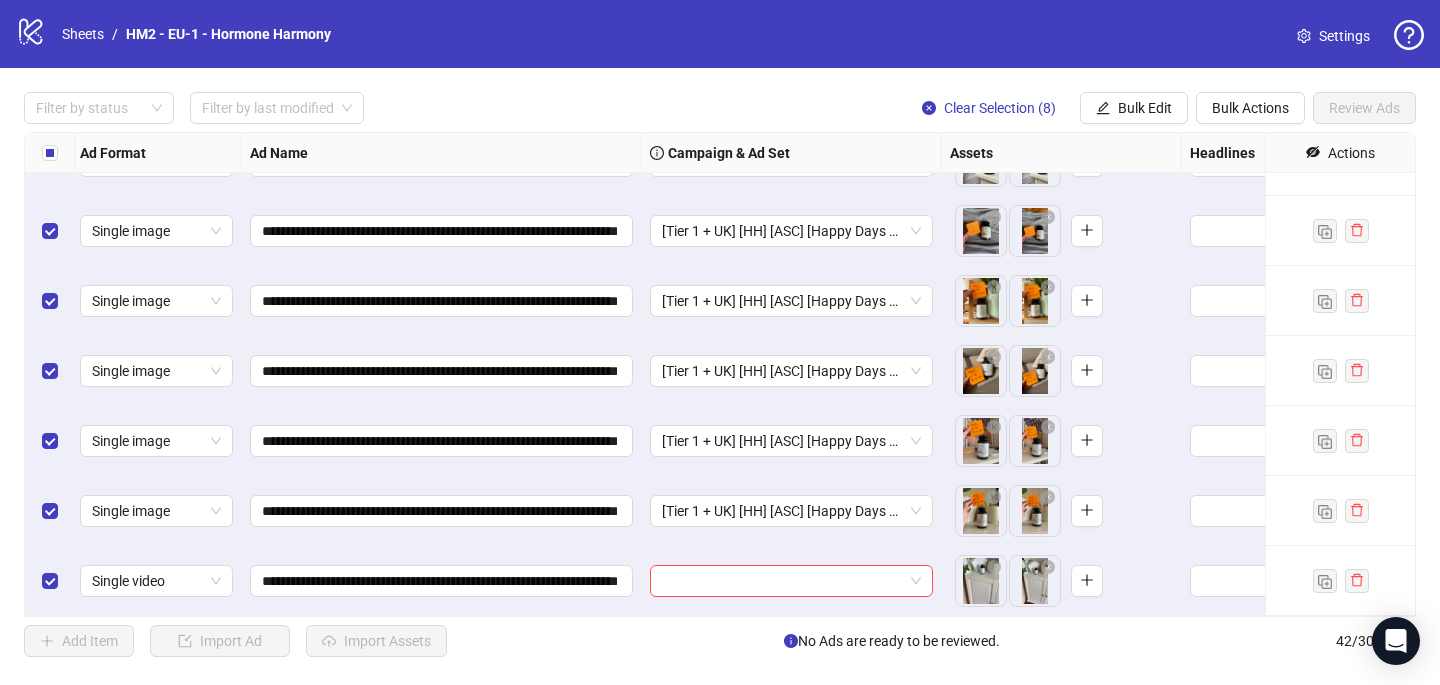 click at bounding box center [792, 581] 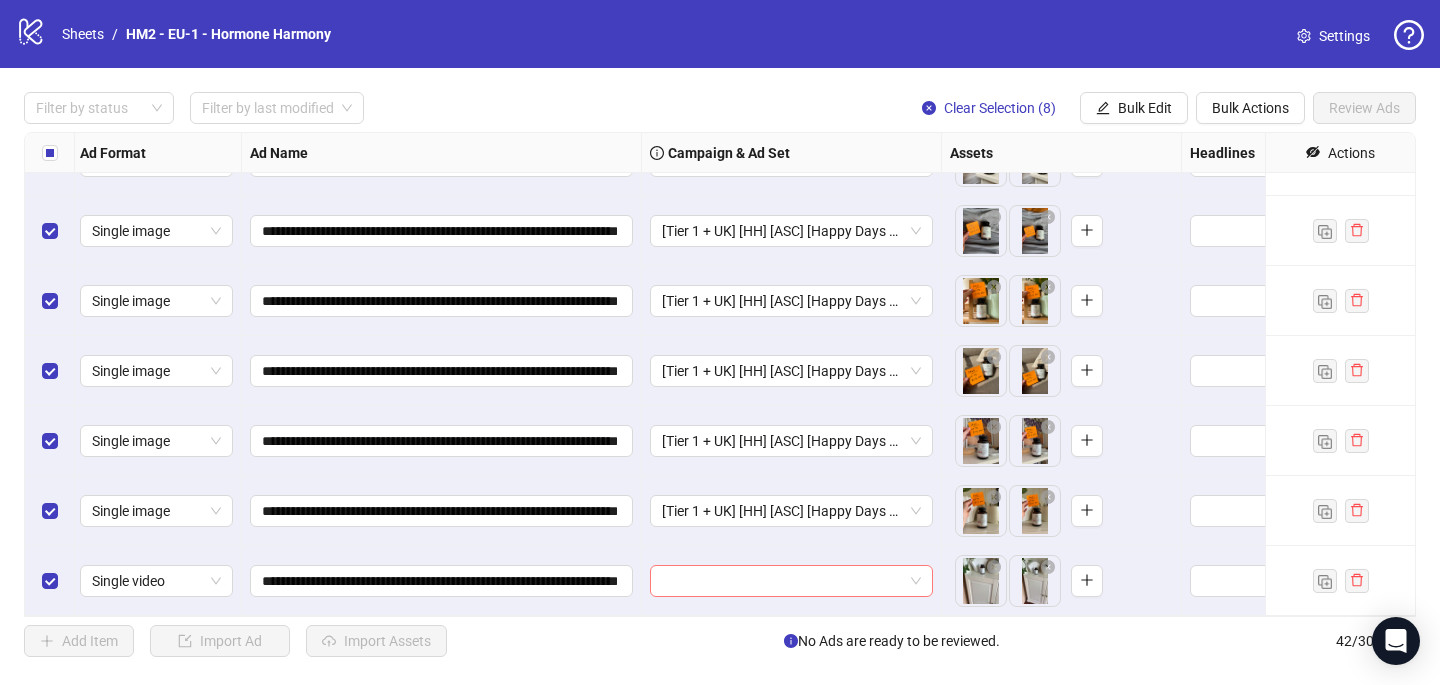 click at bounding box center [782, 581] 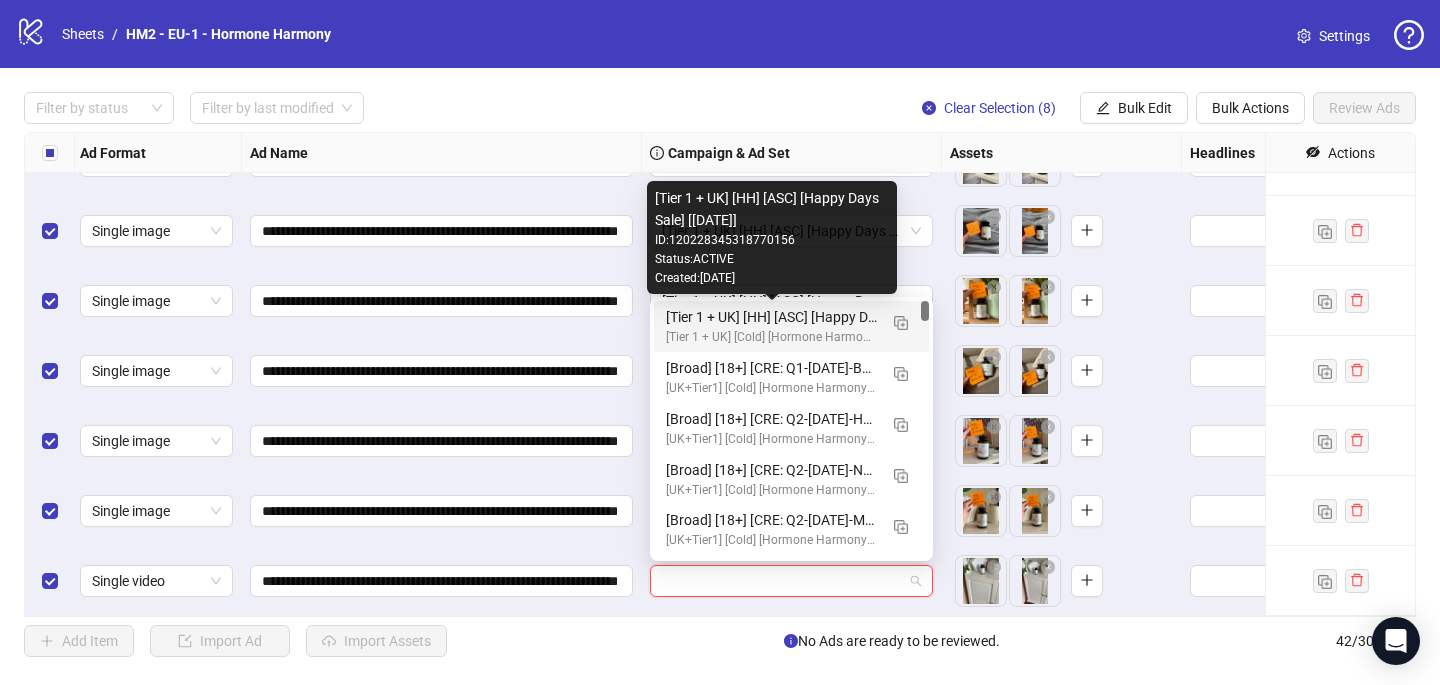 click on "[Tier 1 + UK] [HH] [ASC] [Happy Days Sale] [[DATE]]" at bounding box center (771, 317) 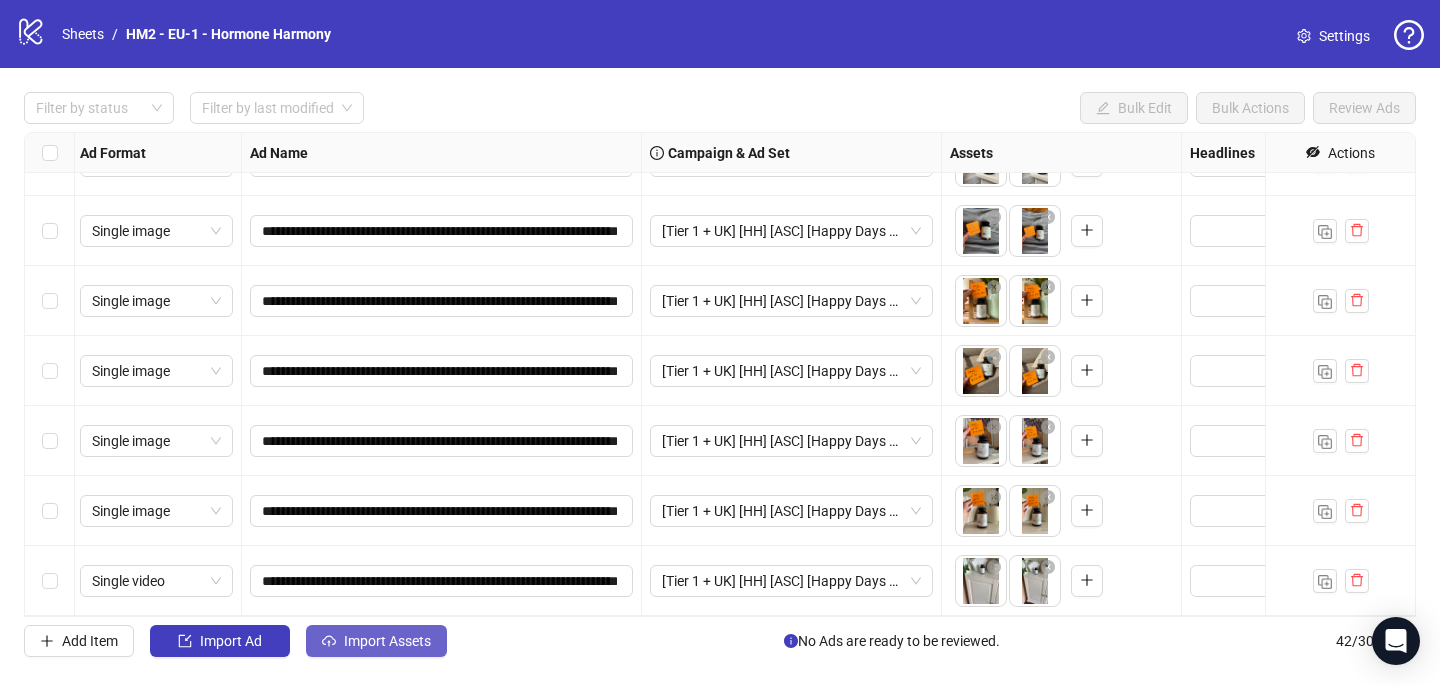 click on "Import Assets" at bounding box center (387, 641) 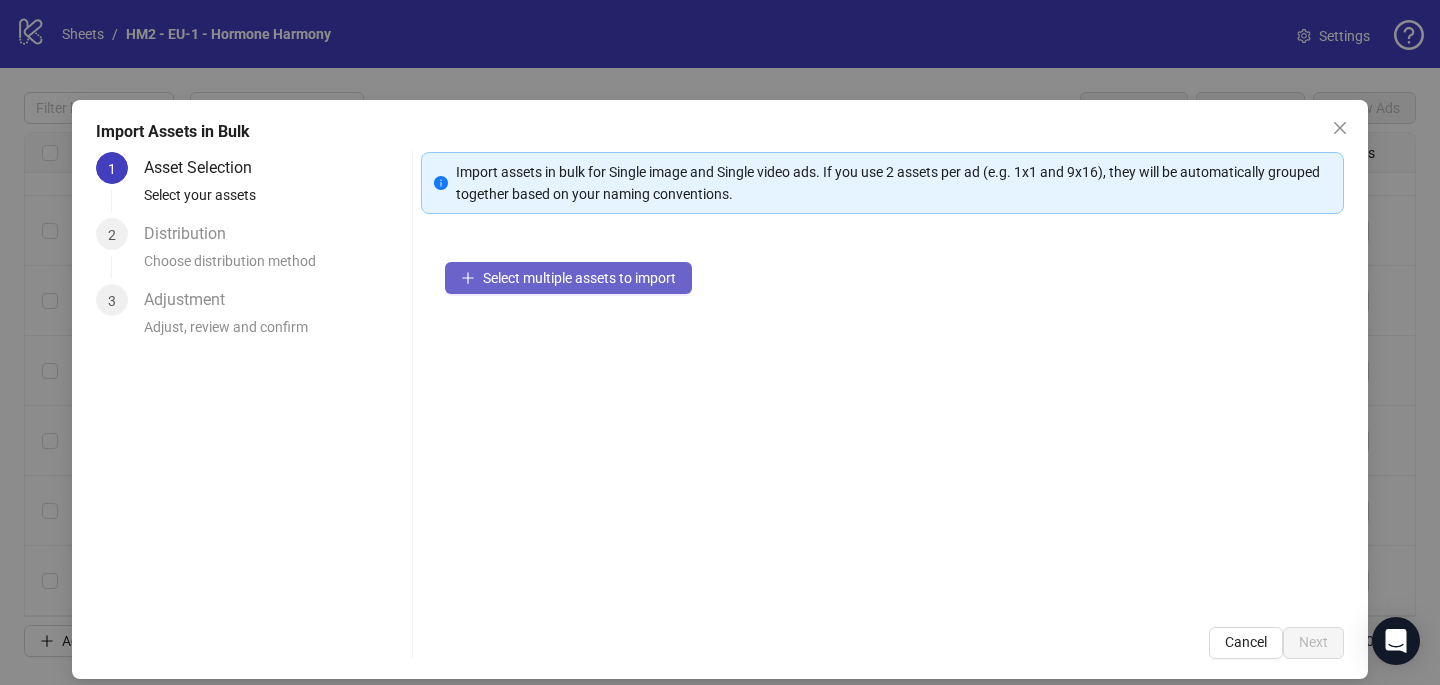 click on "Select multiple assets to import" at bounding box center (579, 278) 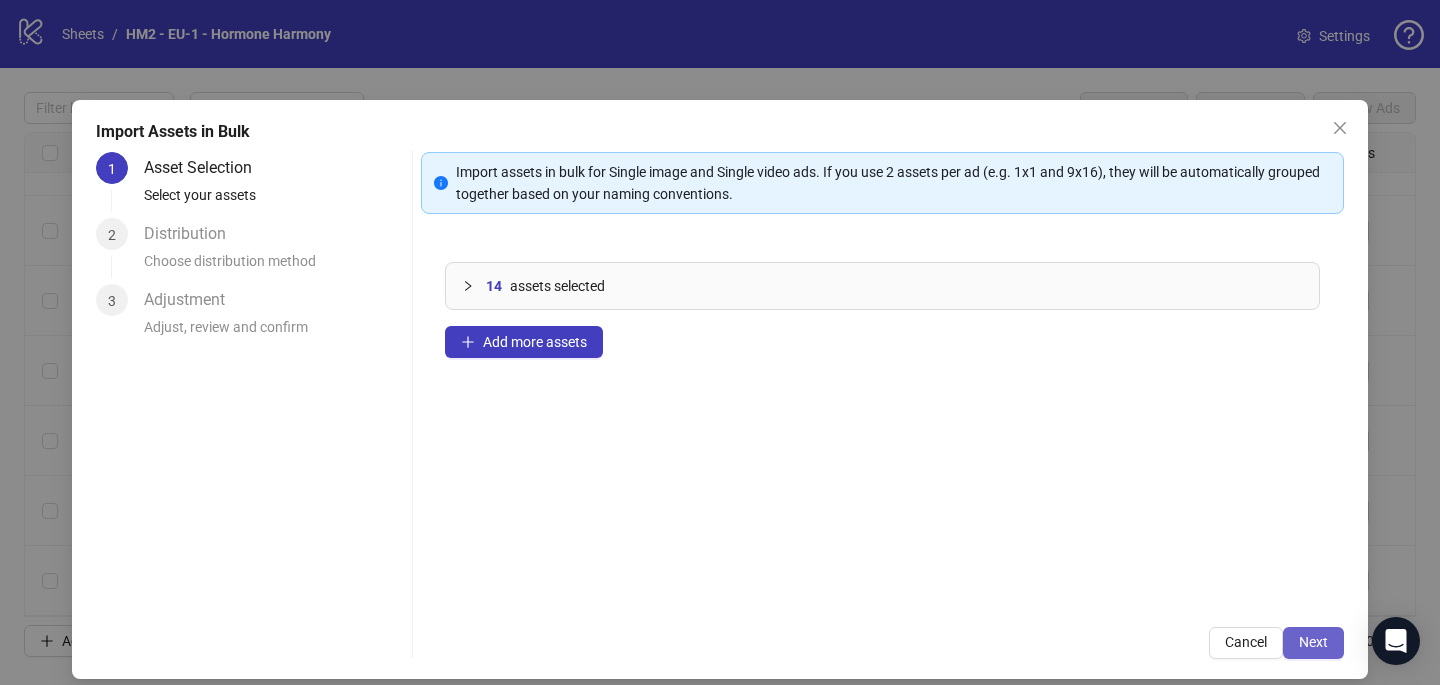 click on "Next" at bounding box center (1313, 642) 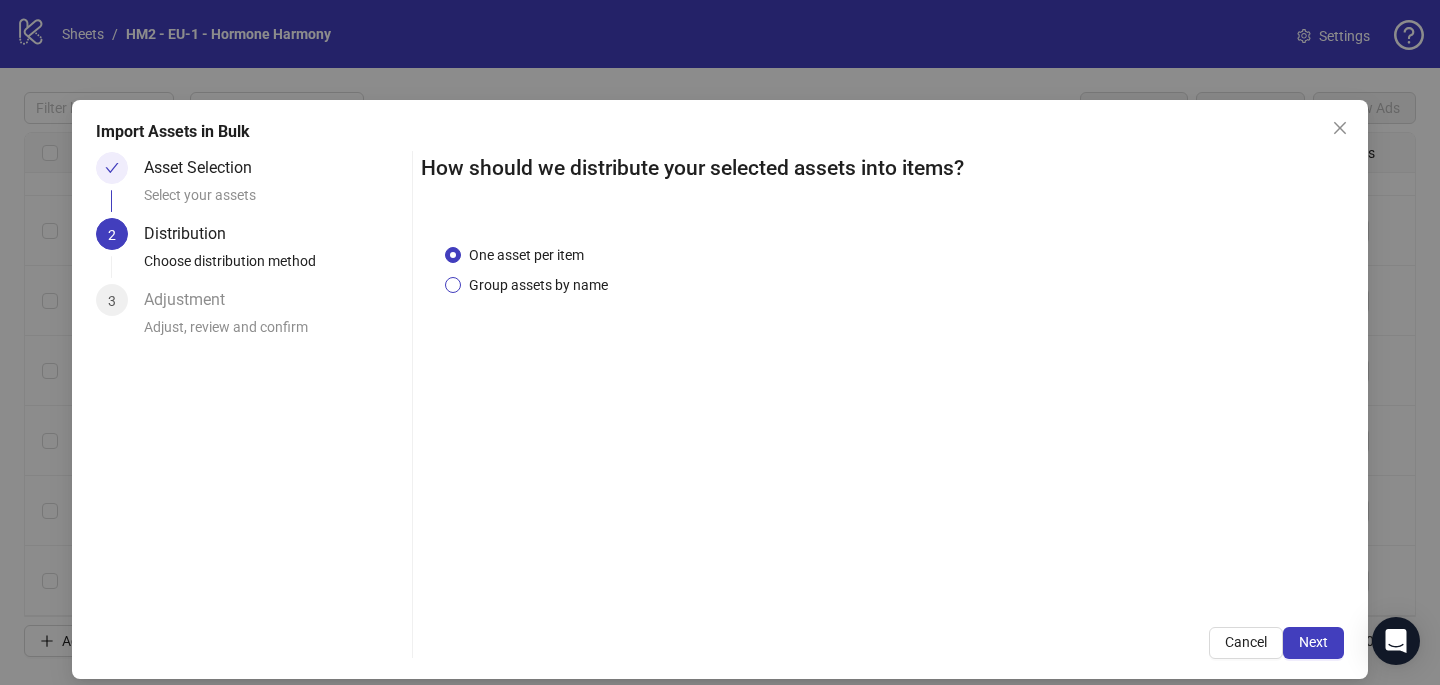 click on "Group assets by name" at bounding box center (538, 285) 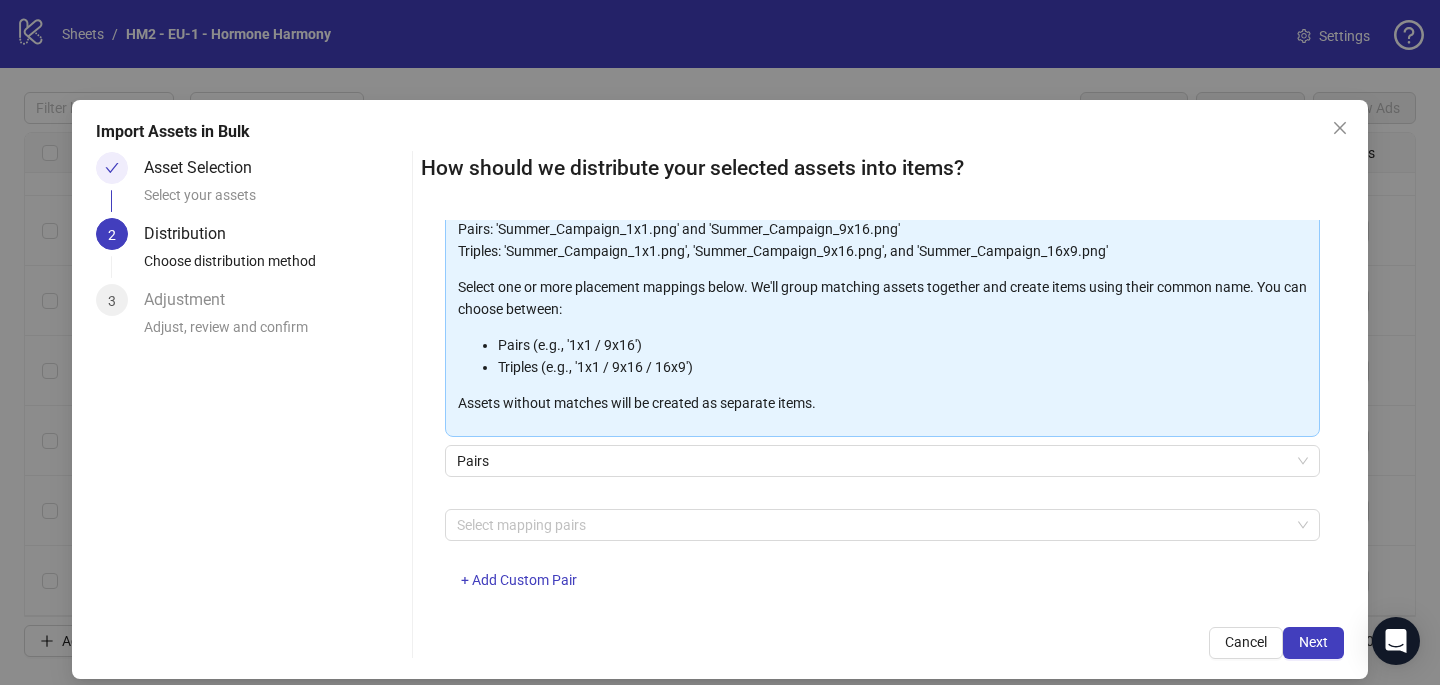 scroll, scrollTop: 203, scrollLeft: 0, axis: vertical 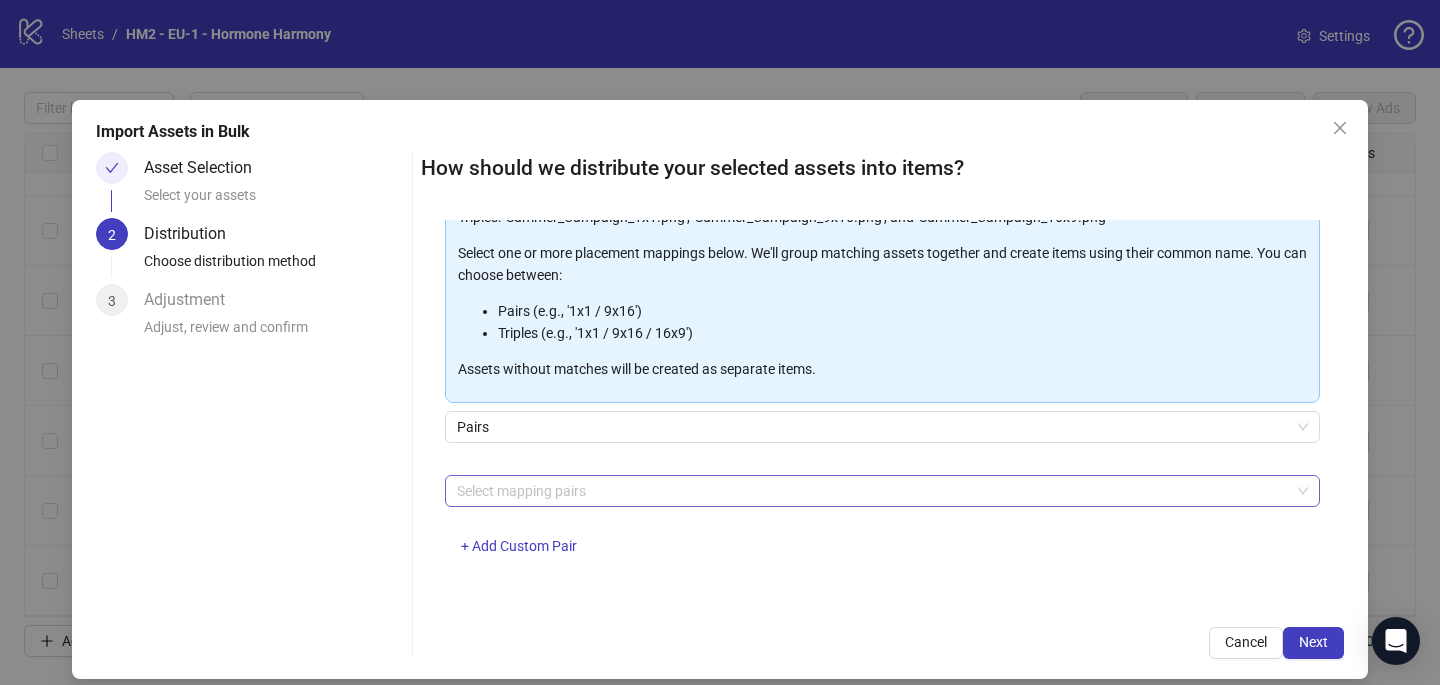 click at bounding box center [872, 491] 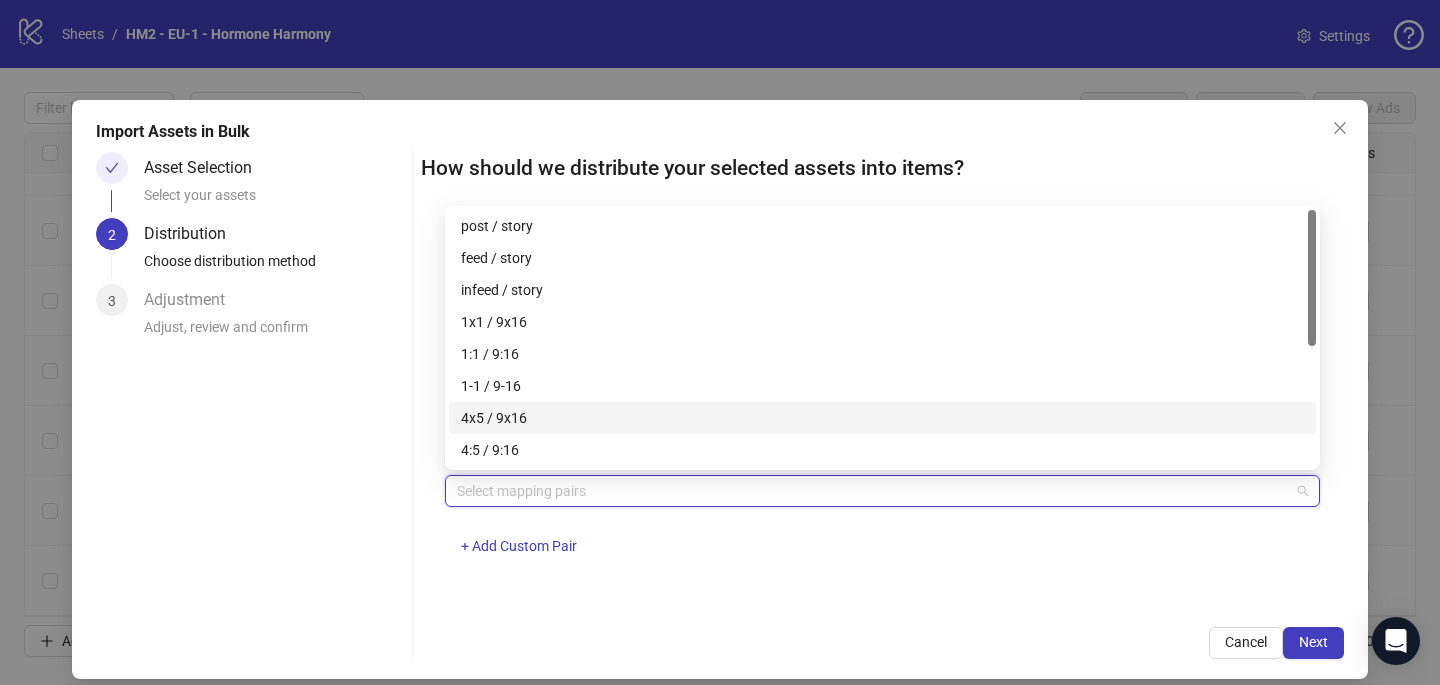 click on "4x5 / 9x16" at bounding box center (882, 418) 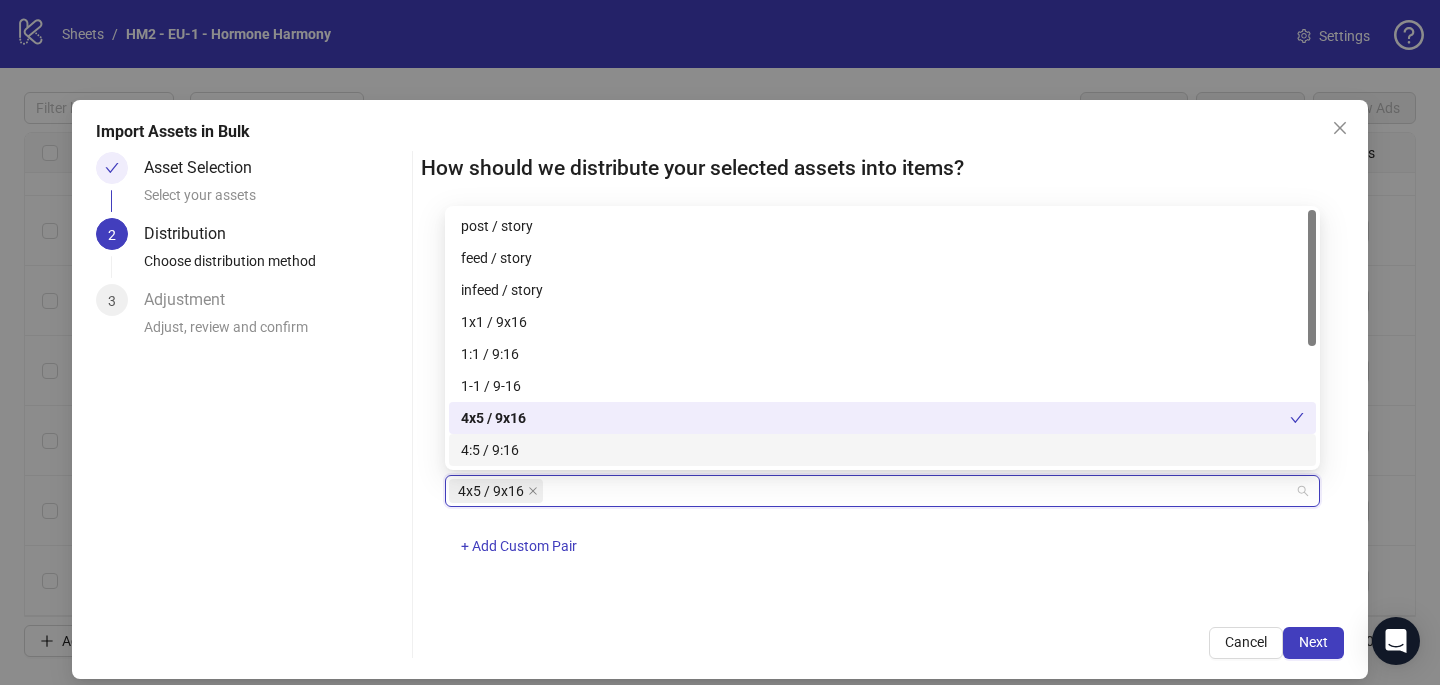 click on "4x5 / 9x16   + Add Custom Pair" at bounding box center [882, 527] 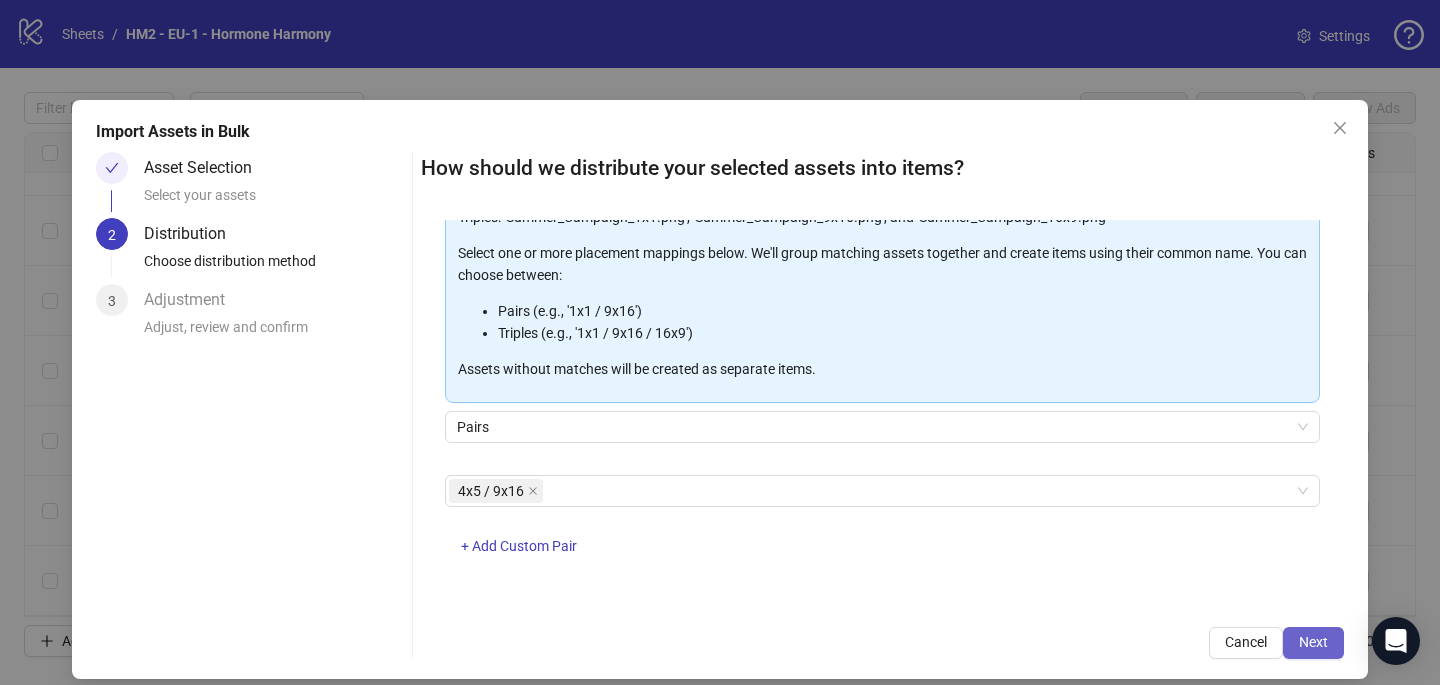 click on "Next" at bounding box center (1313, 642) 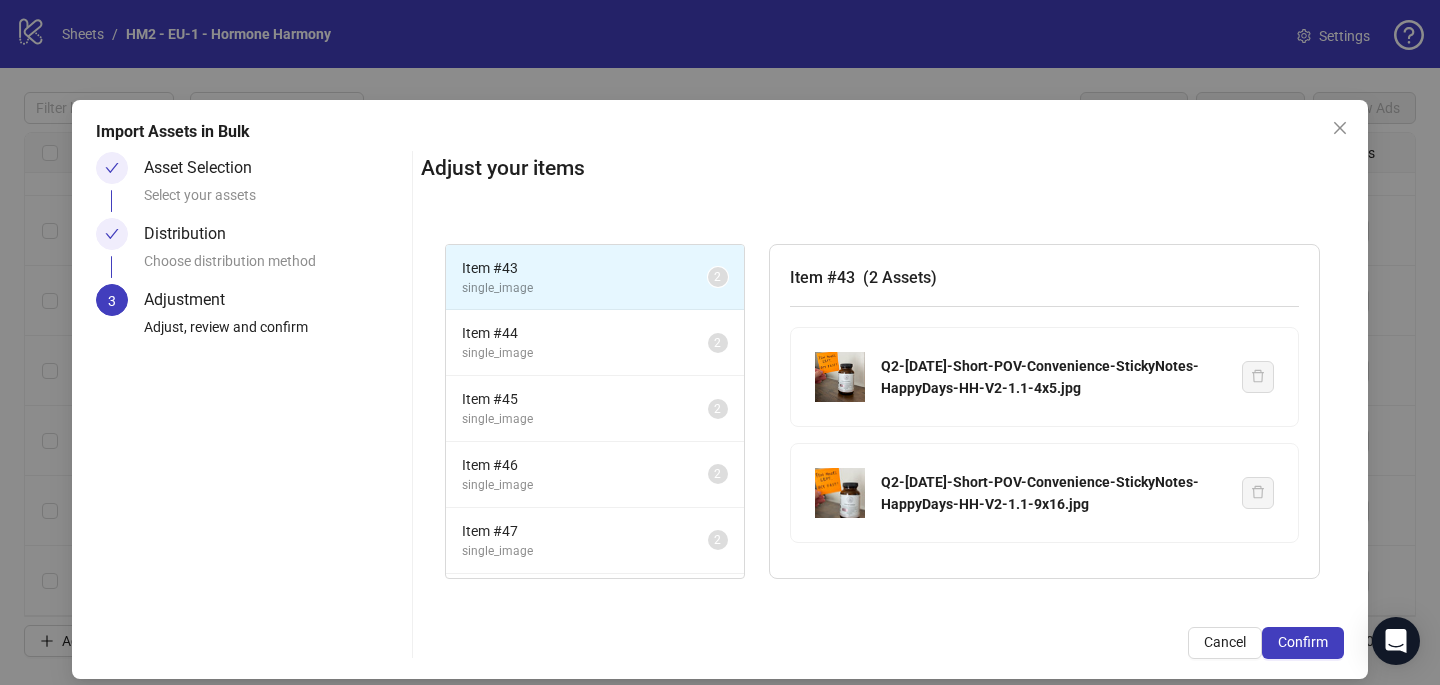click on "Confirm" at bounding box center (1303, 642) 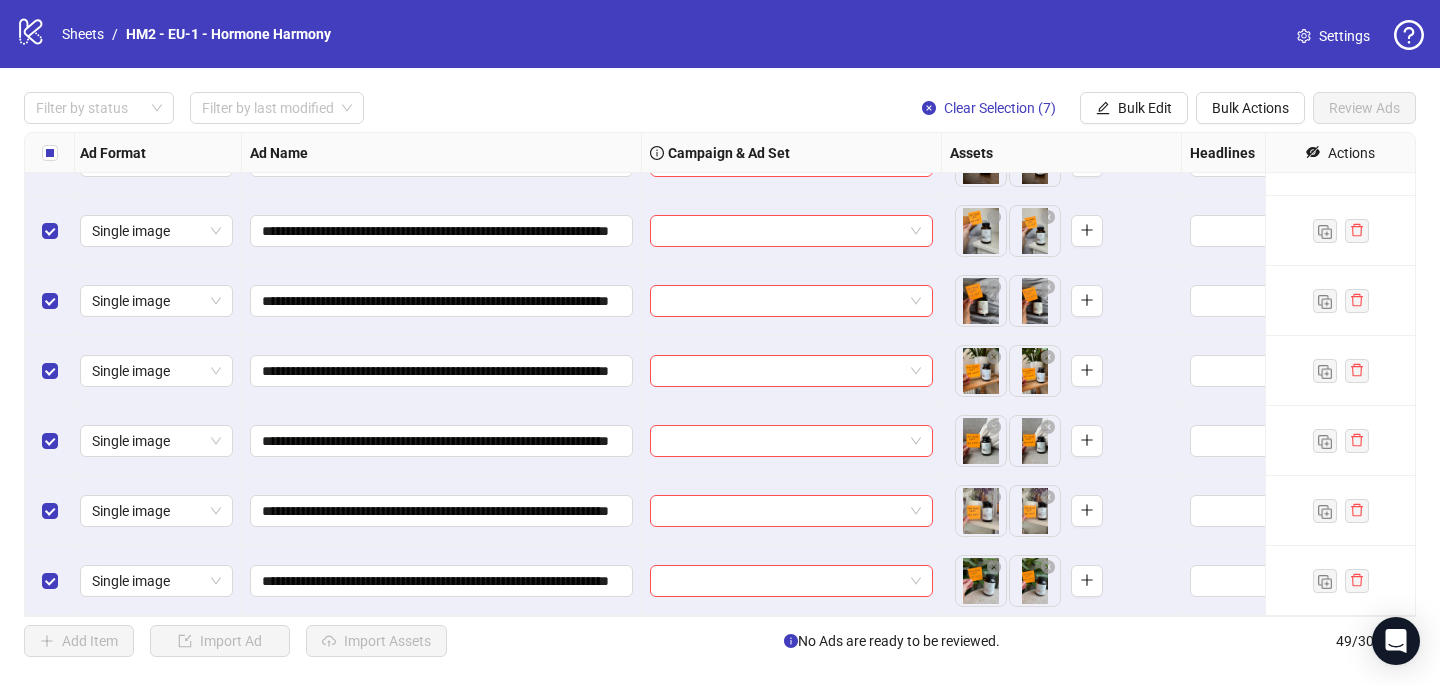 scroll, scrollTop: 2861, scrollLeft: 3, axis: both 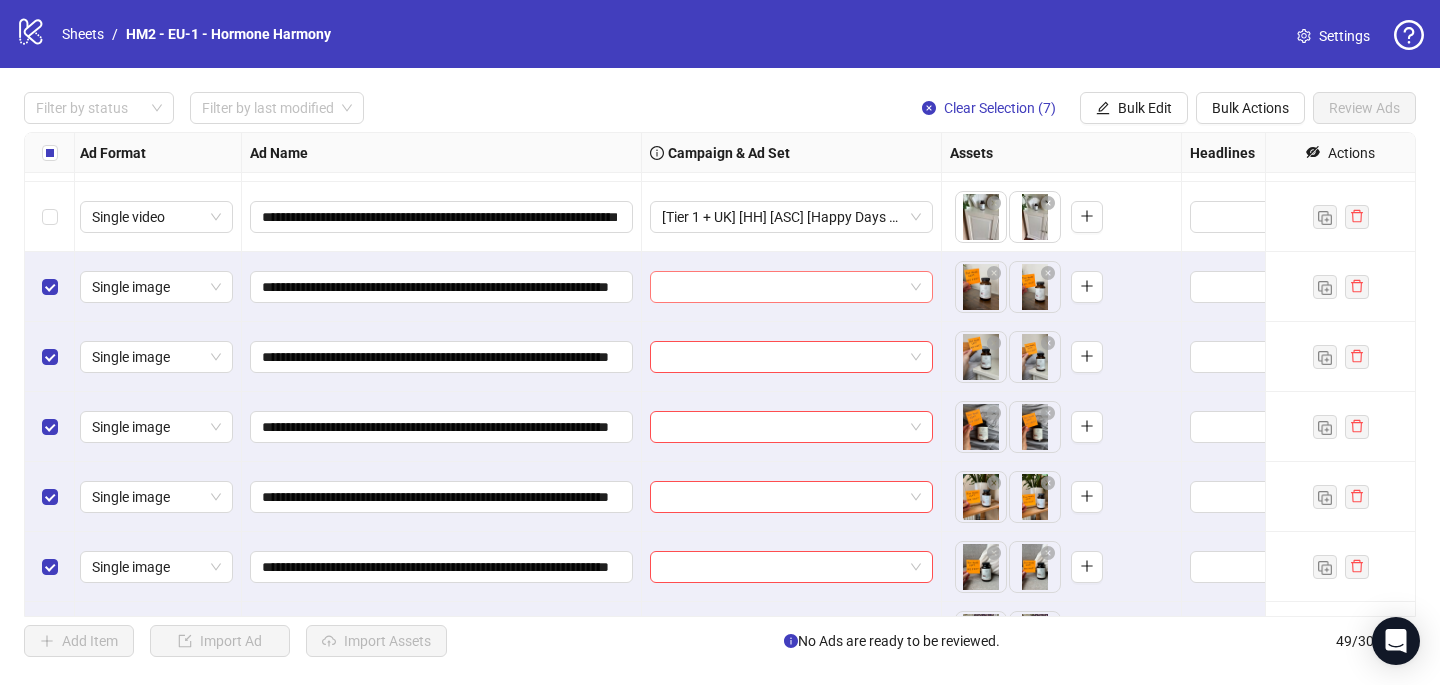click at bounding box center (782, 287) 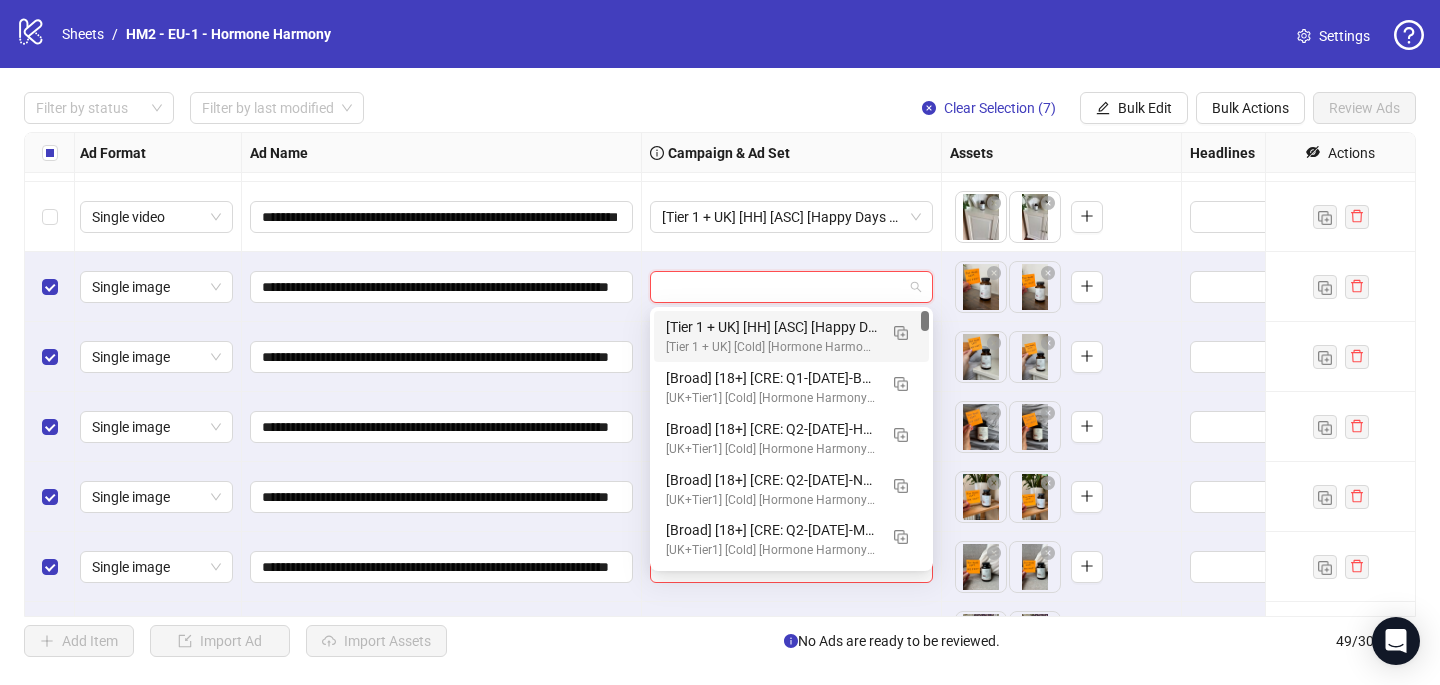 click on "[Tier 1 + UK] [HH] [ASC] [Happy Days Sale] [[DATE]]" at bounding box center [771, 327] 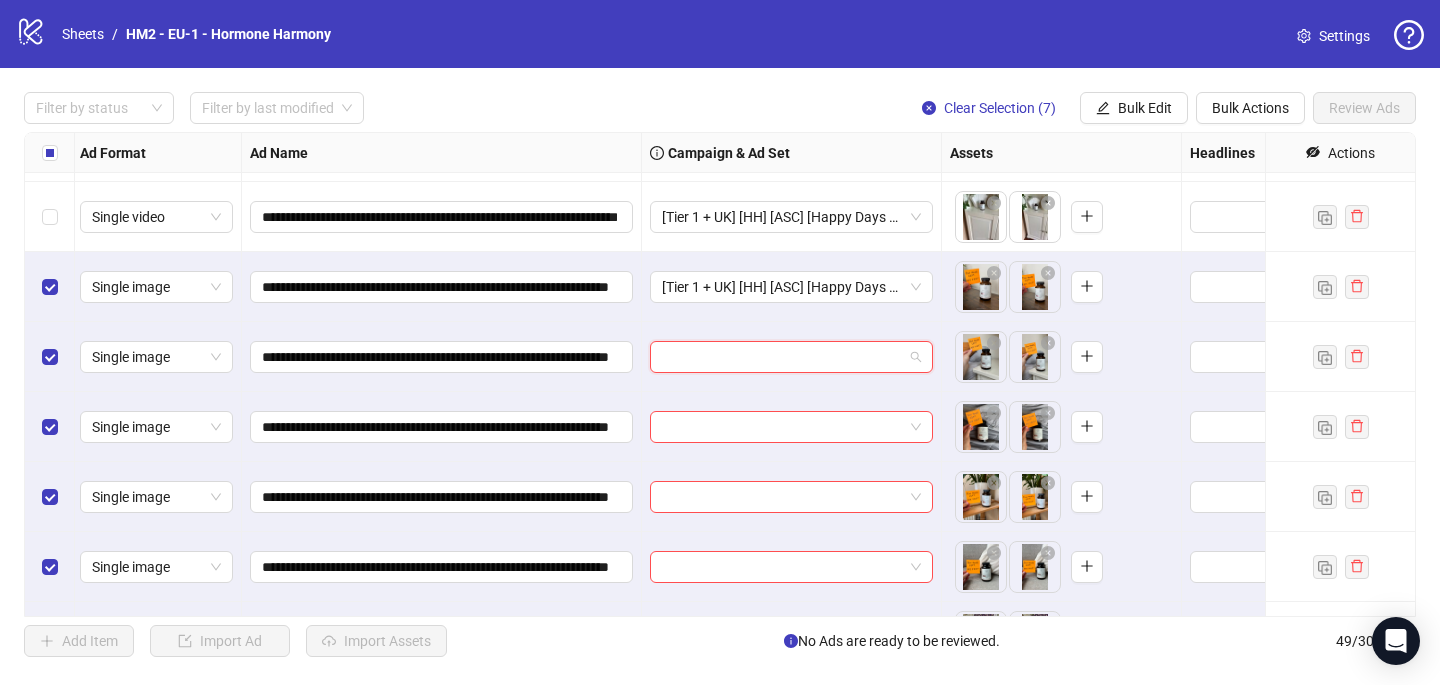 click at bounding box center [782, 357] 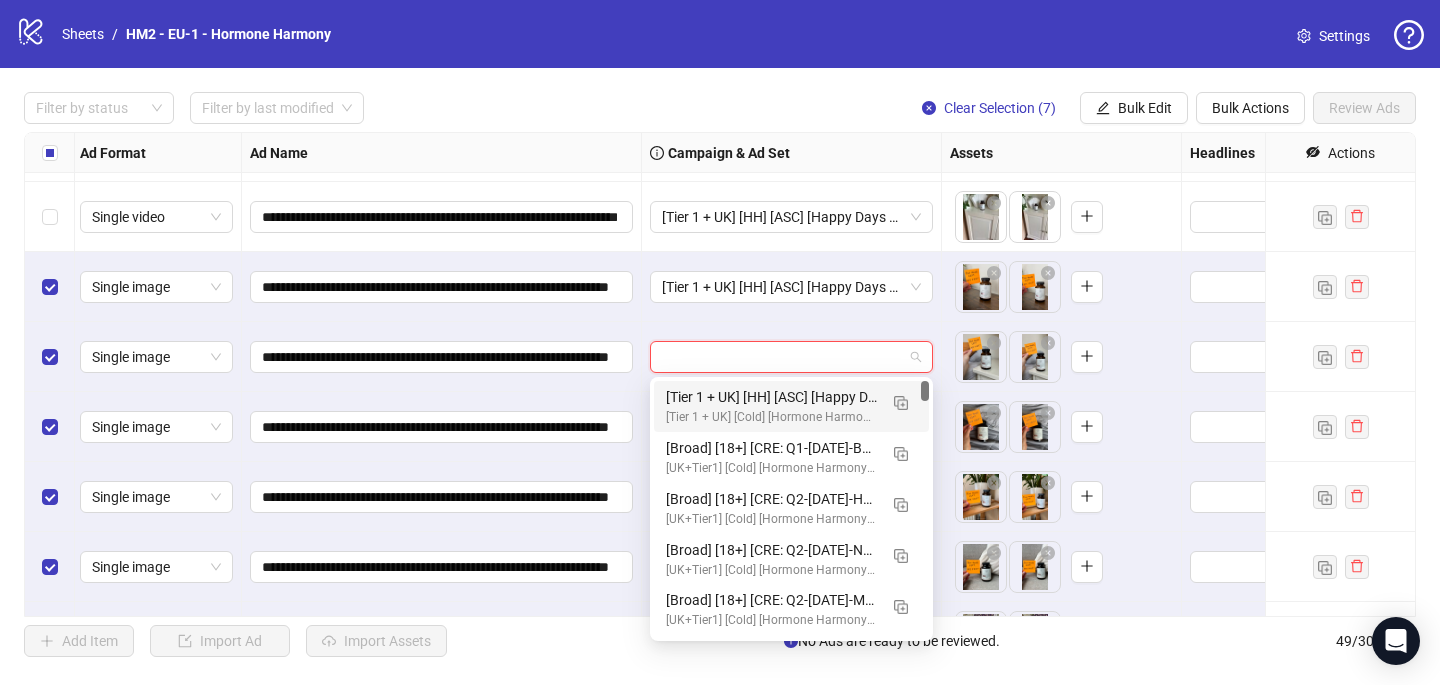 click on "[Tier 1 + UK] [HH] [ASC] [Happy Days Sale] [[DATE]]" at bounding box center (771, 397) 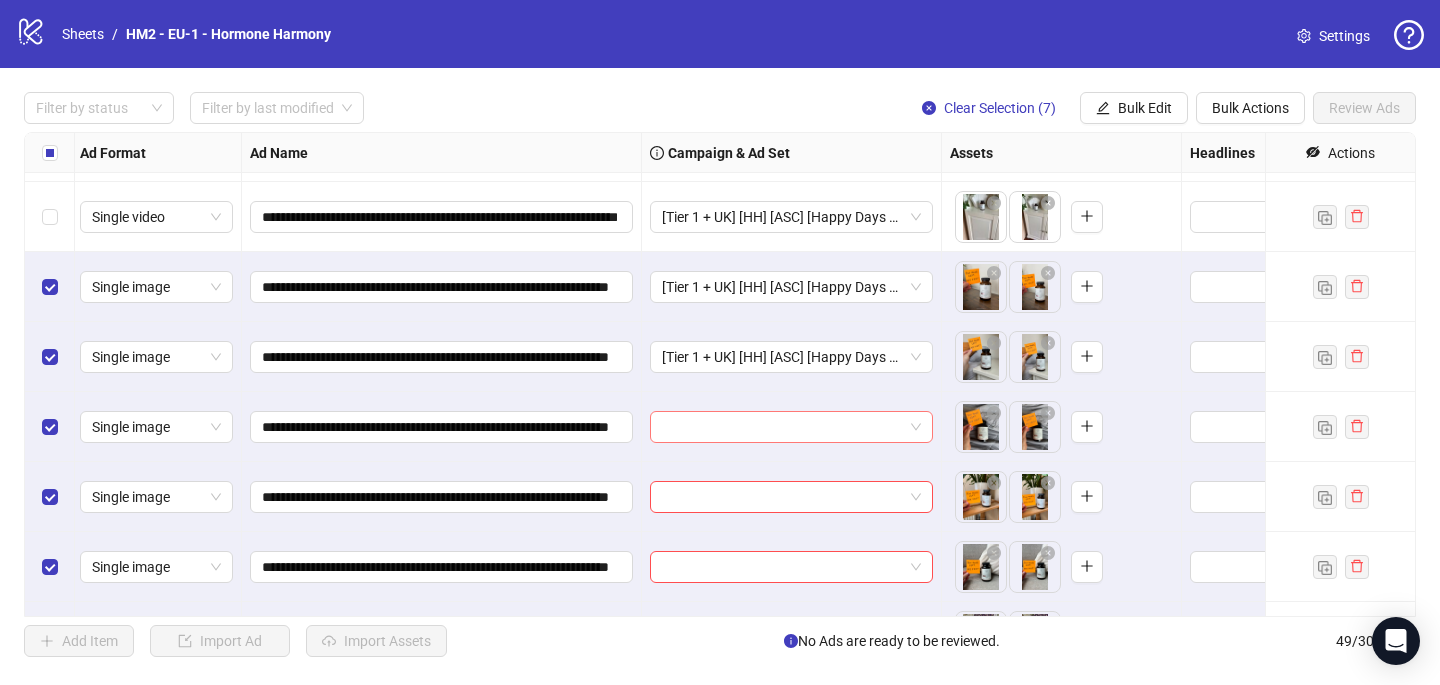 click at bounding box center (782, 427) 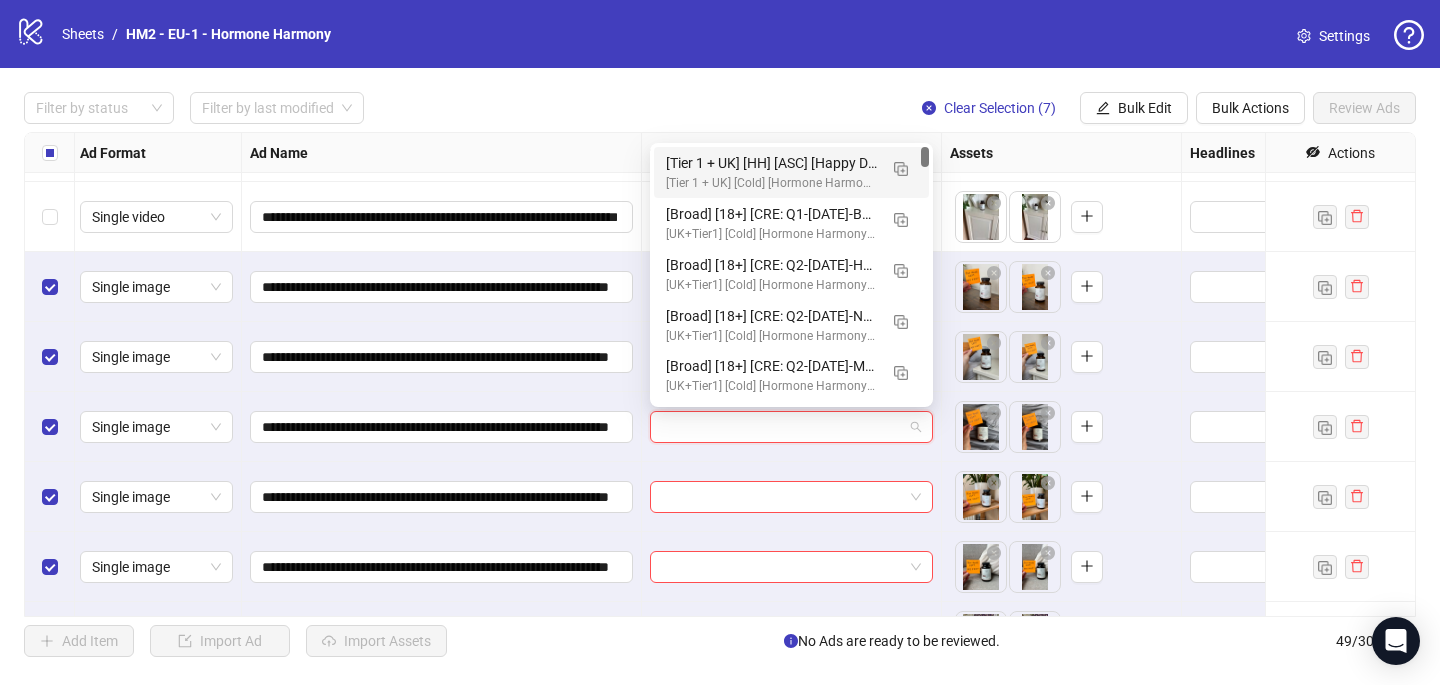 click on "[Tier 1 + UK] [HH] [ASC] [Happy Days Sale] [[DATE]]" at bounding box center (771, 163) 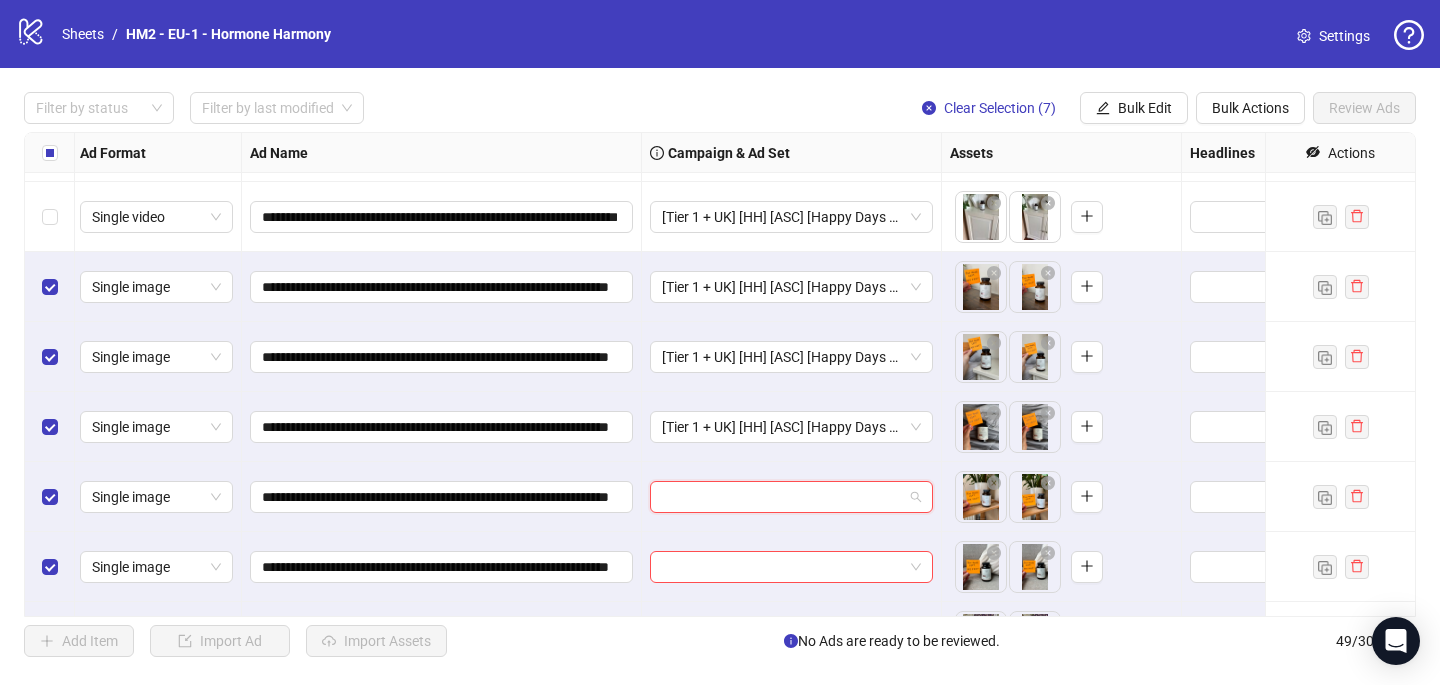 click at bounding box center (782, 497) 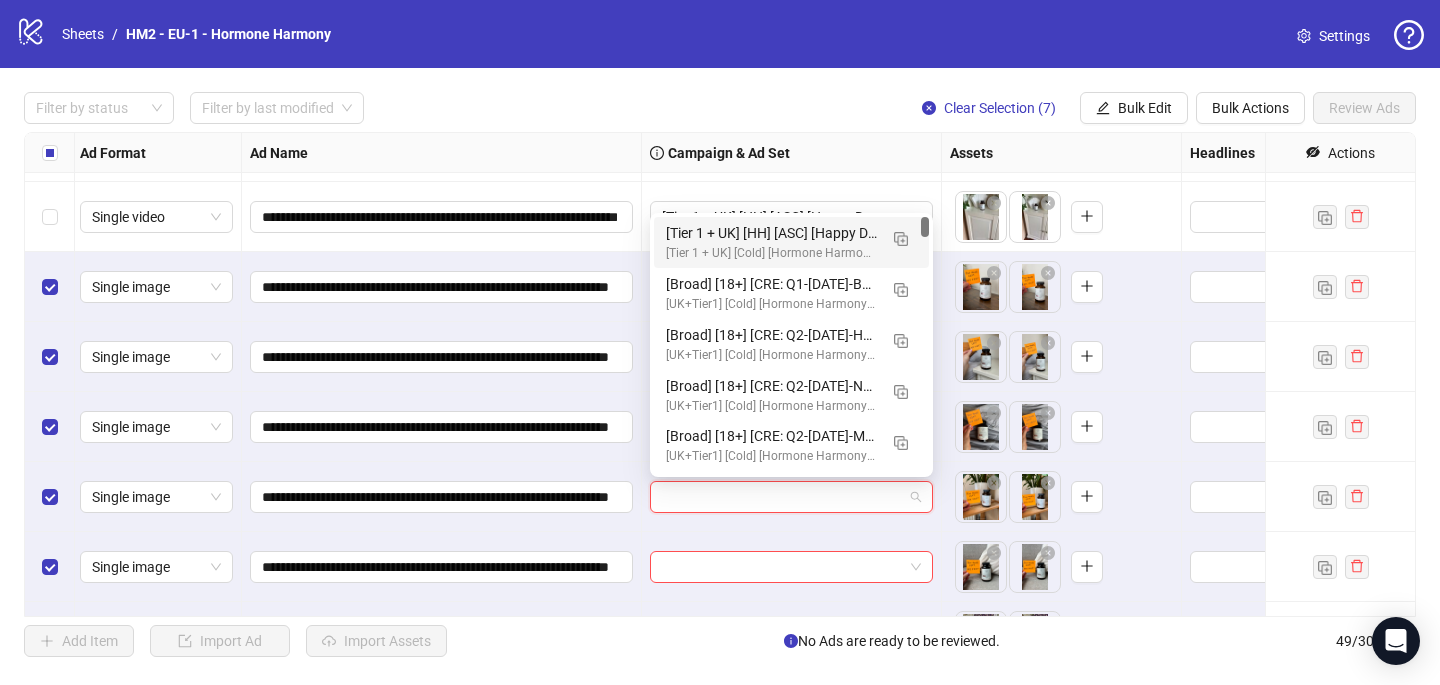 click on "[Tier 1 + UK] [HH] [ASC] [Happy Days Sale] [[DATE]]" at bounding box center [771, 233] 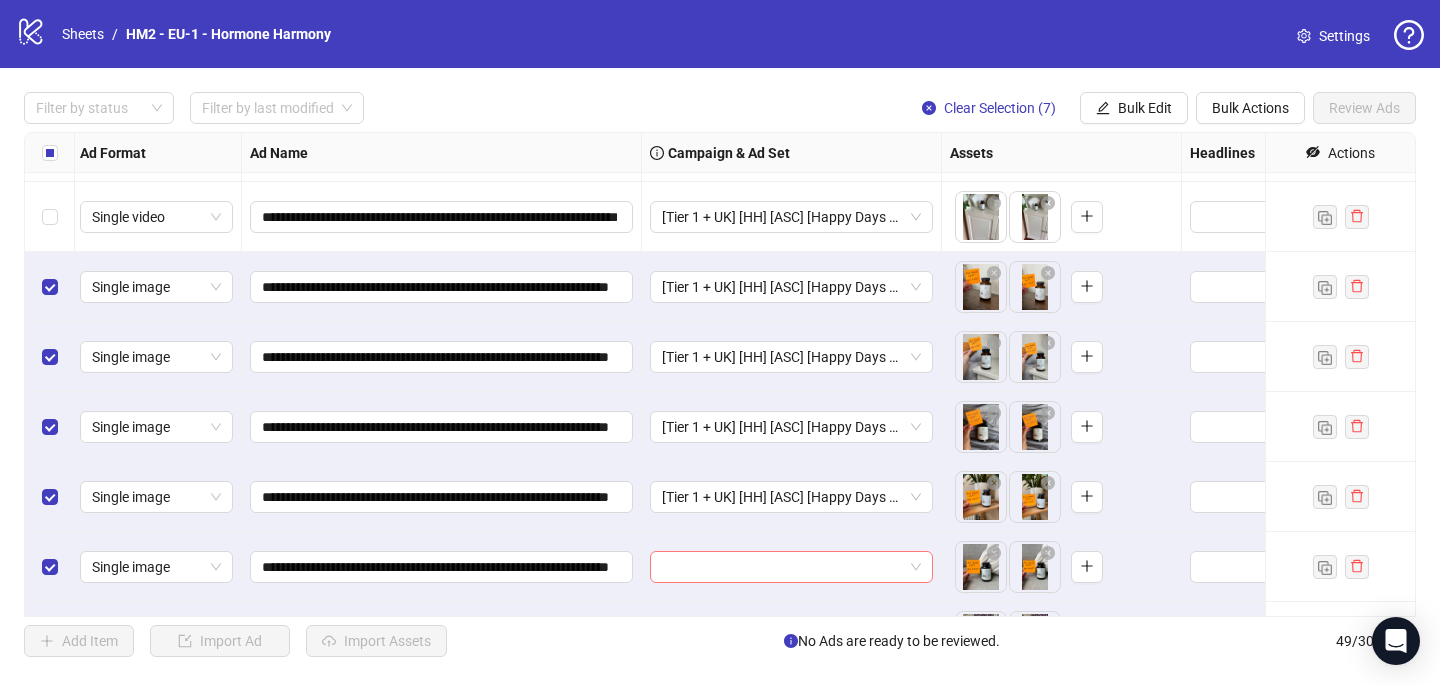 click at bounding box center (782, 567) 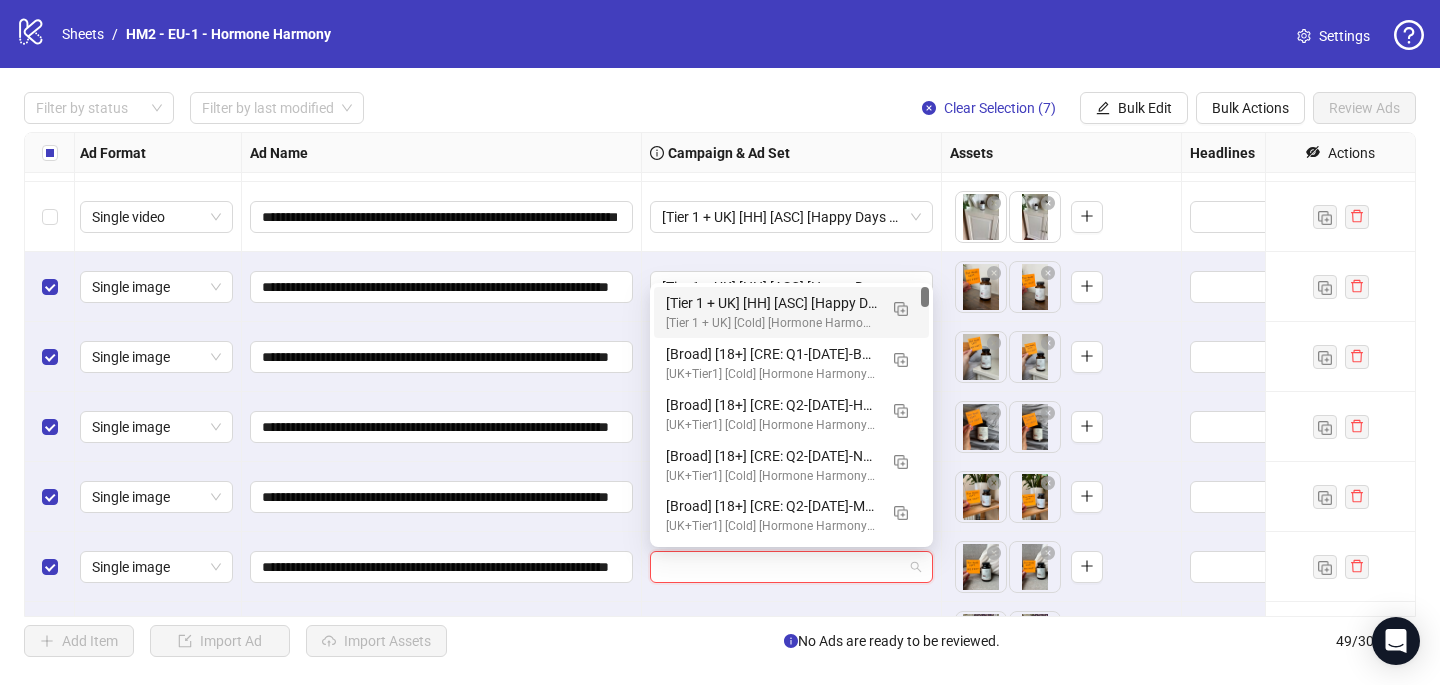 click on "[Tier 1 + UK] [HH] [ASC] [Happy Days Sale] [[DATE]]" at bounding box center [771, 303] 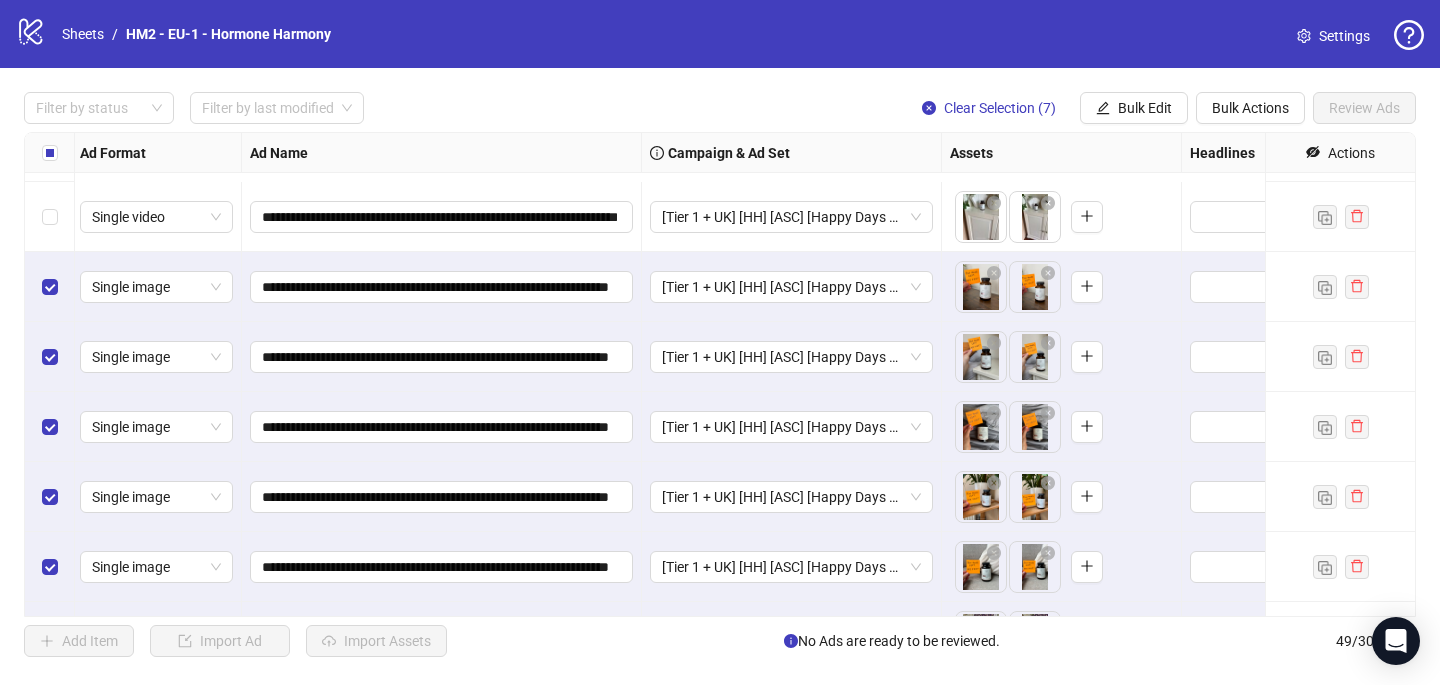 scroll, scrollTop: 2987, scrollLeft: 3, axis: both 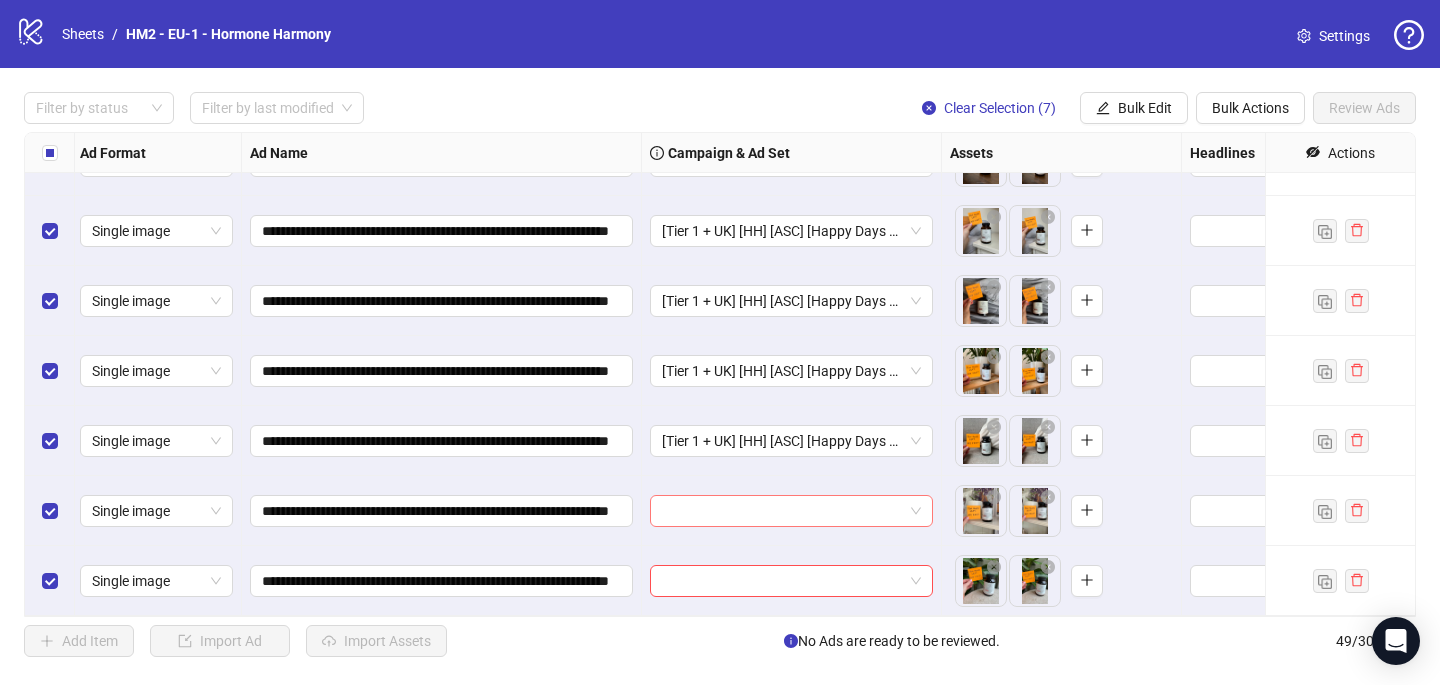 click at bounding box center [782, 511] 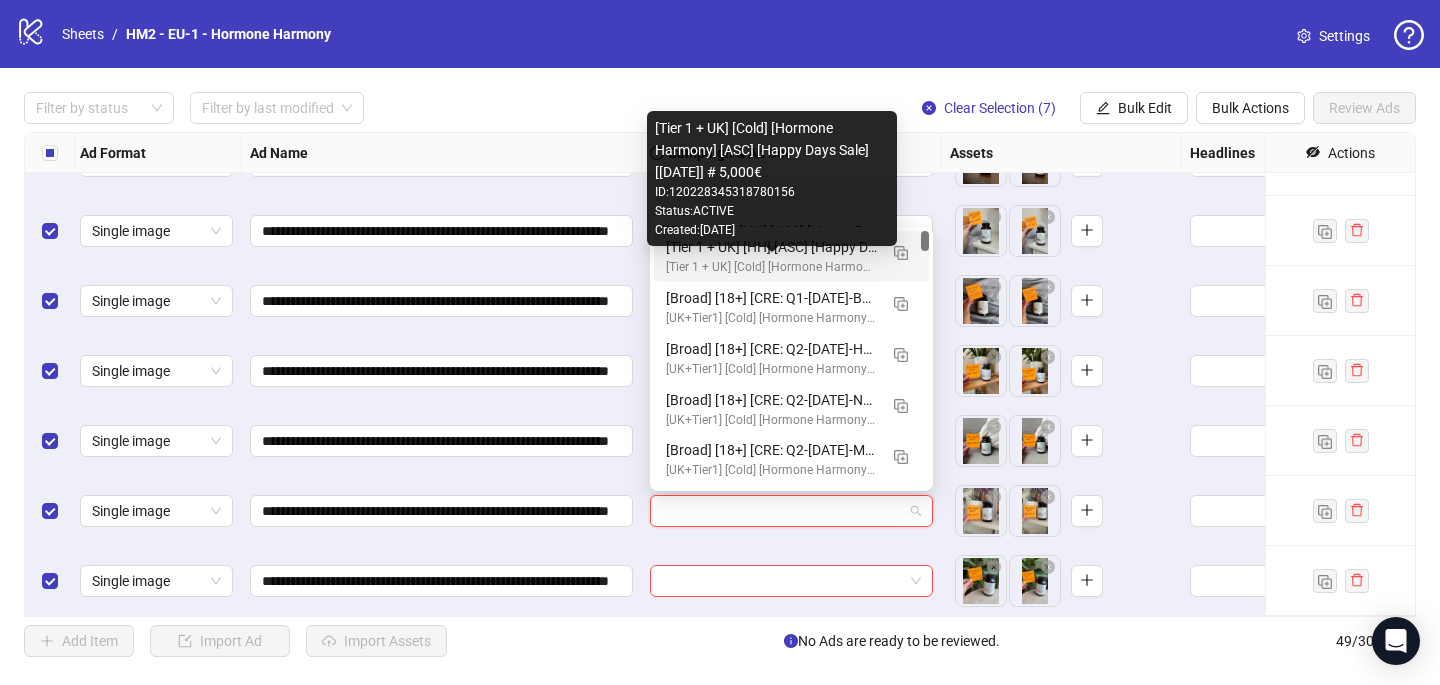 click on "[Tier 1 + UK] [Cold] [Hormone Harmony] [ASC] [Happy Days Sale] [[DATE]] # 5,000€" at bounding box center [771, 267] 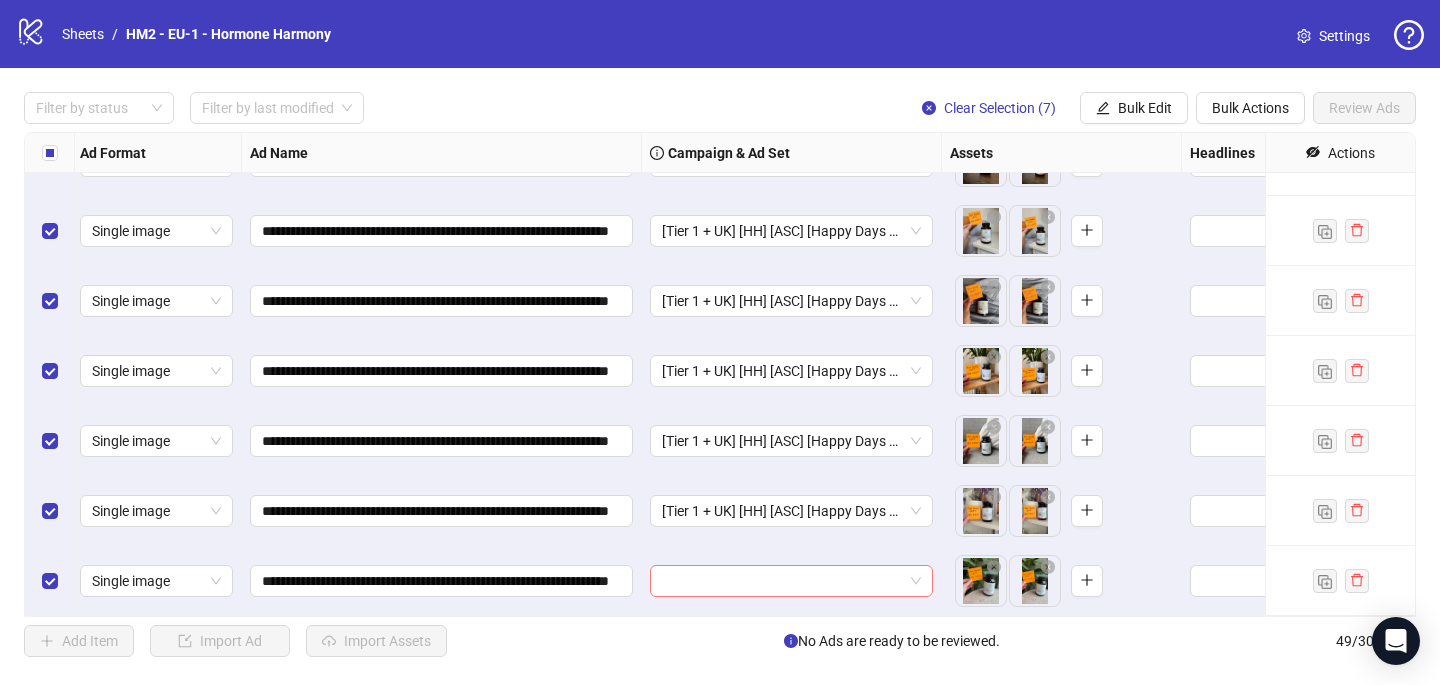 click at bounding box center (782, 581) 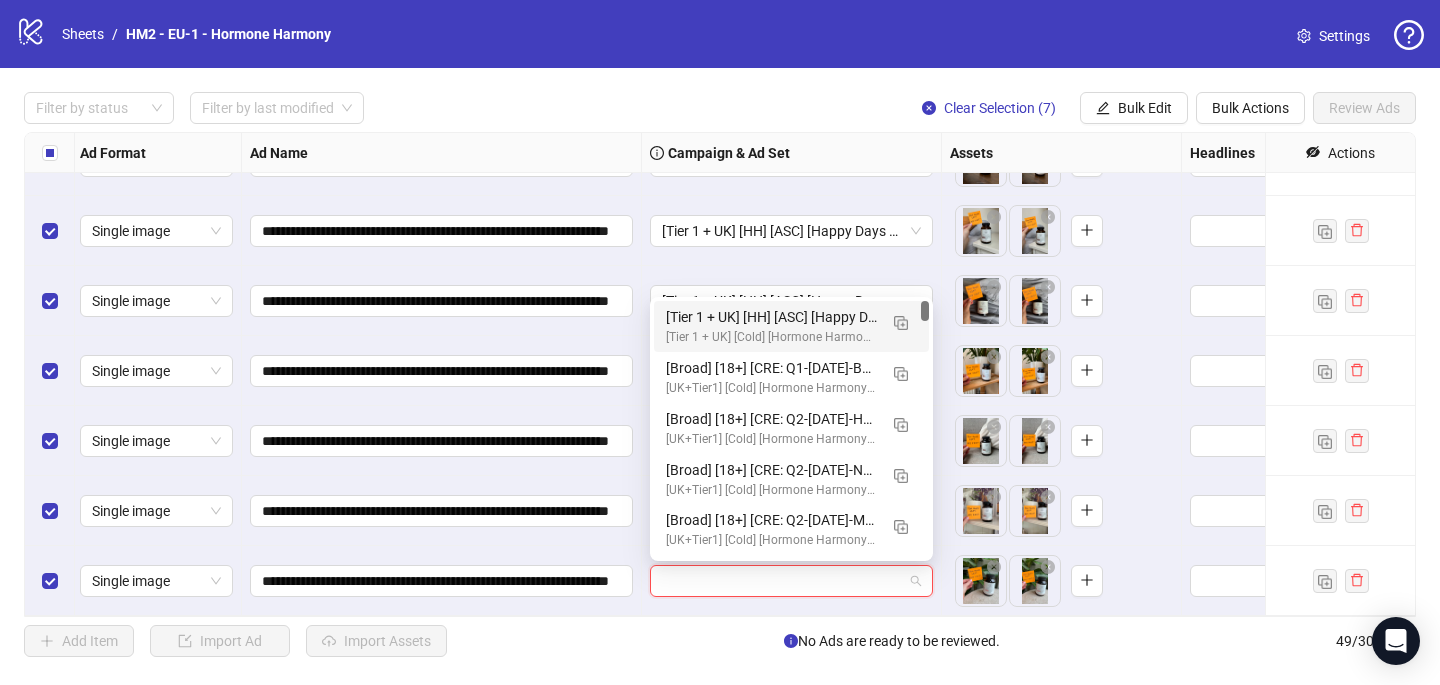 click on "[Tier 1 + UK] [Cold] [Hormone Harmony] [ASC] [Happy Days Sale] [[DATE]] # 5,000€" at bounding box center [771, 337] 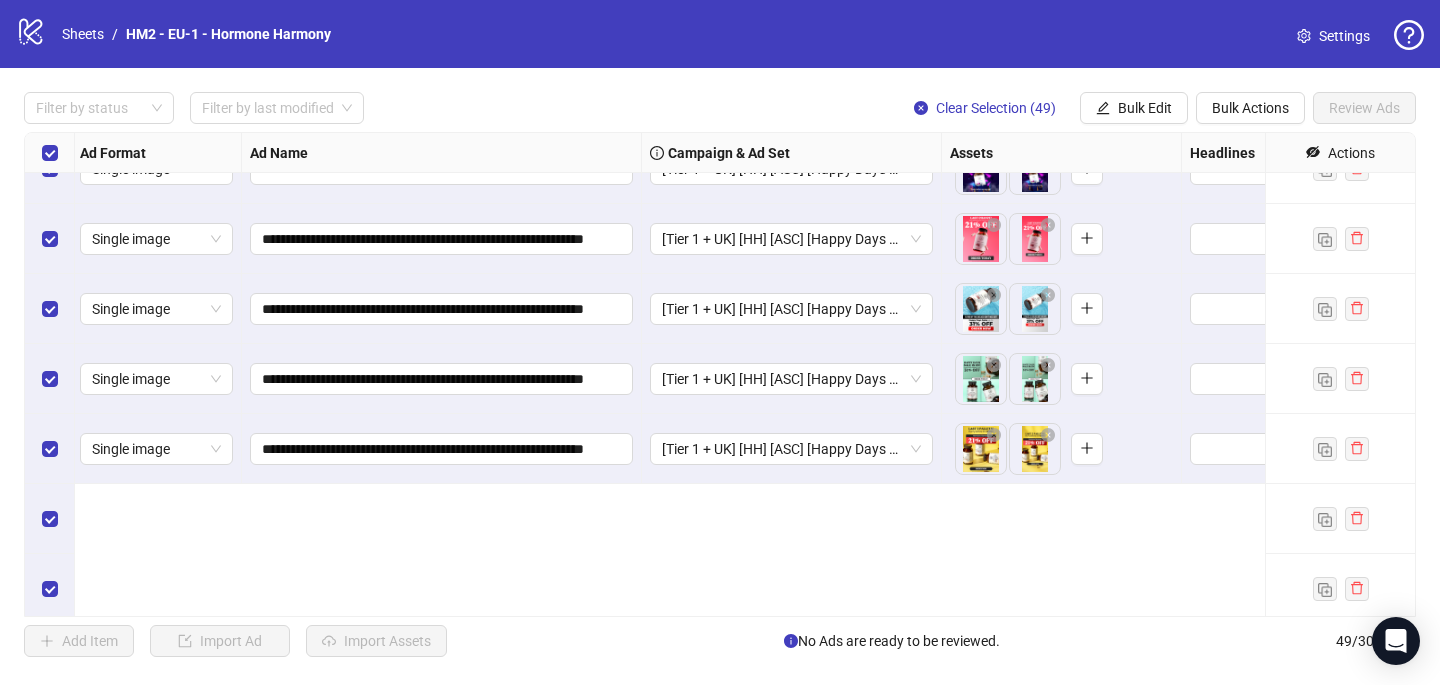 scroll, scrollTop: 0, scrollLeft: 3, axis: horizontal 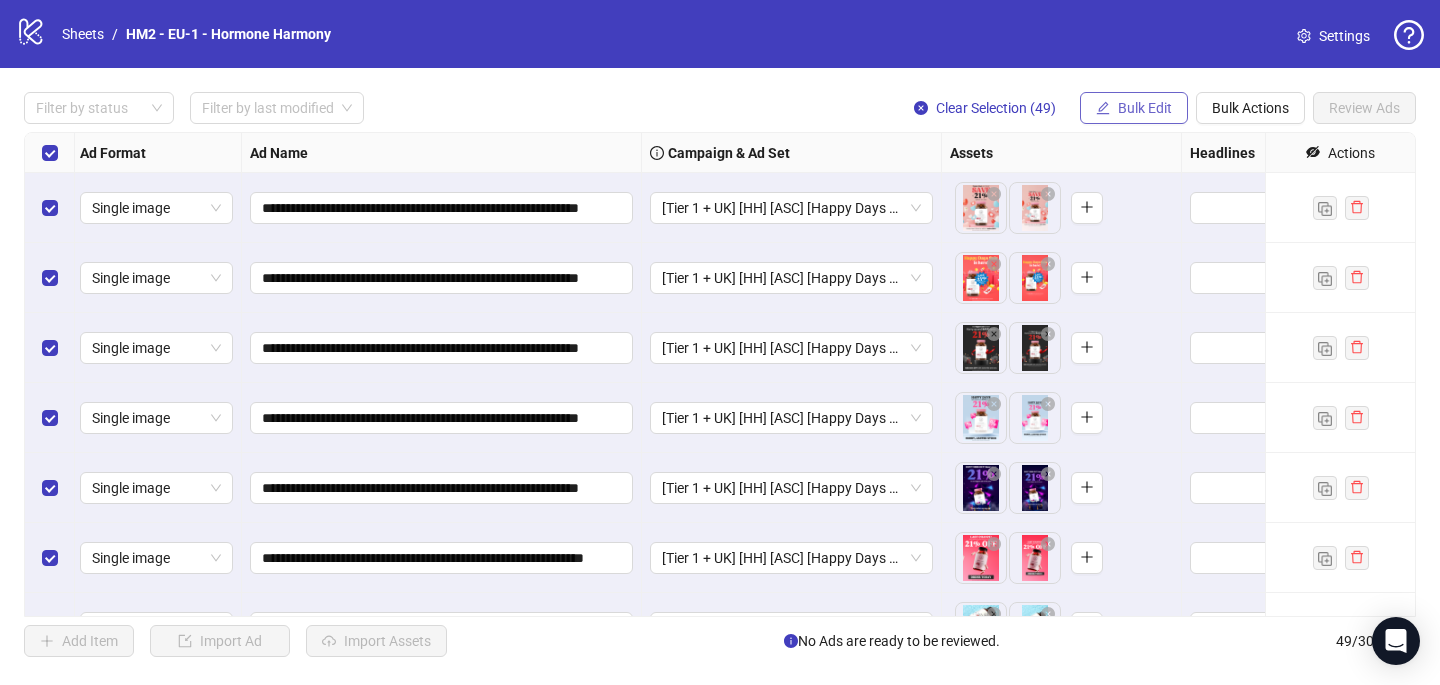 click on "Bulk Edit" at bounding box center [1145, 108] 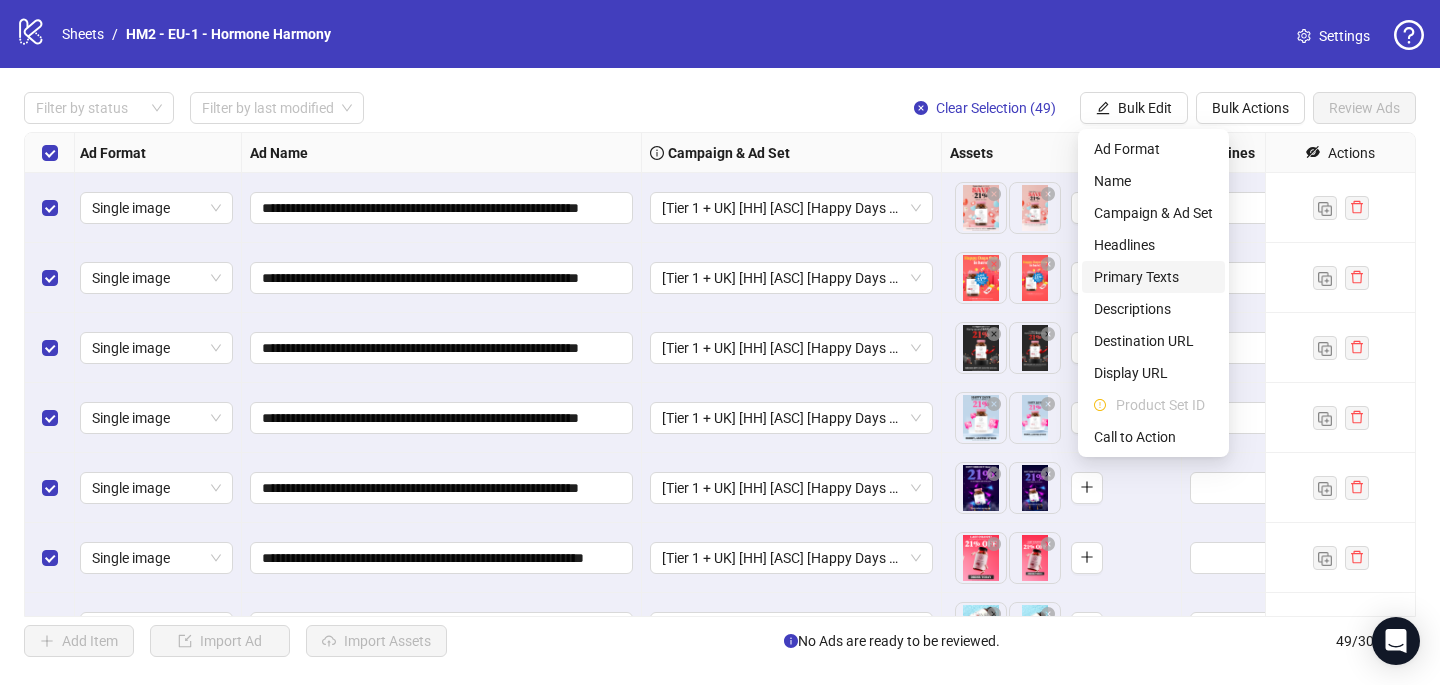 click on "Primary Texts" at bounding box center (1153, 277) 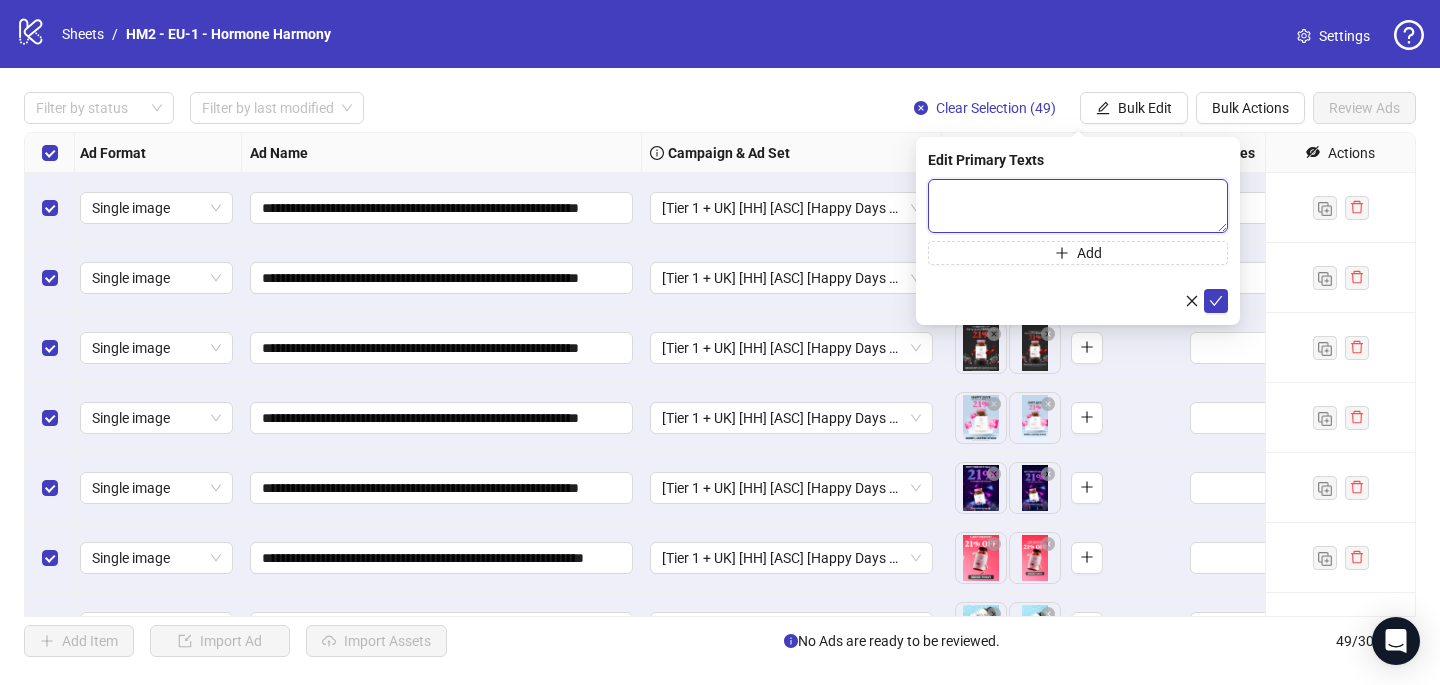 click at bounding box center (1078, 206) 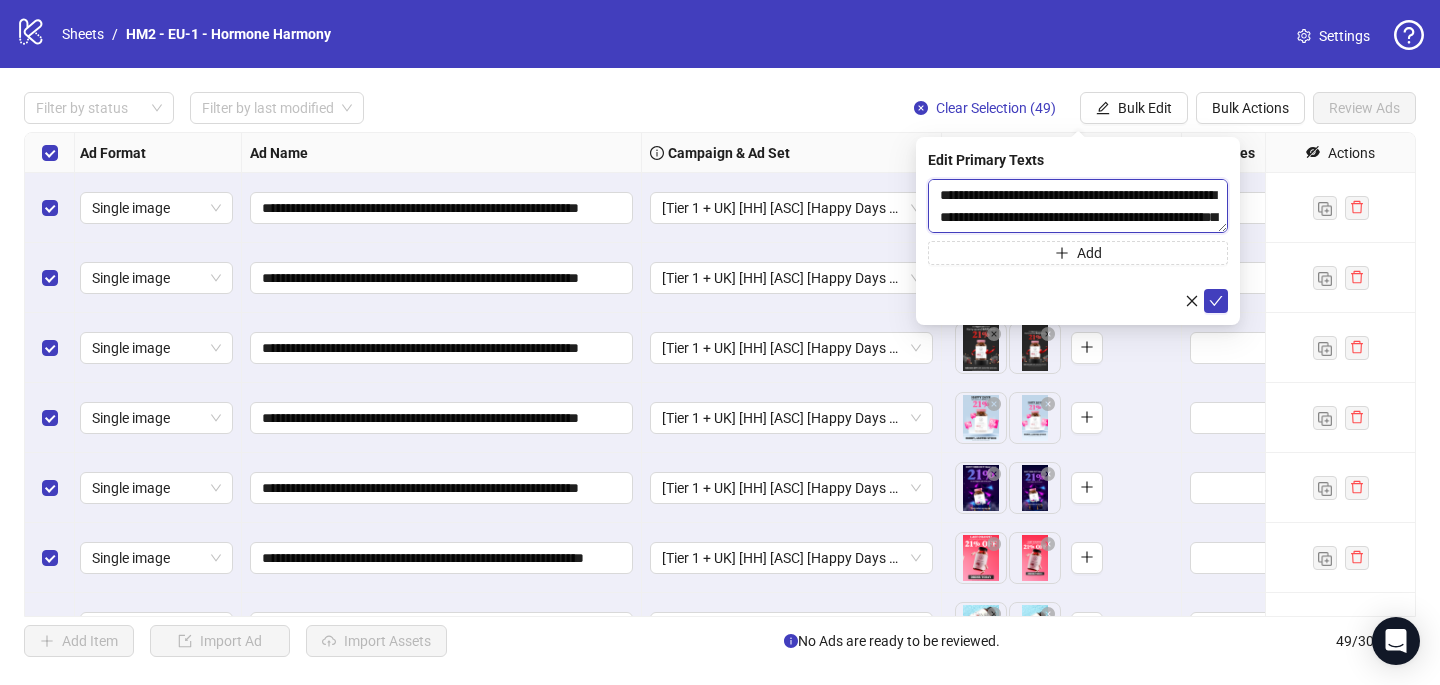 scroll, scrollTop: 59, scrollLeft: 0, axis: vertical 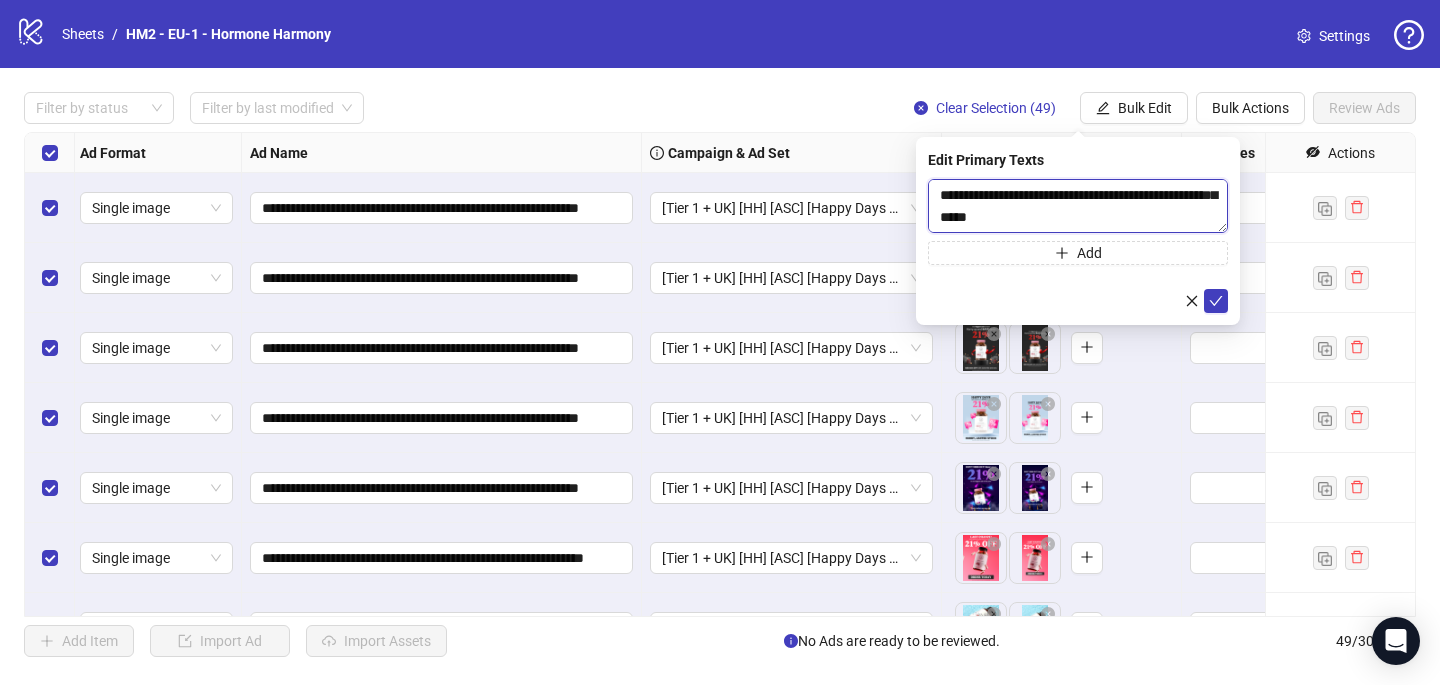 click on "**********" at bounding box center (1078, 206) 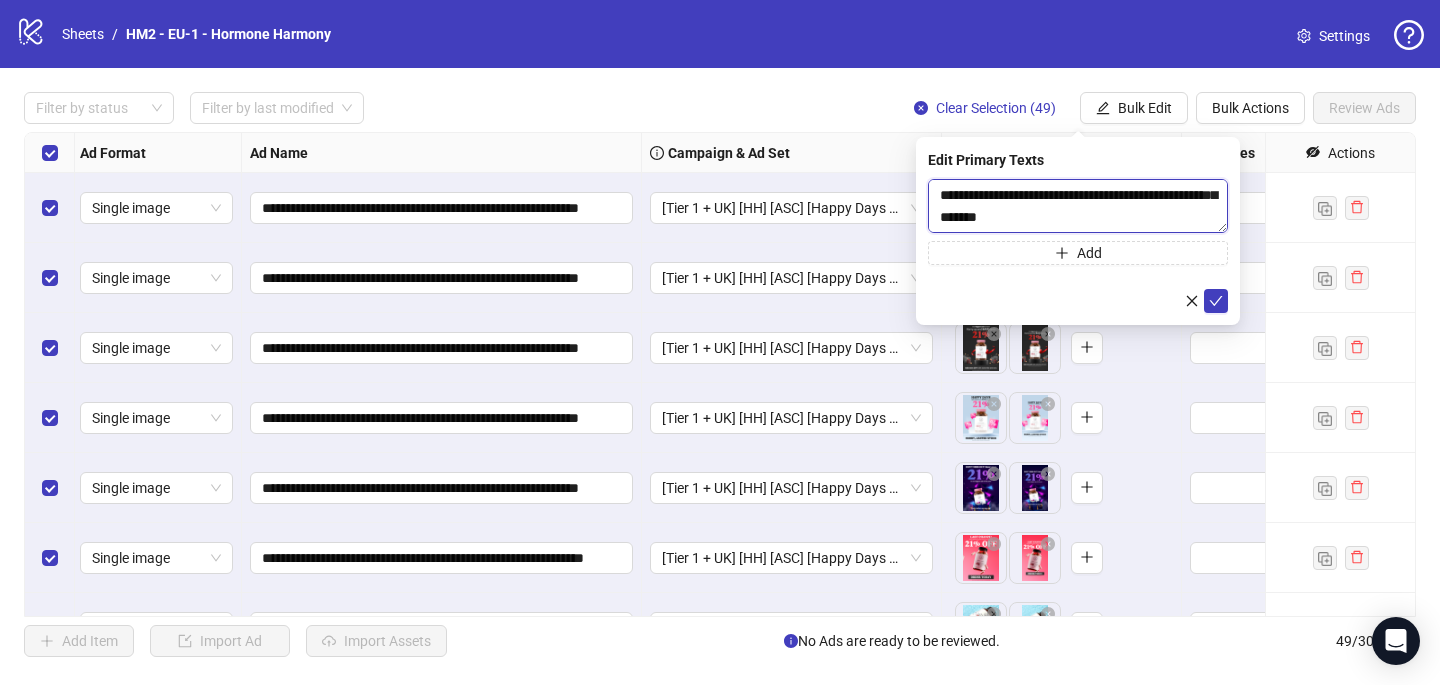scroll, scrollTop: 103, scrollLeft: 0, axis: vertical 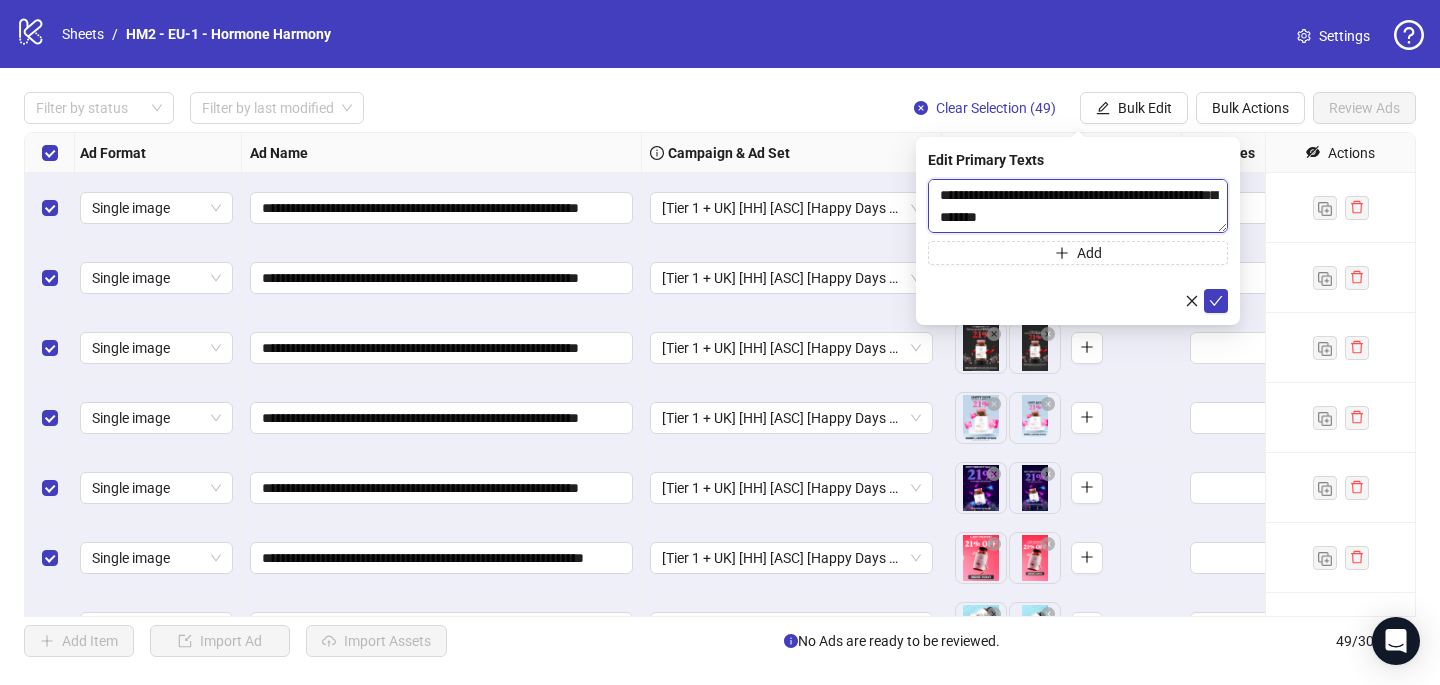 paste on "**********" 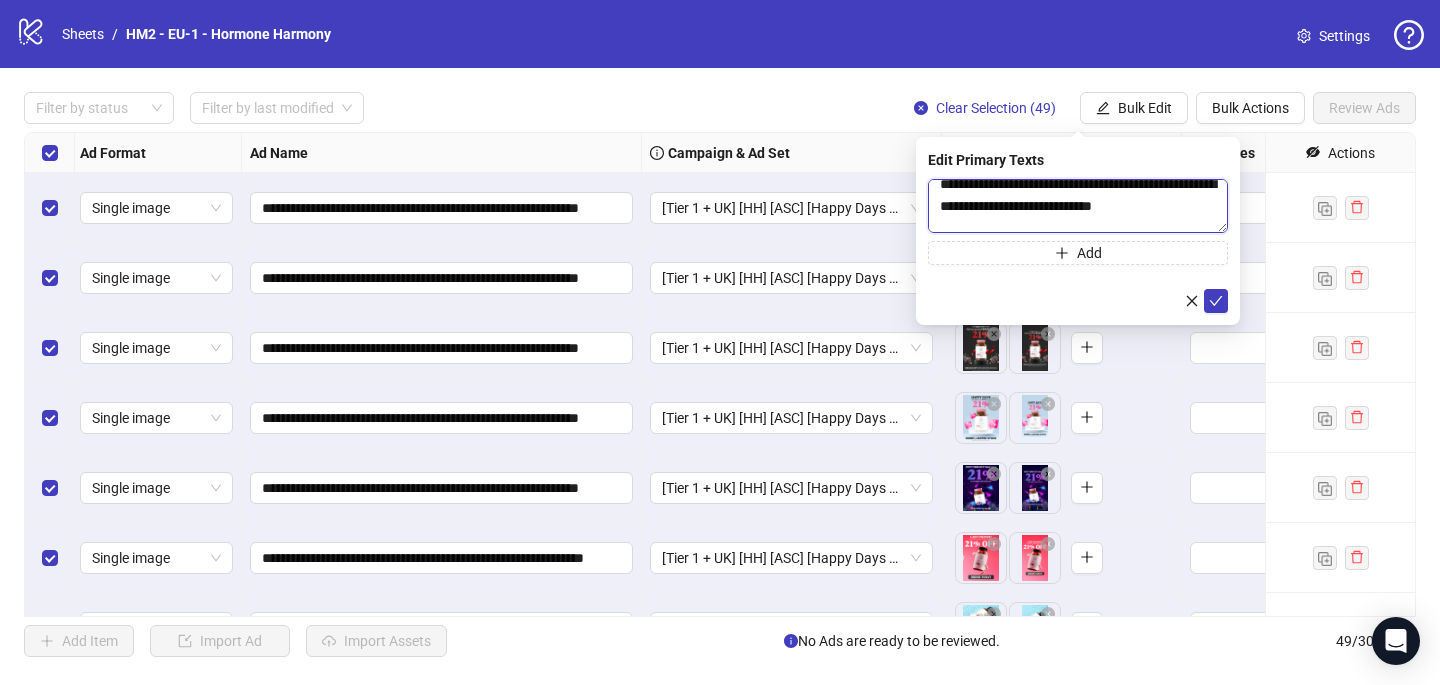 scroll, scrollTop: 710, scrollLeft: 0, axis: vertical 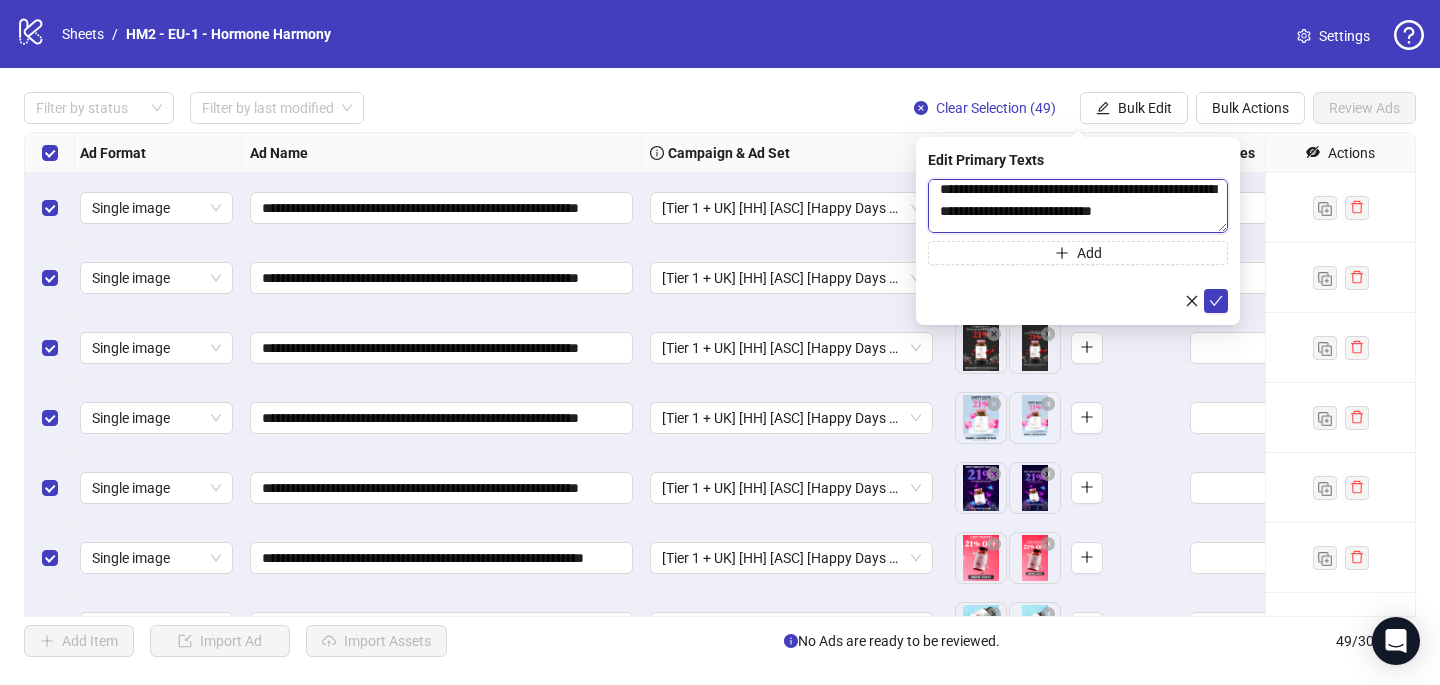 paste on "**********" 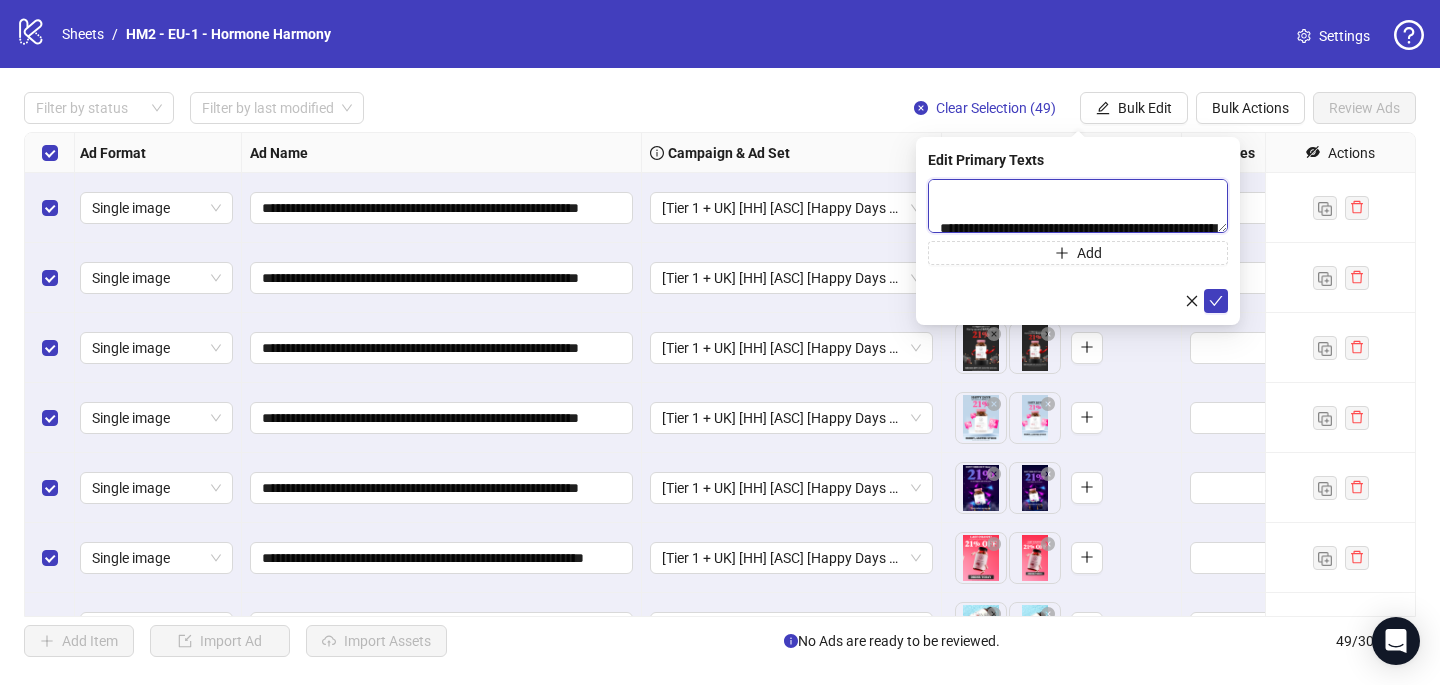 scroll, scrollTop: 1159, scrollLeft: 0, axis: vertical 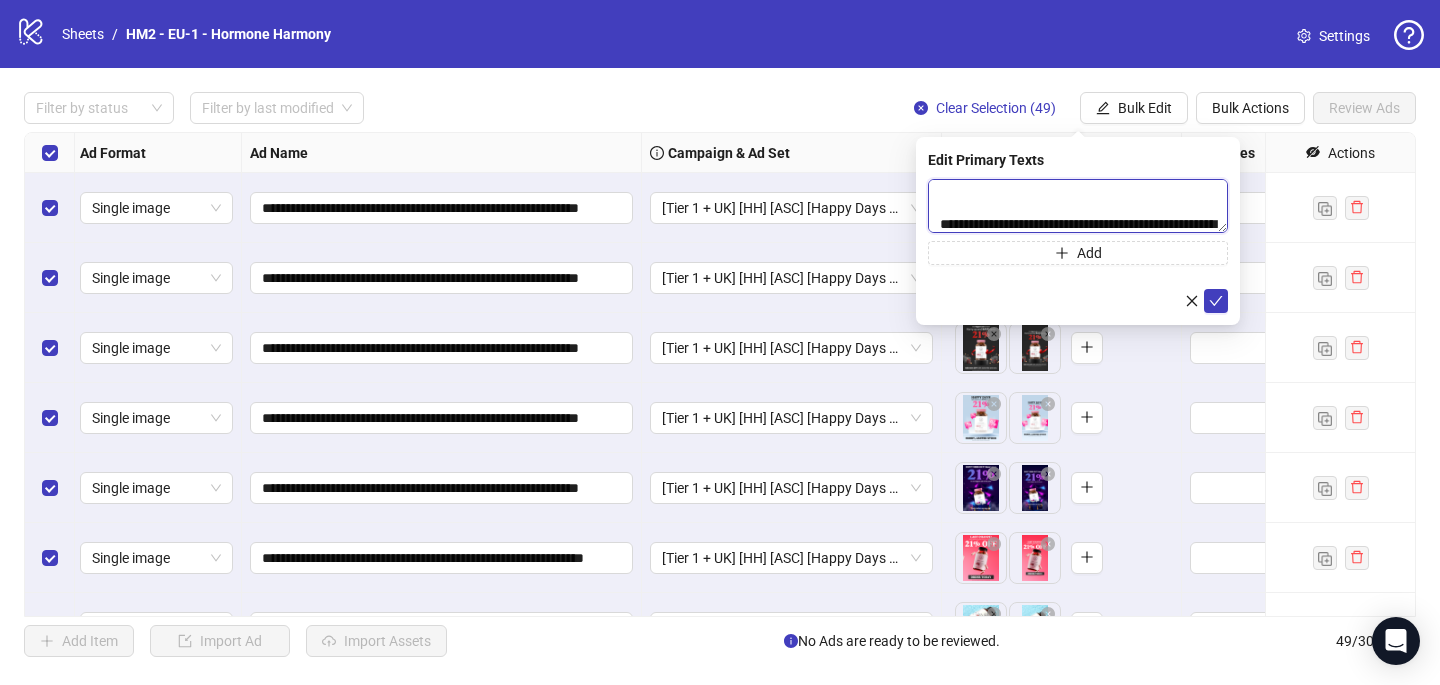 paste on "**********" 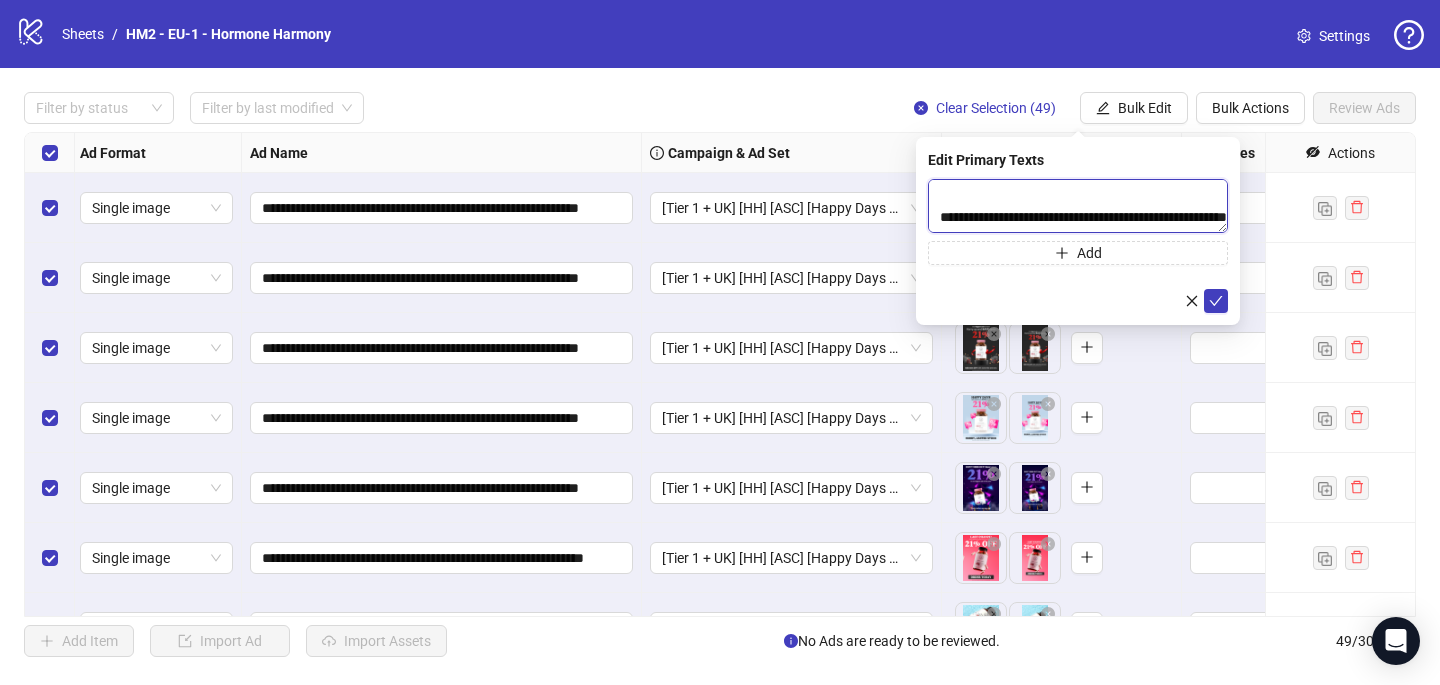 scroll, scrollTop: 1804, scrollLeft: 0, axis: vertical 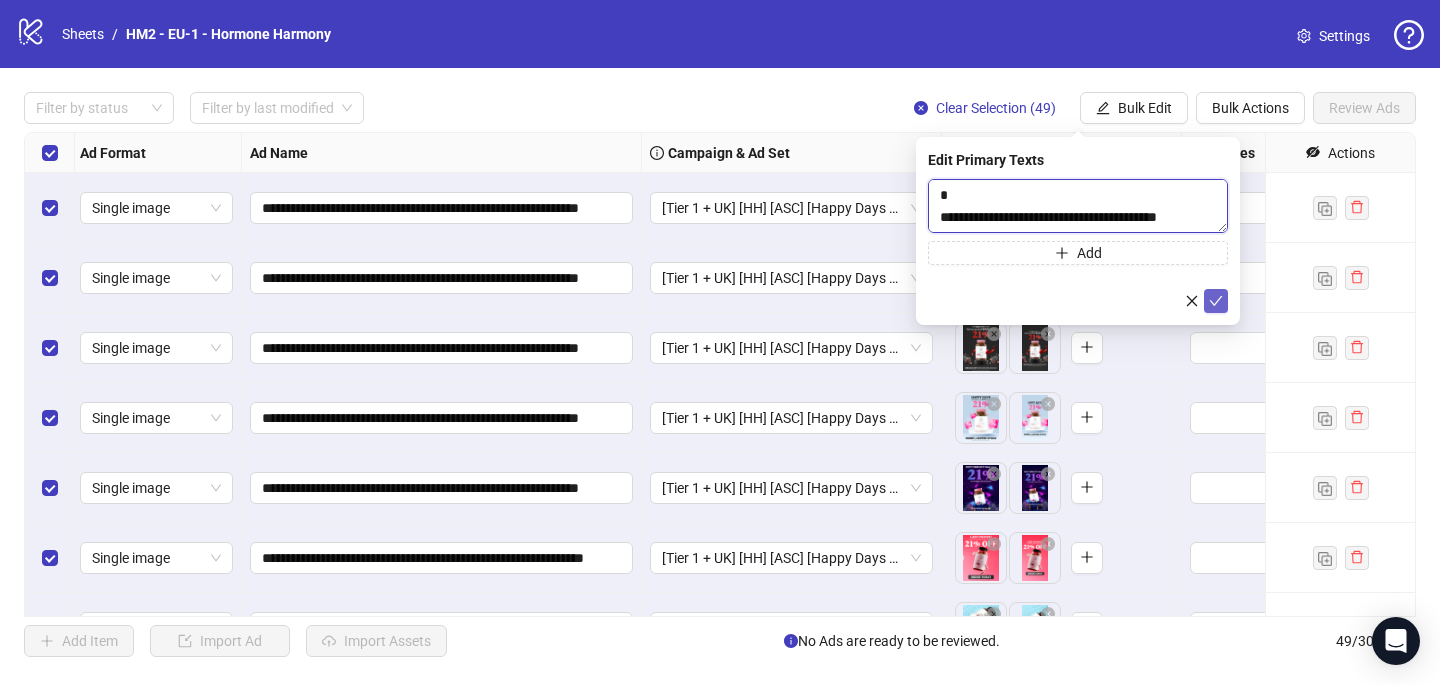 type on "**********" 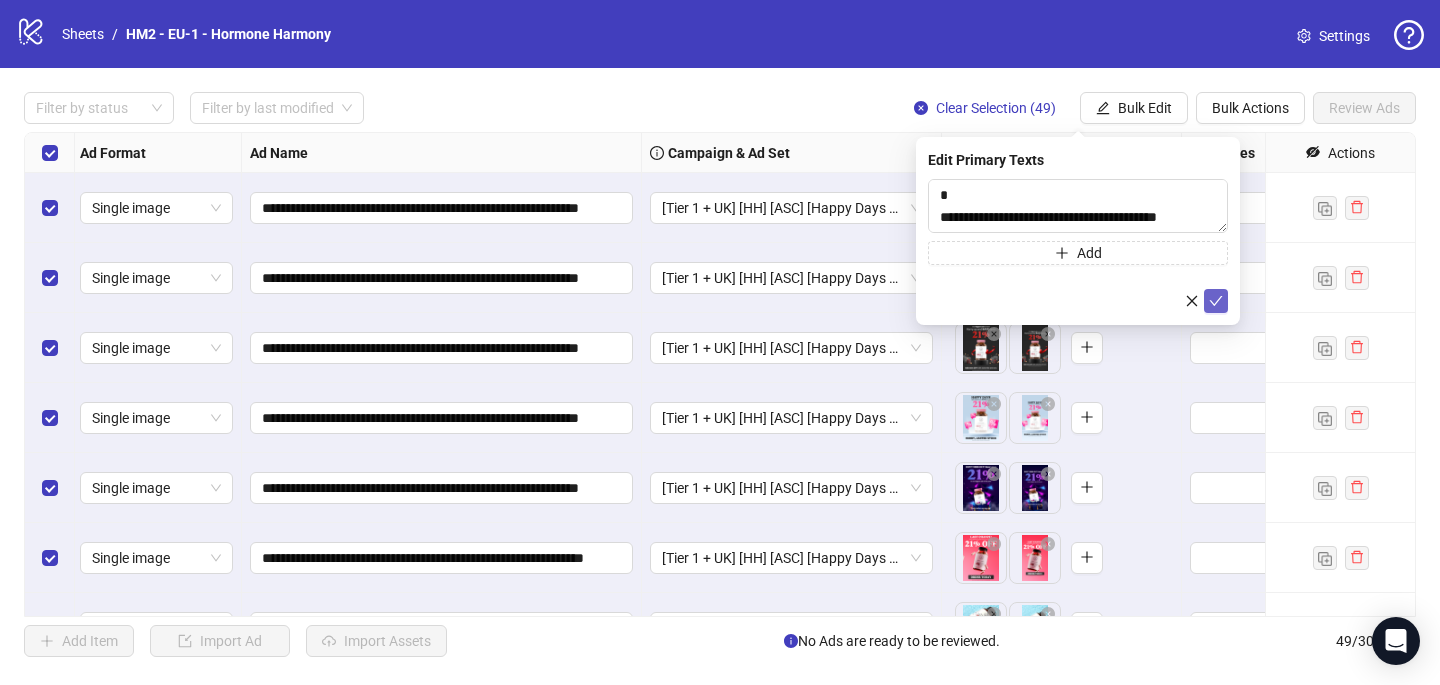click at bounding box center [1216, 301] 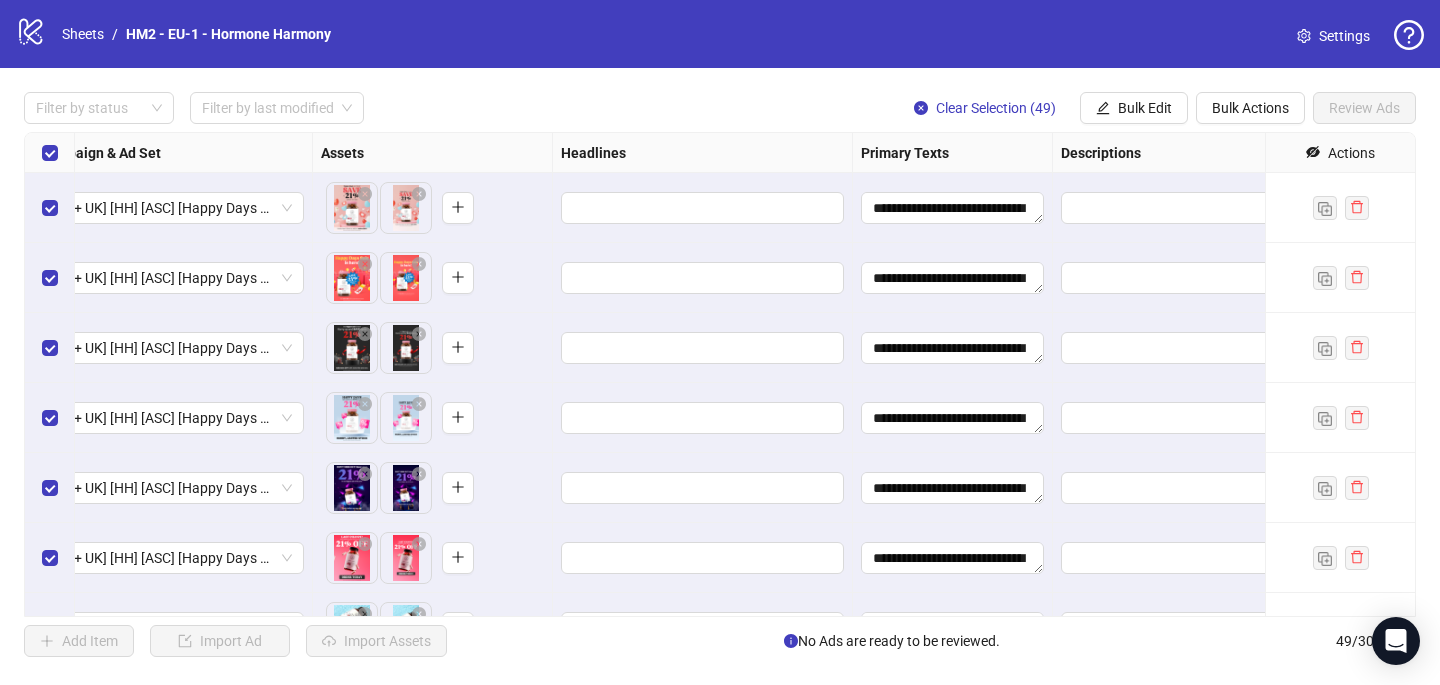 scroll, scrollTop: 0, scrollLeft: 684, axis: horizontal 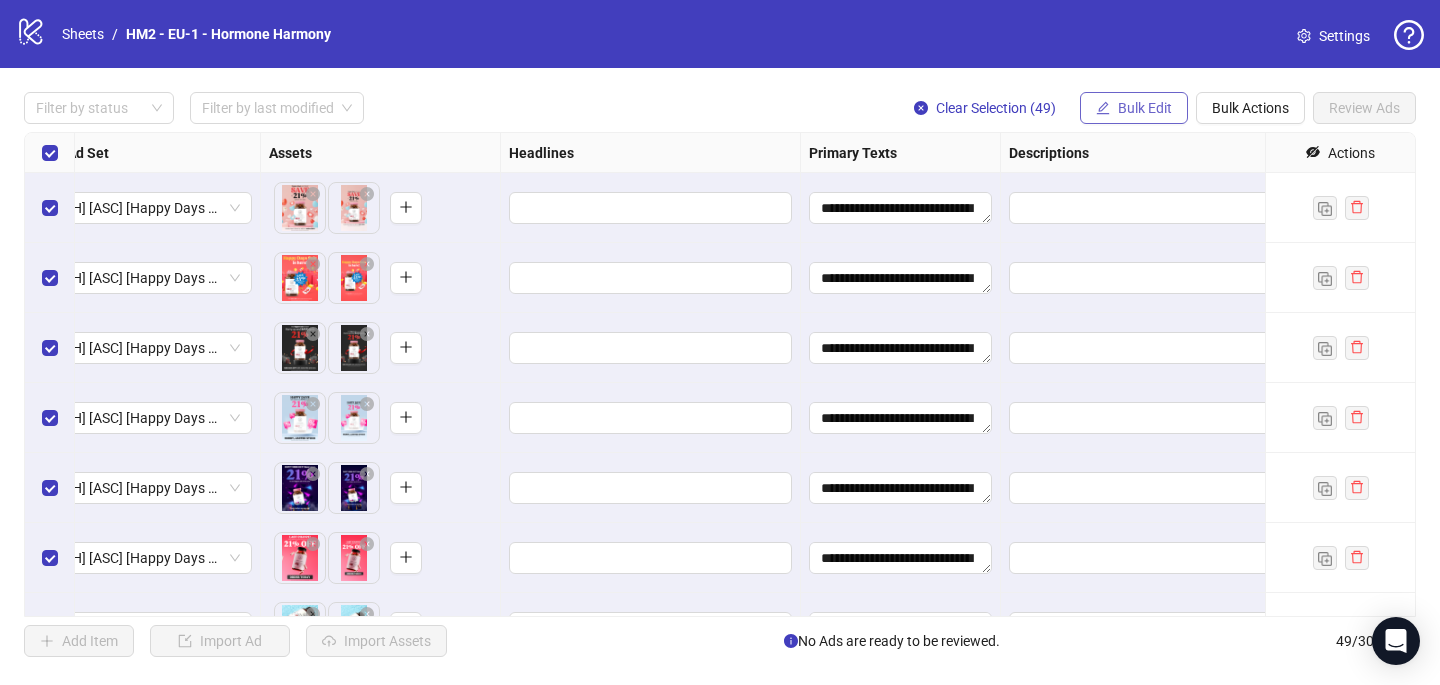 click on "Bulk Edit" at bounding box center [1134, 108] 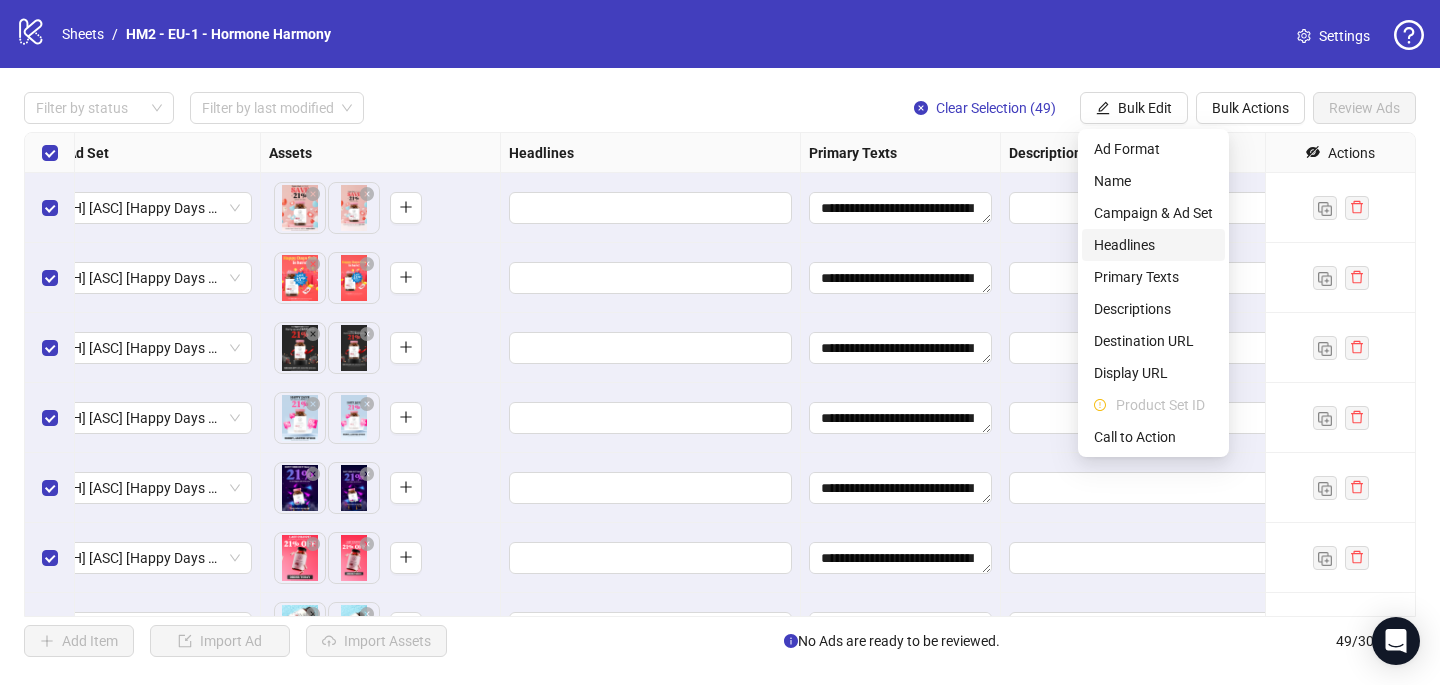 click on "Headlines" at bounding box center (1153, 245) 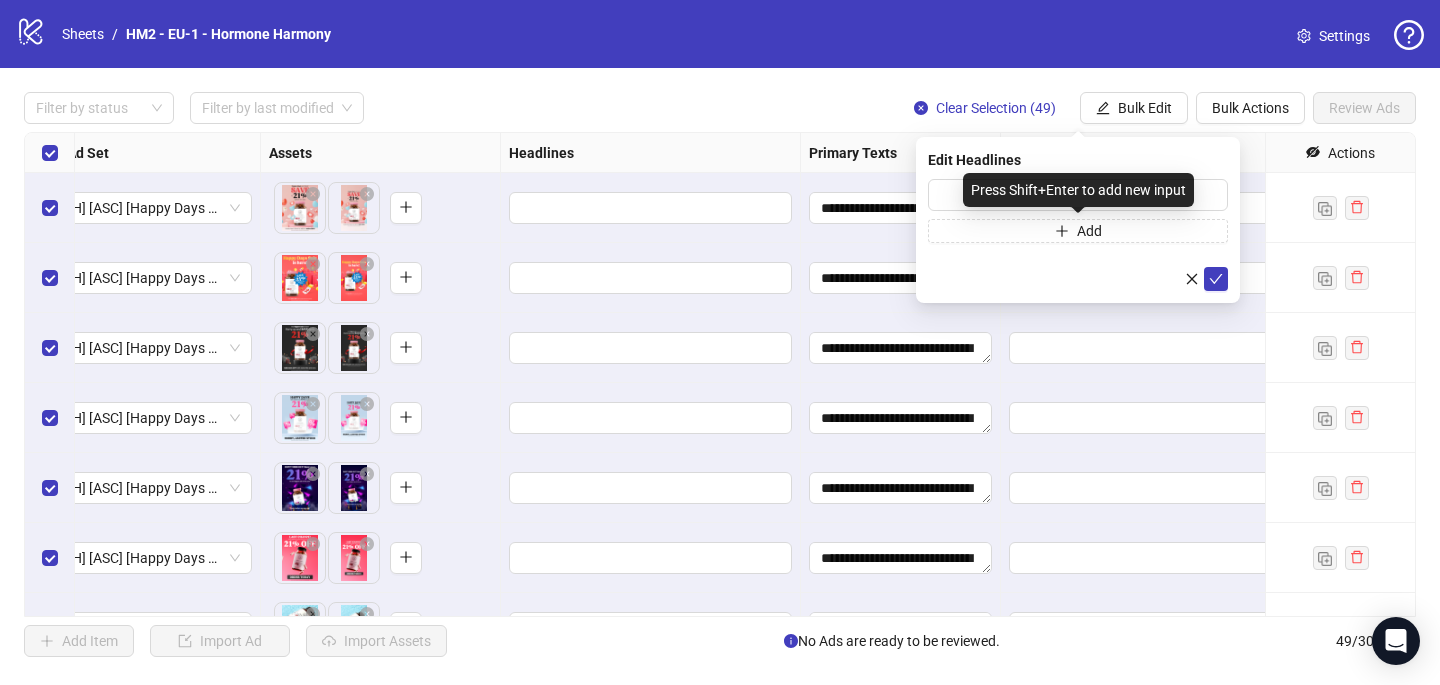 click on "Press Shift+Enter to add new input" at bounding box center [1078, 190] 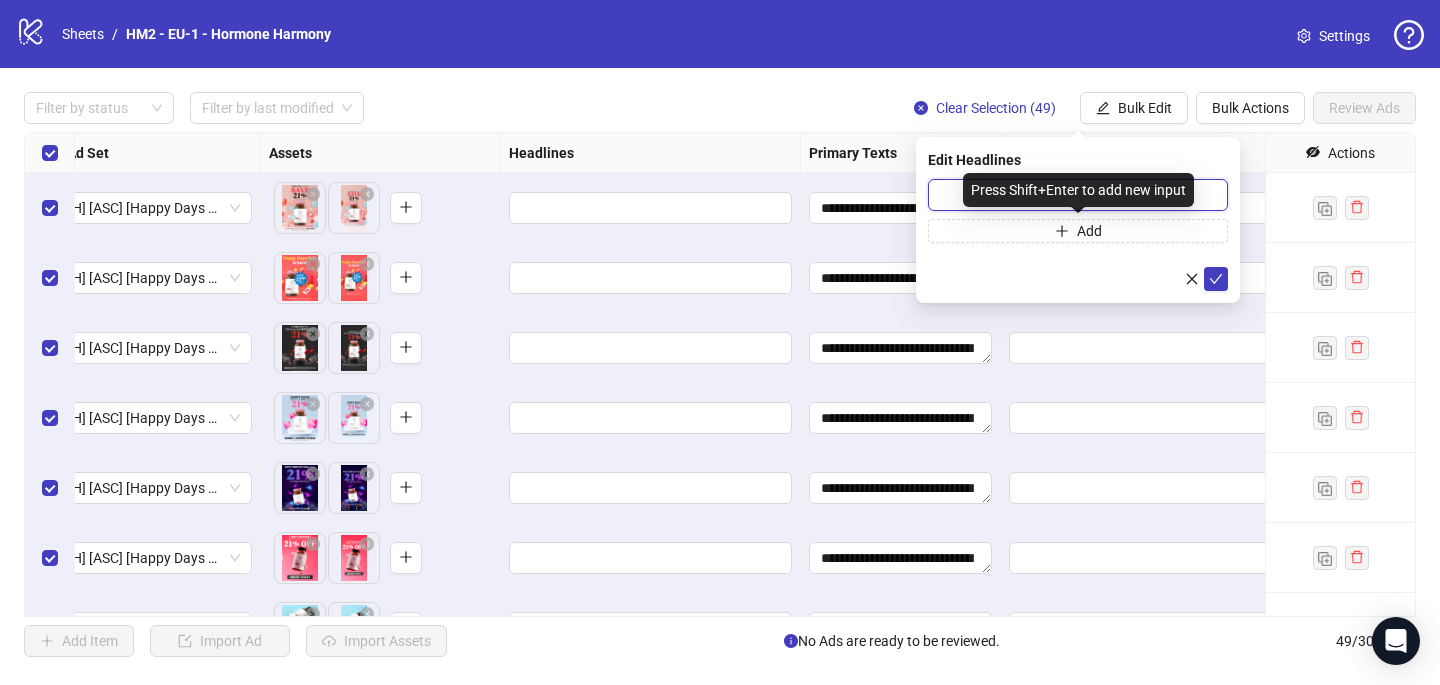 click at bounding box center (1078, 195) 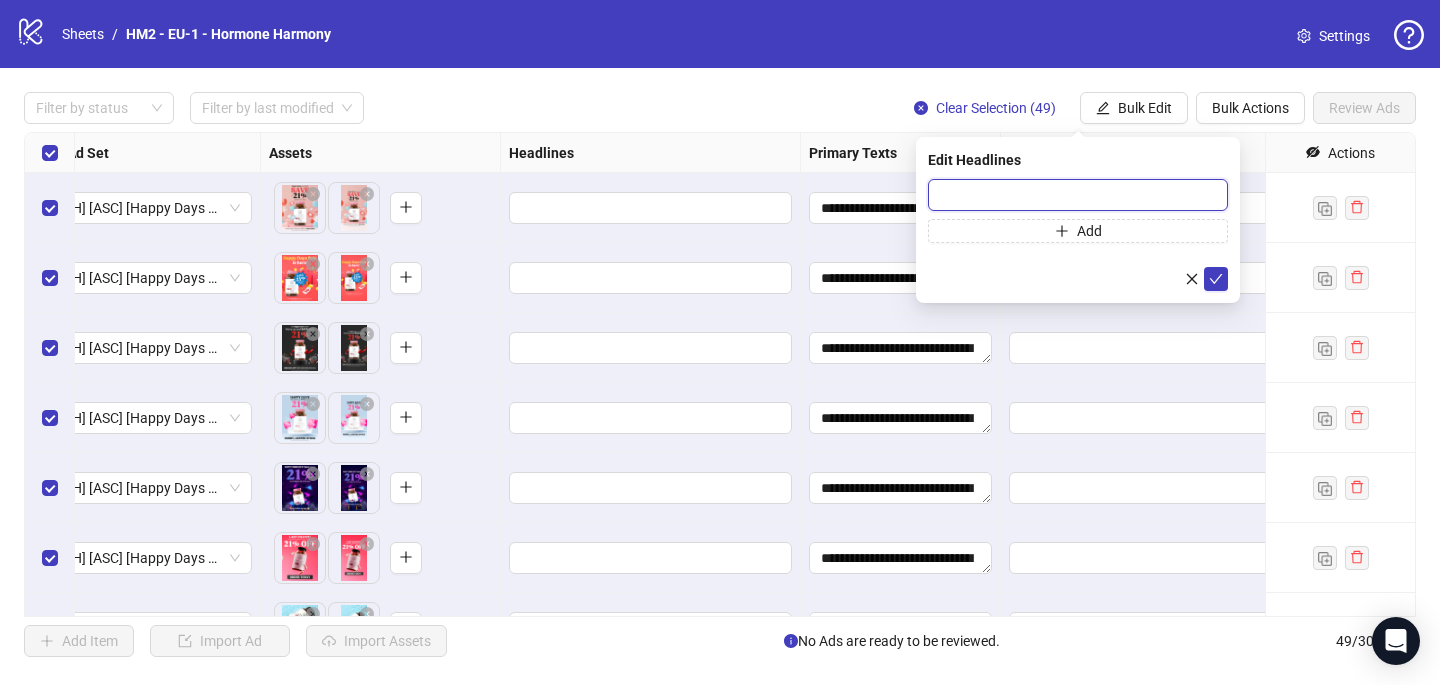 paste on "**********" 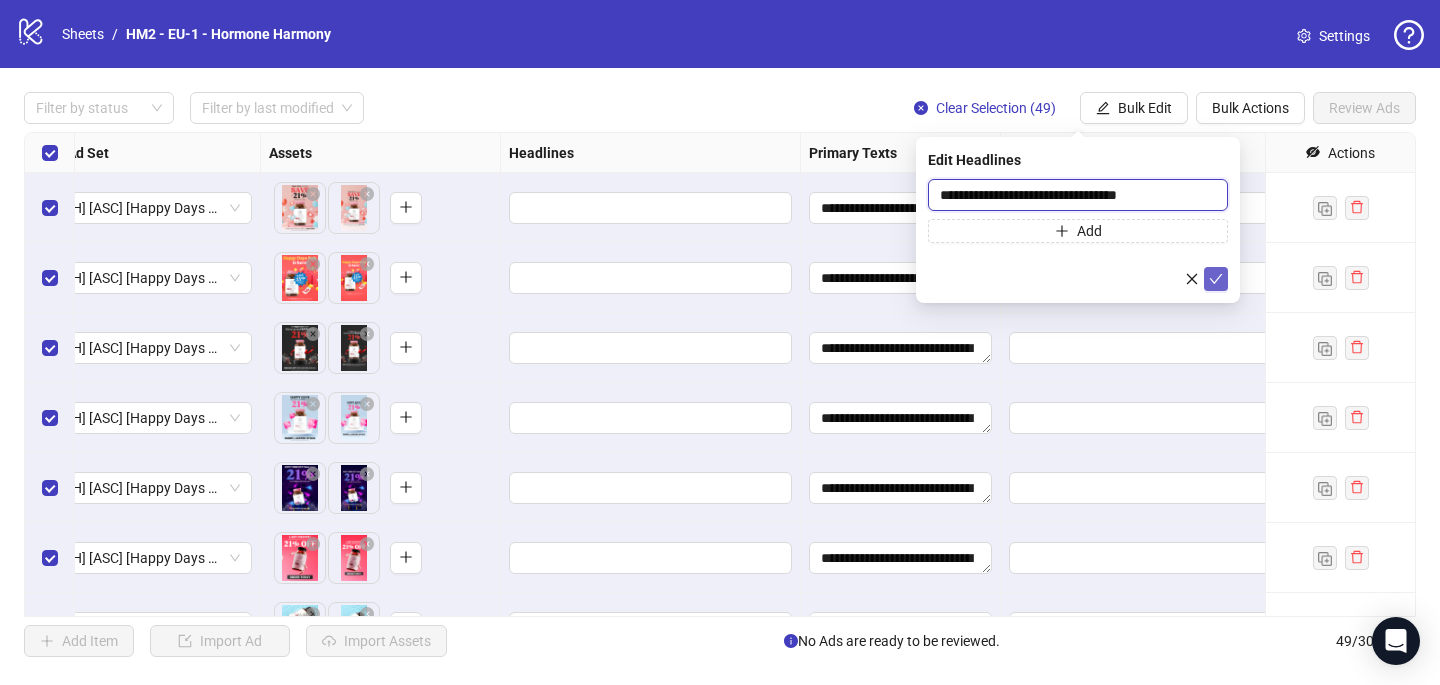 type on "**********" 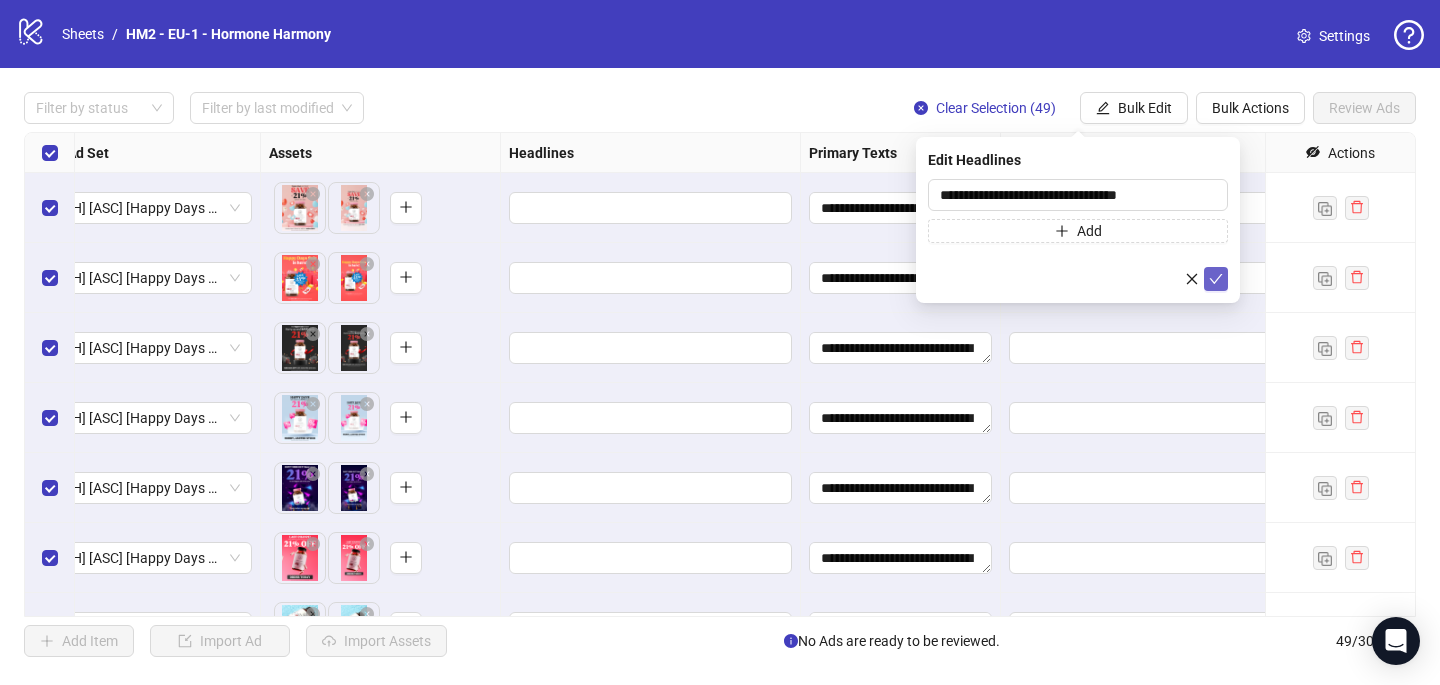 click at bounding box center (1216, 279) 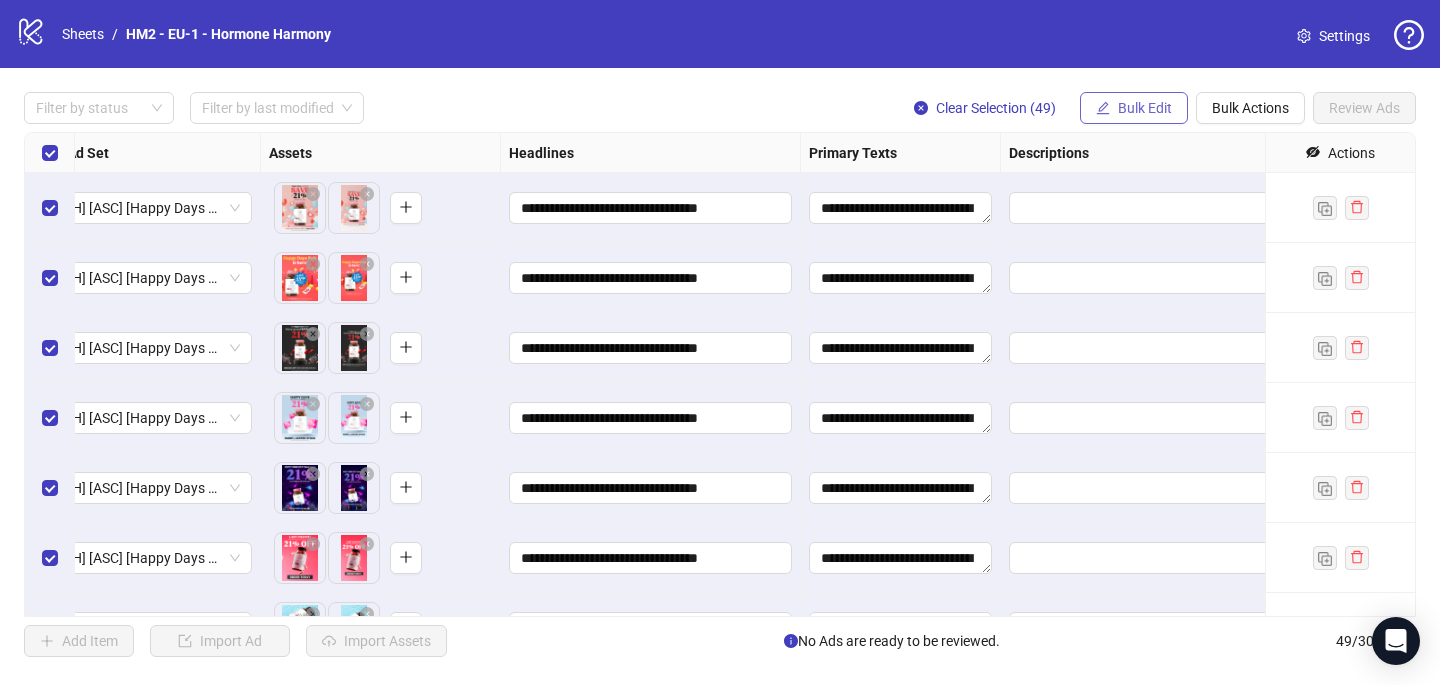 click on "Bulk Edit" at bounding box center [1134, 108] 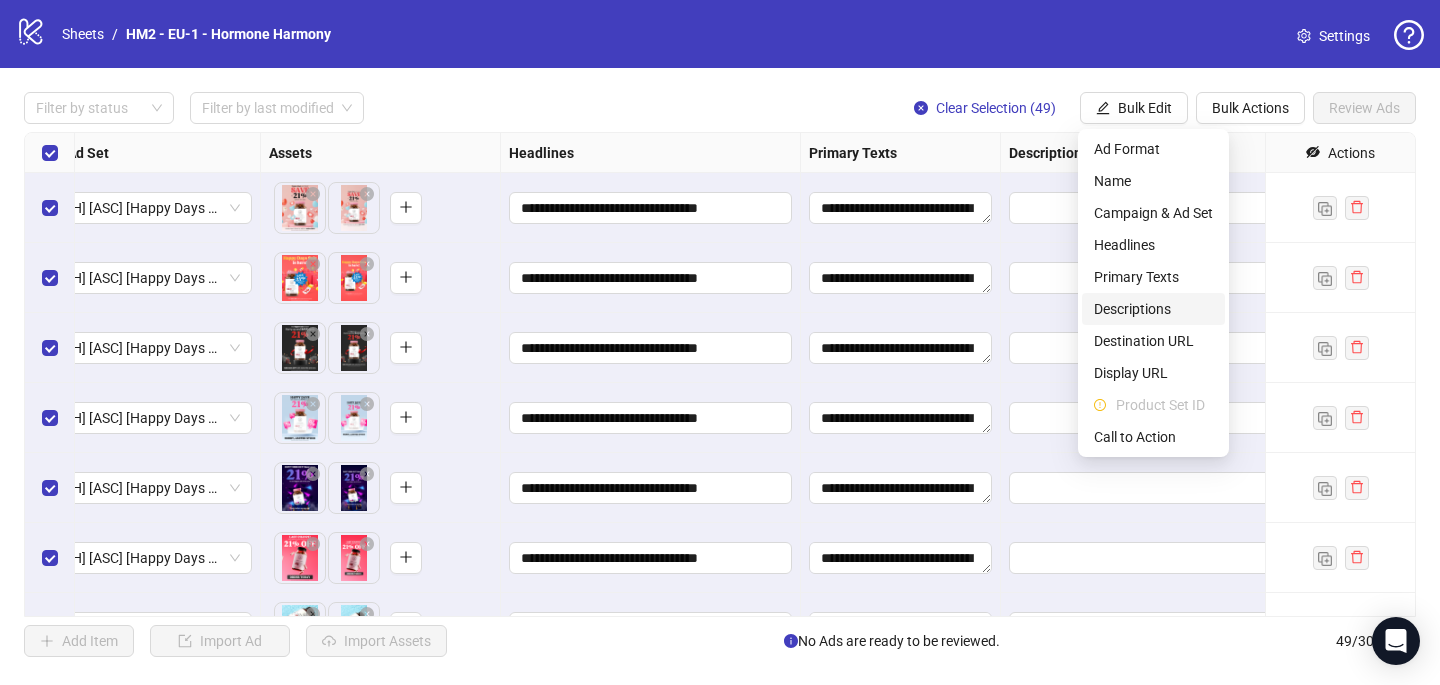 click on "Descriptions" at bounding box center [1153, 309] 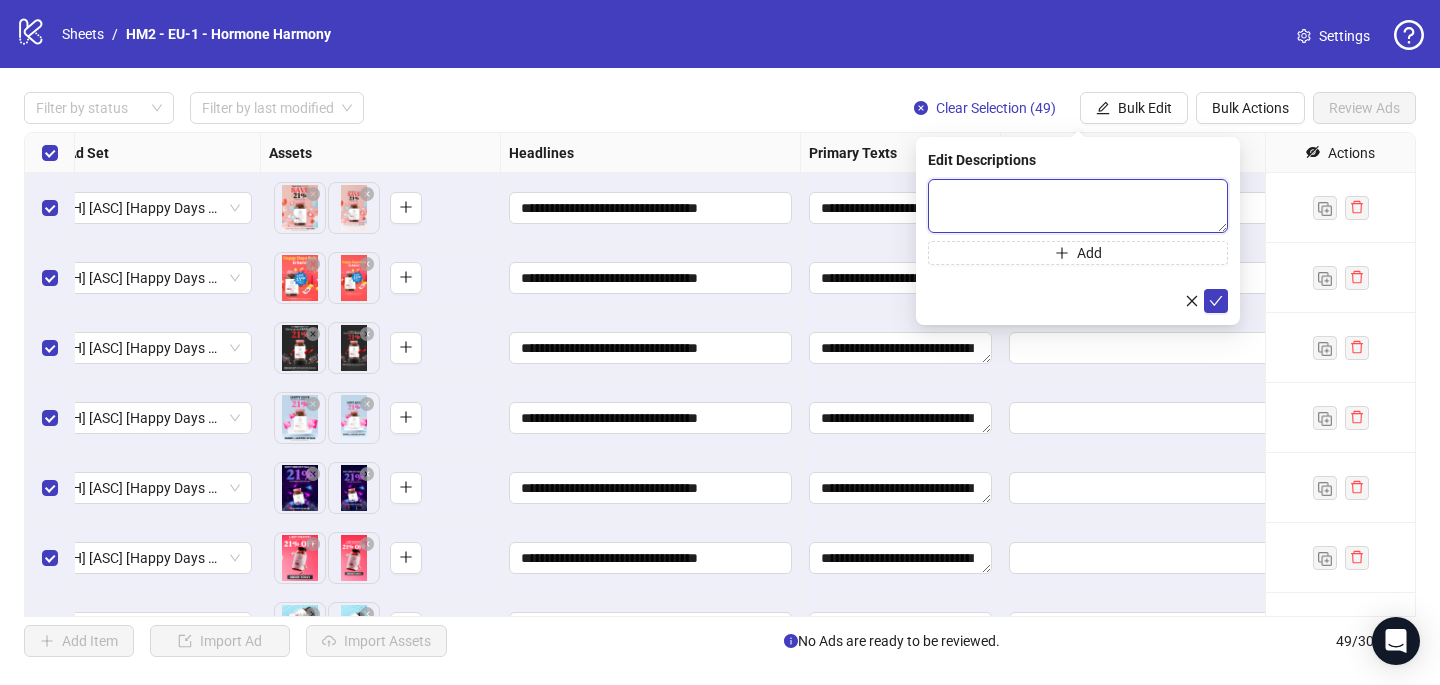 click at bounding box center (1078, 206) 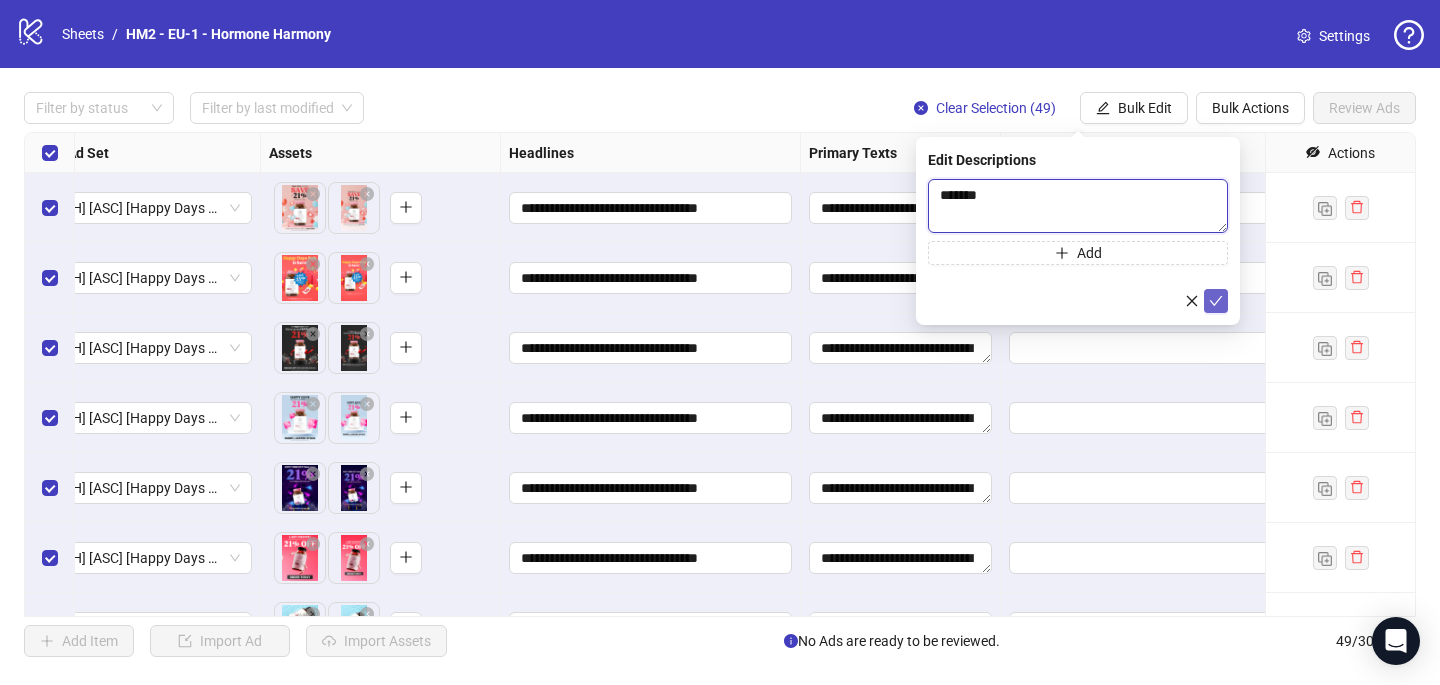 type 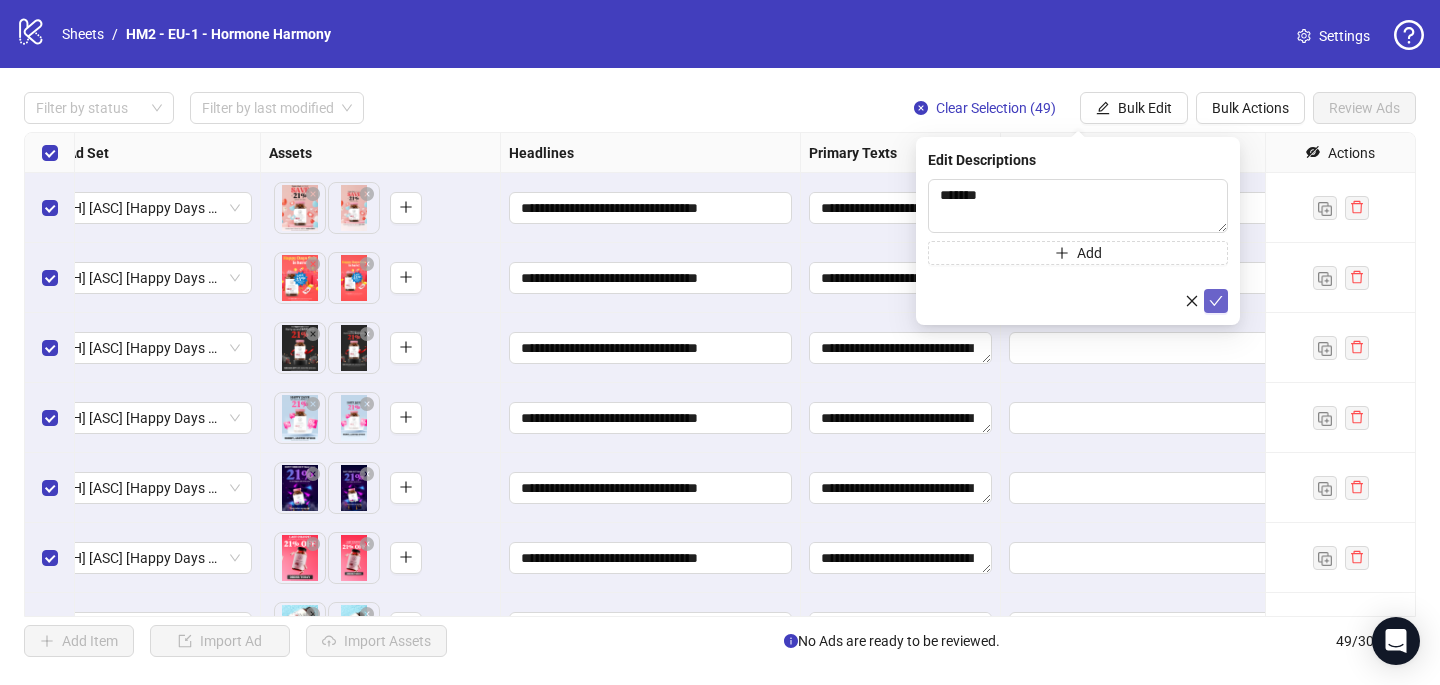 click 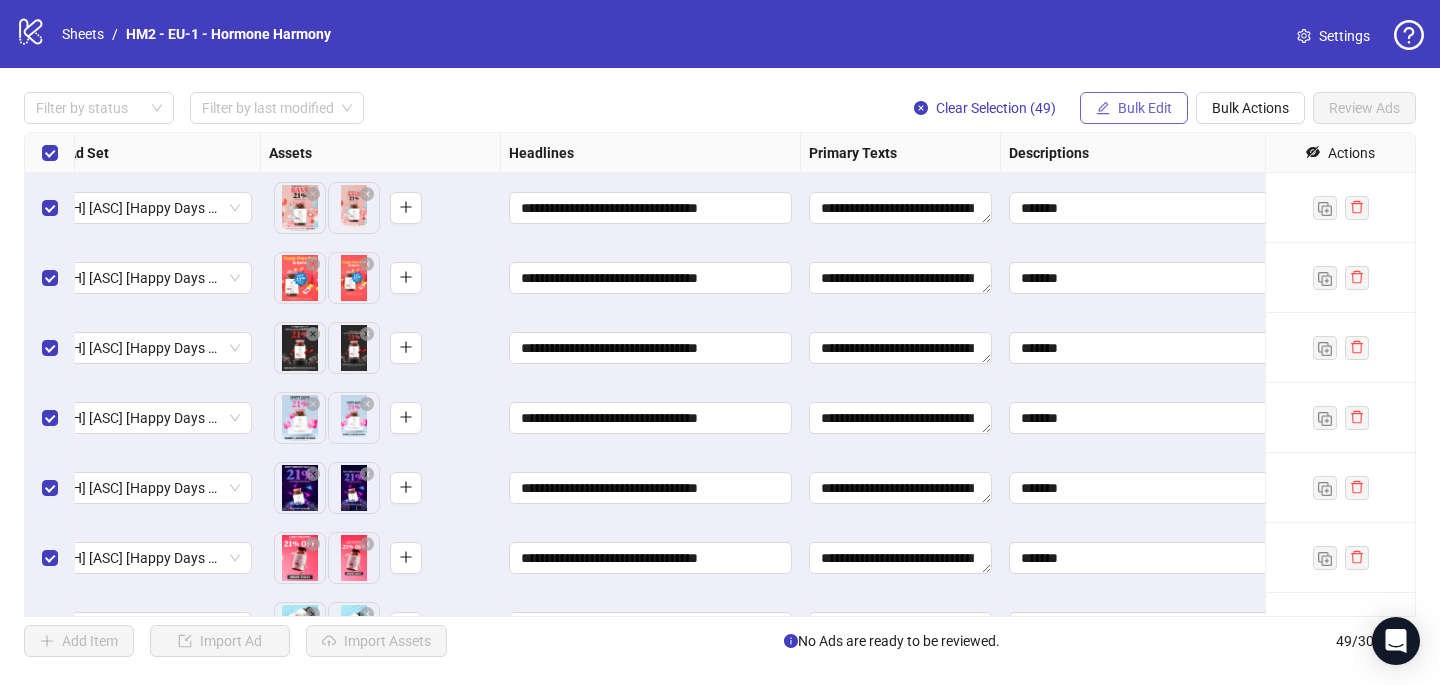 click on "Bulk Edit" at bounding box center (1134, 108) 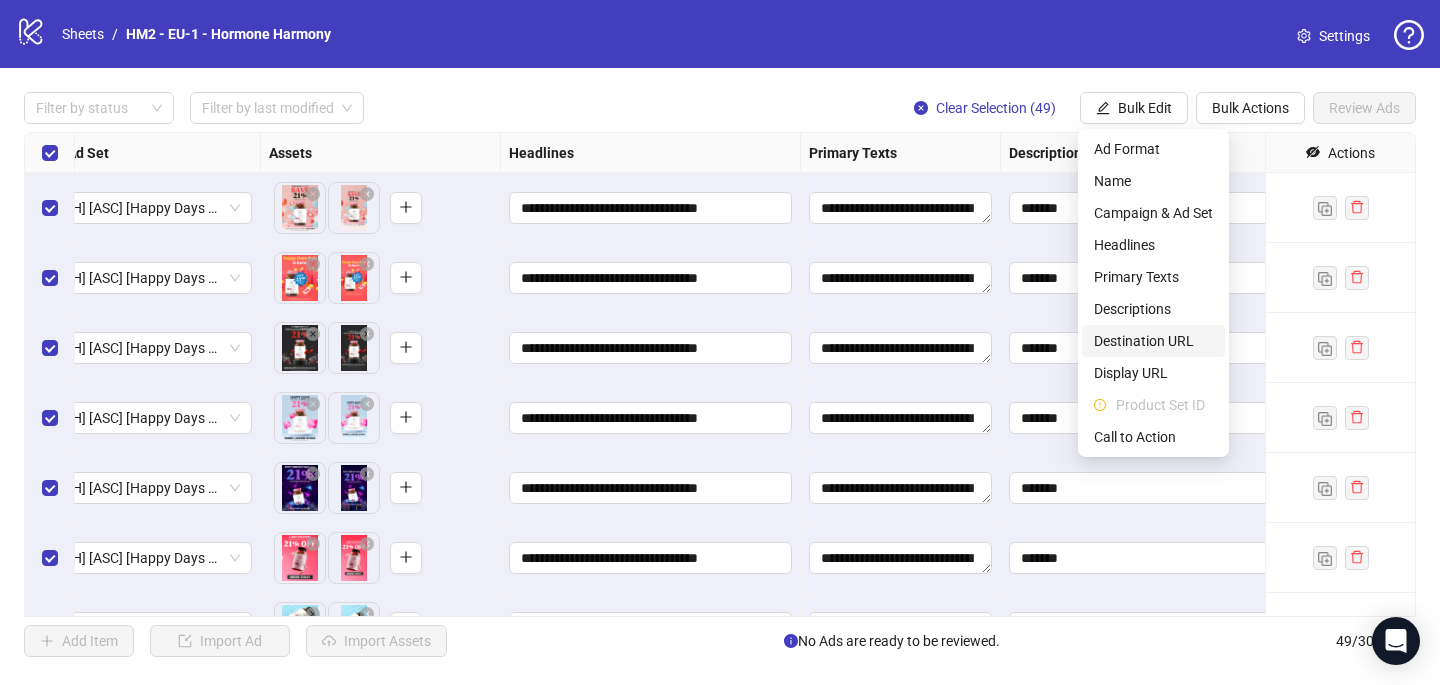 click on "Destination URL" at bounding box center [1153, 341] 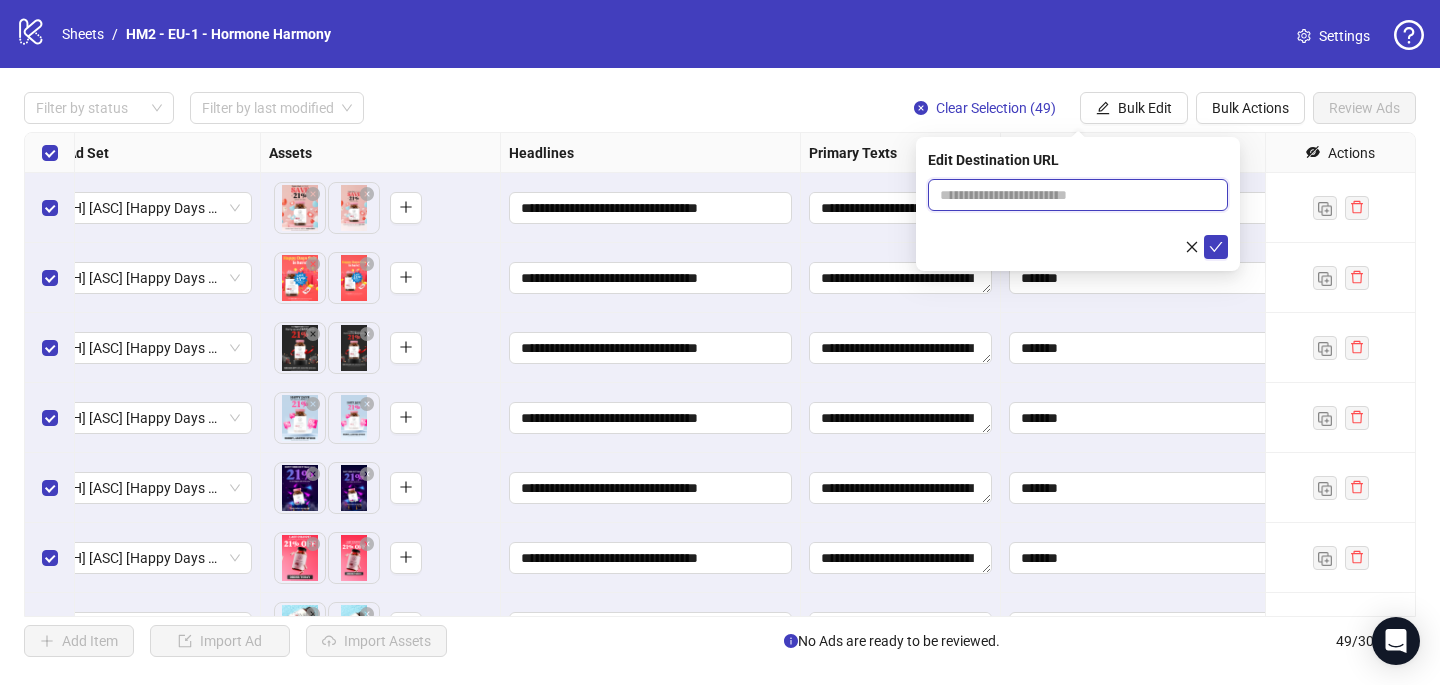 click at bounding box center [1070, 195] 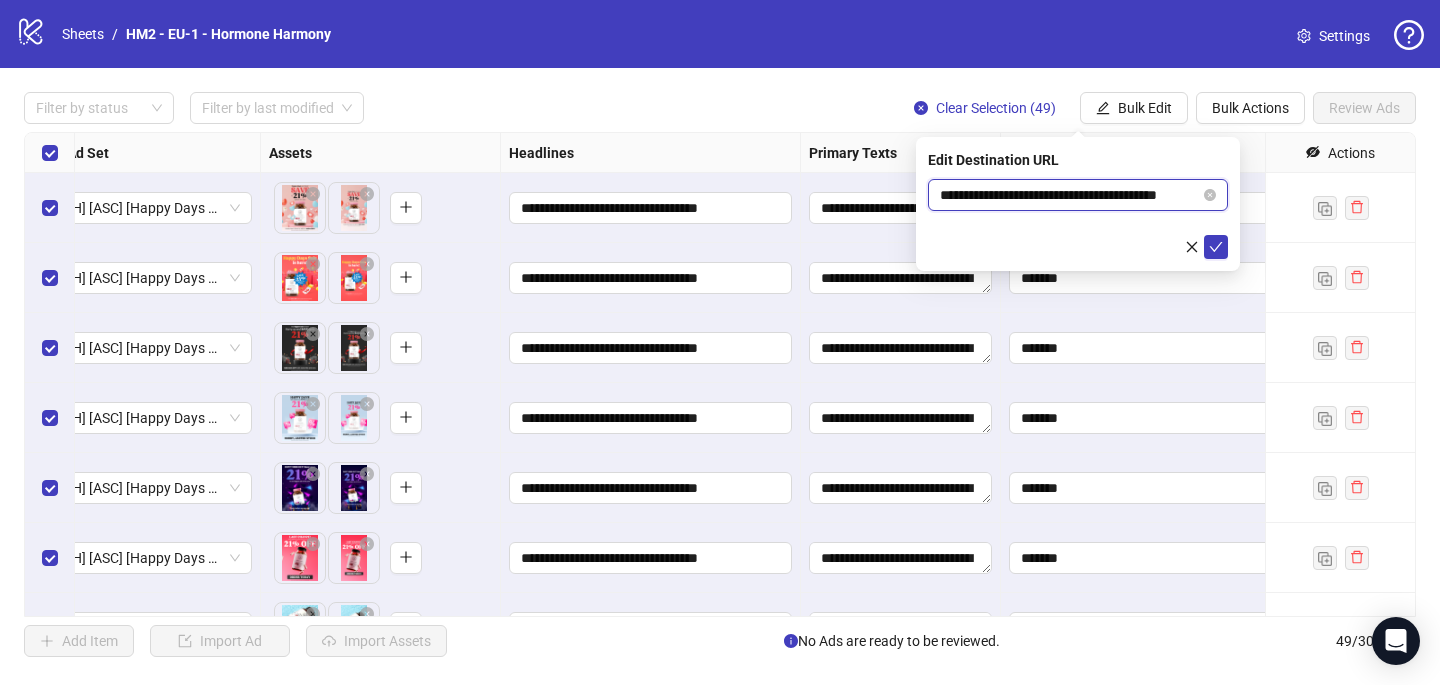 scroll, scrollTop: 0, scrollLeft: 50, axis: horizontal 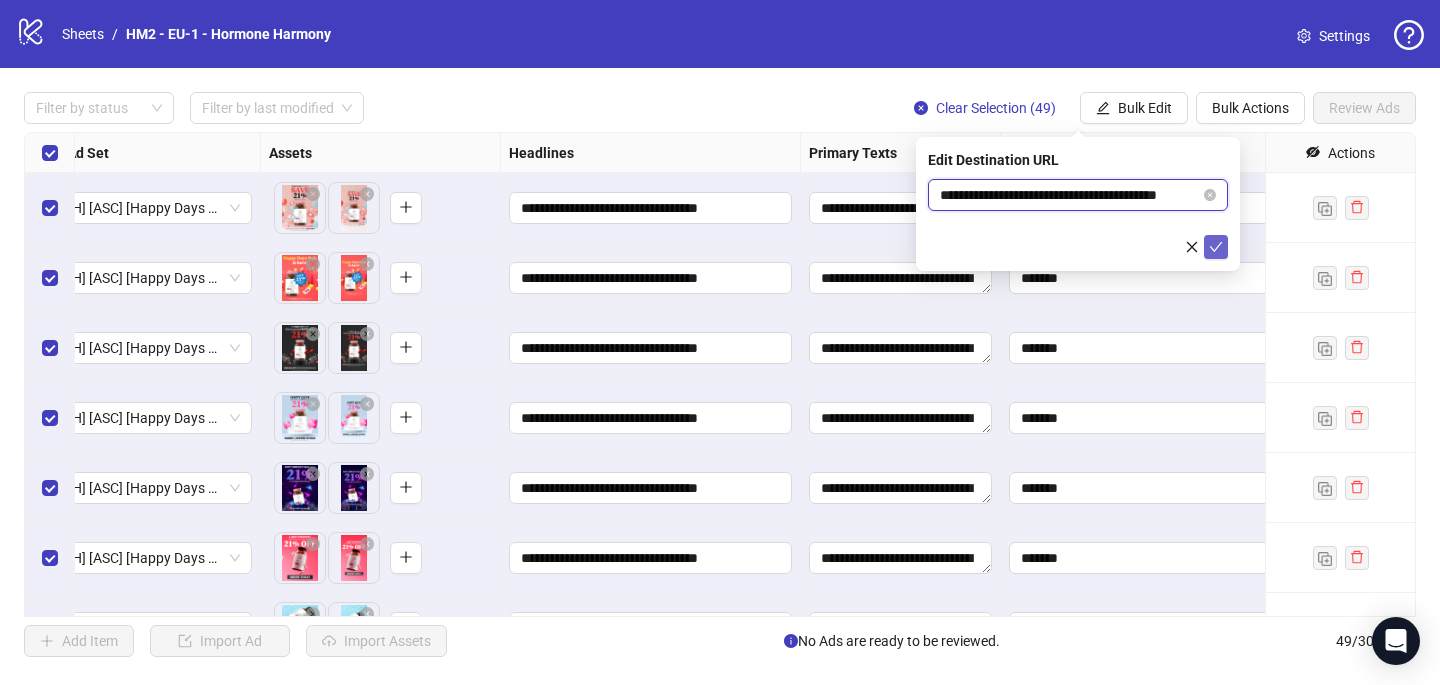 type on "**********" 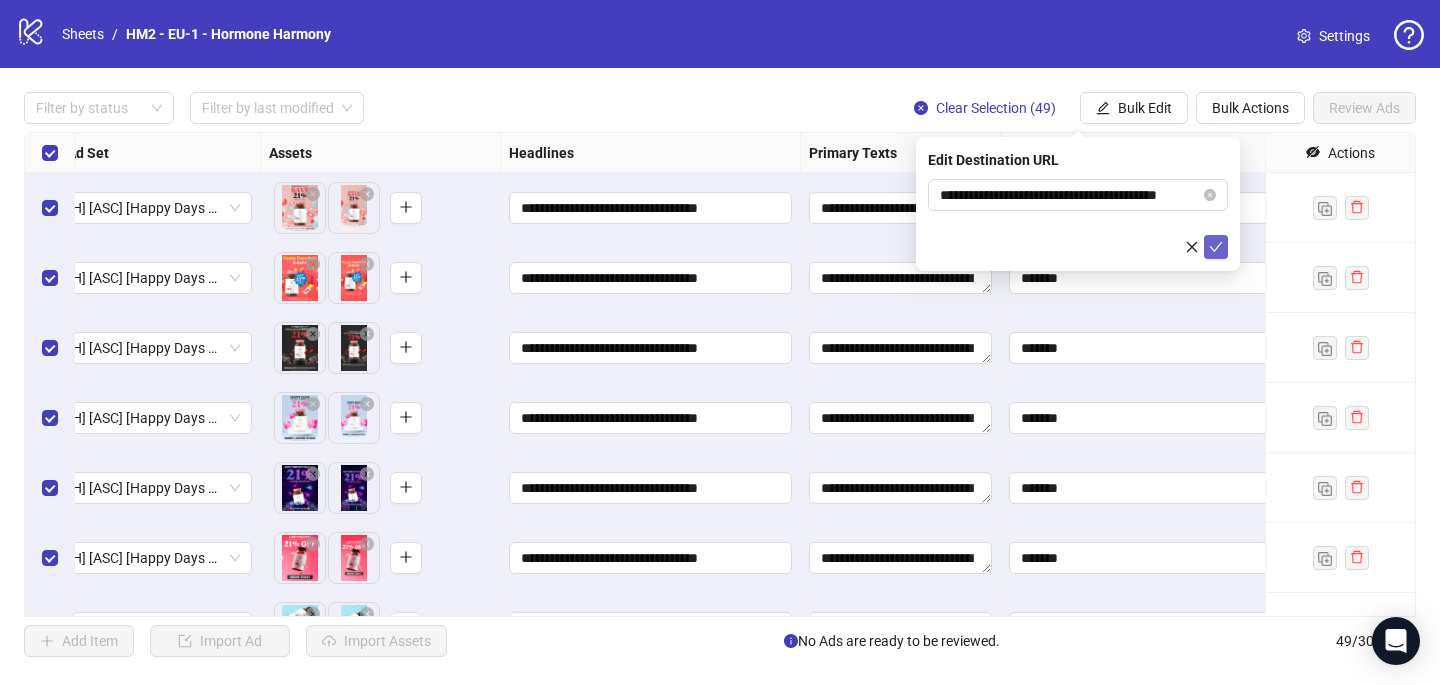 click 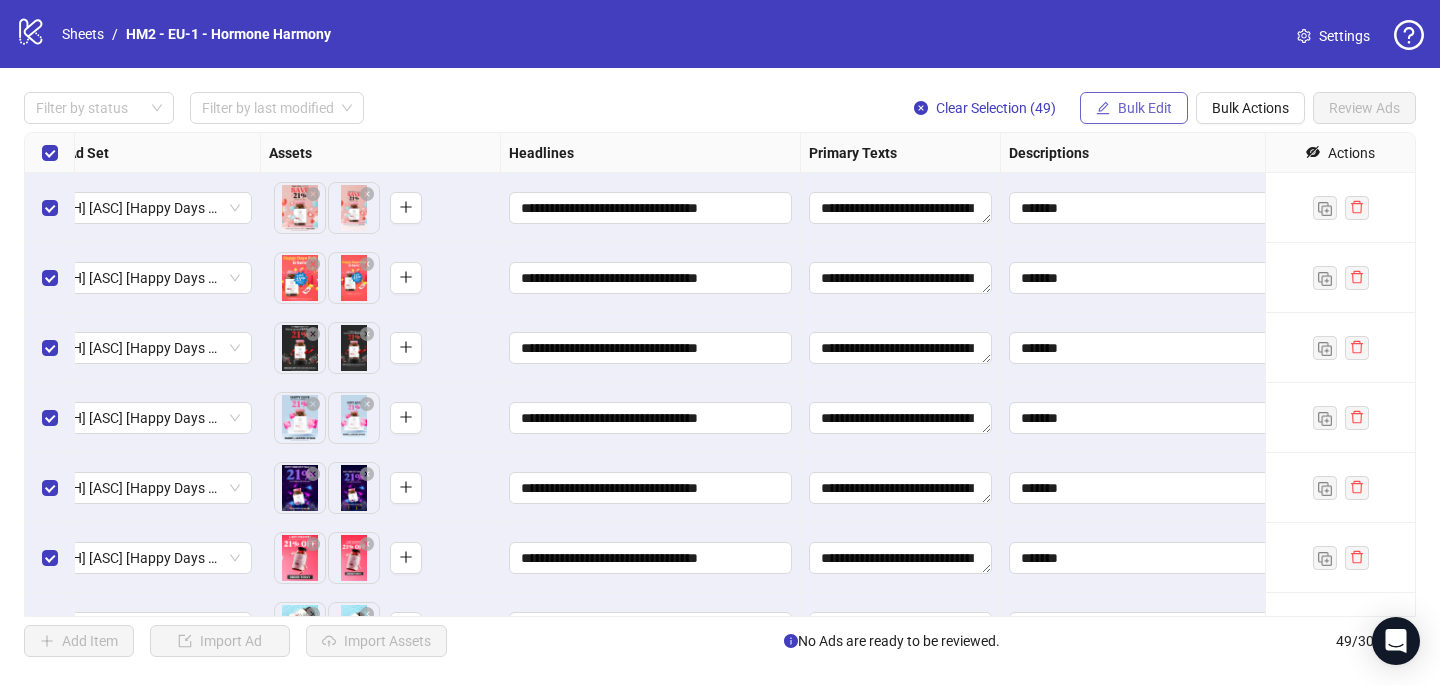 click on "Bulk Edit" at bounding box center [1145, 108] 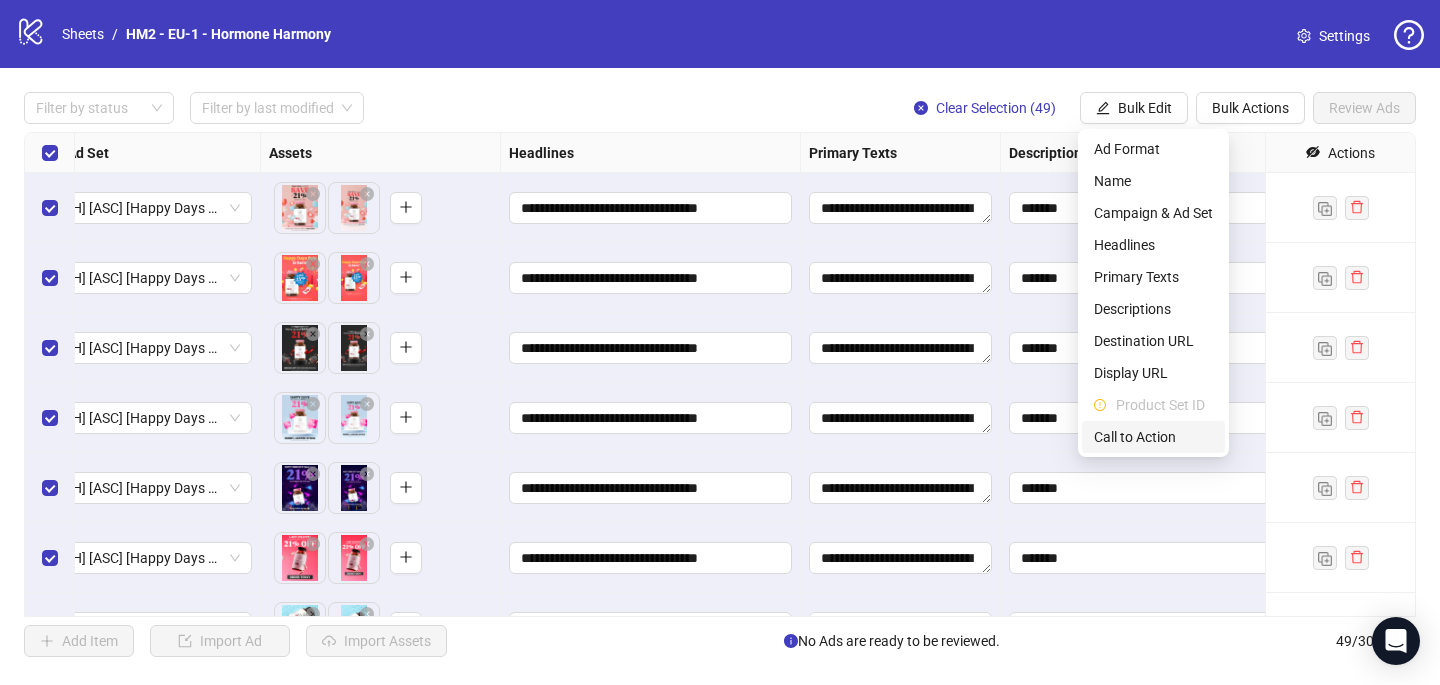 click on "Call to Action" at bounding box center (1153, 437) 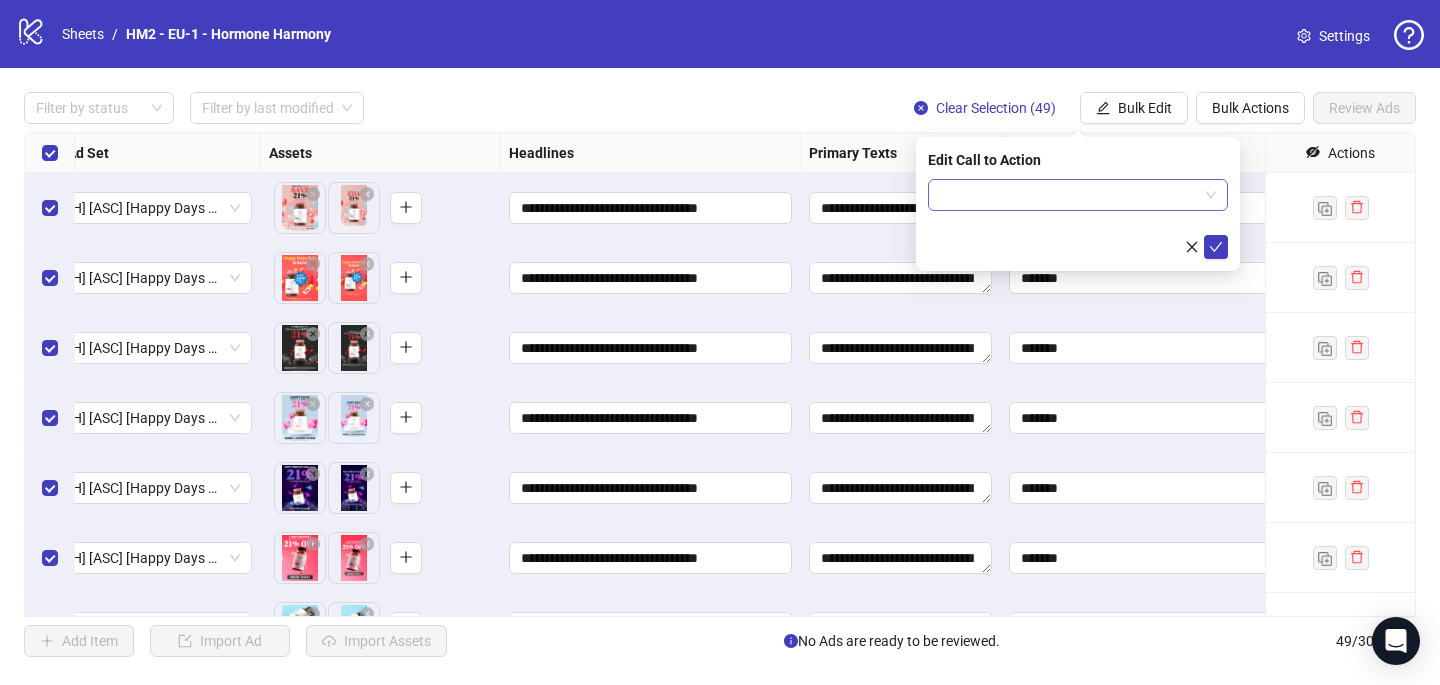 click at bounding box center [1069, 195] 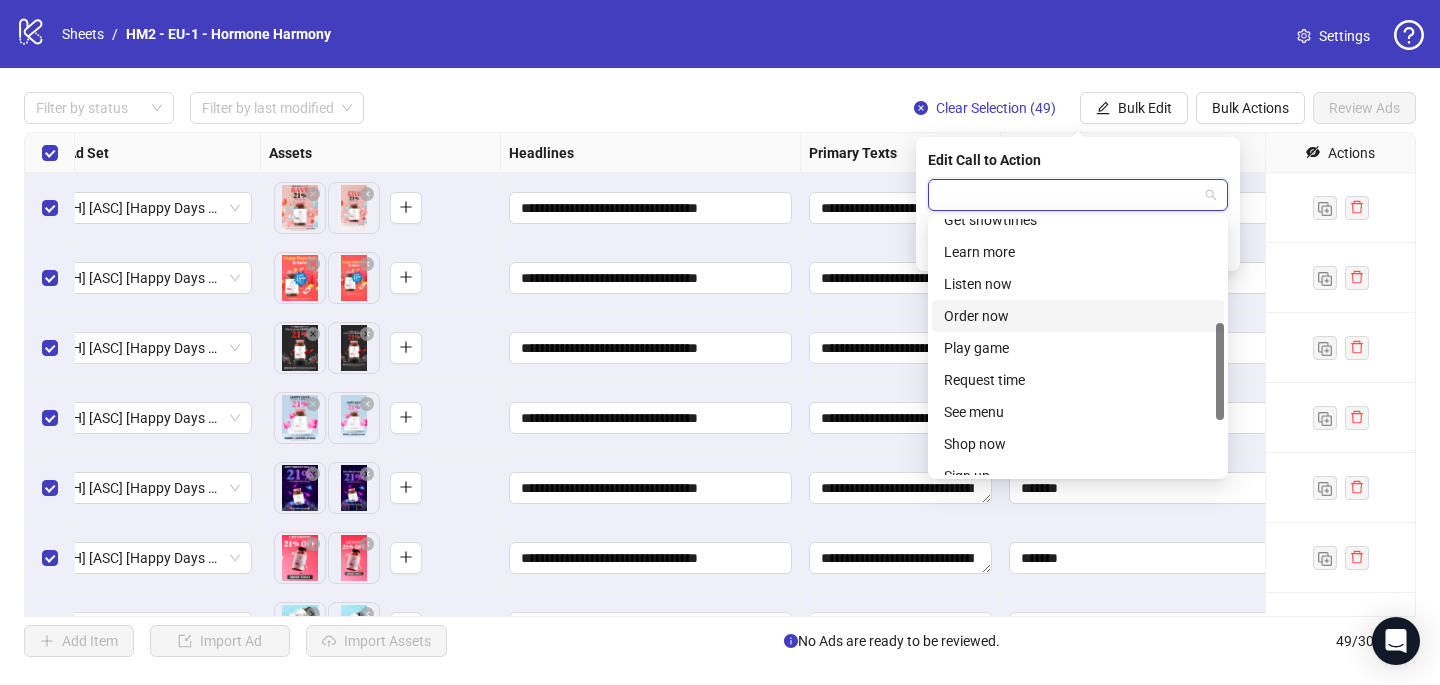 scroll, scrollTop: 272, scrollLeft: 0, axis: vertical 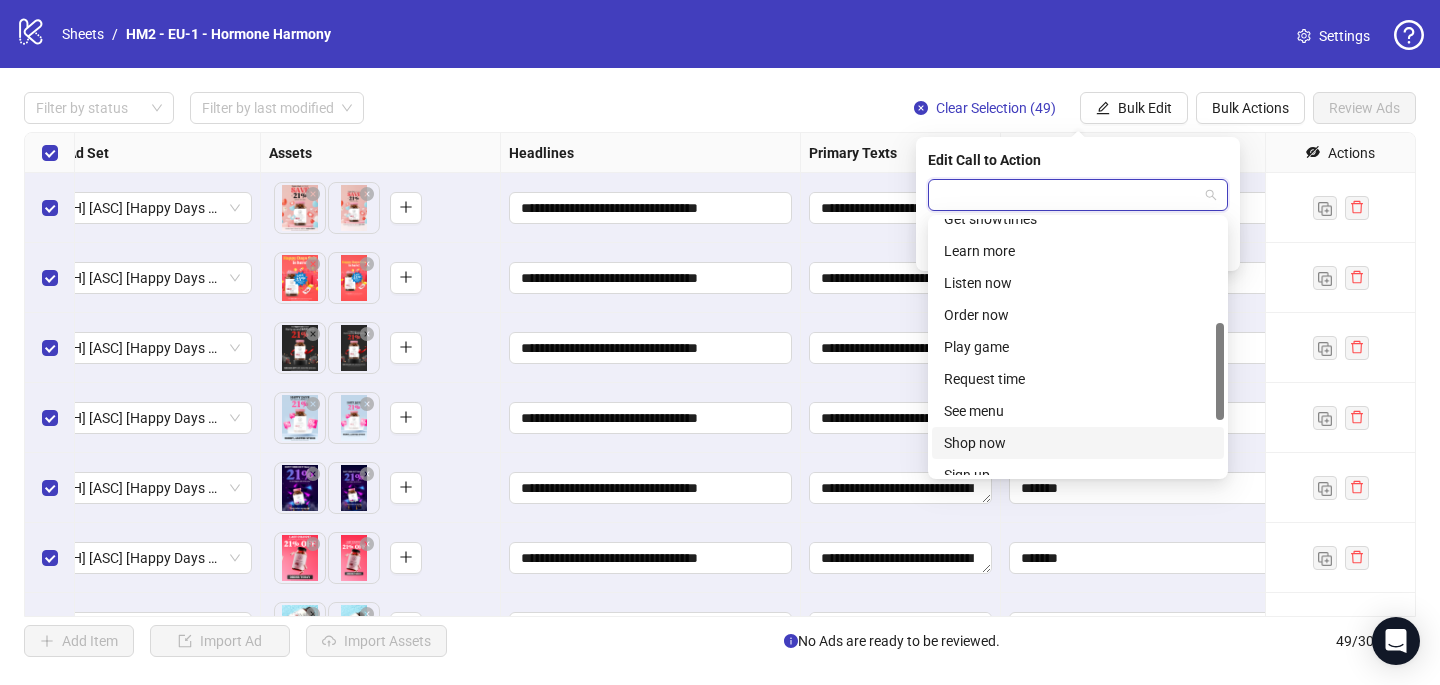 click on "Shop now" at bounding box center [1078, 443] 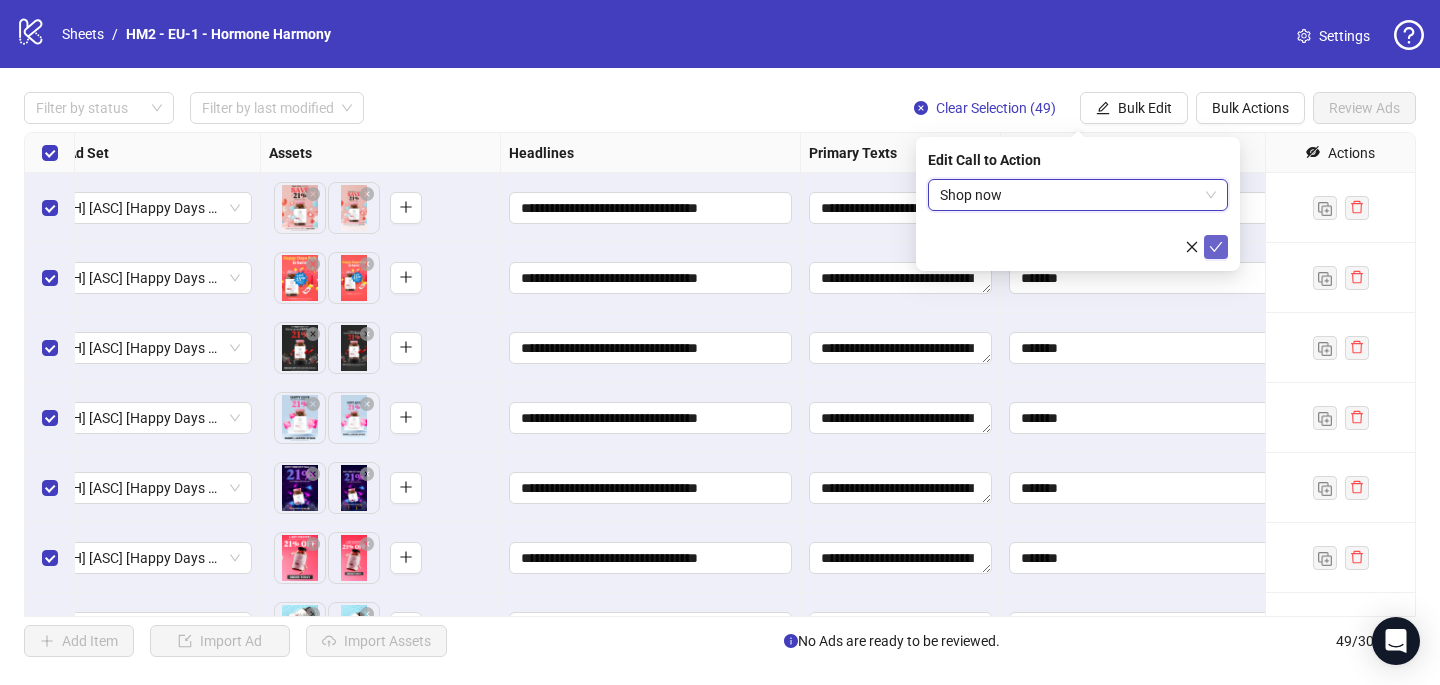 click 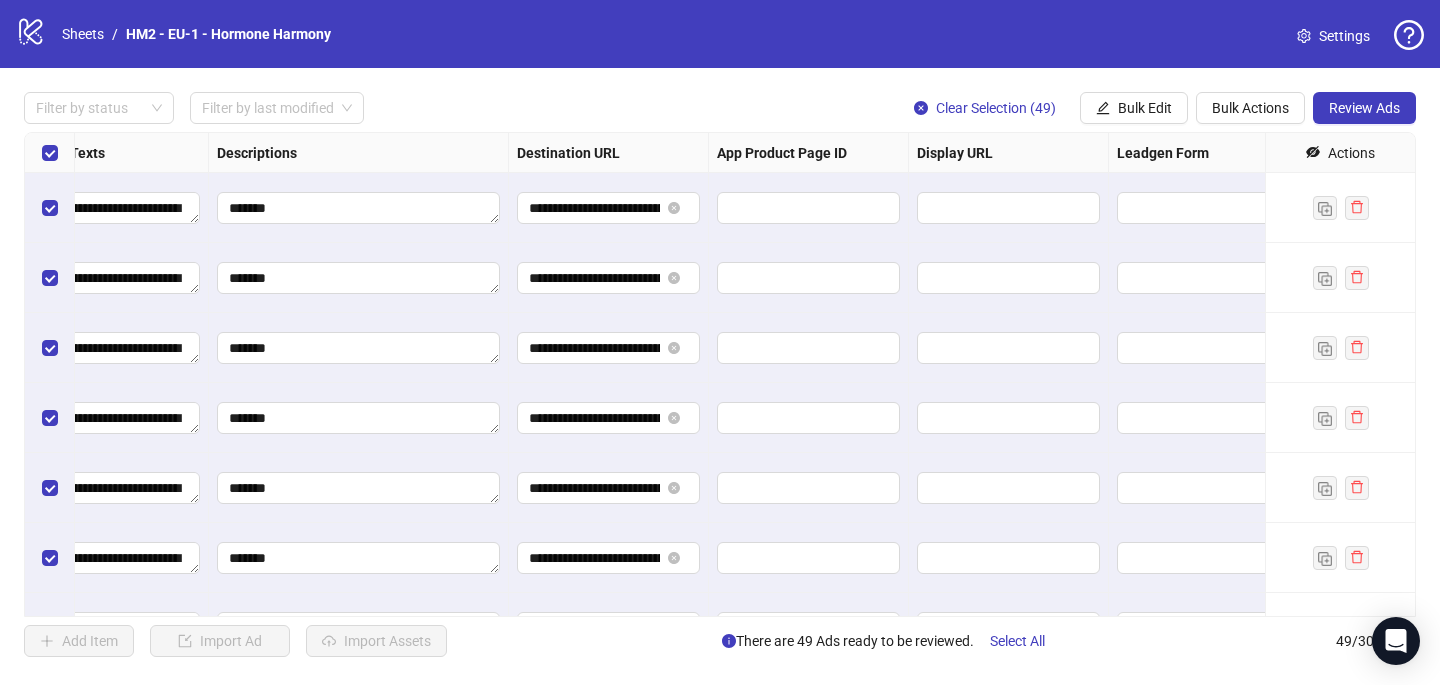 scroll, scrollTop: 0, scrollLeft: 1880, axis: horizontal 